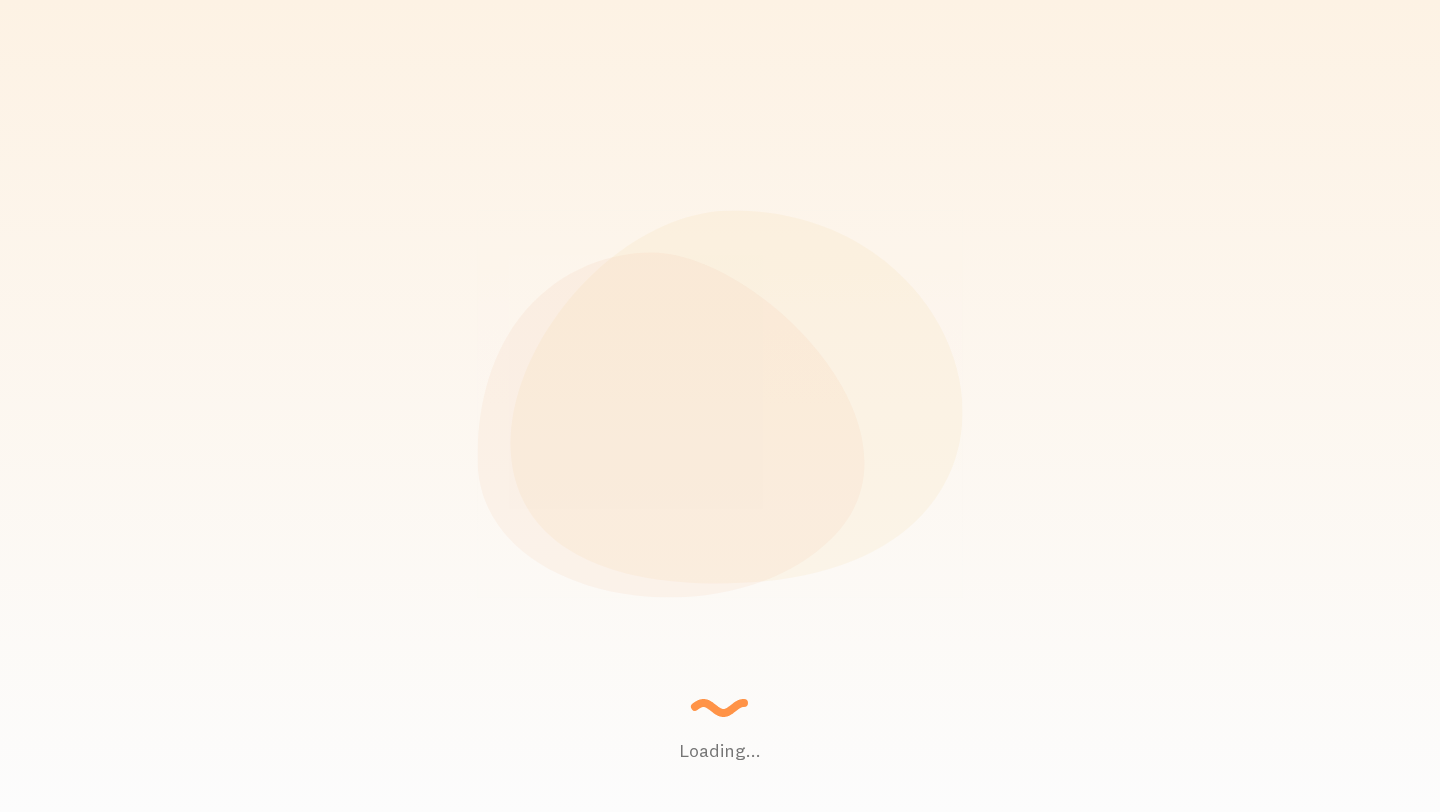 scroll, scrollTop: 0, scrollLeft: 0, axis: both 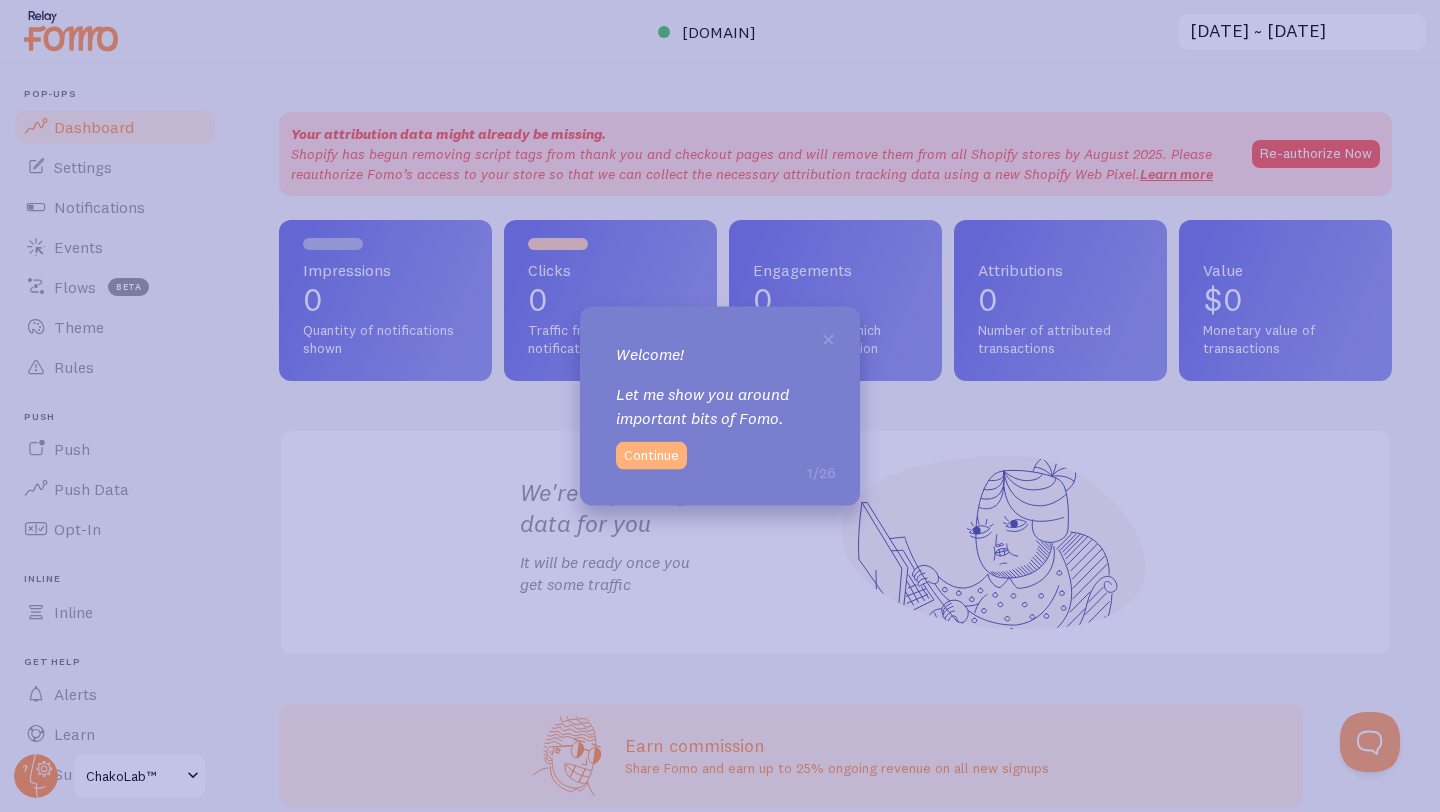 click on "Continue" at bounding box center (651, 455) 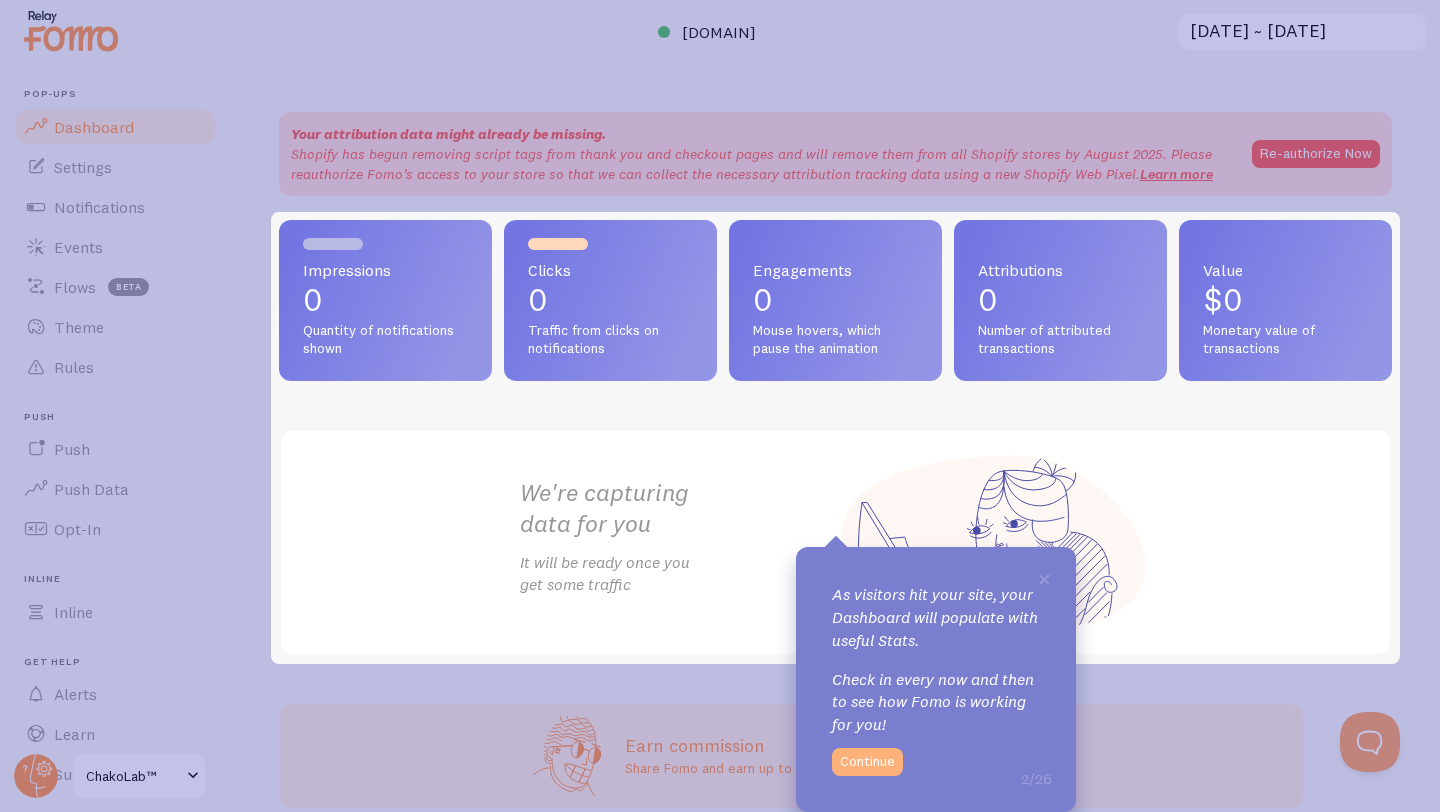 click on "Continue" at bounding box center [867, 762] 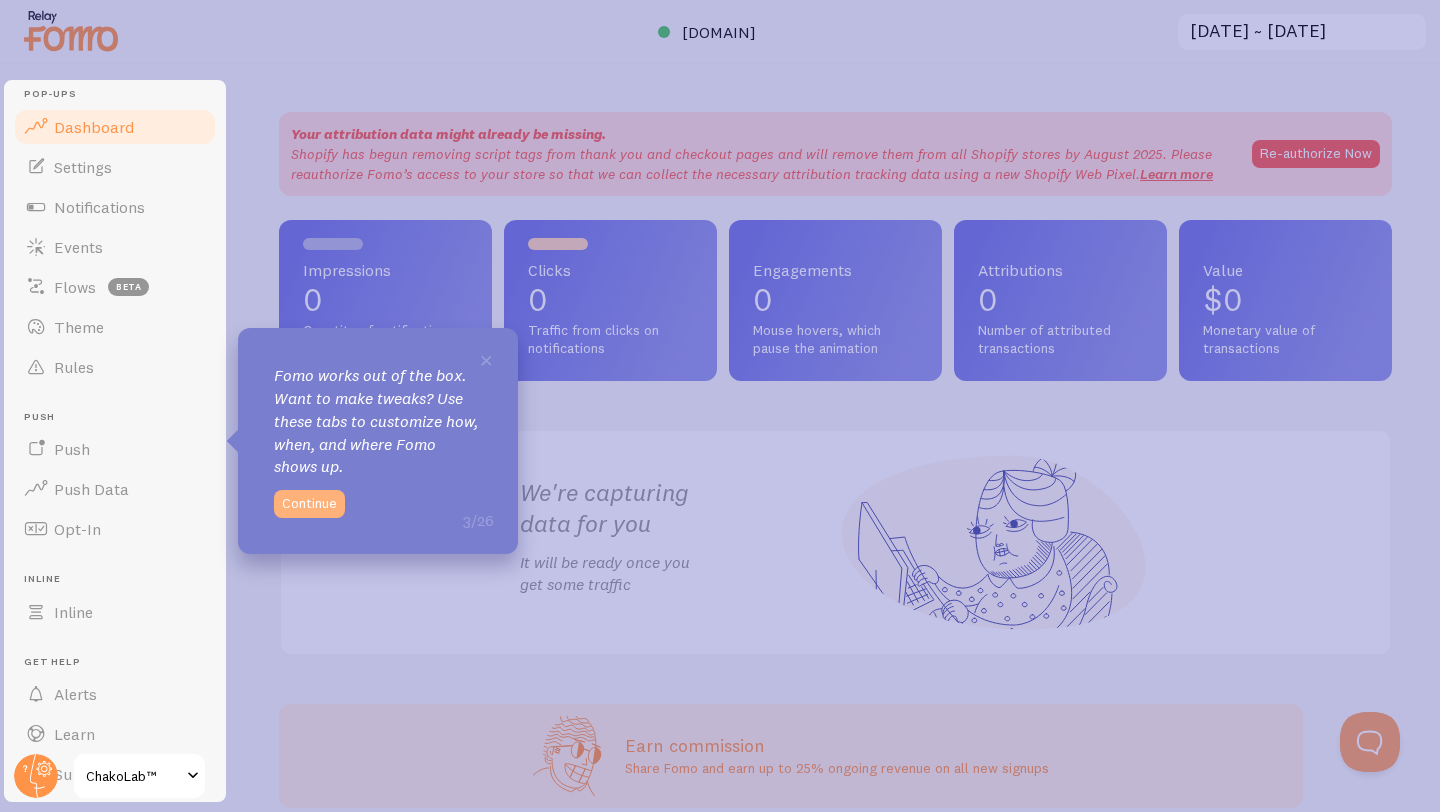 click on "Continue" at bounding box center (309, 504) 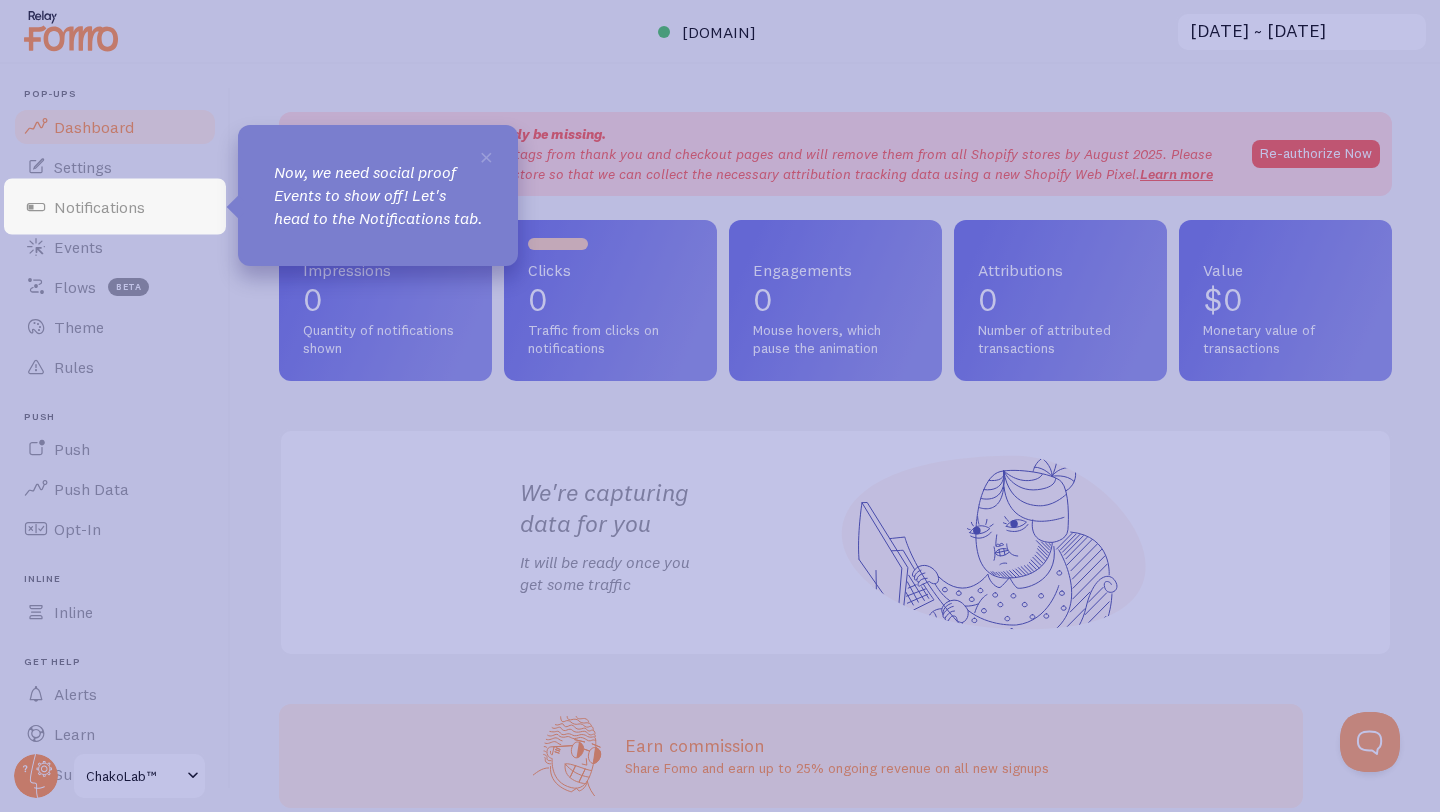 click on "×   Now, we need social proof Events to show off! Let's head to the Notifications tab." at bounding box center [378, 195] 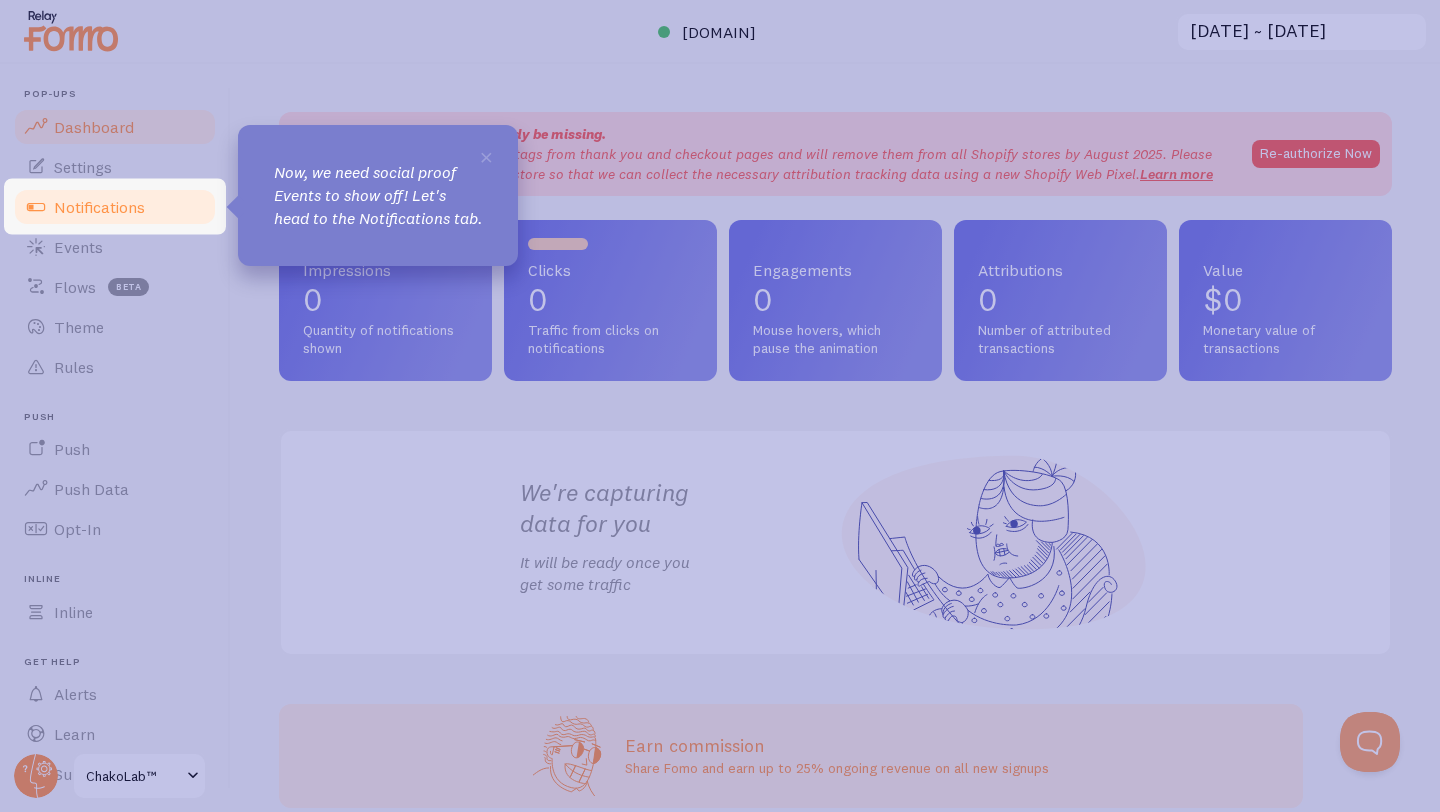 click on "Notifications" at bounding box center [115, 207] 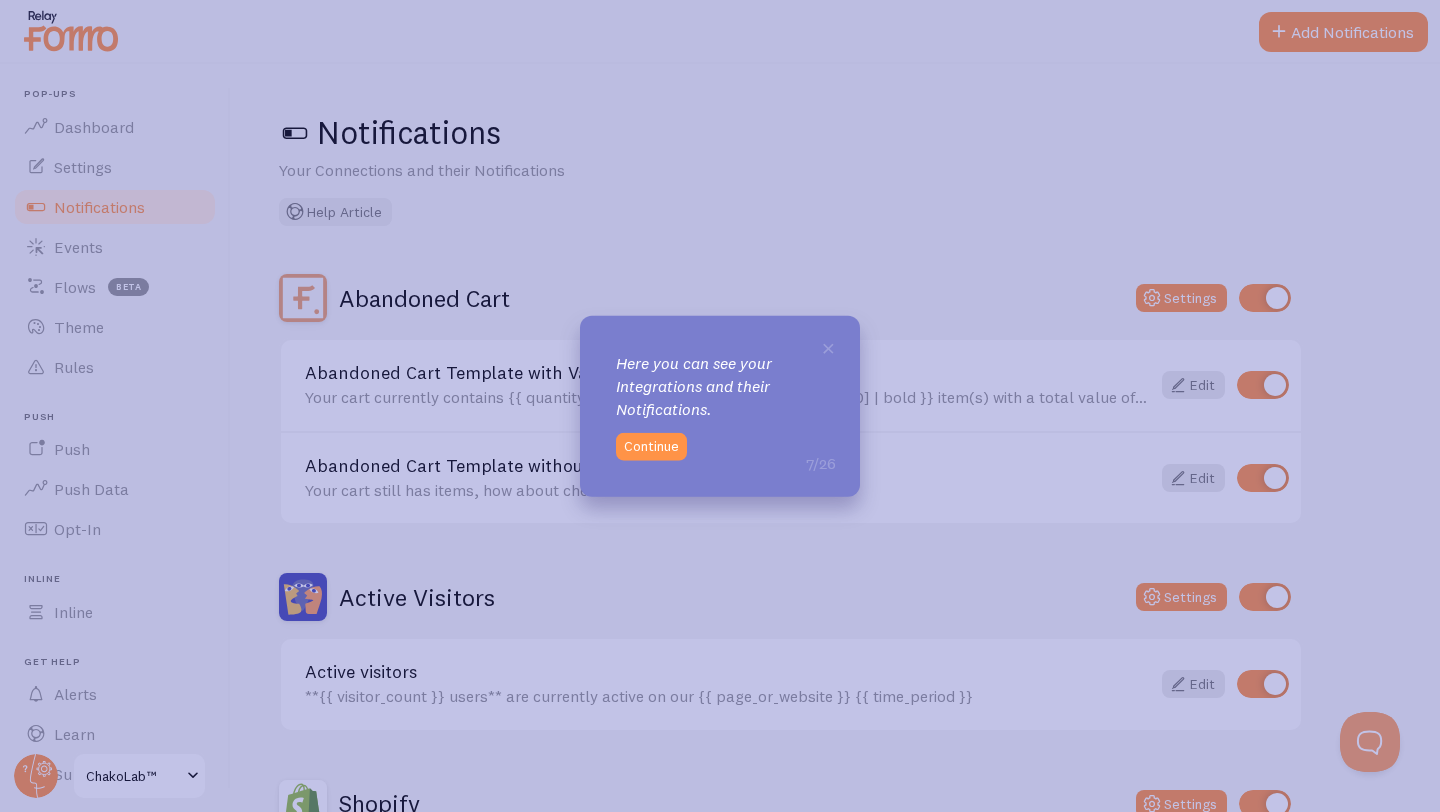click on "×   Here you can see your Integrations and their Notifications.   7/26 Continue" at bounding box center [720, 406] 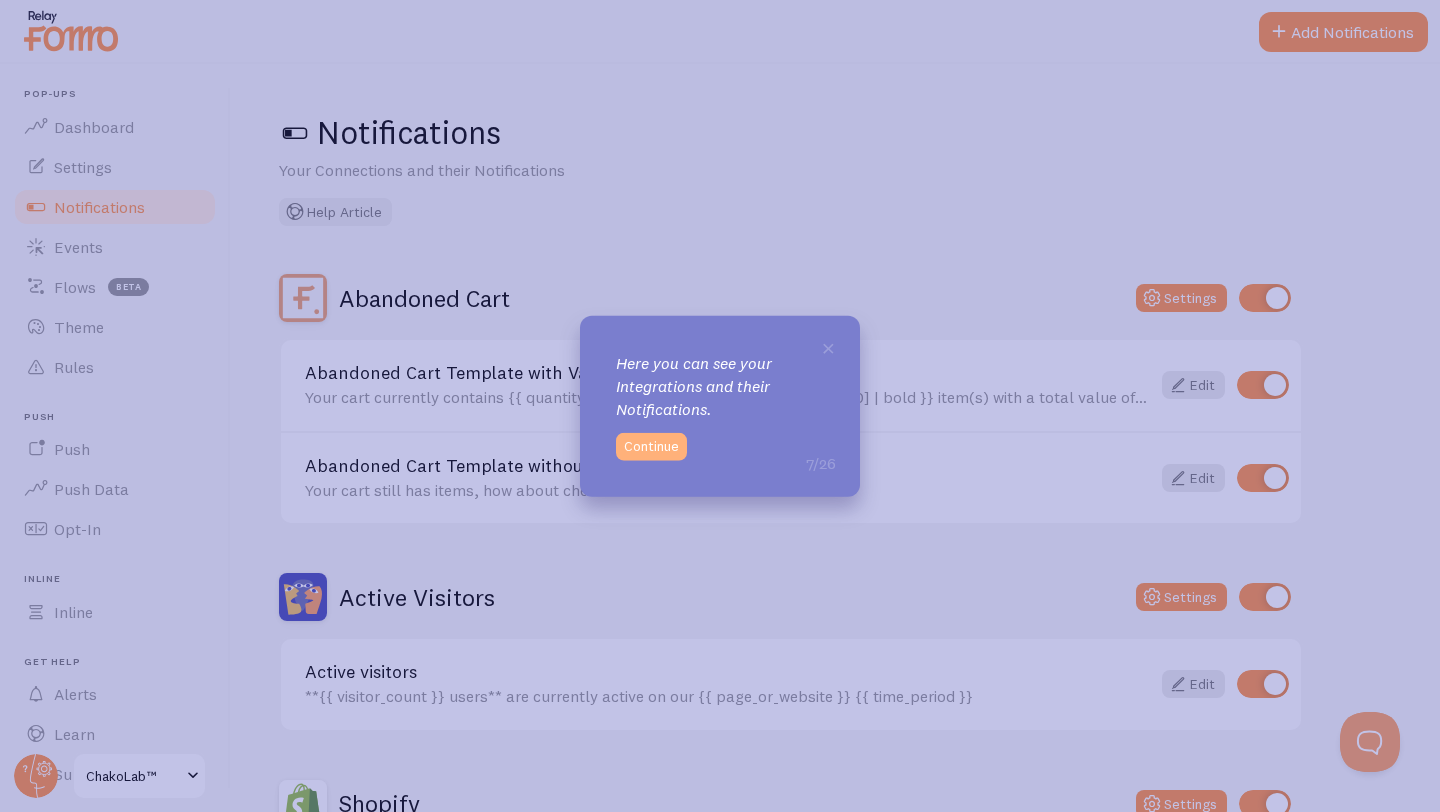 click on "Continue" at bounding box center [651, 446] 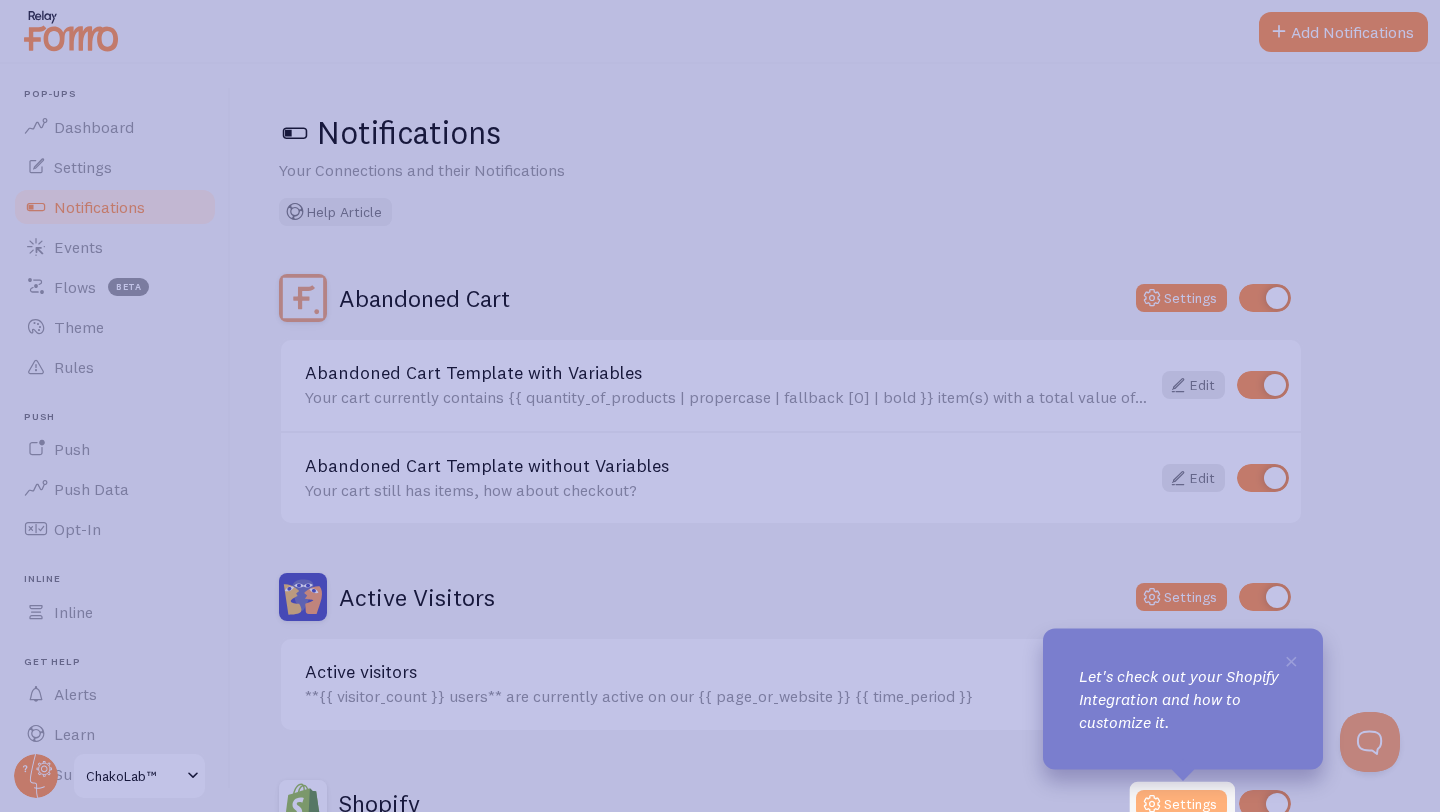 click on "Settings" at bounding box center (1181, 804) 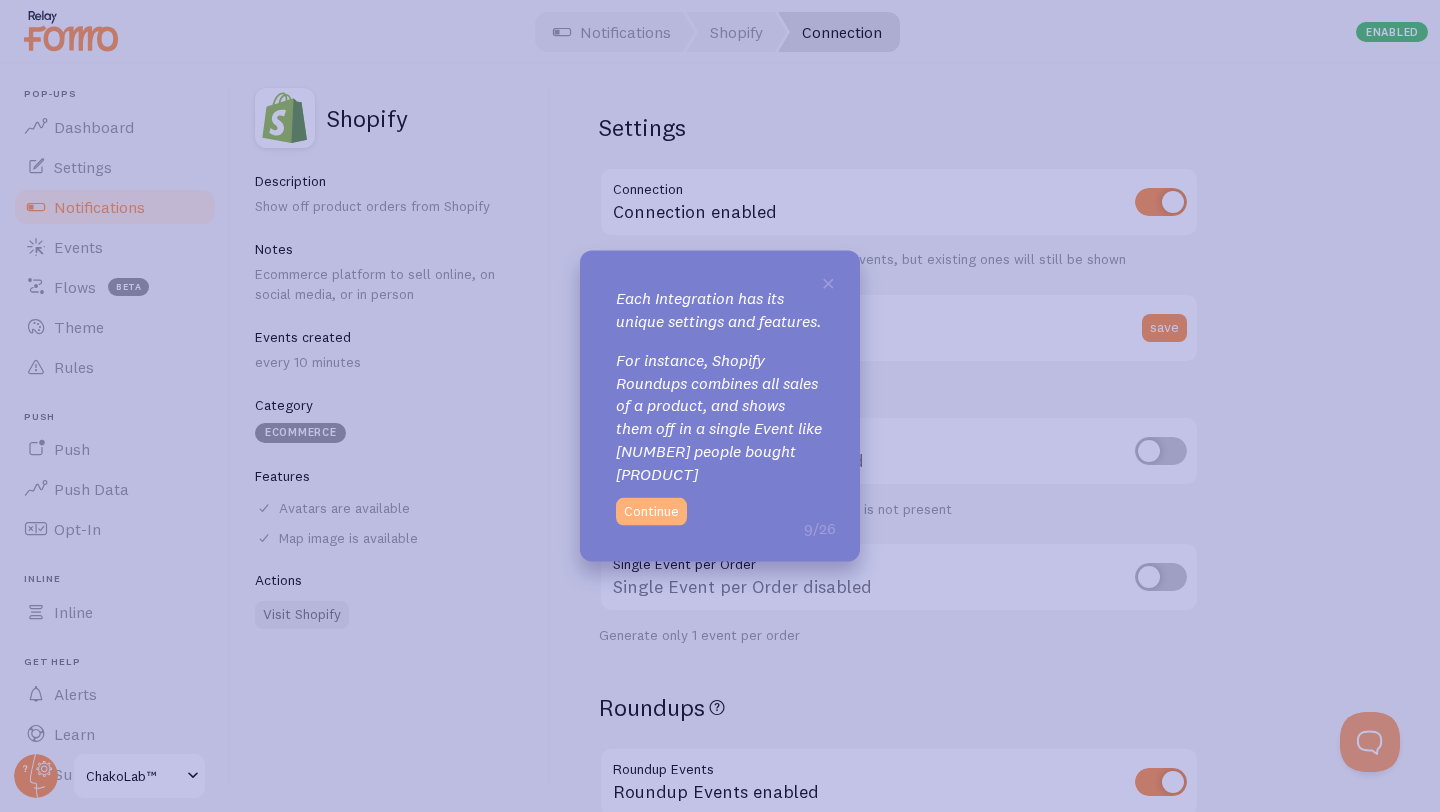 click on "Continue" at bounding box center [651, 511] 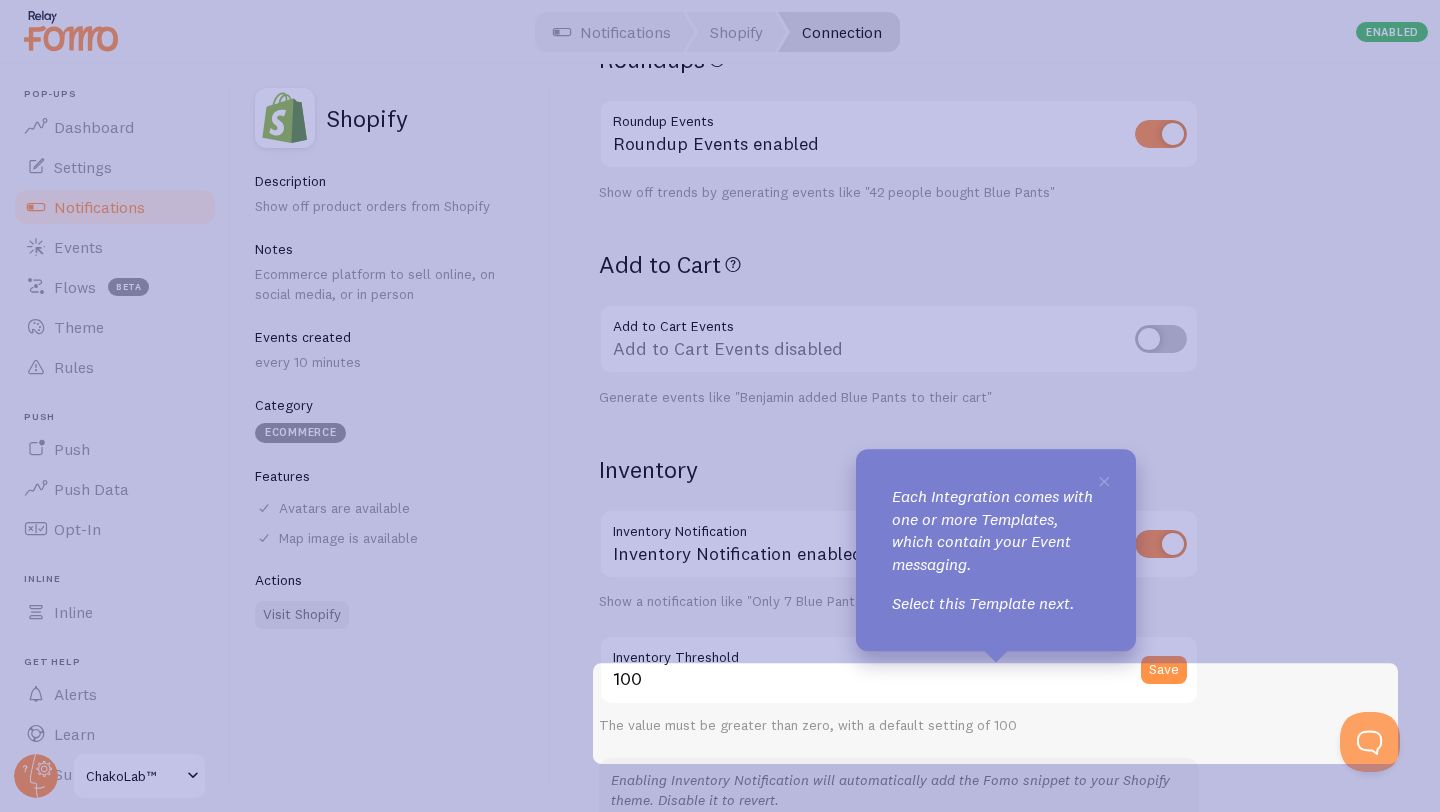 scroll, scrollTop: 994, scrollLeft: 0, axis: vertical 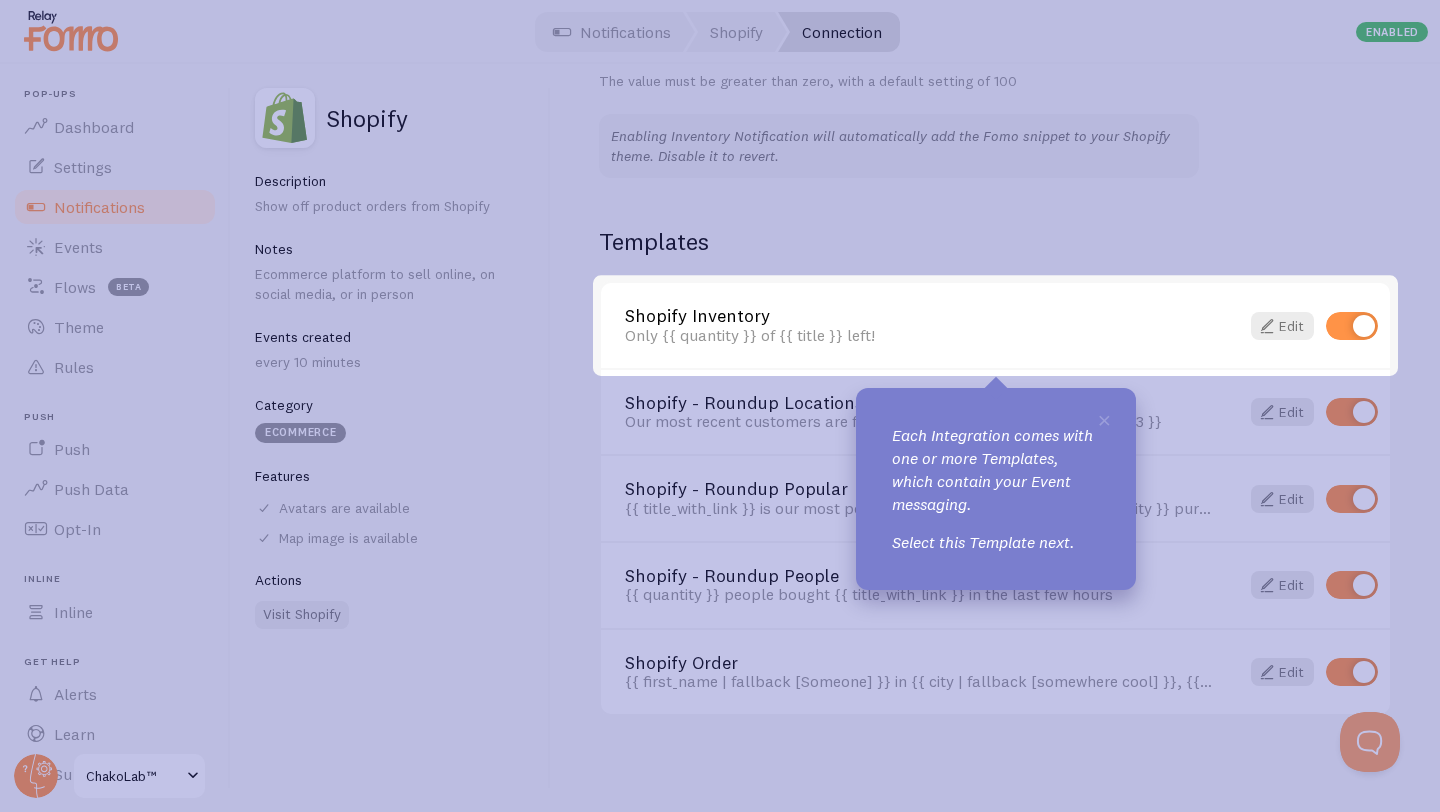 click on "Each Integration comes with one or more Templates, which contain your Event messaging." at bounding box center (996, 469) 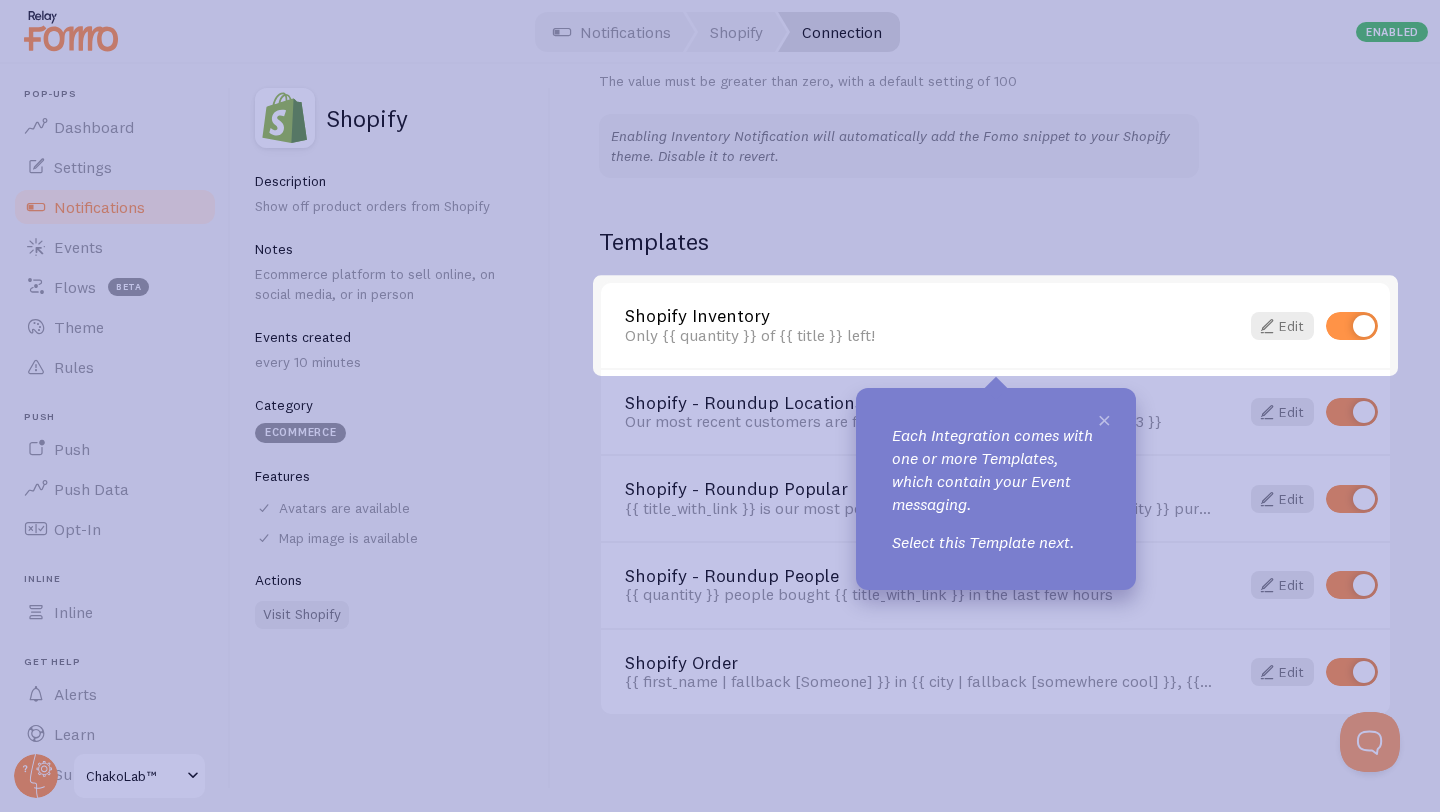 click on "×" at bounding box center (1104, 419) 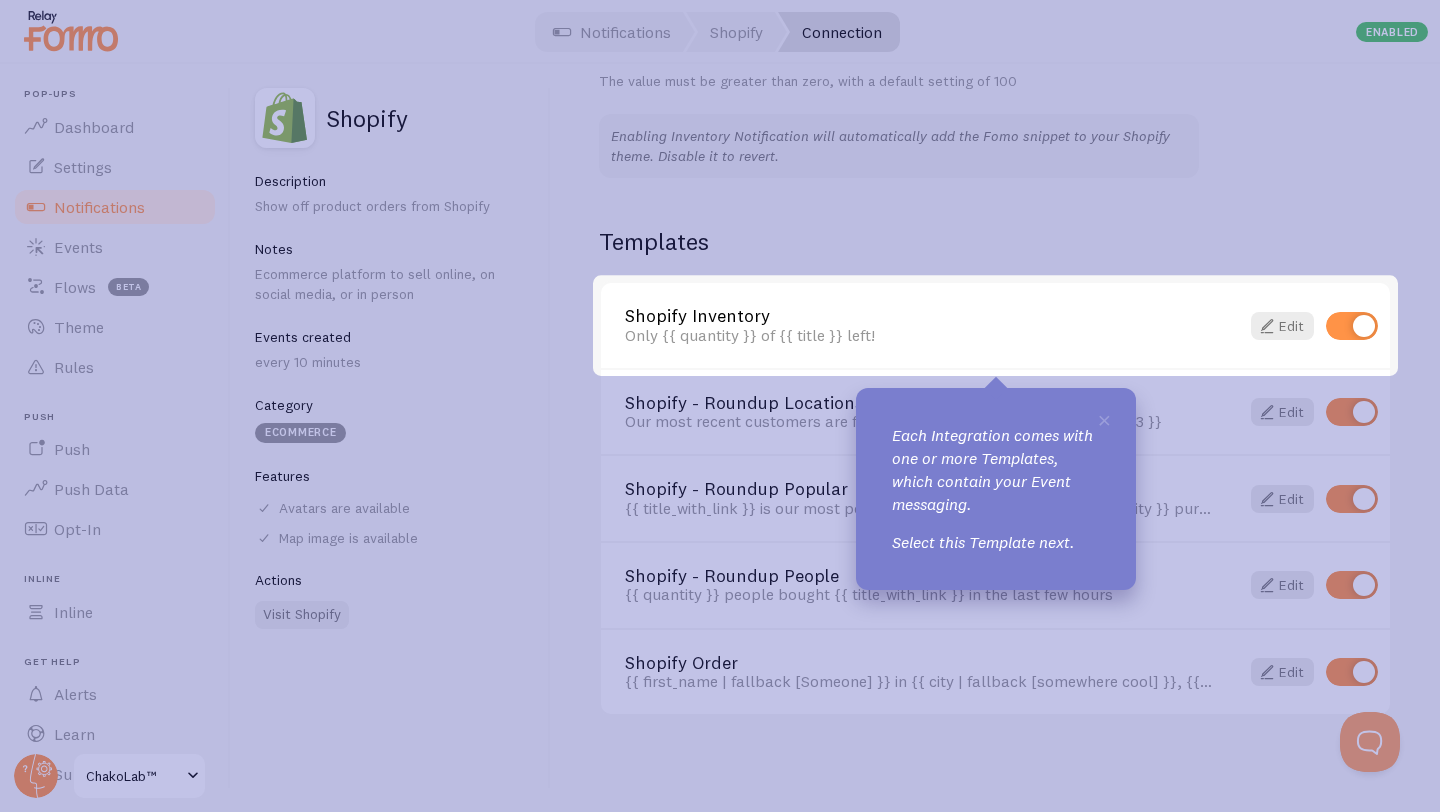 click on "Our most recent customers are from
[CITY], [CITY], and [CITY]" at bounding box center (995, 411) 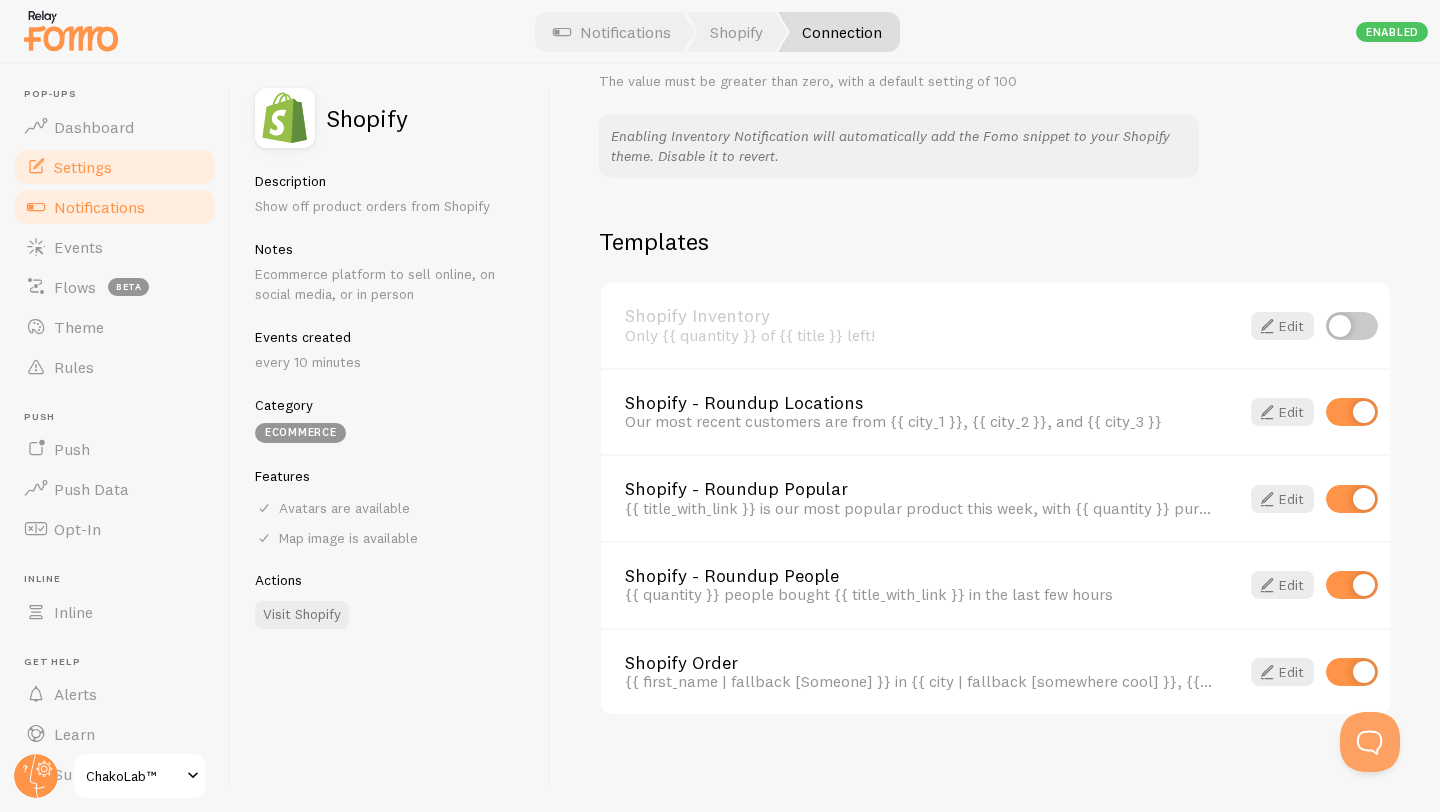 click on "Settings" at bounding box center (115, 167) 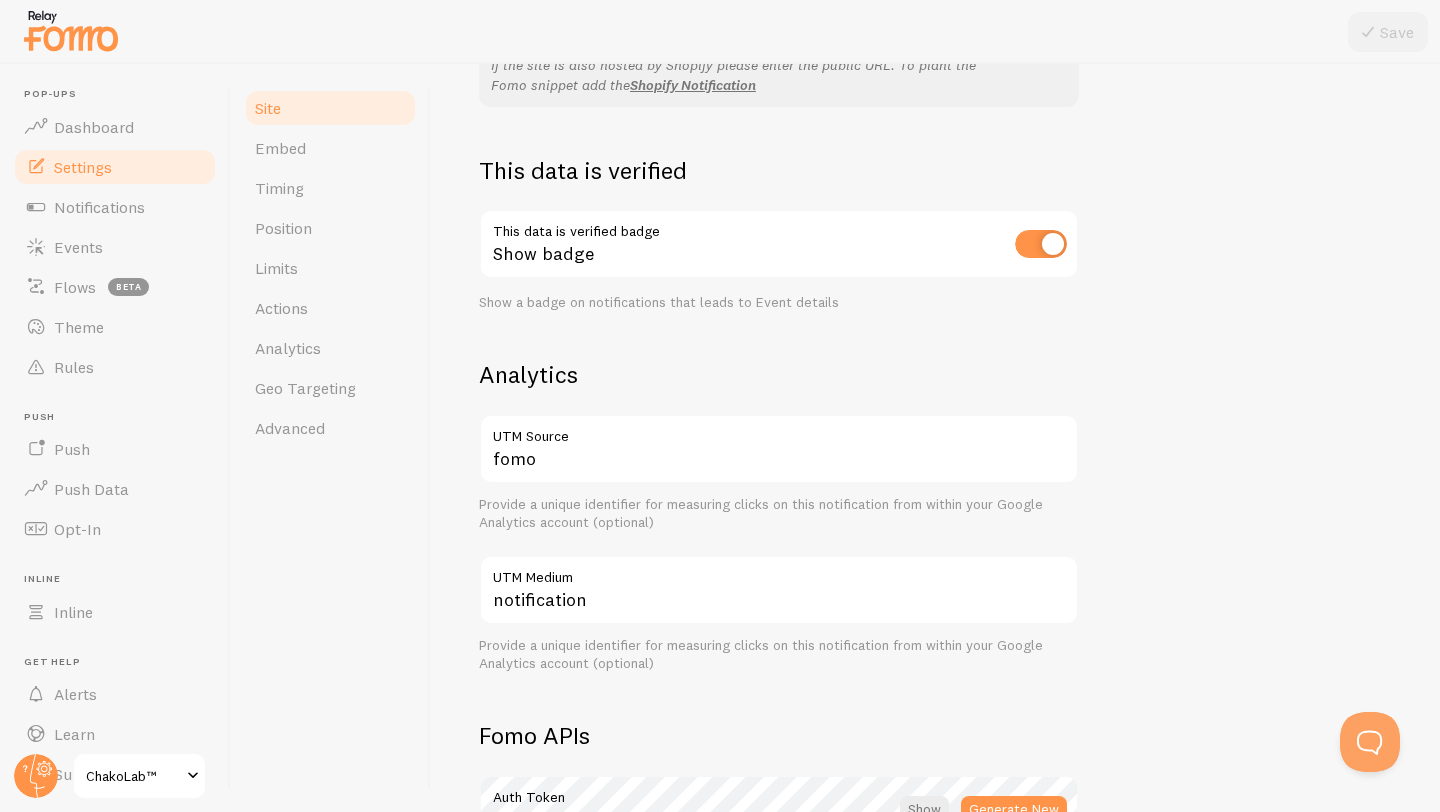 scroll, scrollTop: 173, scrollLeft: 0, axis: vertical 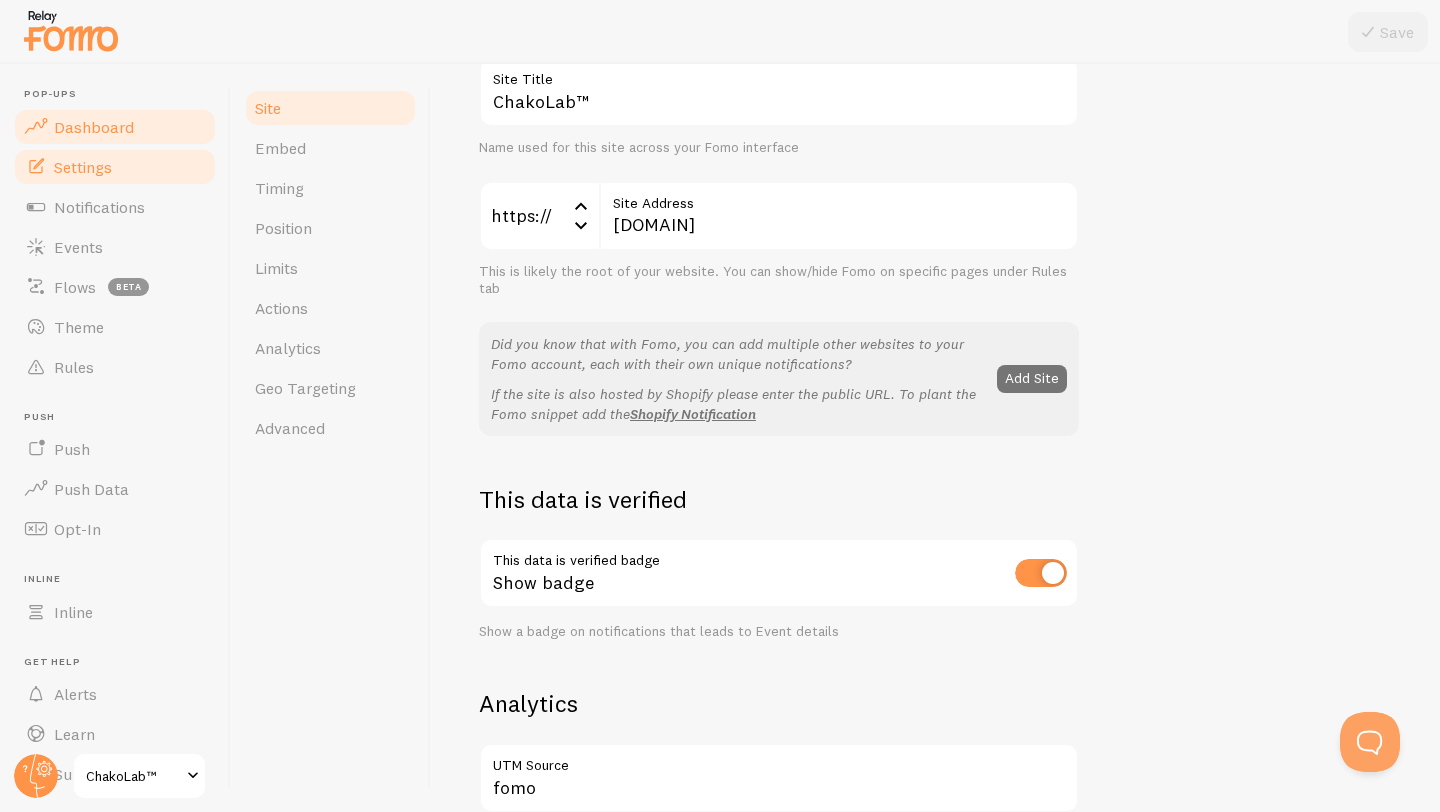 click on "Dashboard" at bounding box center [115, 127] 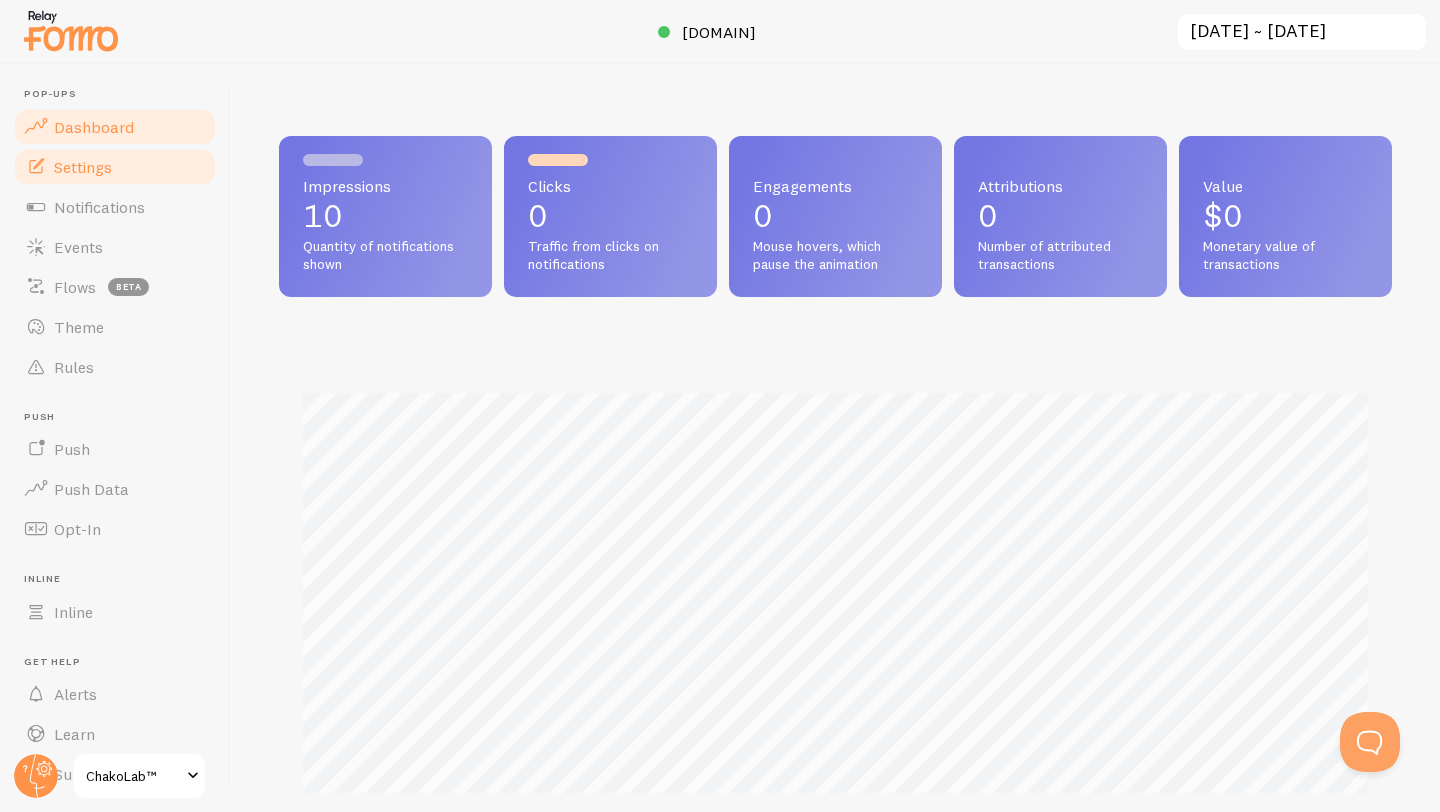scroll, scrollTop: 999474, scrollLeft: 998887, axis: both 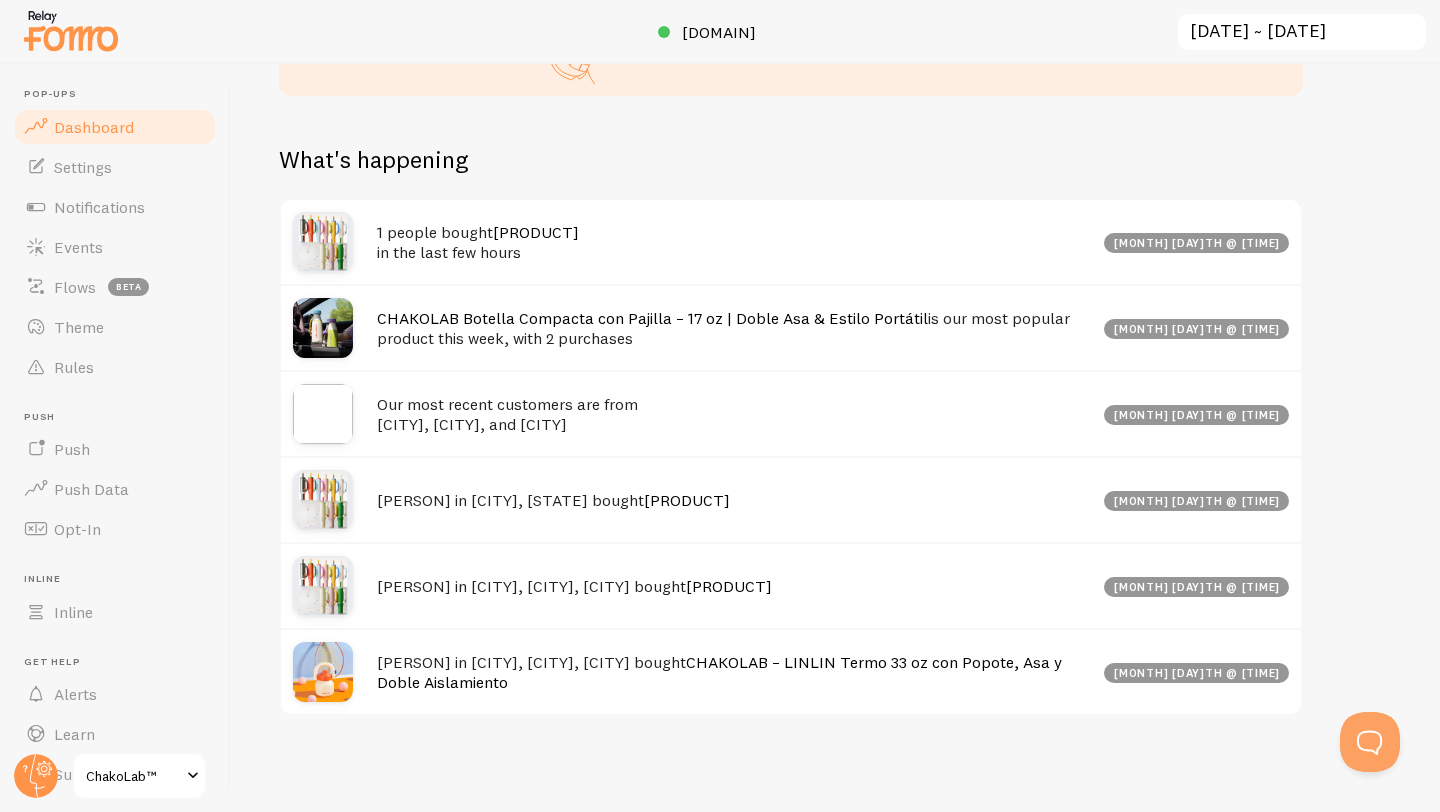 click on "[PERSON] in [CITY], [STATE] bought [PRODUCT]" at bounding box center [734, 500] 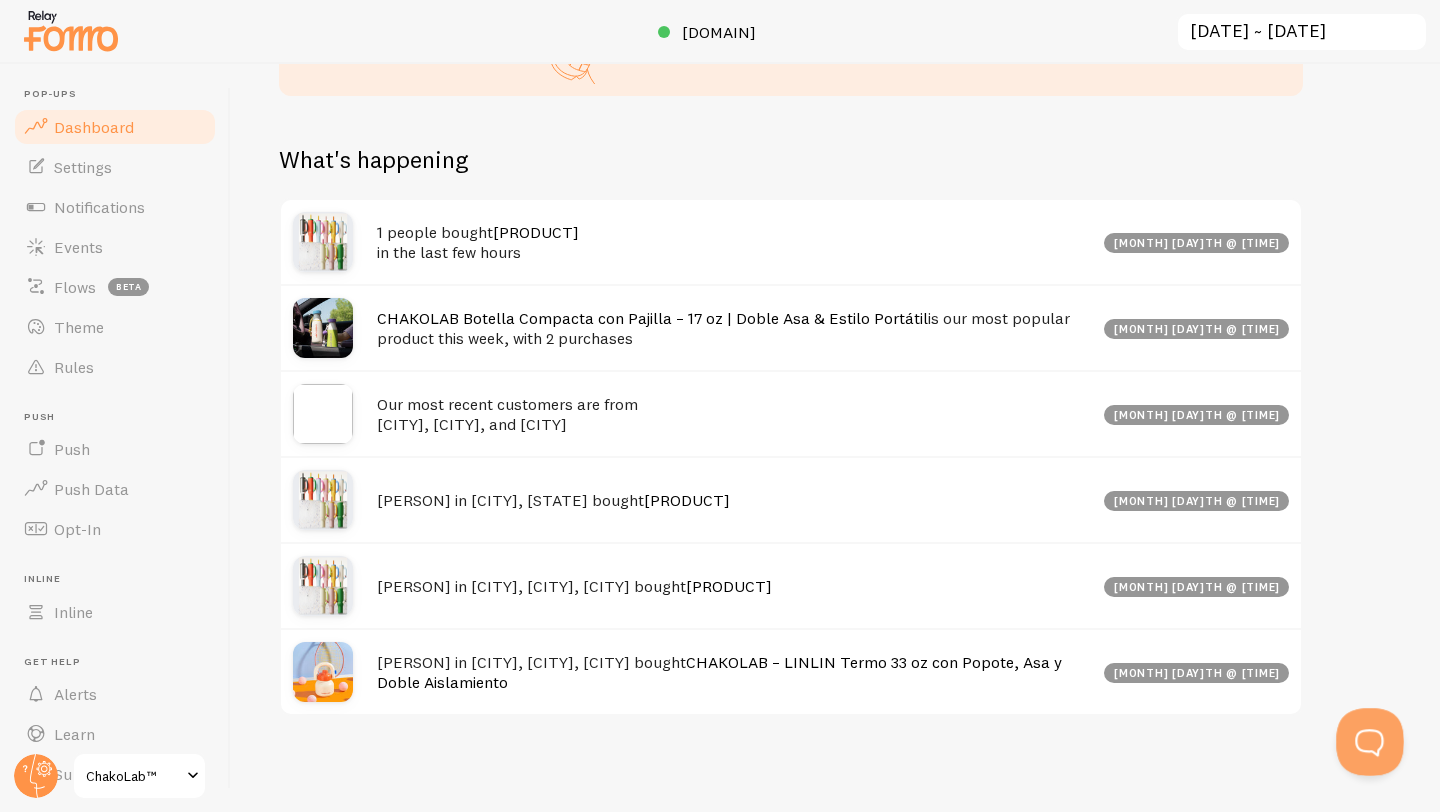 click at bounding box center (1366, 738) 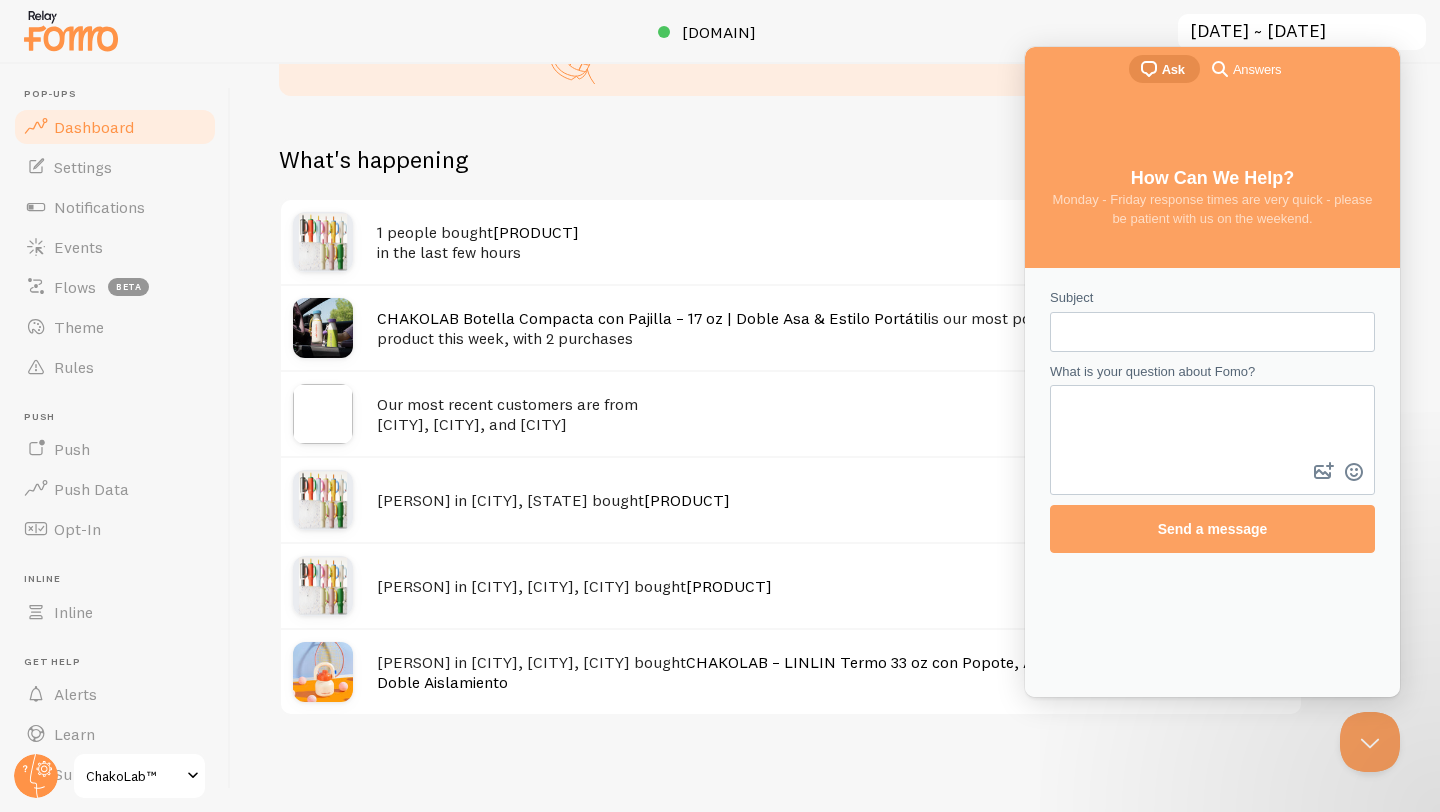 scroll, scrollTop: 0, scrollLeft: 0, axis: both 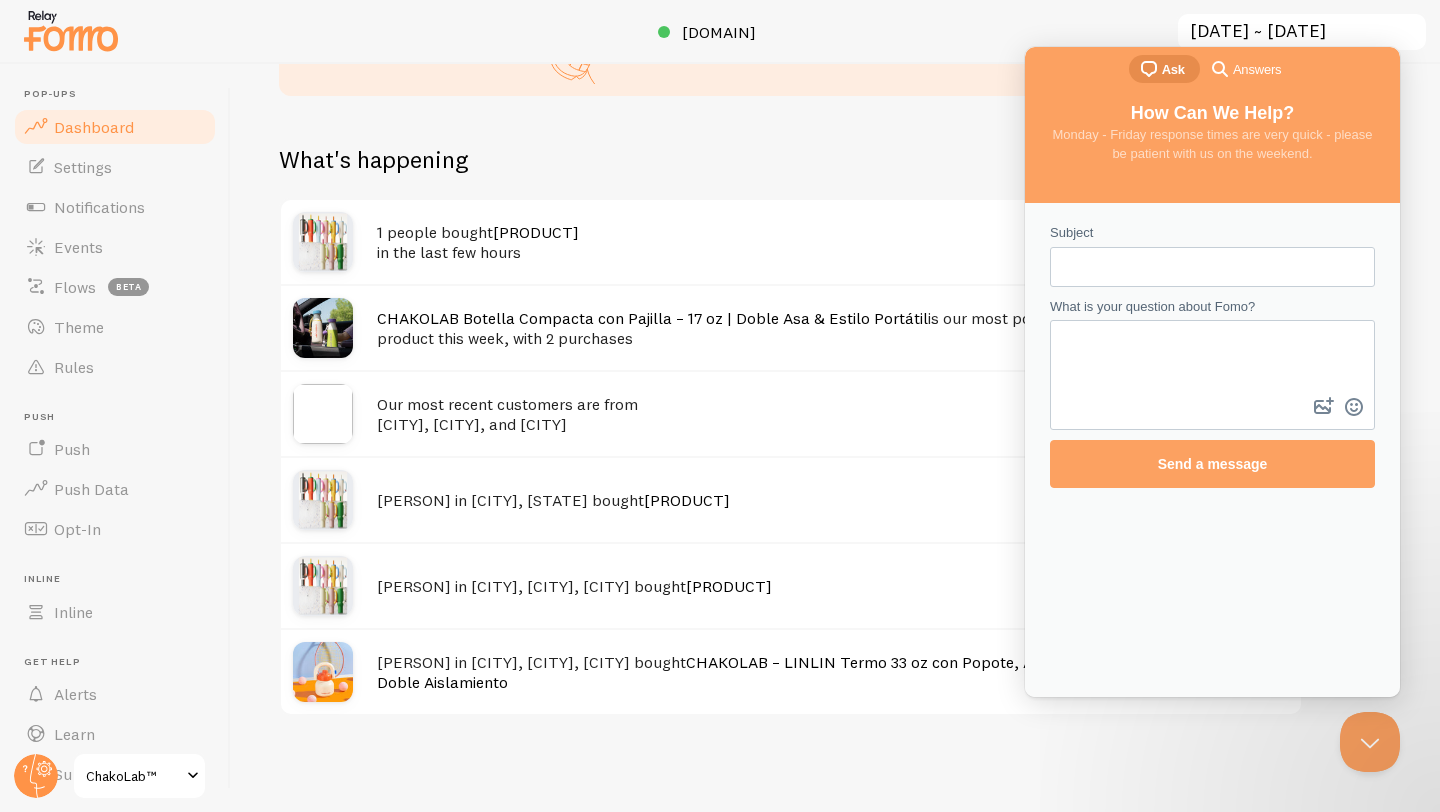 click on "[PRODUCT]" at bounding box center [536, 232] 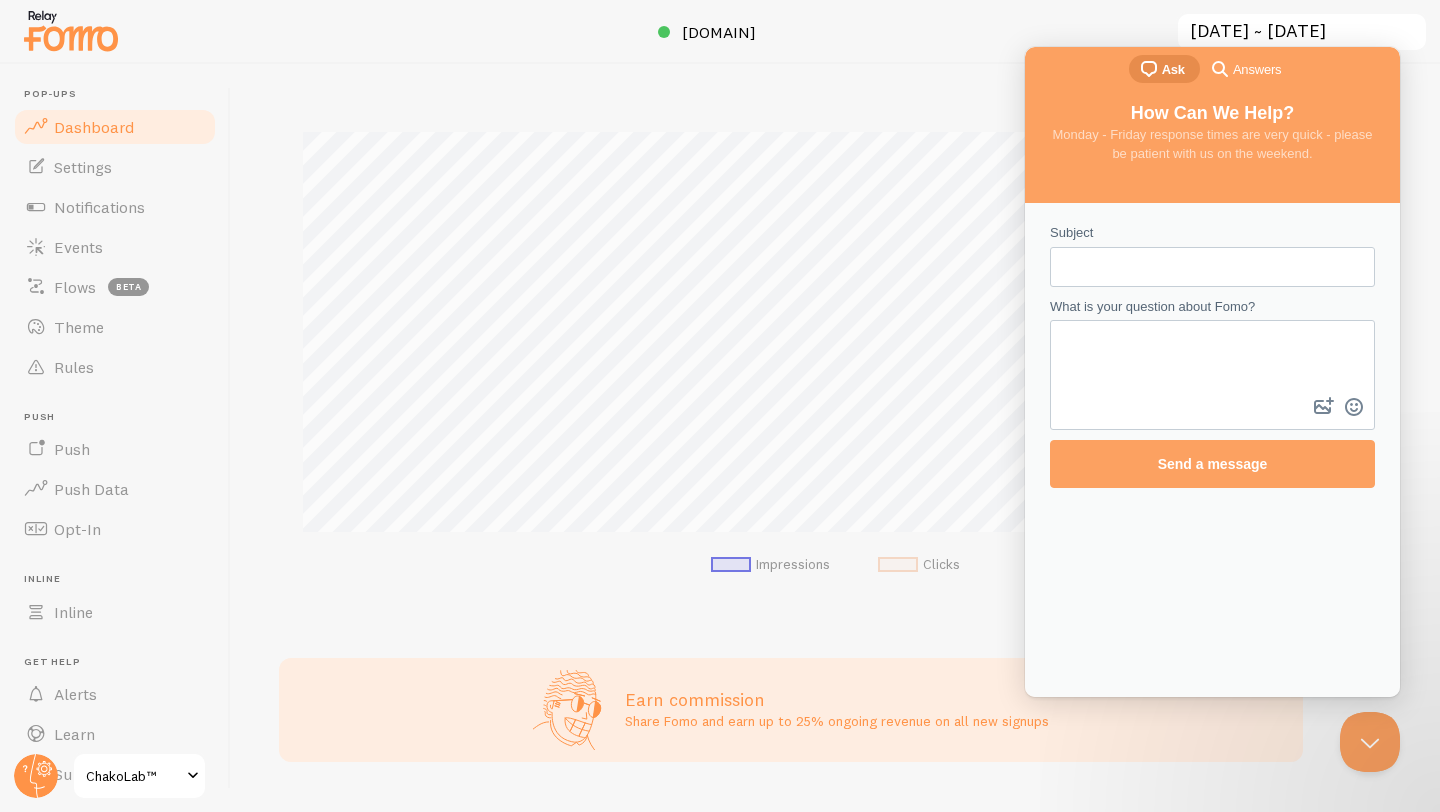 scroll, scrollTop: 245, scrollLeft: 0, axis: vertical 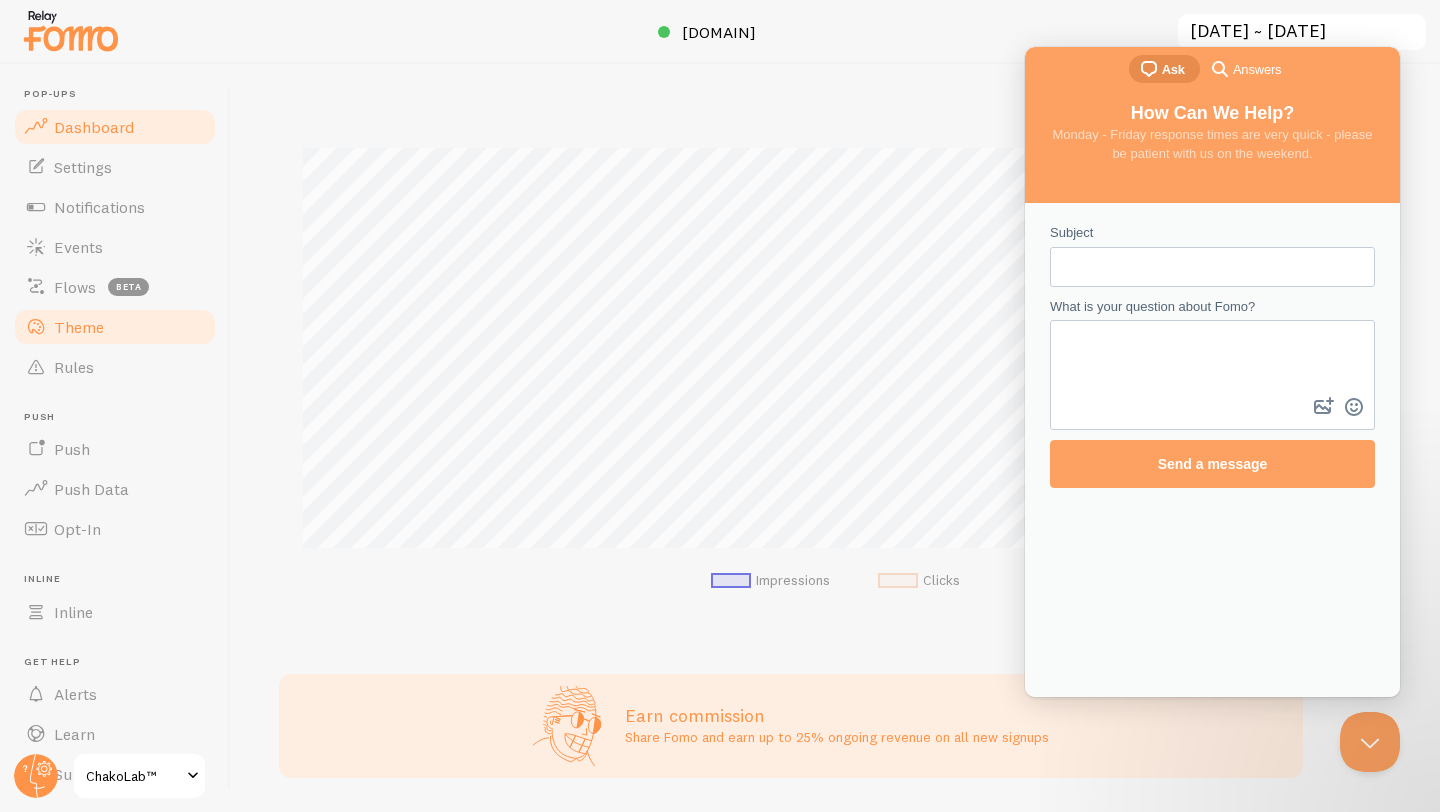 click on "Theme" at bounding box center [115, 327] 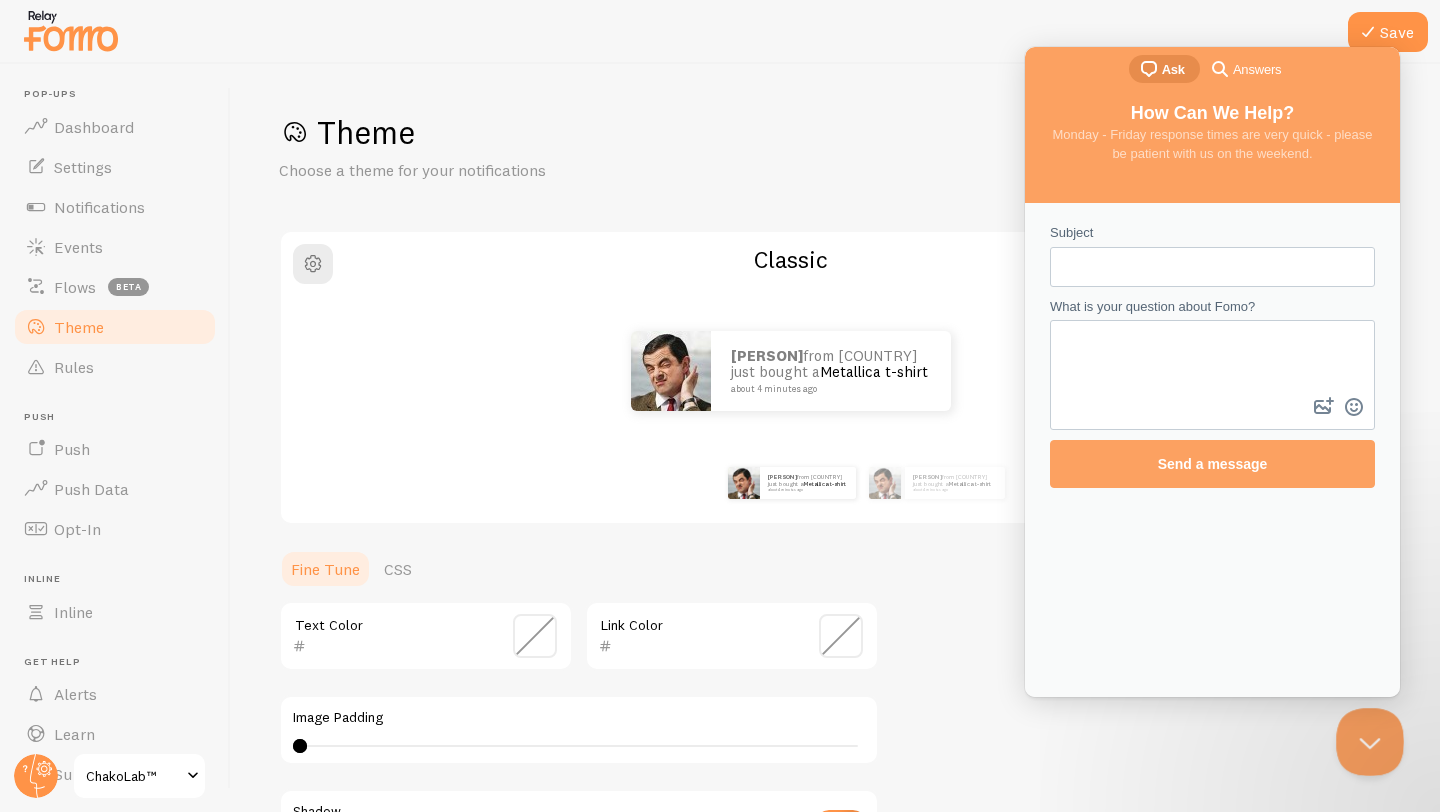 click at bounding box center (1366, 738) 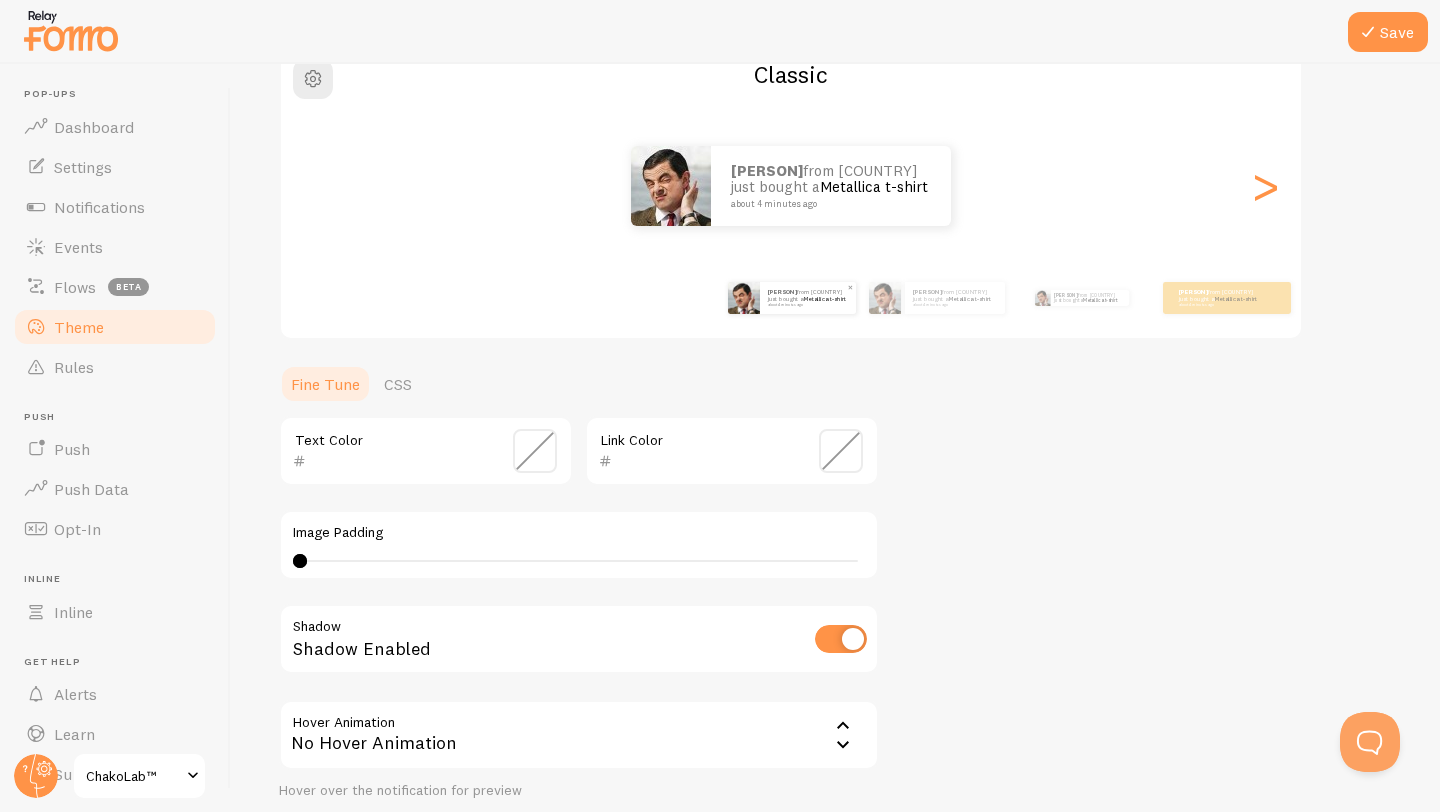 scroll, scrollTop: 203, scrollLeft: 0, axis: vertical 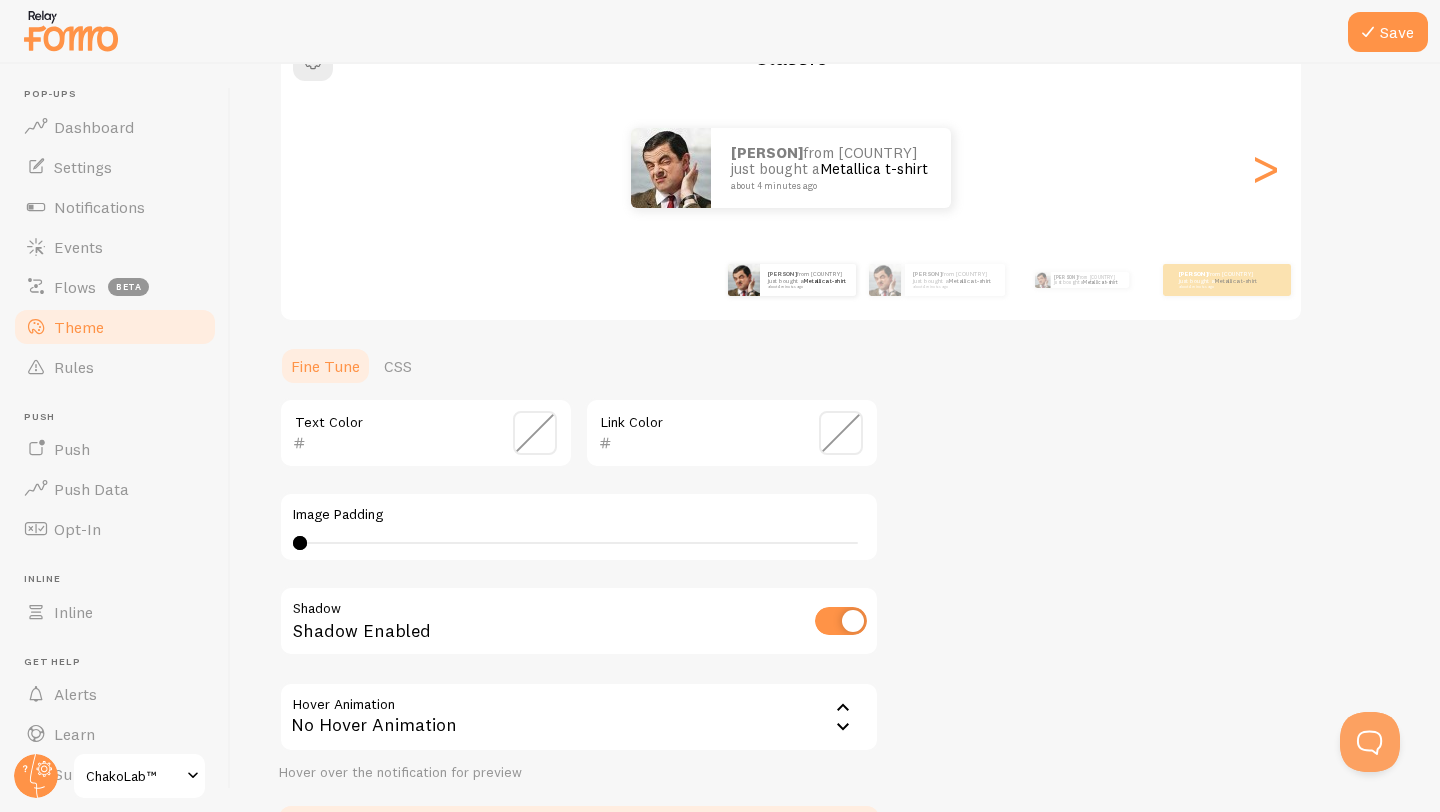 click at bounding box center (535, 433) 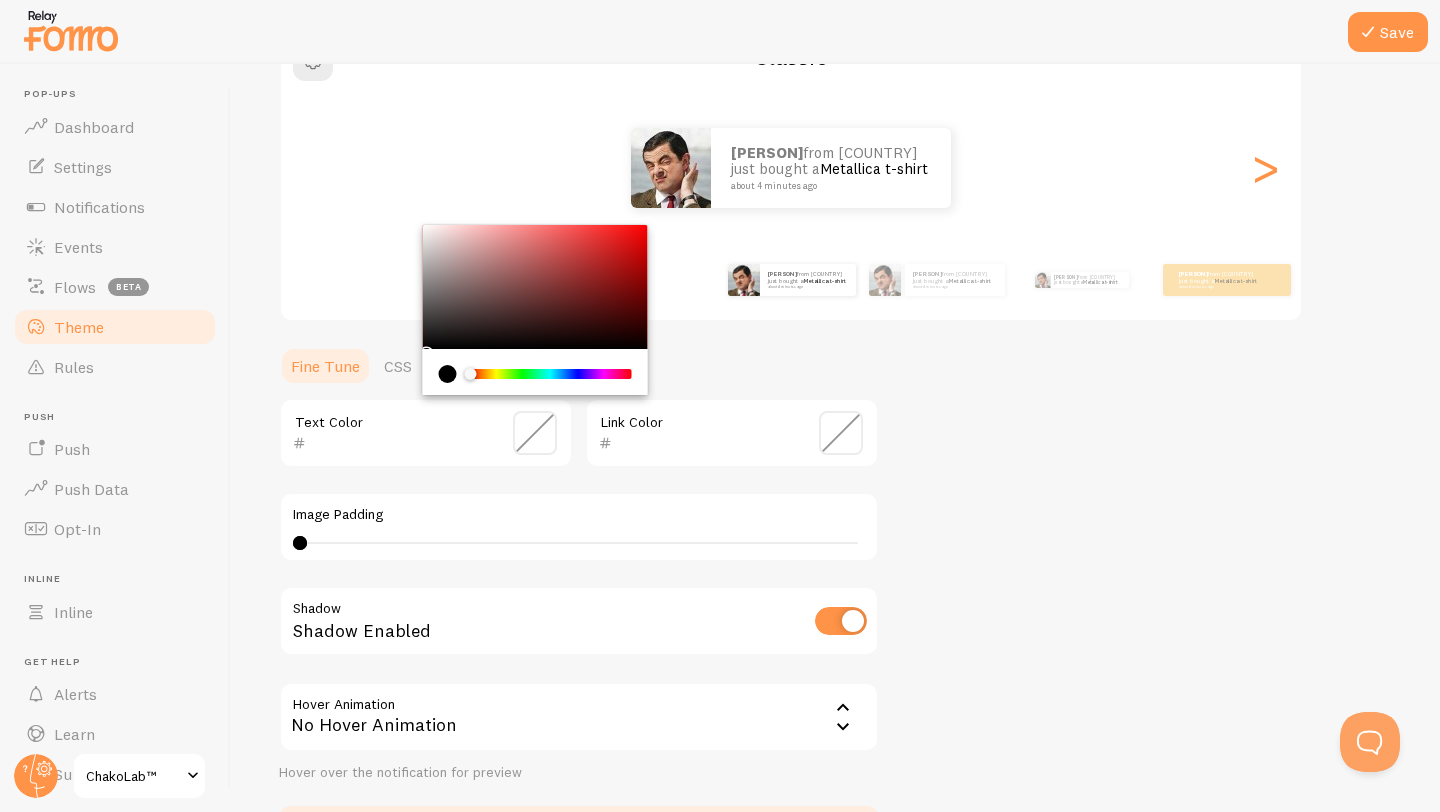 click at bounding box center [448, 374] 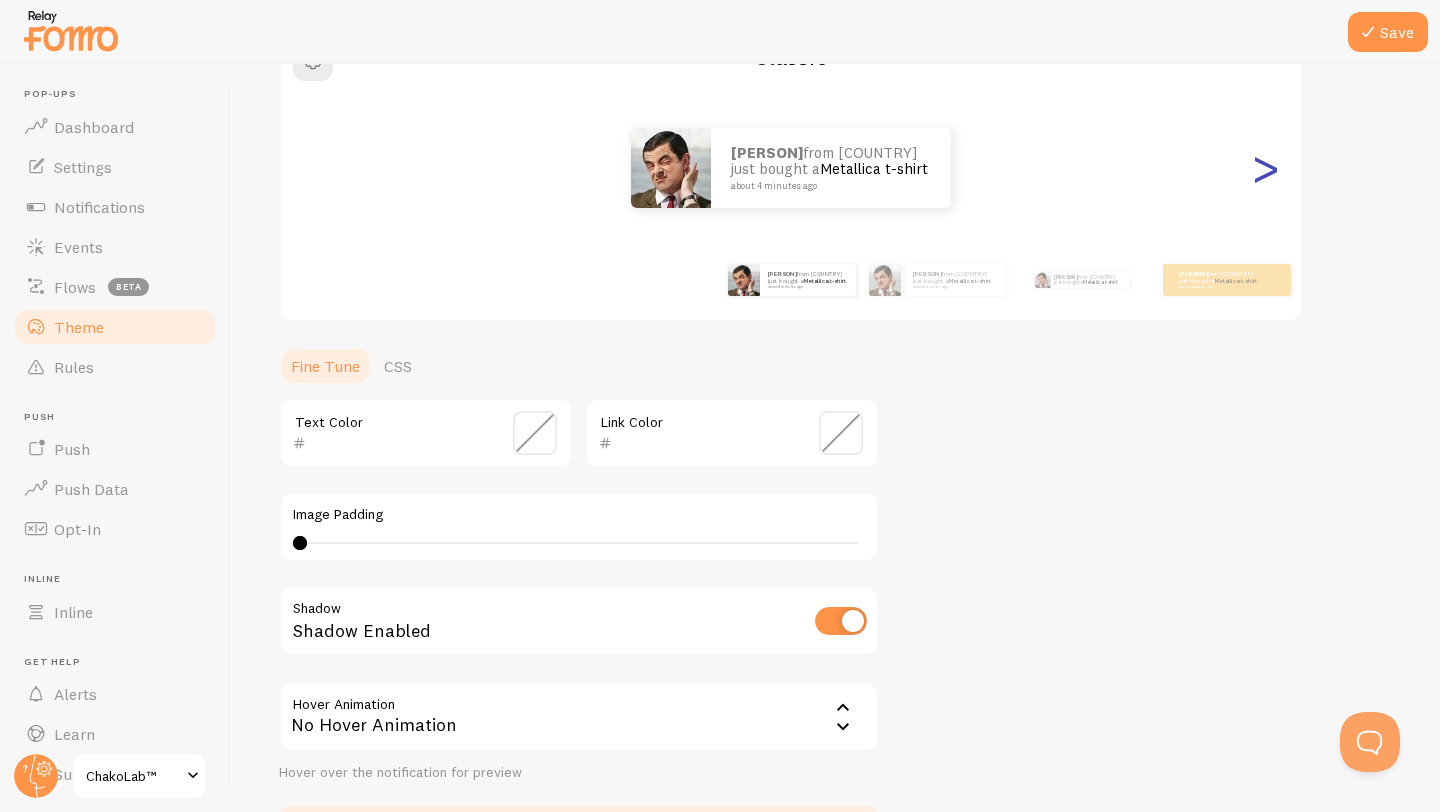 click on ">" at bounding box center (1265, 168) 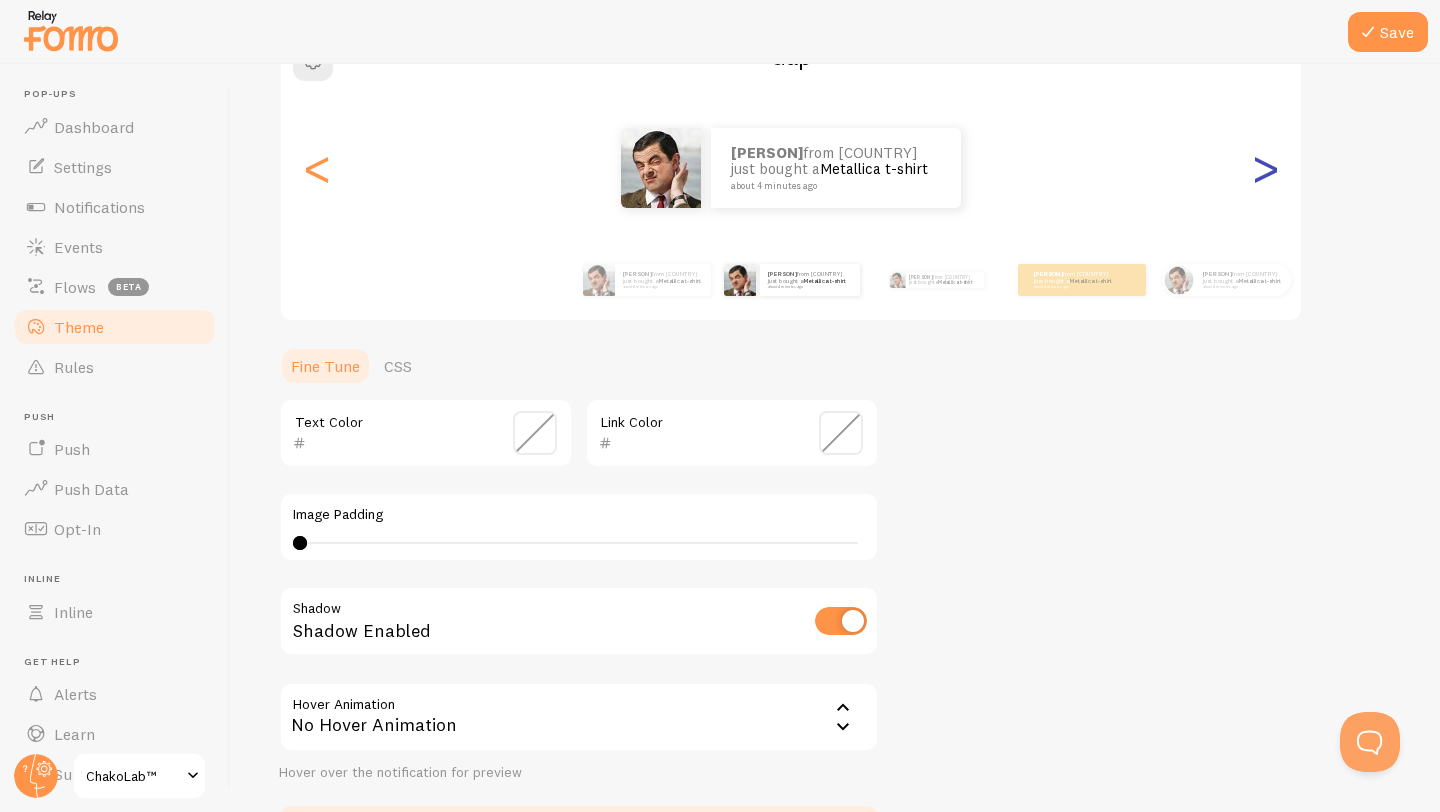 click on ">" at bounding box center [1265, 168] 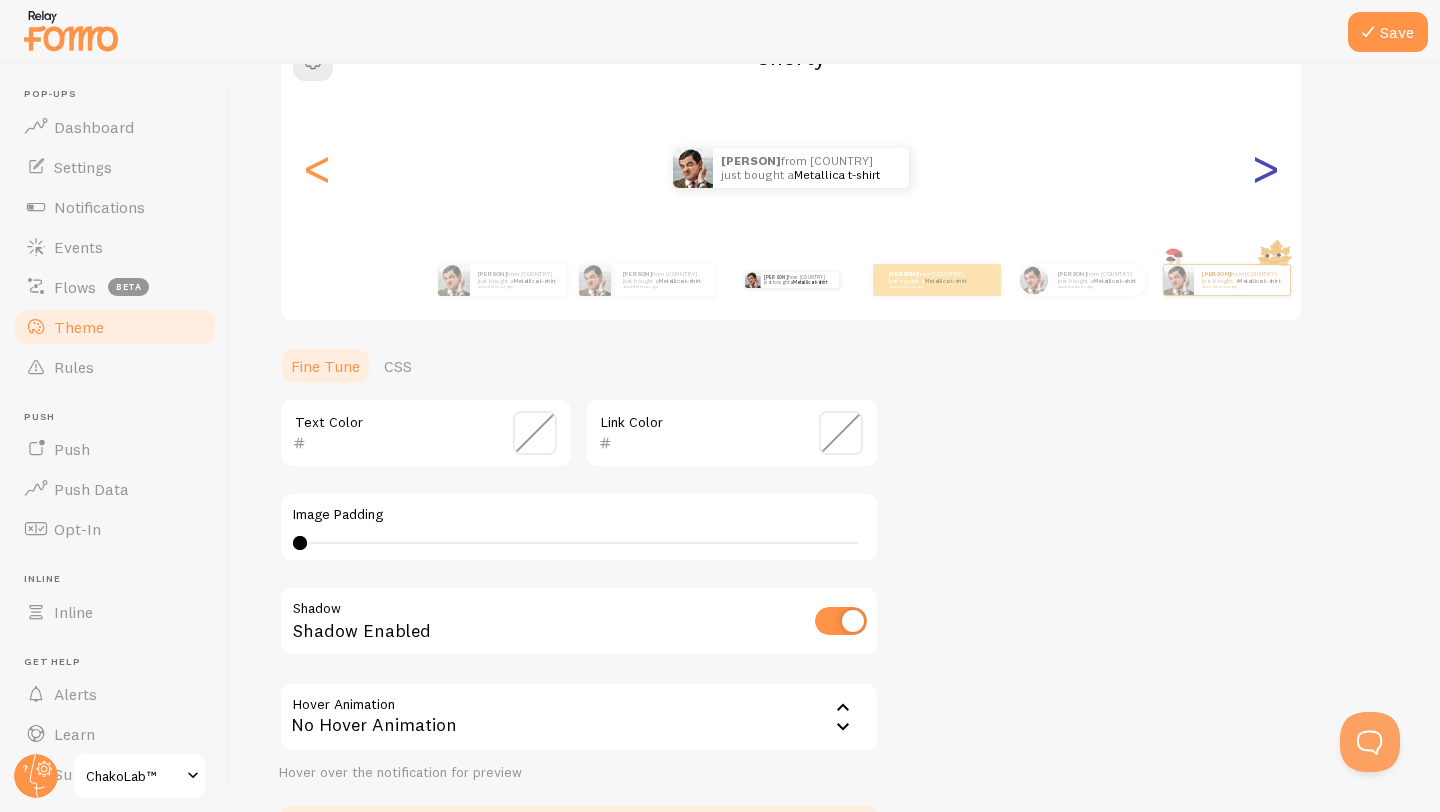 click on ">" at bounding box center (1265, 168) 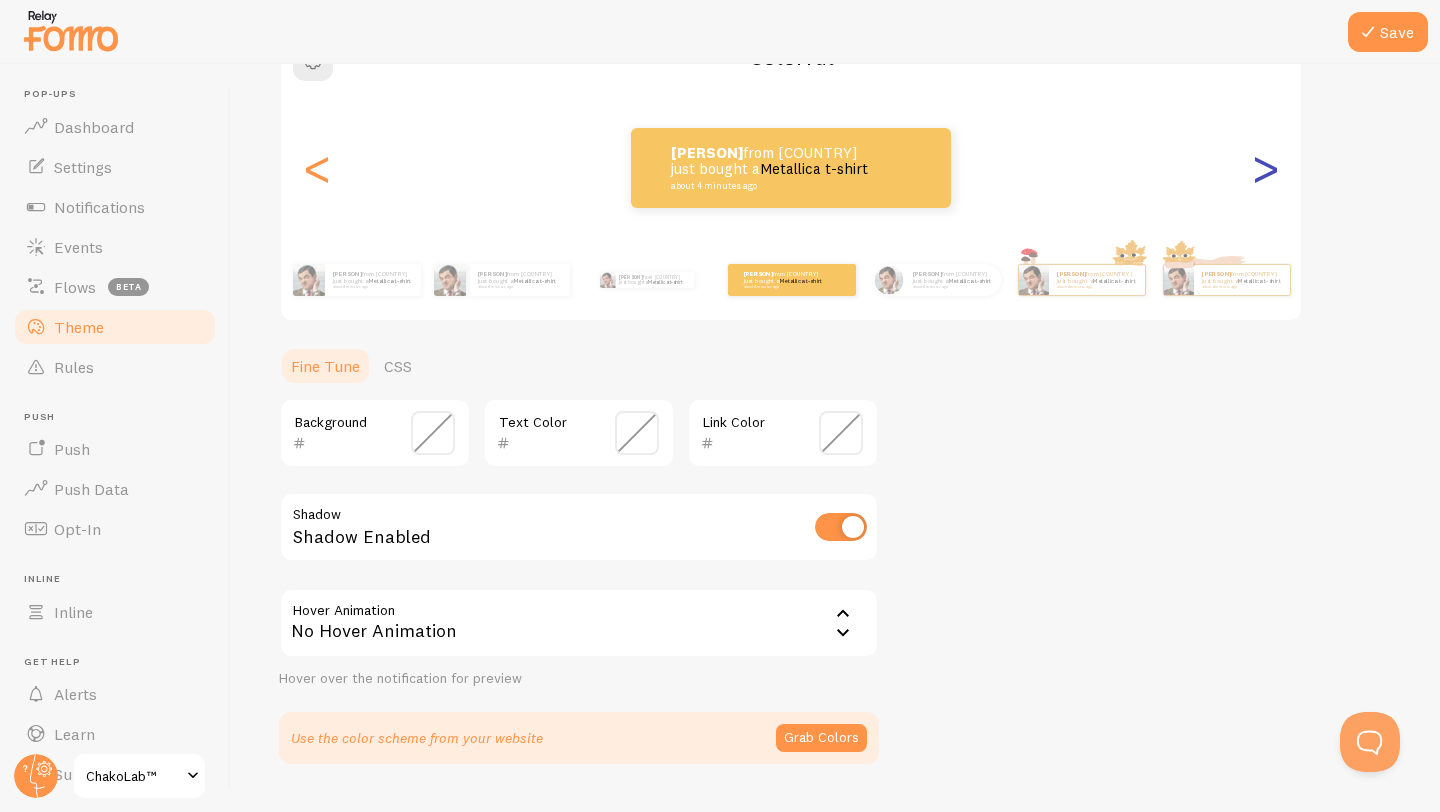 click on ">" at bounding box center [1265, 168] 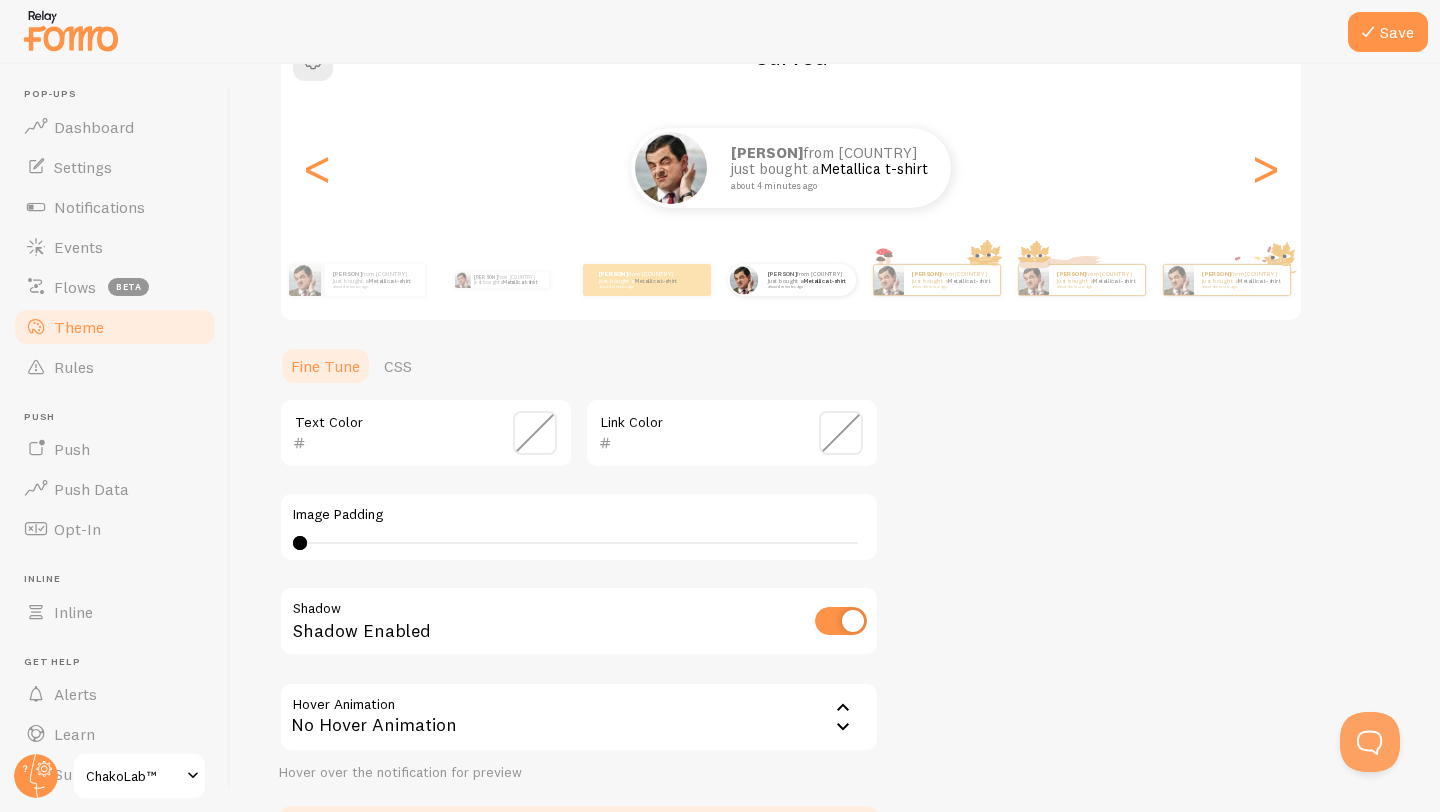 click on "[PERSON] from [COUNTRY] just bought a [PRODUCT] about [TIME]" at bounding box center [791, 168] 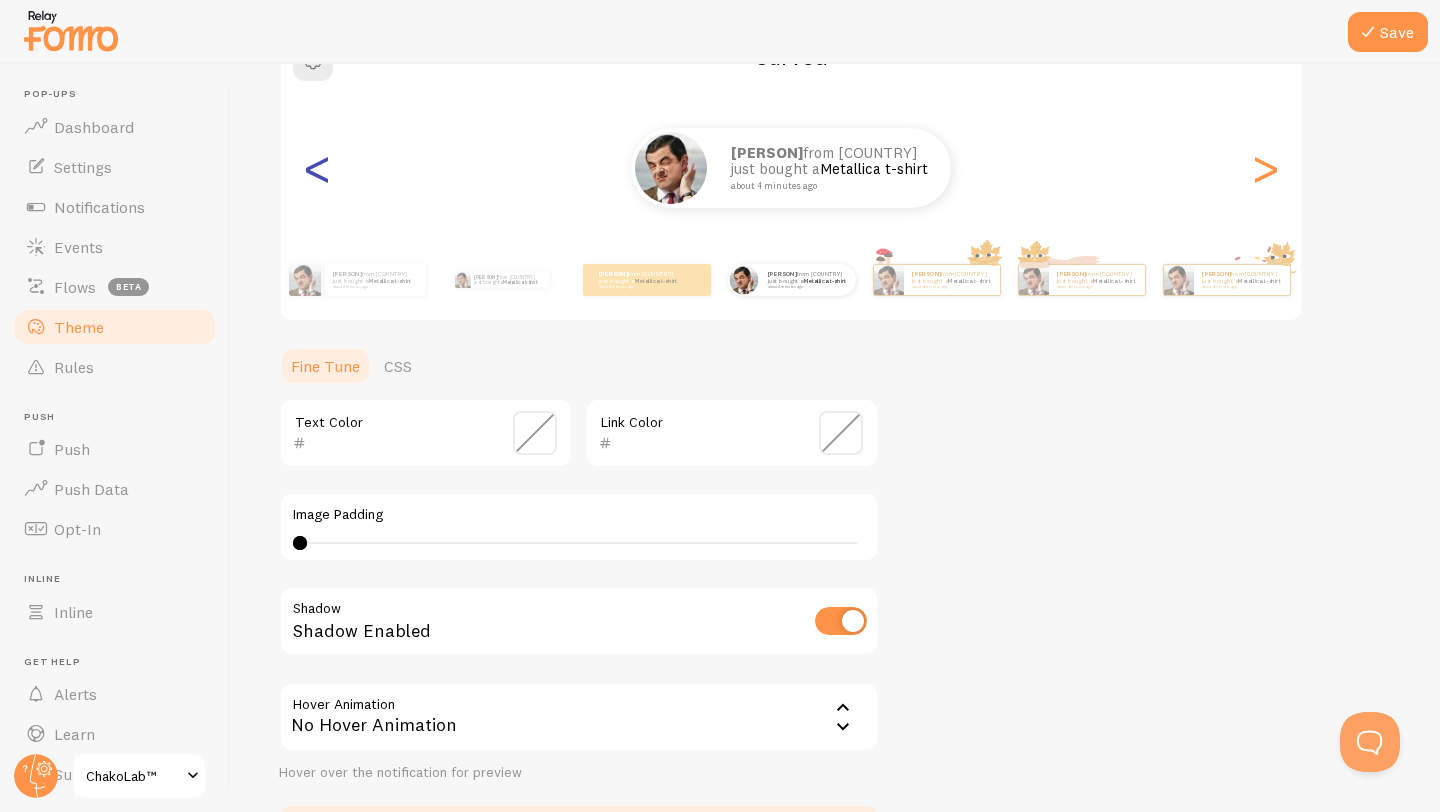 click on "<" at bounding box center (317, 168) 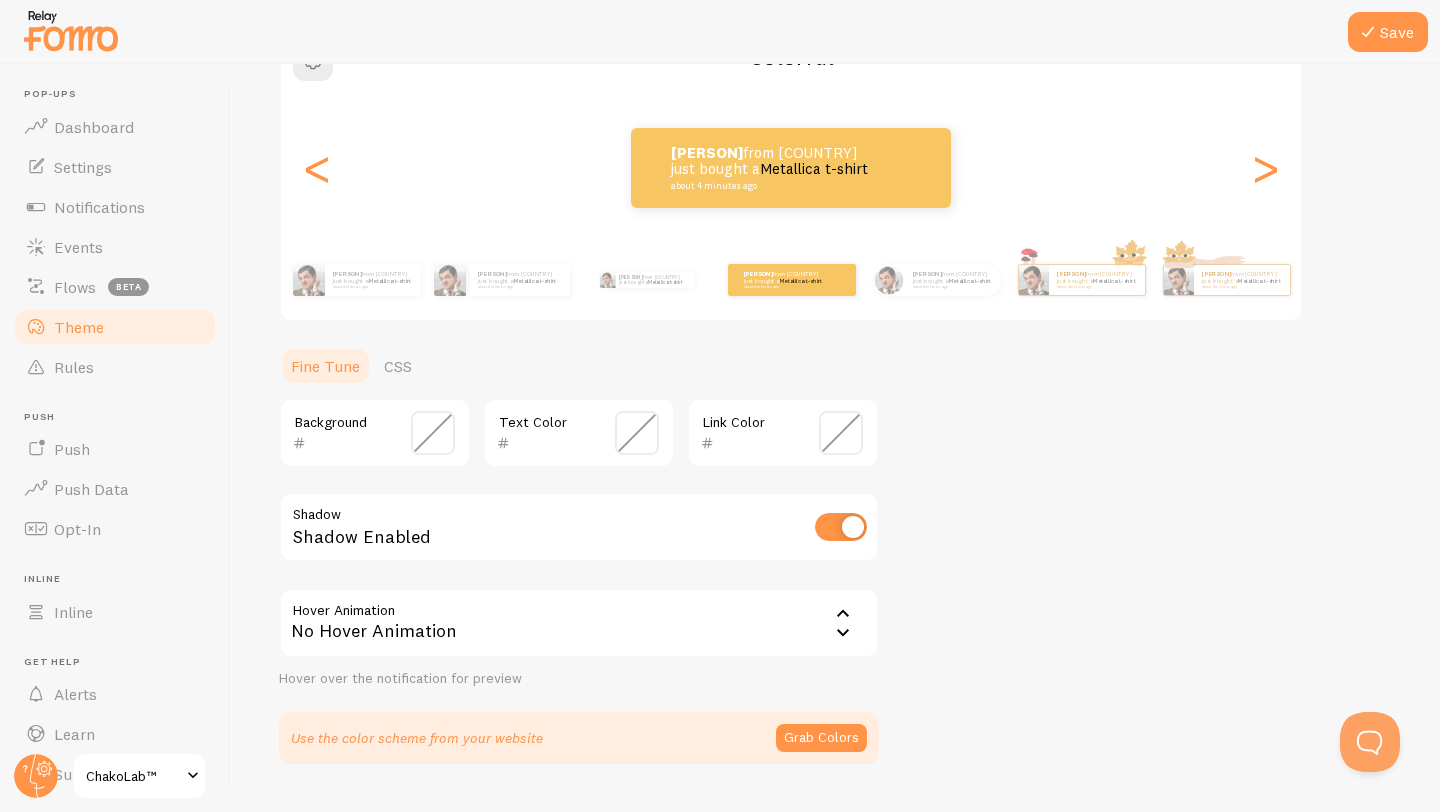 scroll, scrollTop: 228, scrollLeft: 0, axis: vertical 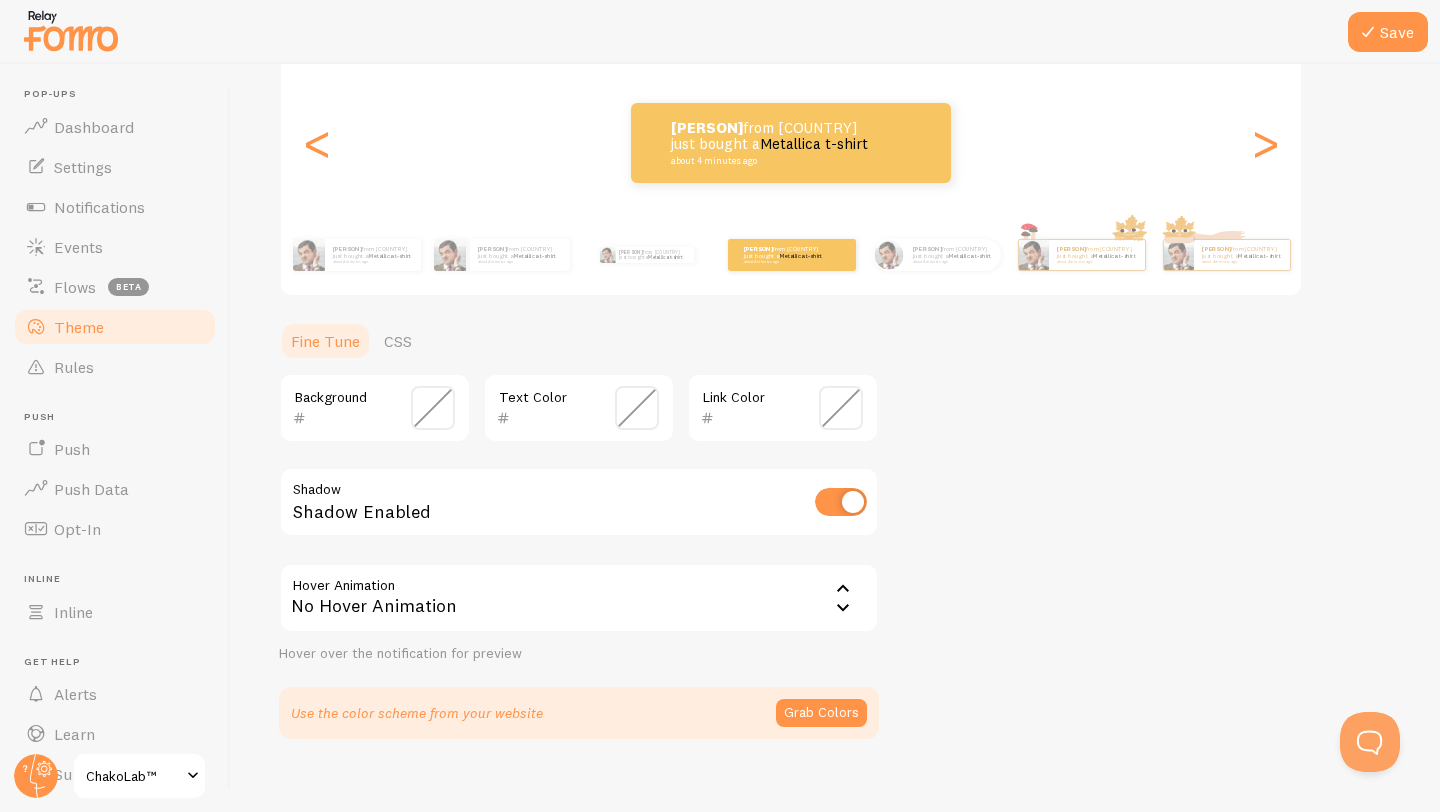 click at bounding box center (433, 408) 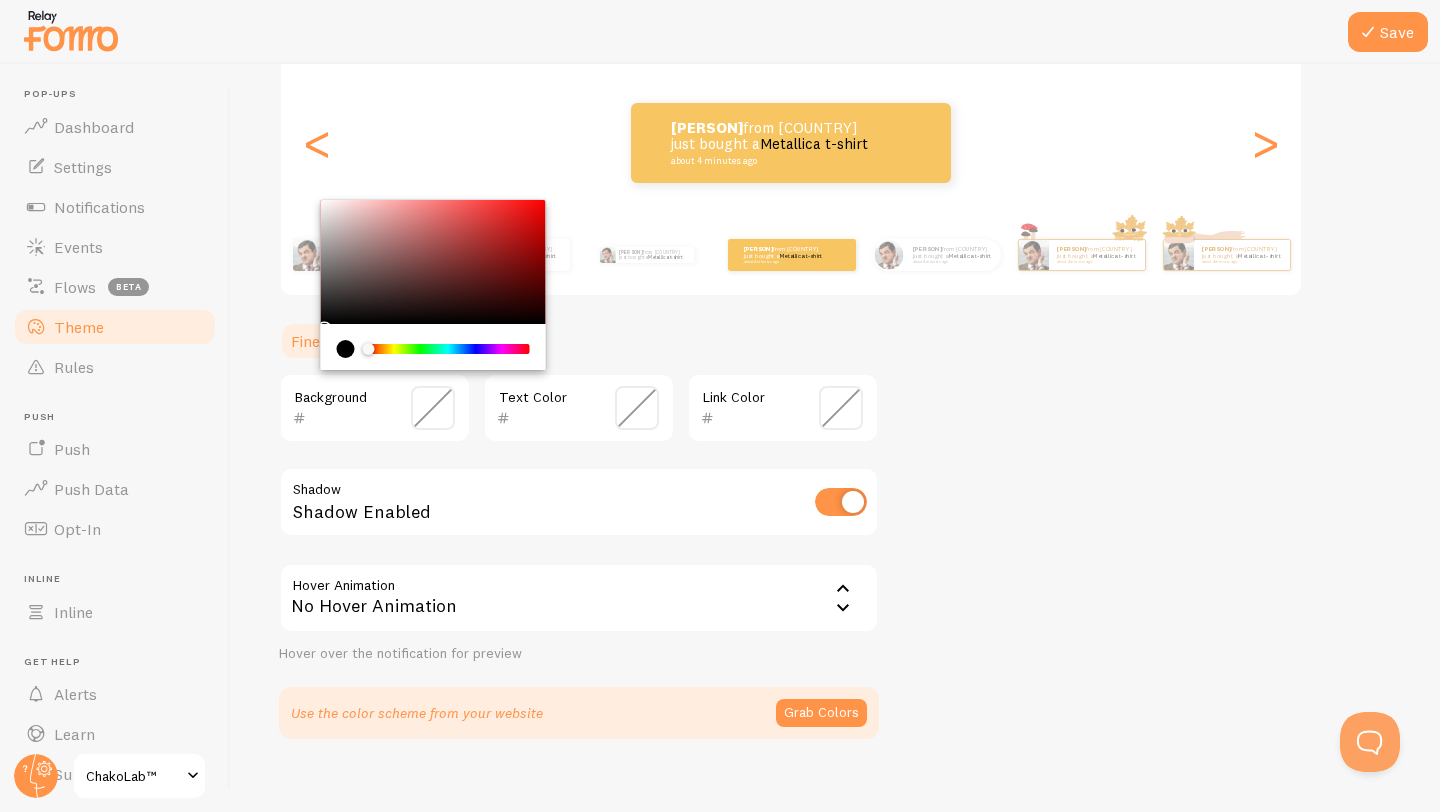 click on "Theme
Choose a theme for your notifications
Colorful
[PERSON]  from [COUNTRY] just bought a  [PRODUCT]   about [TIME] minutes ago [PERSON]  from [COUNTRY] just bought a  [PRODUCT]   about [TIME] minutes ago [PERSON]  from [COUNTRY] just bought a  [PRODUCT]   about [TIME] minutes ago [PERSON]  from [COUNTRY] just bought a  [PRODUCT]   about [TIME] minutes ago [PERSON]  from [COUNTRY] just bought a  [PRODUCT]   about [TIME] minutes ago [PERSON]  from [COUNTRY] just bought a  [PRODUCT]   about [TIME] minutes ago [PERSON]  from [COUNTRY] just bought a  [PRODUCT]   about [TIME] minutes ago [PERSON]  from [COUNTRY] just bought a  [PRODUCT]   about [TIME] minutes ago [PERSON]  from [COUNTRY] just bought a  [PRODUCT]   about [TIME] minutes ago [PERSON]  from [COUNTRY] just bought a  [PRODUCT]   about [TIME] minutes ago [PERSON]  from [COUNTRY] just bought a" at bounding box center (835, 311) 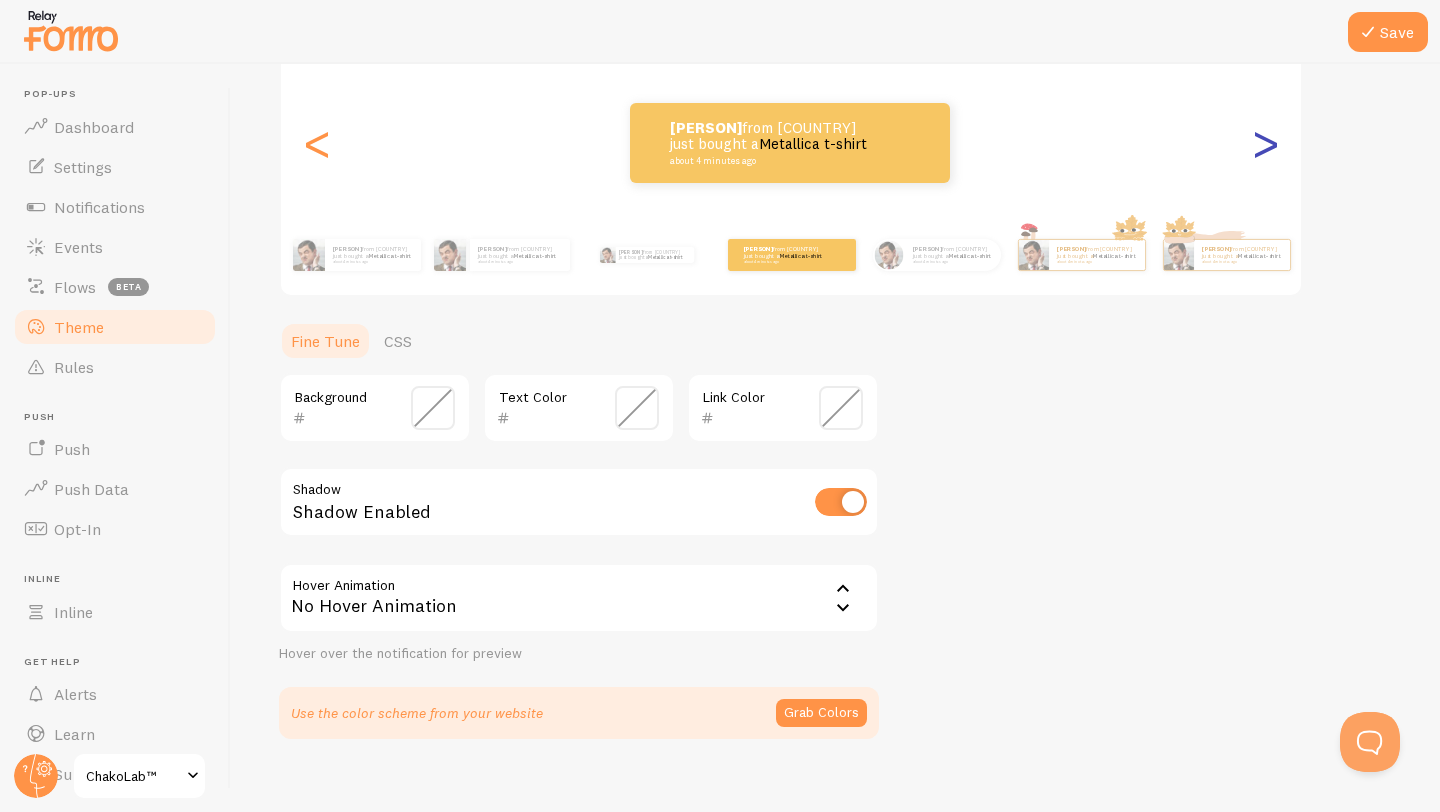 click on ">" at bounding box center [1265, 143] 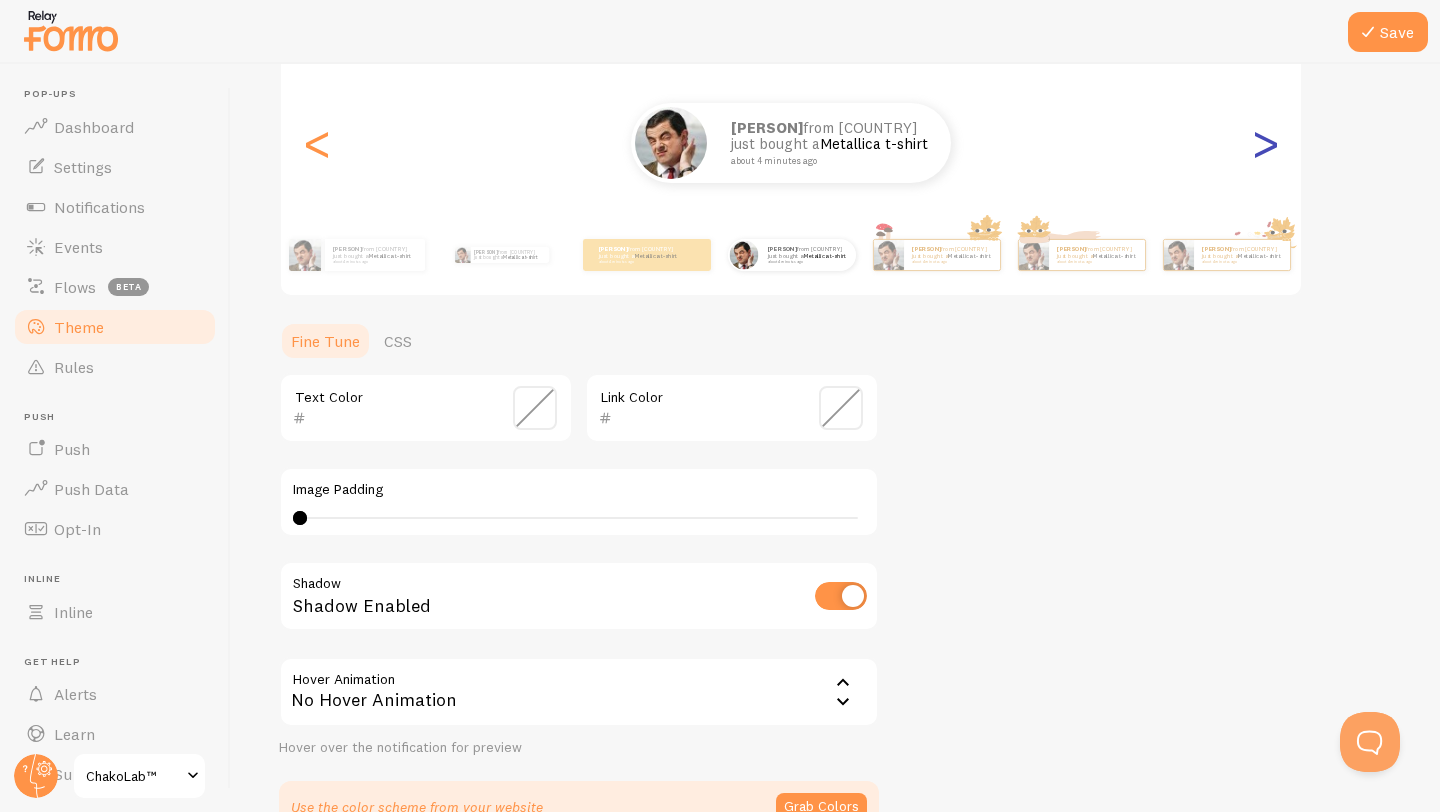 click on ">" at bounding box center [1265, 143] 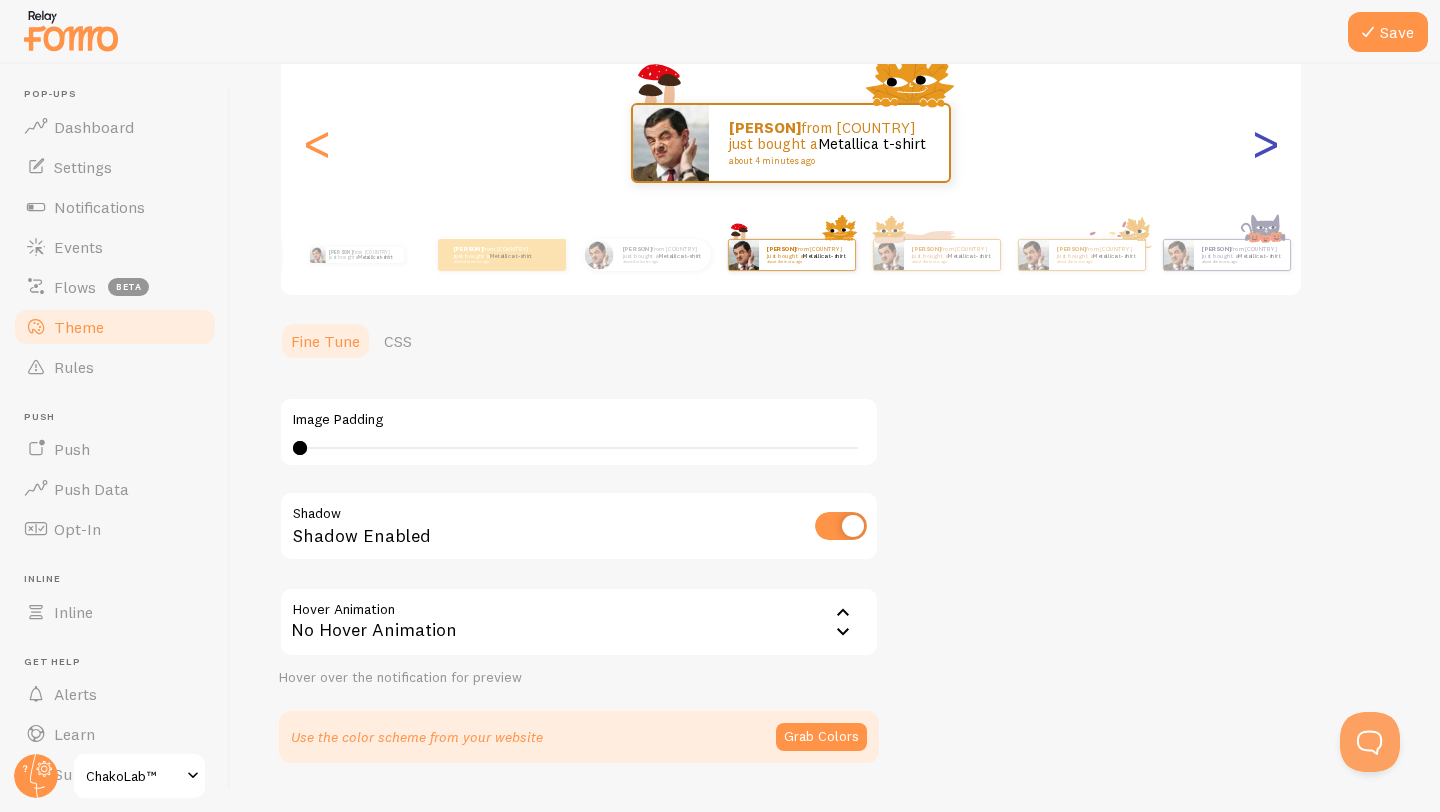 click on ">" at bounding box center (1265, 143) 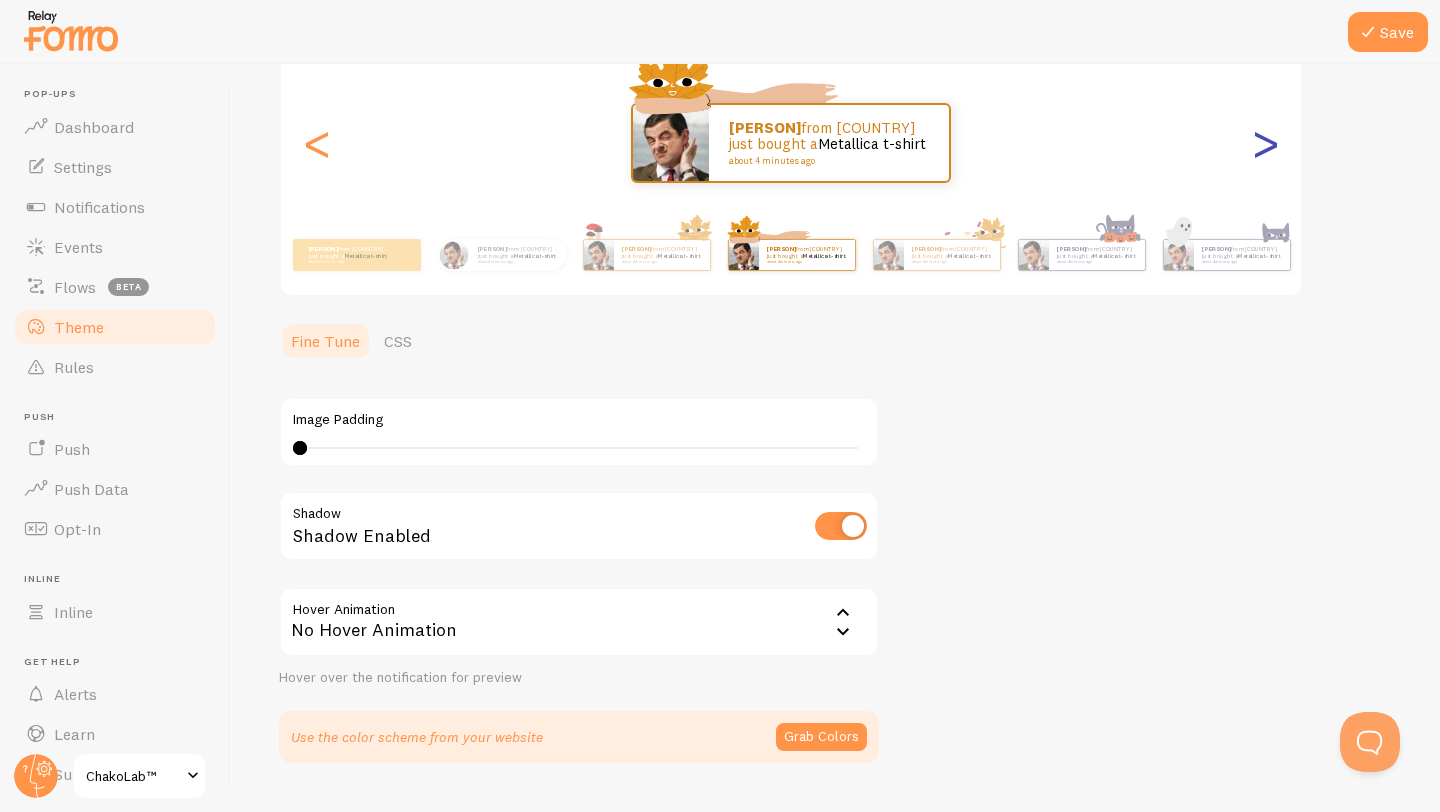 click on ">" at bounding box center [1265, 143] 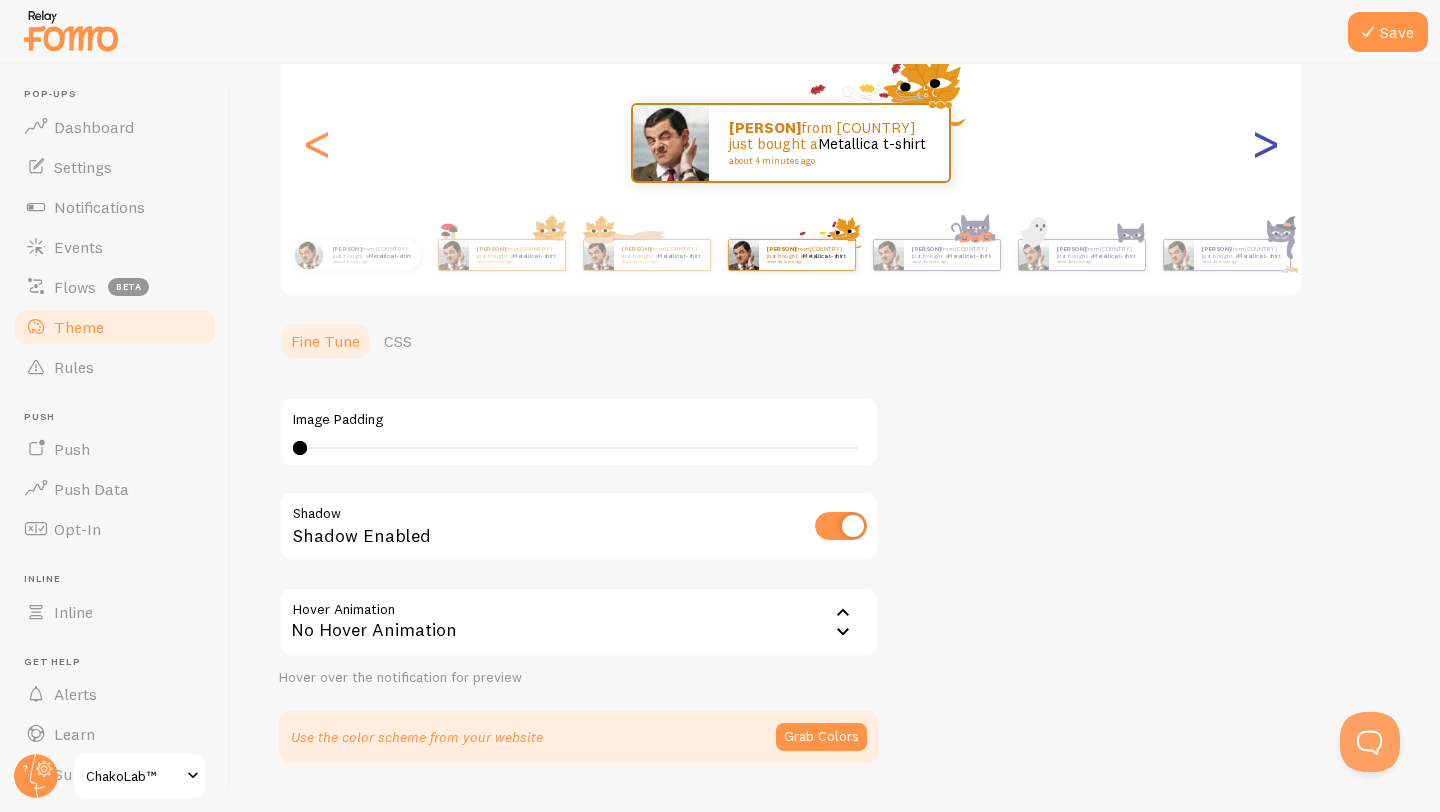 click on ">" at bounding box center [1265, 143] 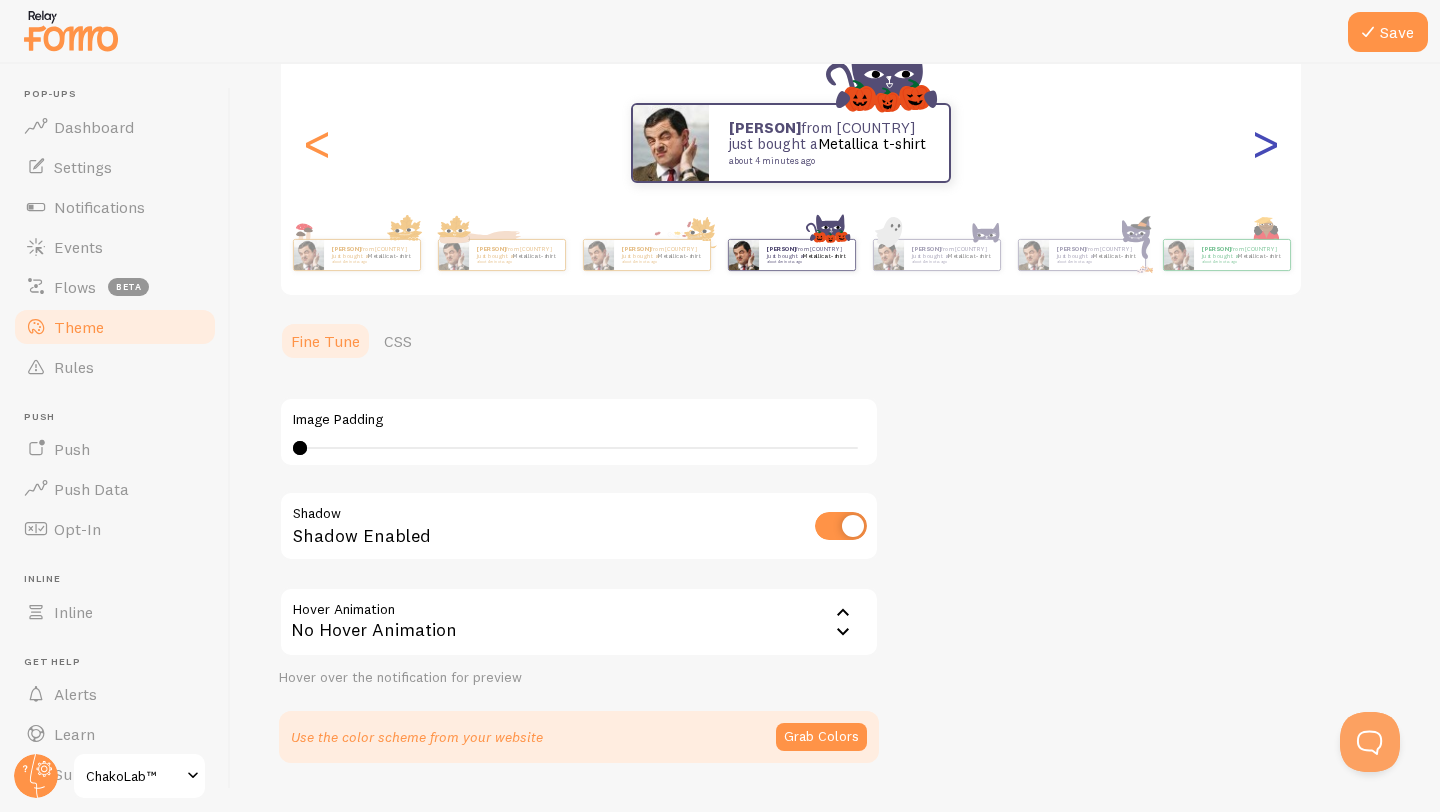 click on ">" at bounding box center (1265, 143) 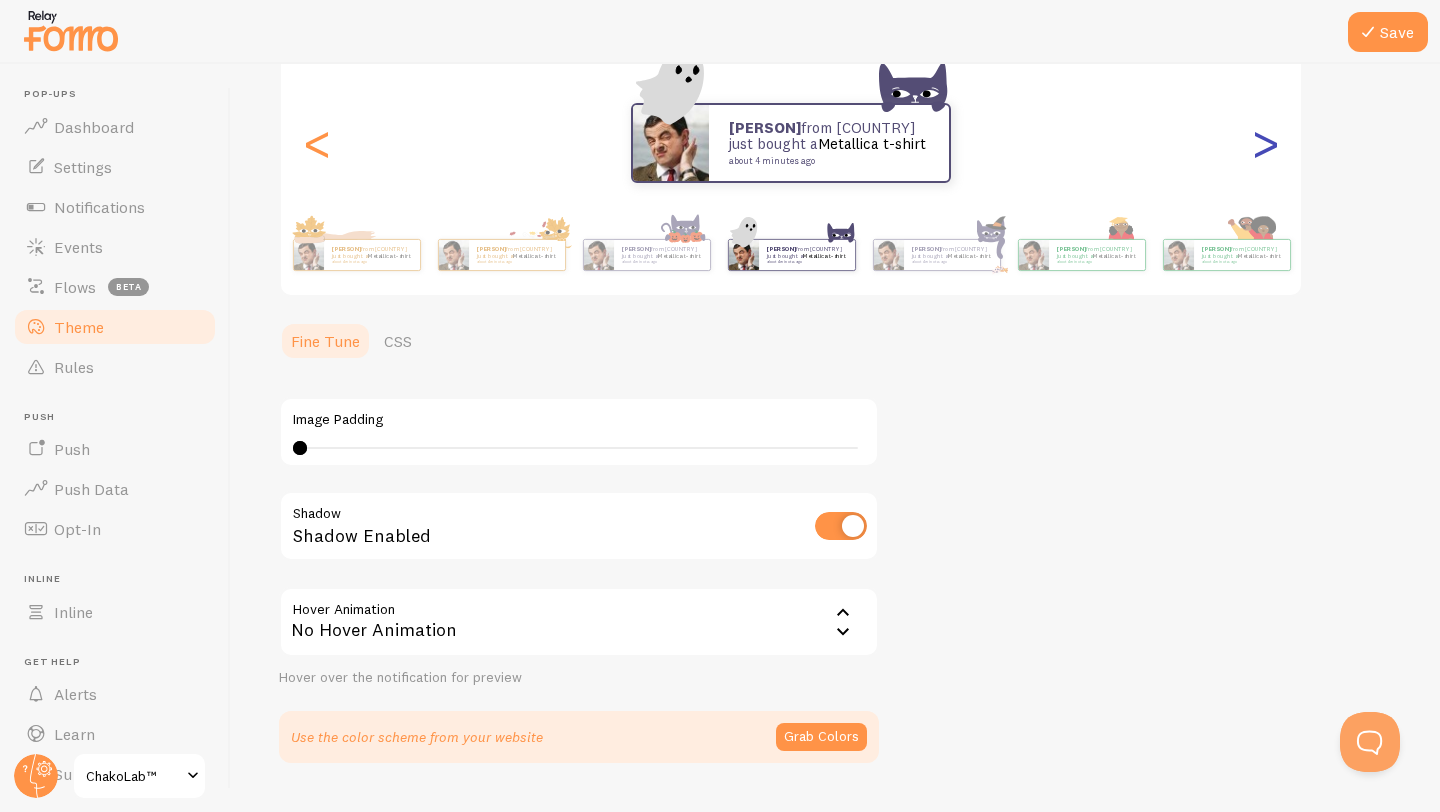 click on ">" at bounding box center [1265, 143] 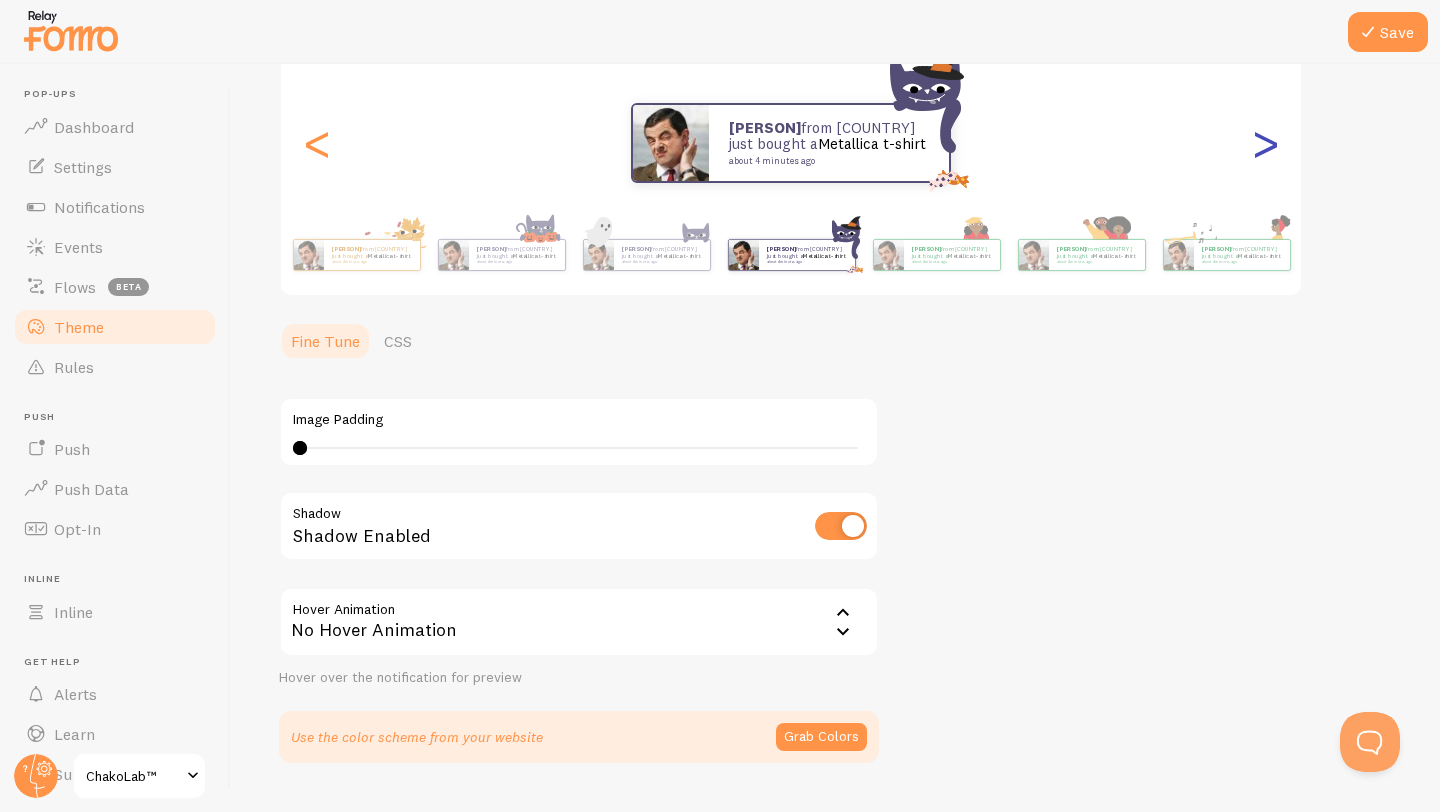 click on ">" at bounding box center (1265, 143) 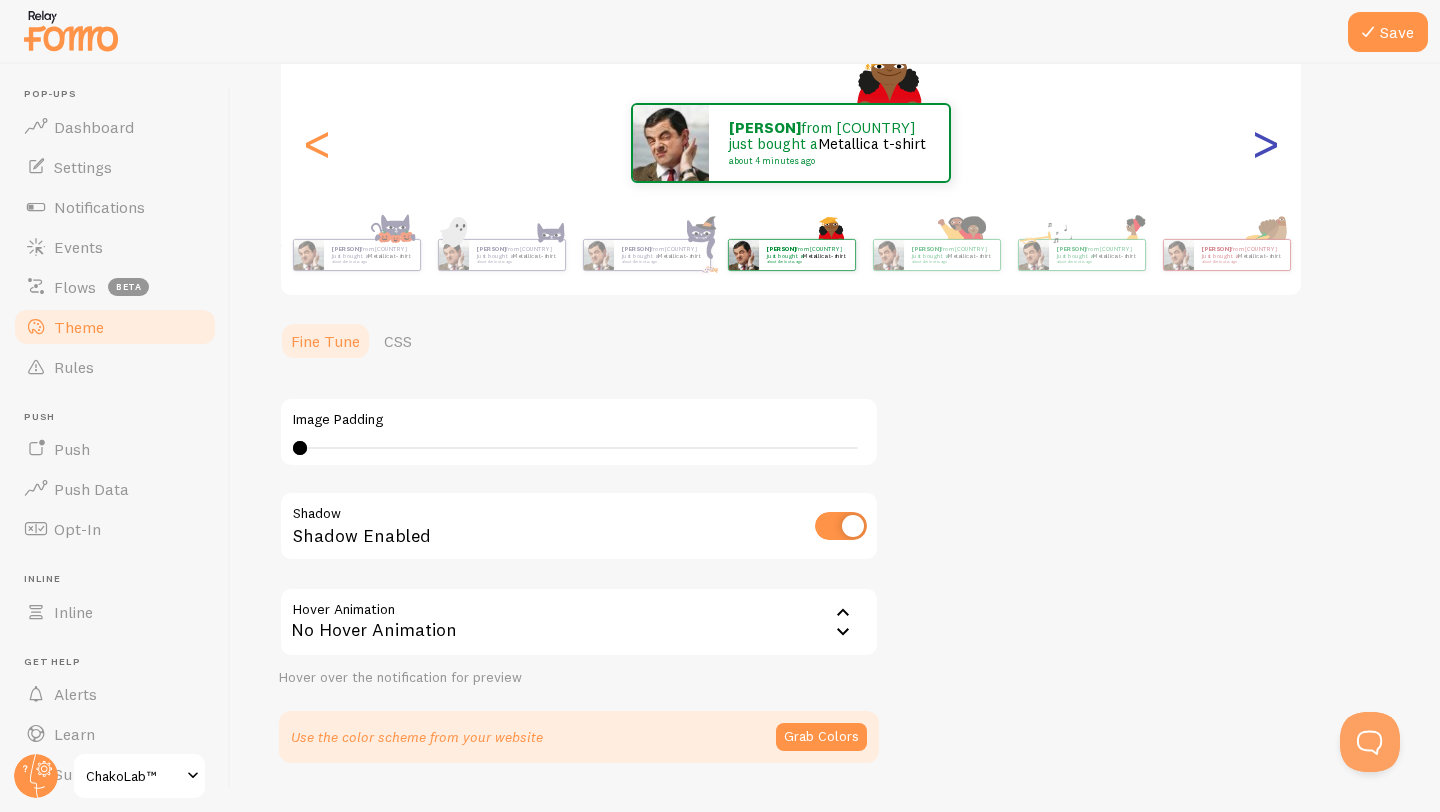 click on ">" at bounding box center [1265, 143] 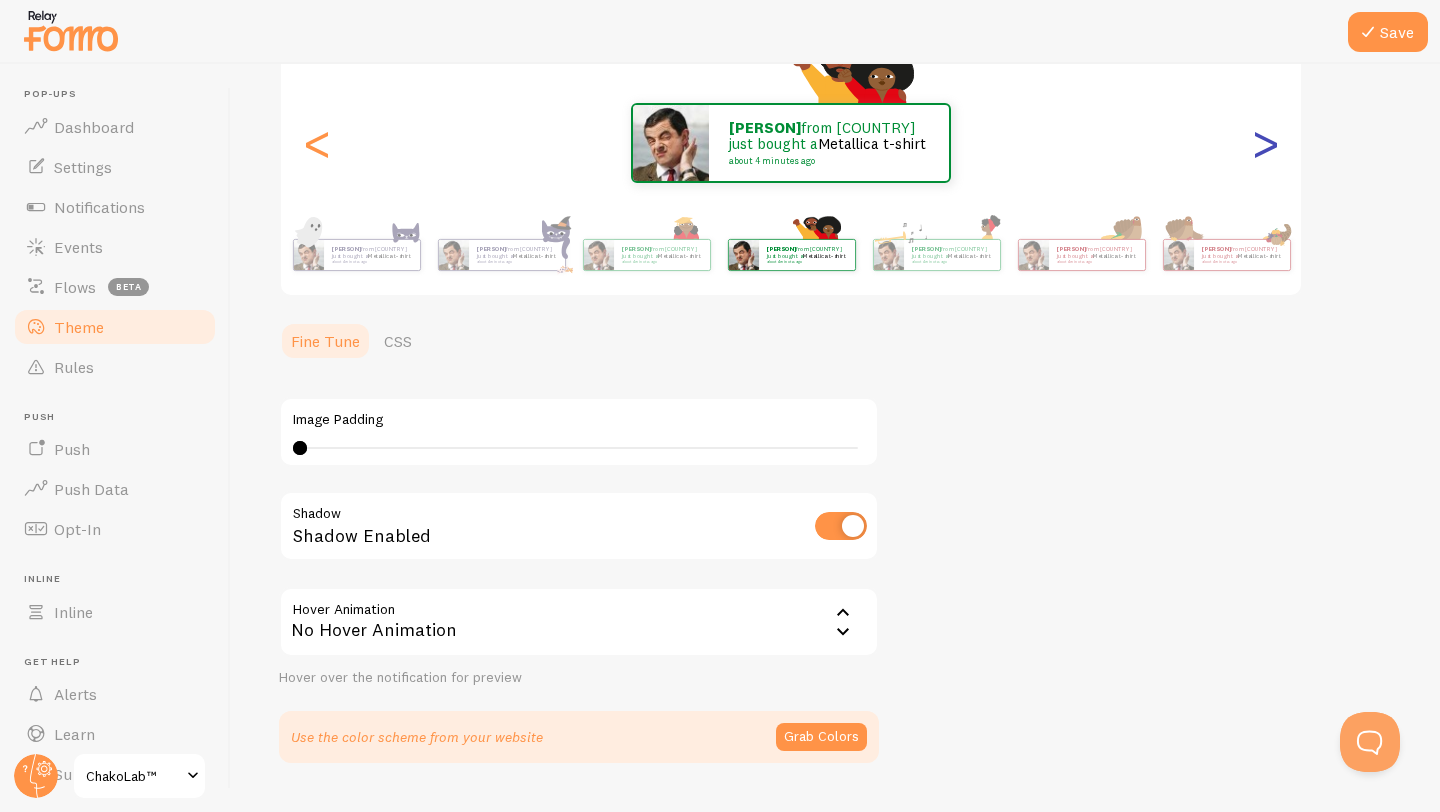 click on ">" at bounding box center (1265, 143) 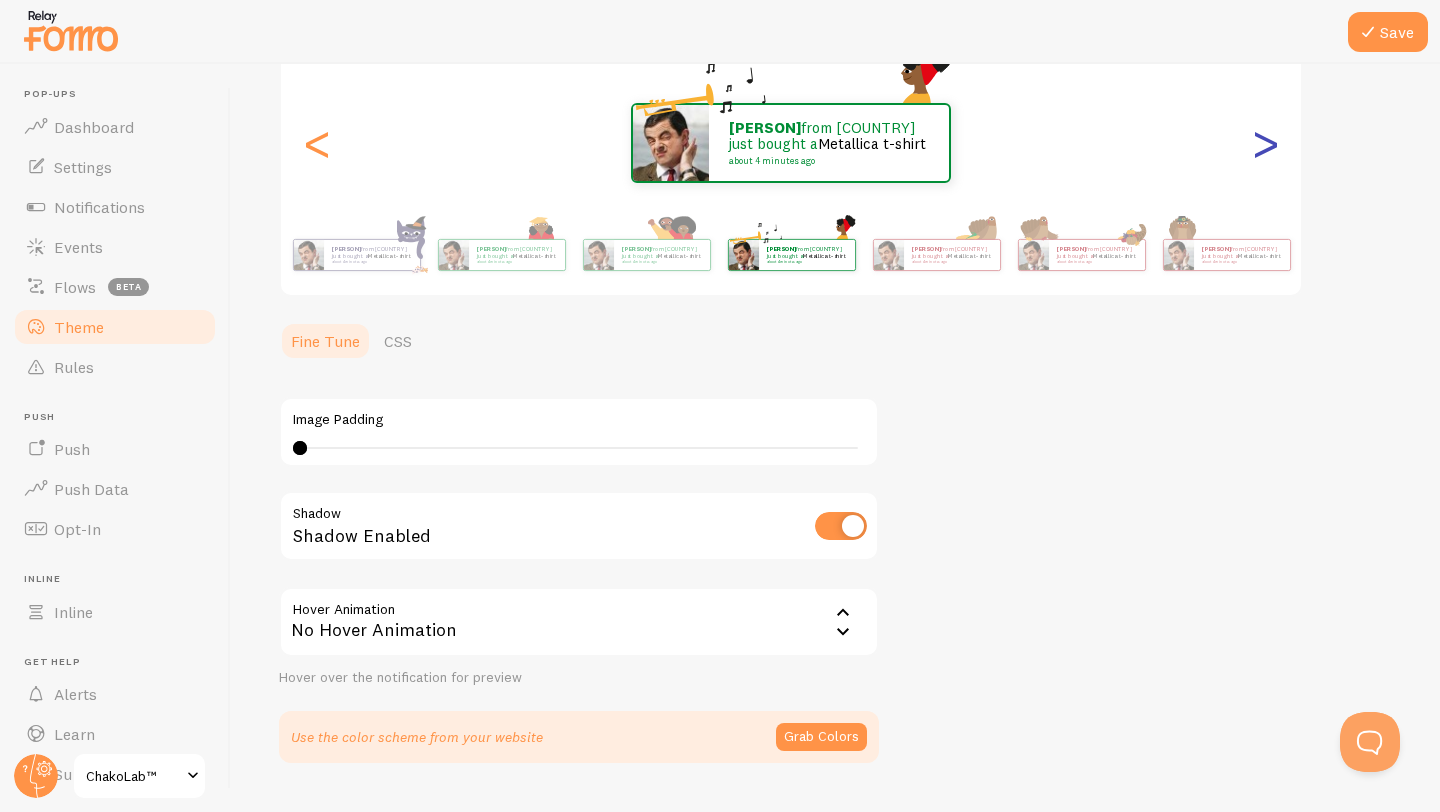 click on ">" at bounding box center [1265, 143] 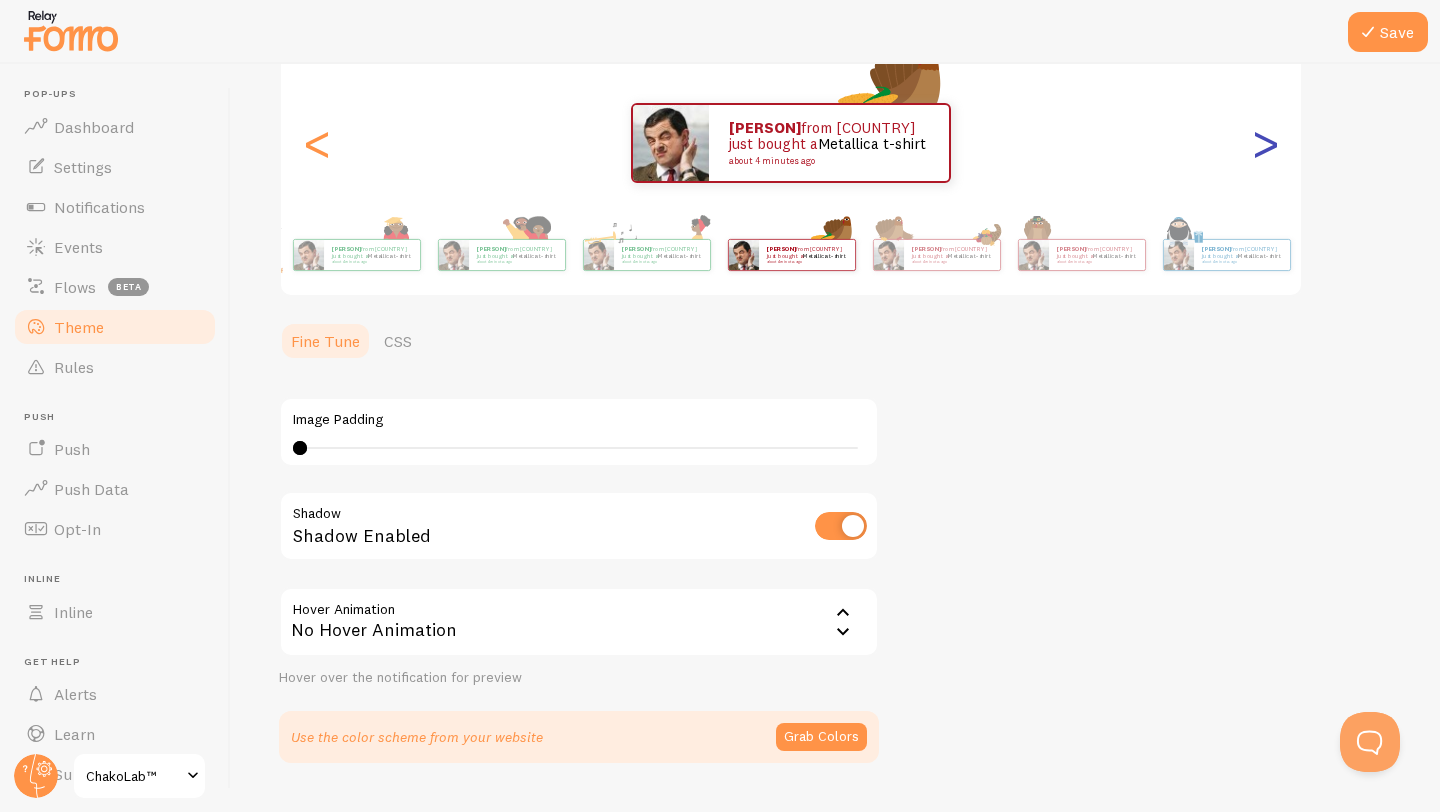 click on ">" at bounding box center [1265, 143] 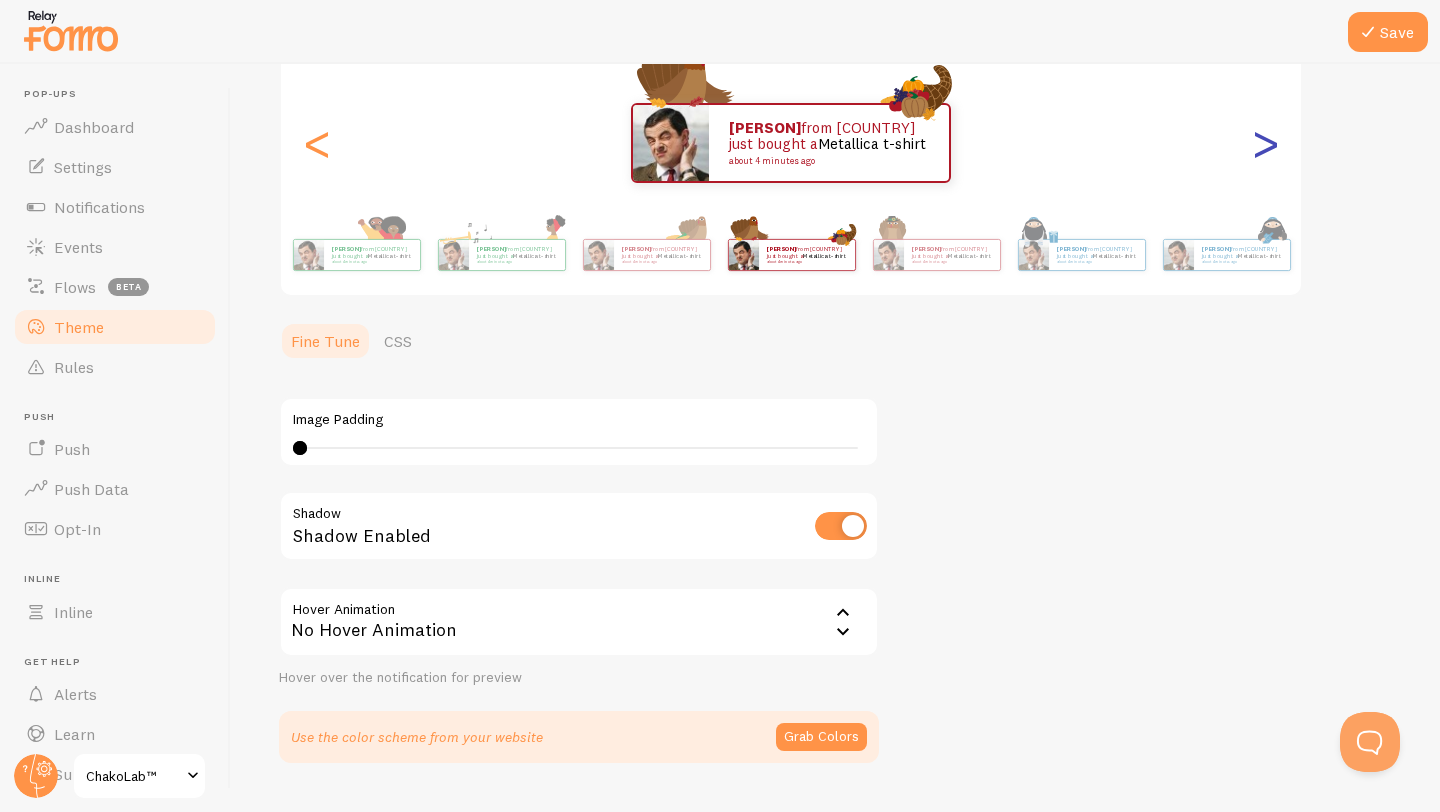 click on ">" at bounding box center [1265, 143] 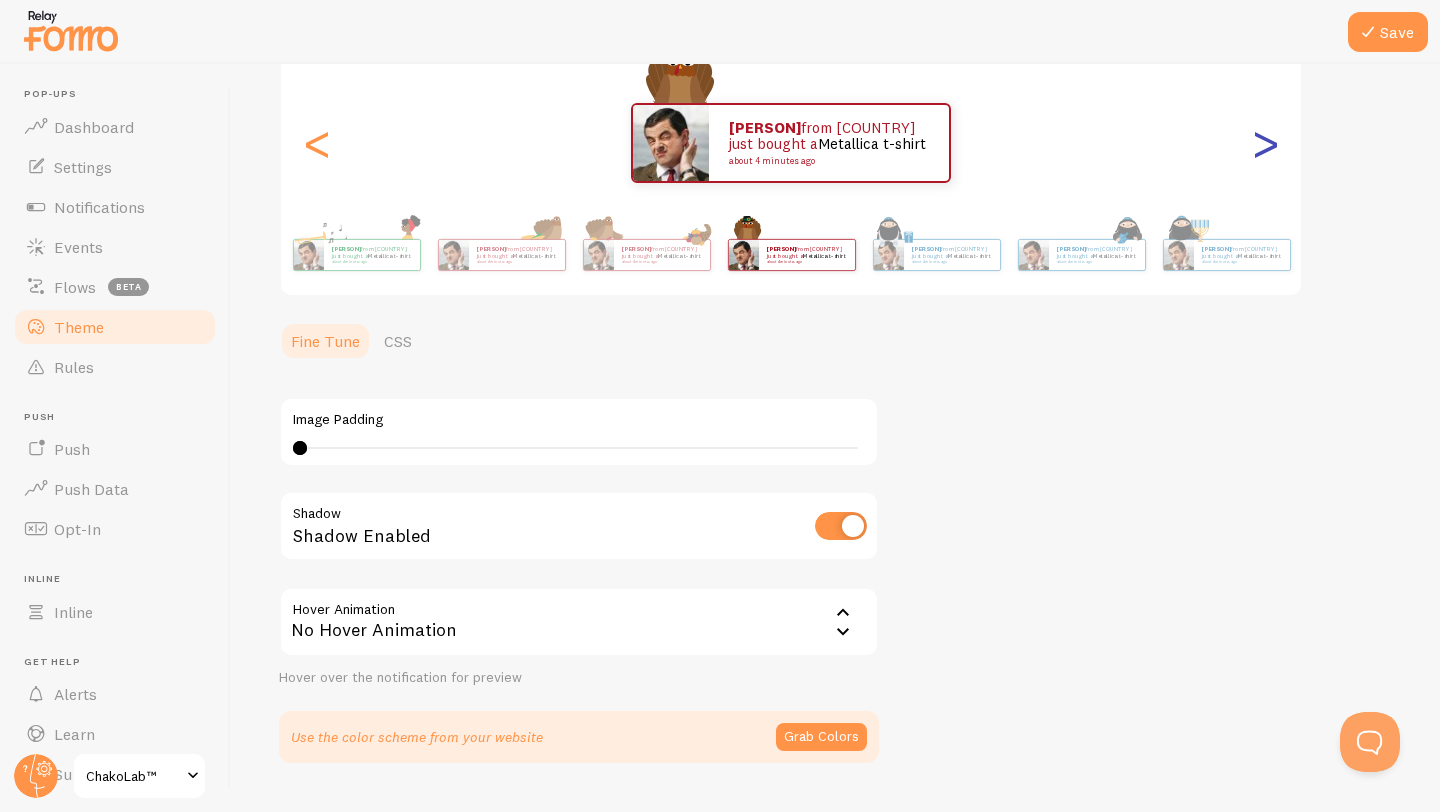 click on ">" at bounding box center (1265, 143) 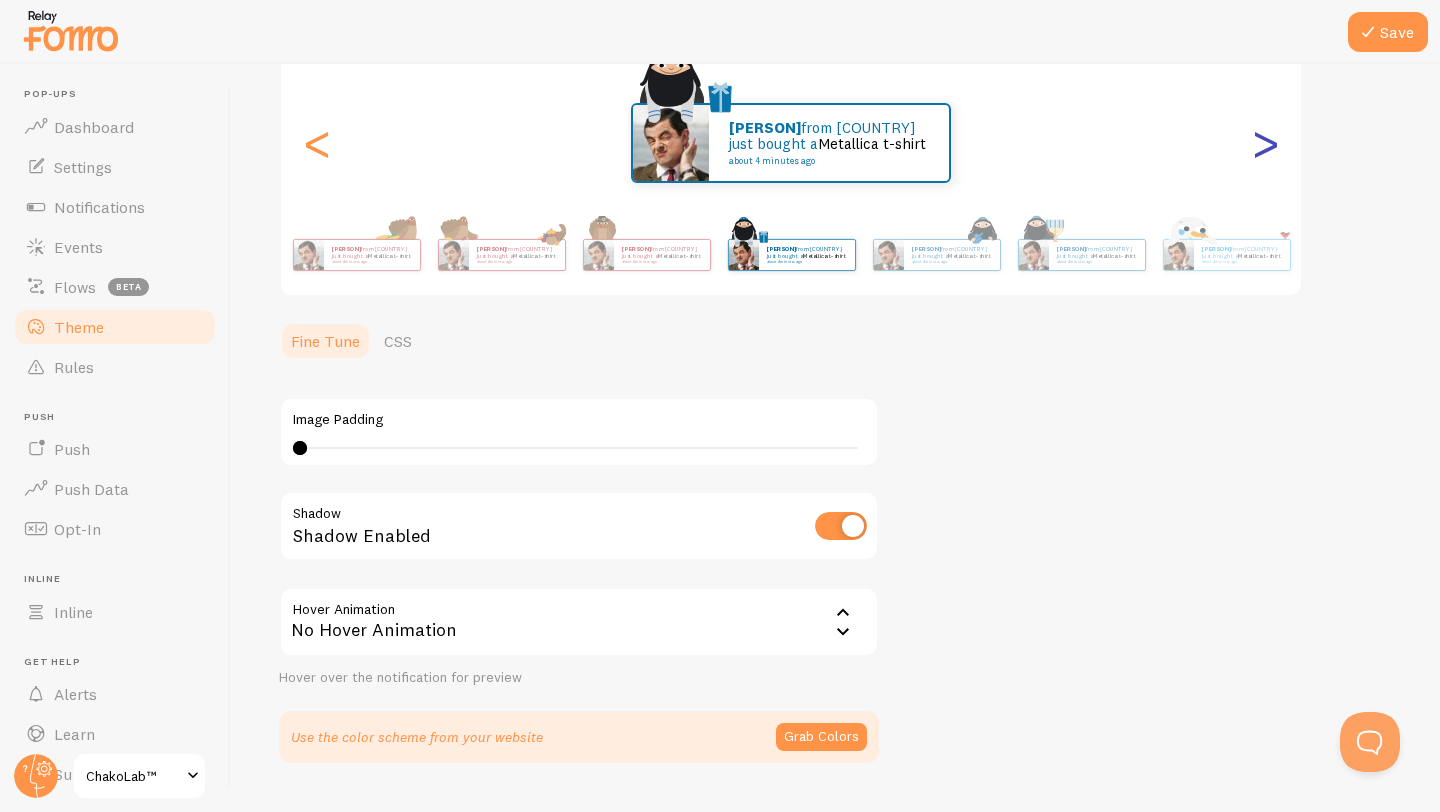 click on ">" at bounding box center (1265, 143) 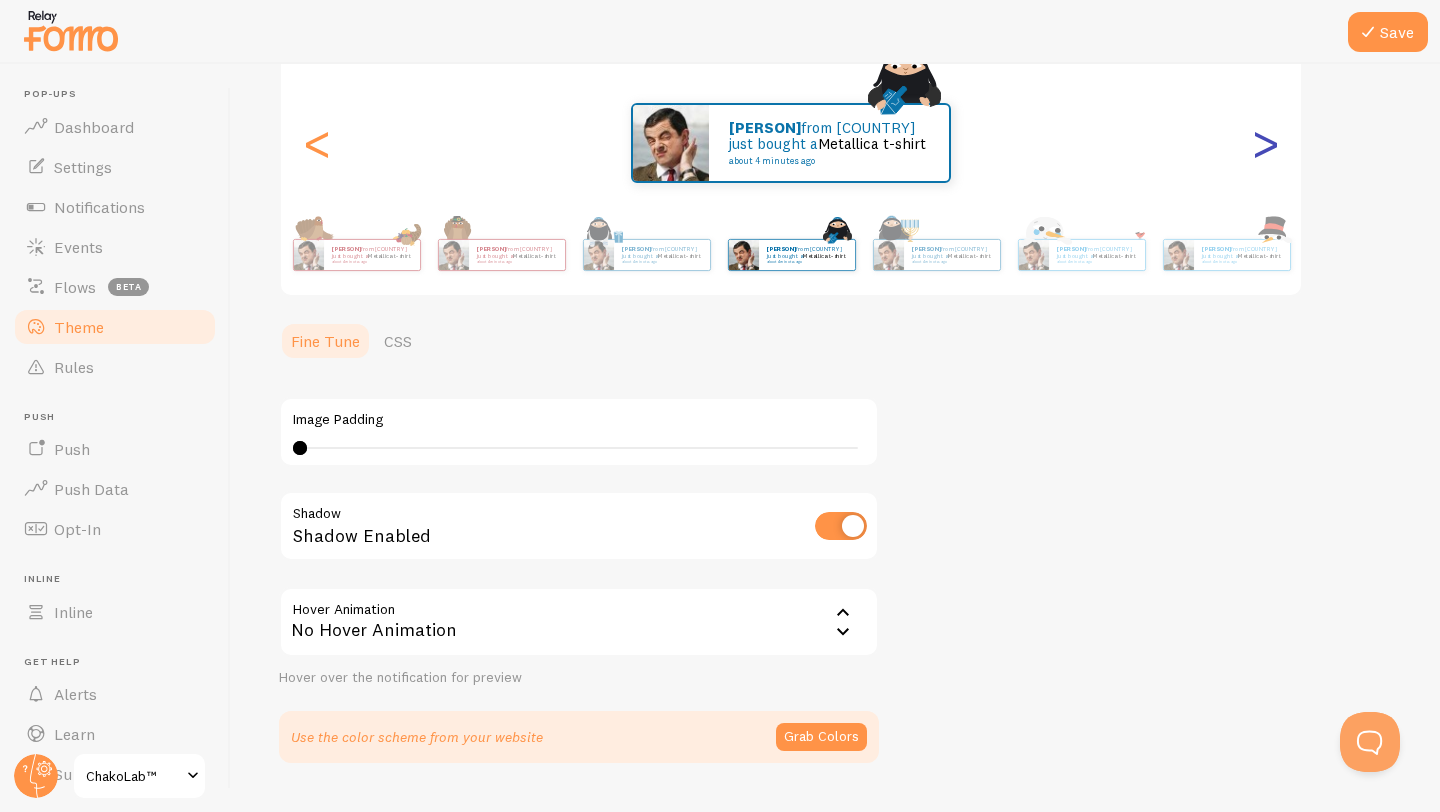 click on ">" at bounding box center [1265, 143] 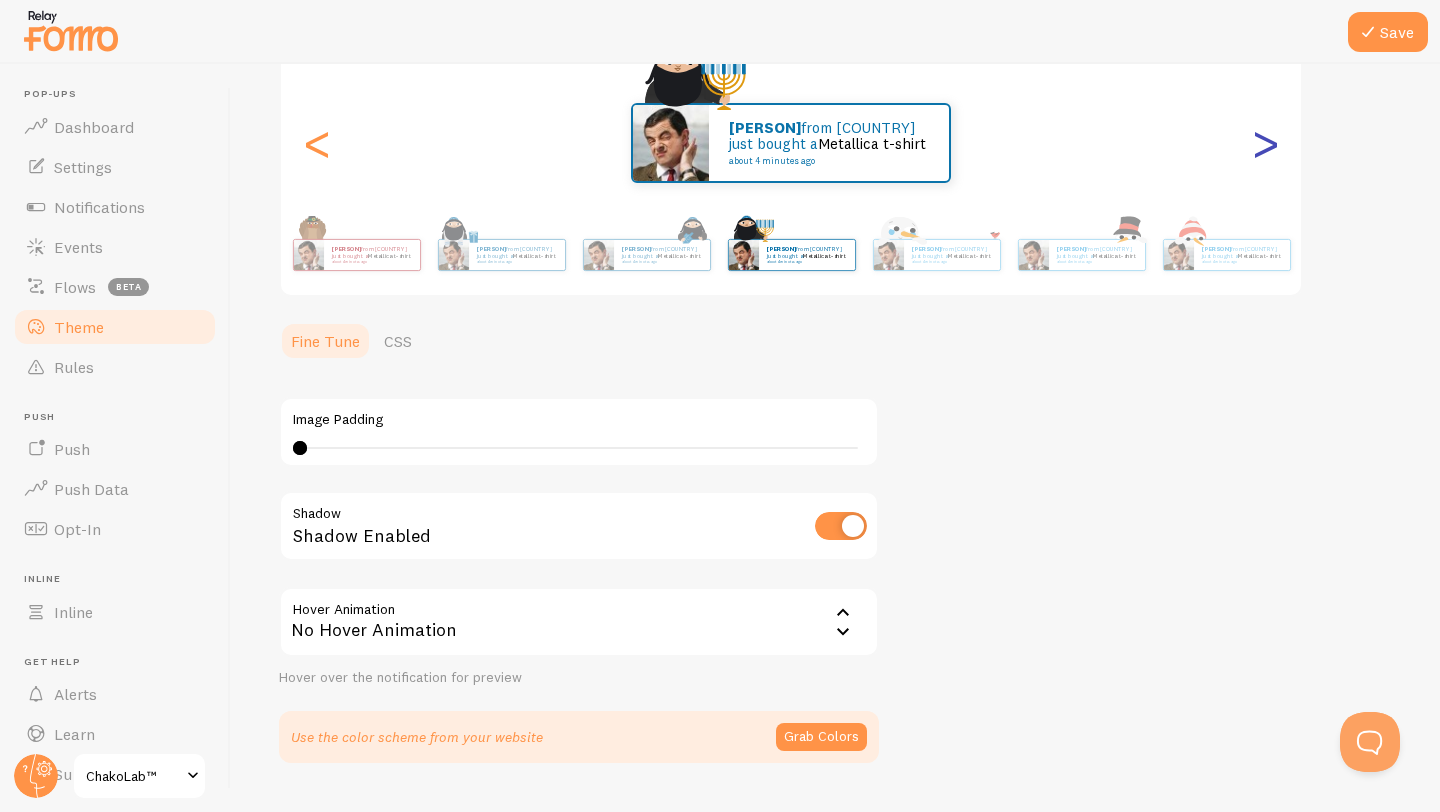 click on ">" at bounding box center (1265, 143) 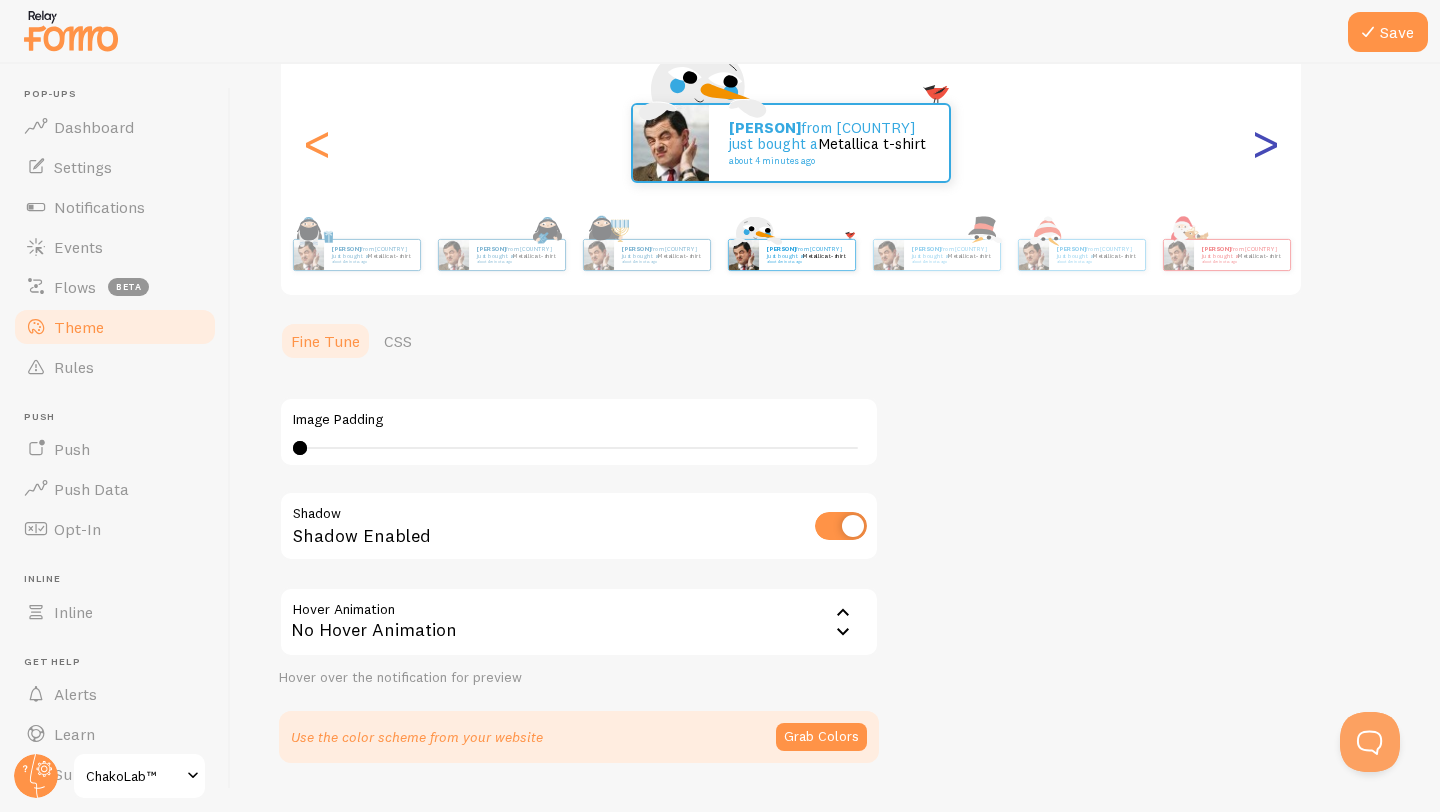 click on ">" at bounding box center (1265, 143) 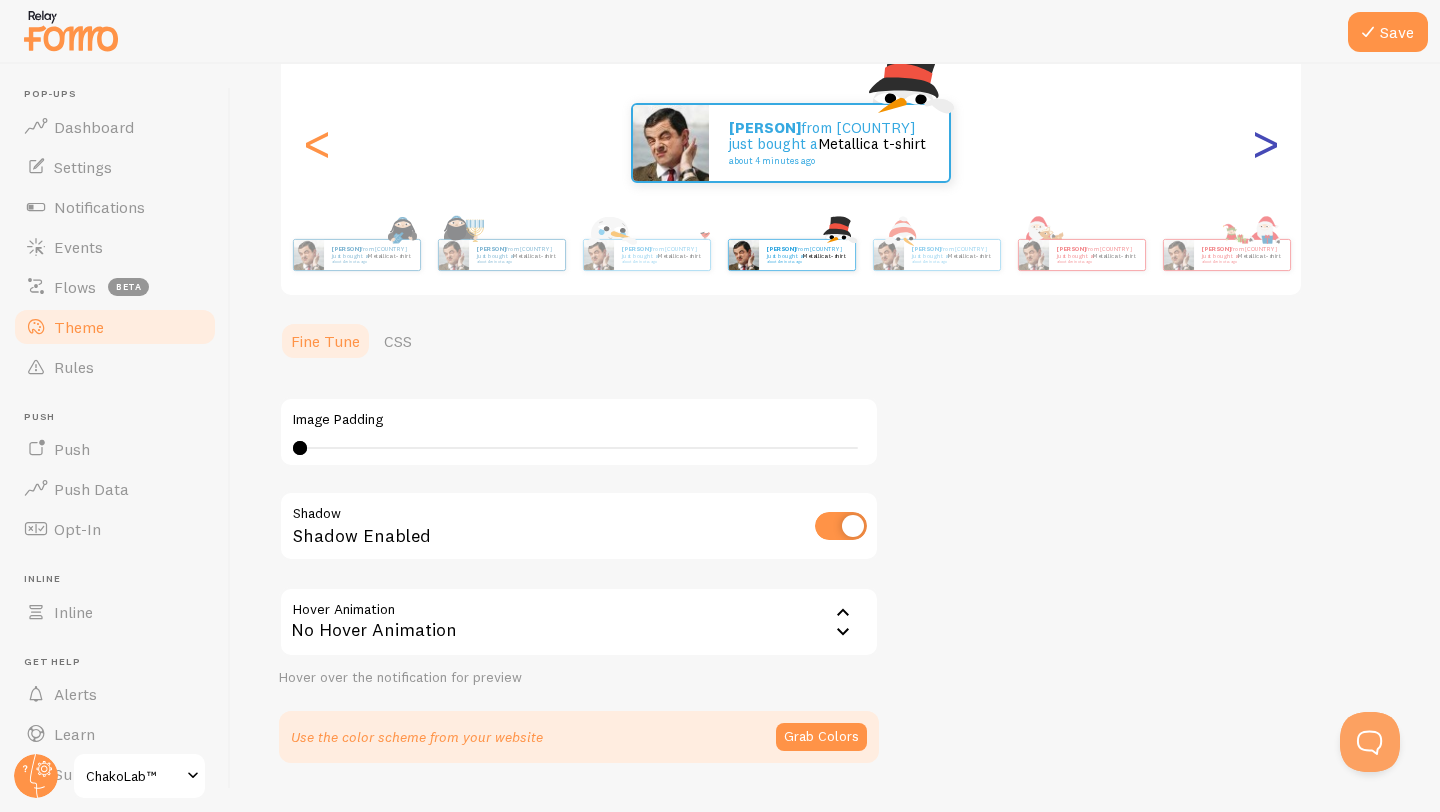 click on ">" at bounding box center (1265, 143) 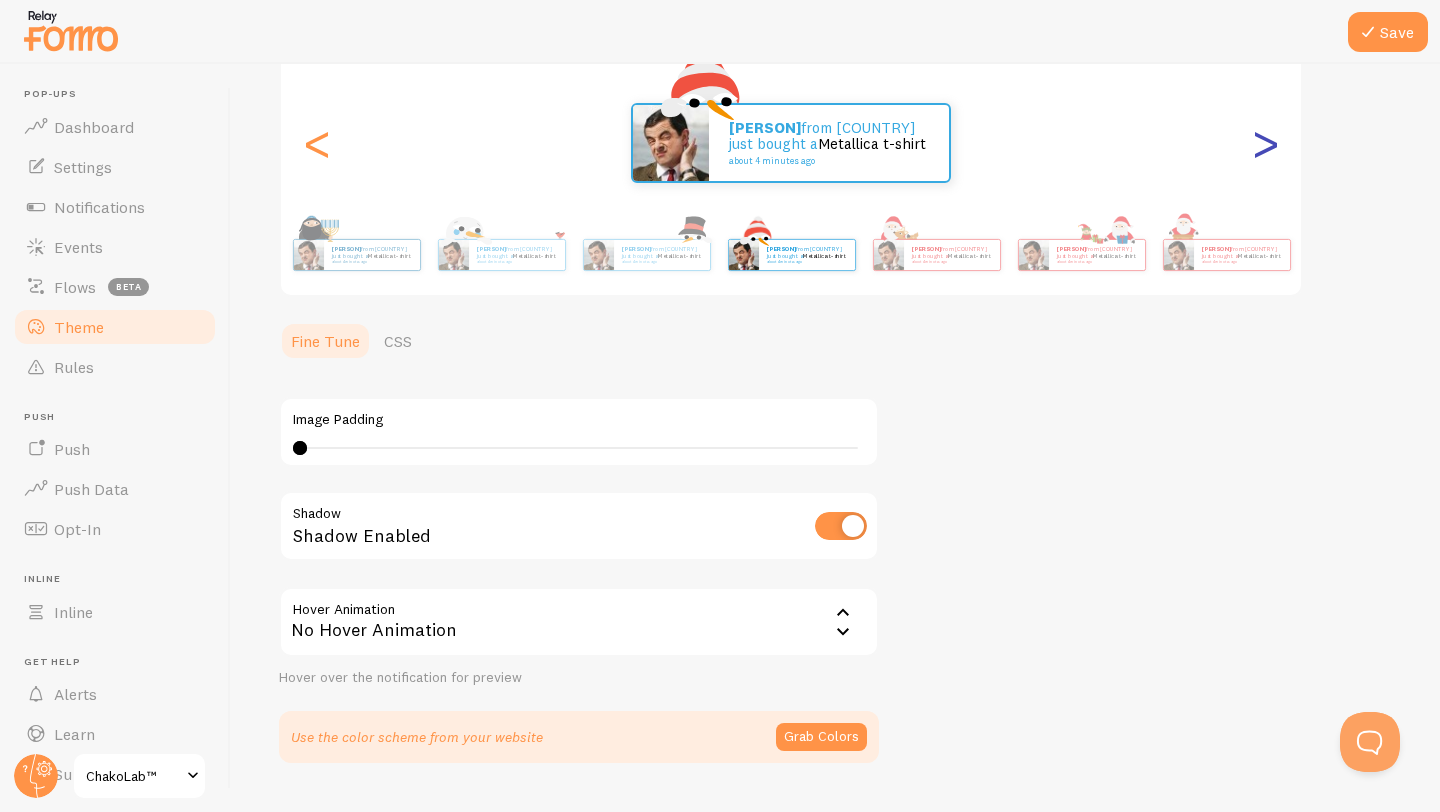 click on ">" at bounding box center (1265, 143) 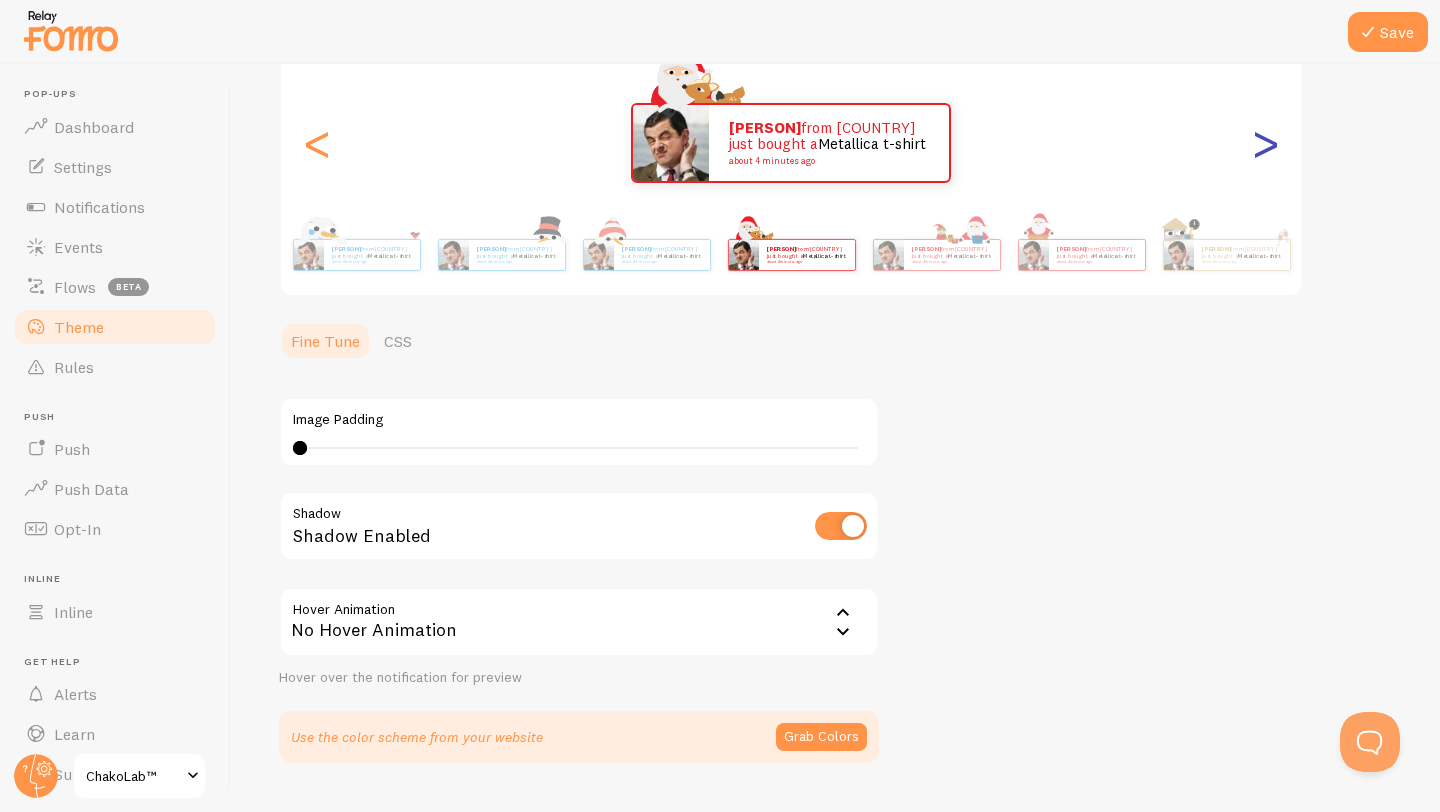 click on ">" at bounding box center [1265, 143] 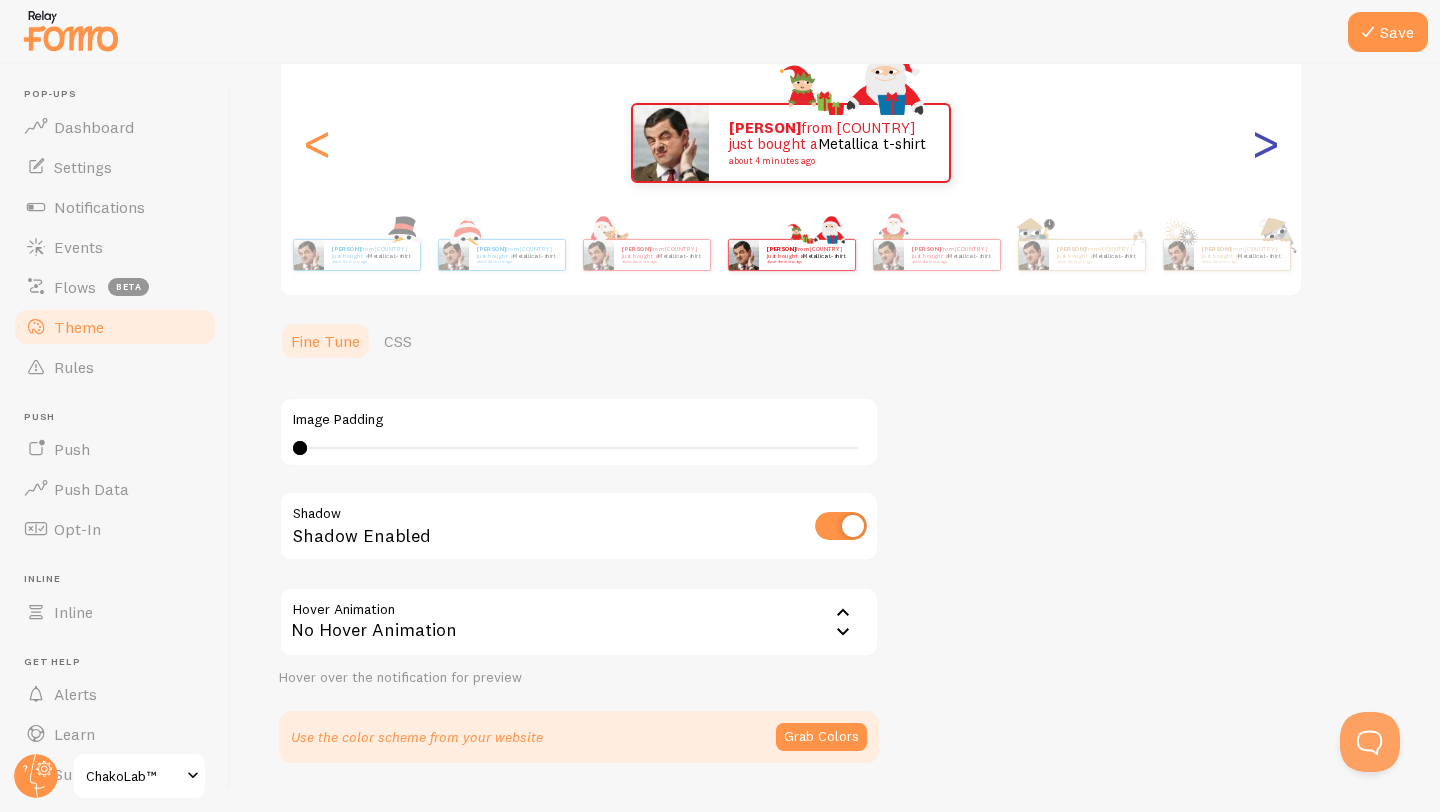 click on ">" at bounding box center [1265, 143] 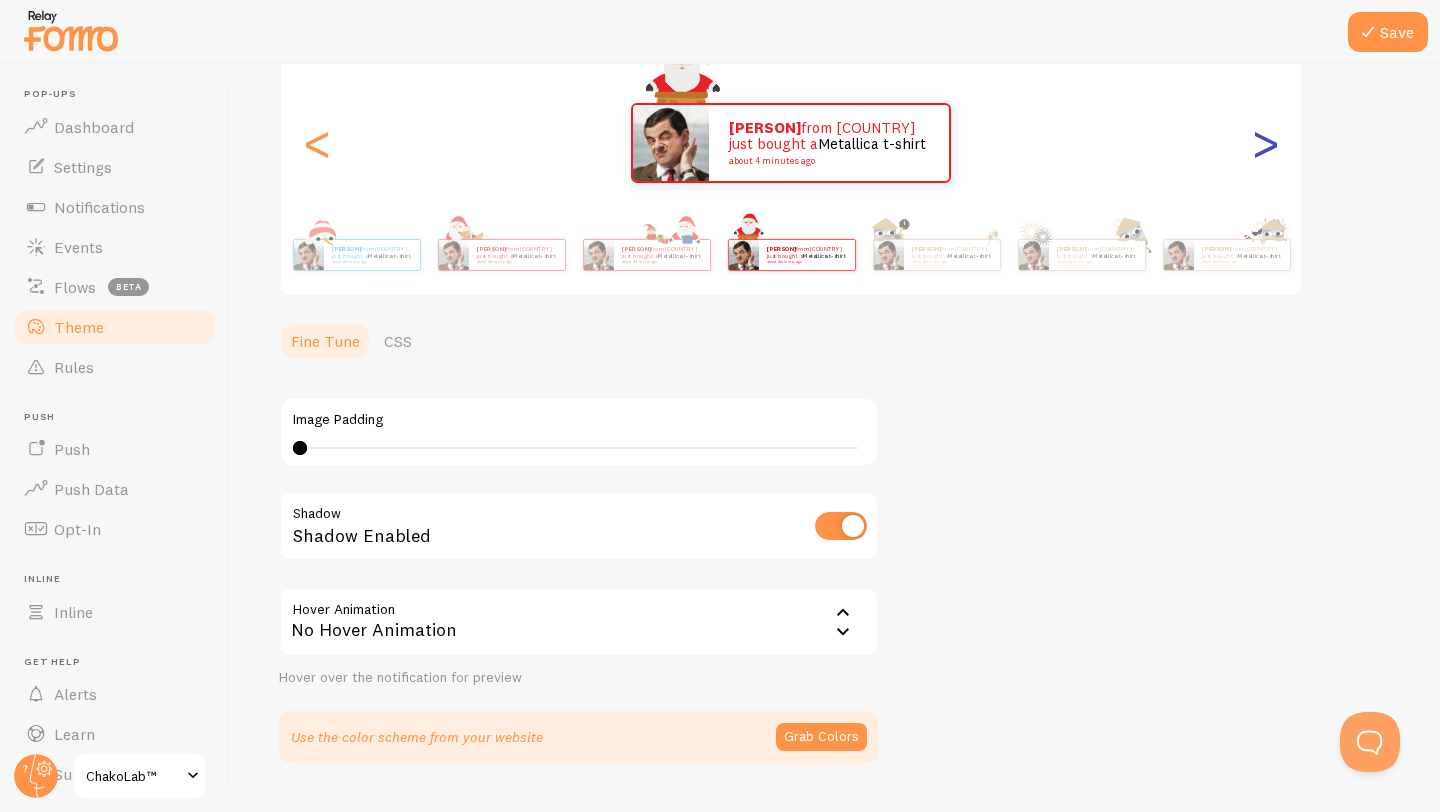click on ">" at bounding box center [1265, 143] 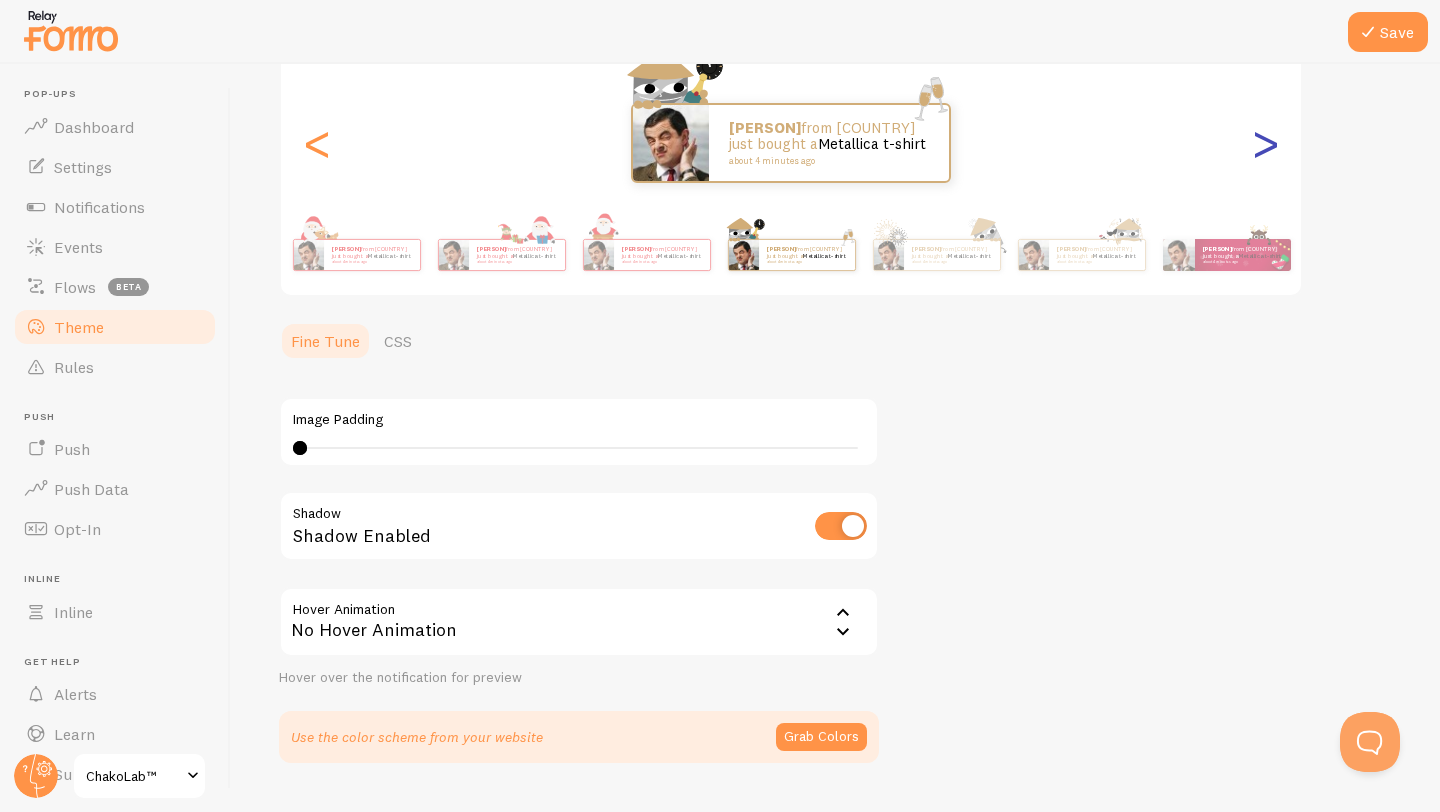 click on ">" at bounding box center (1265, 143) 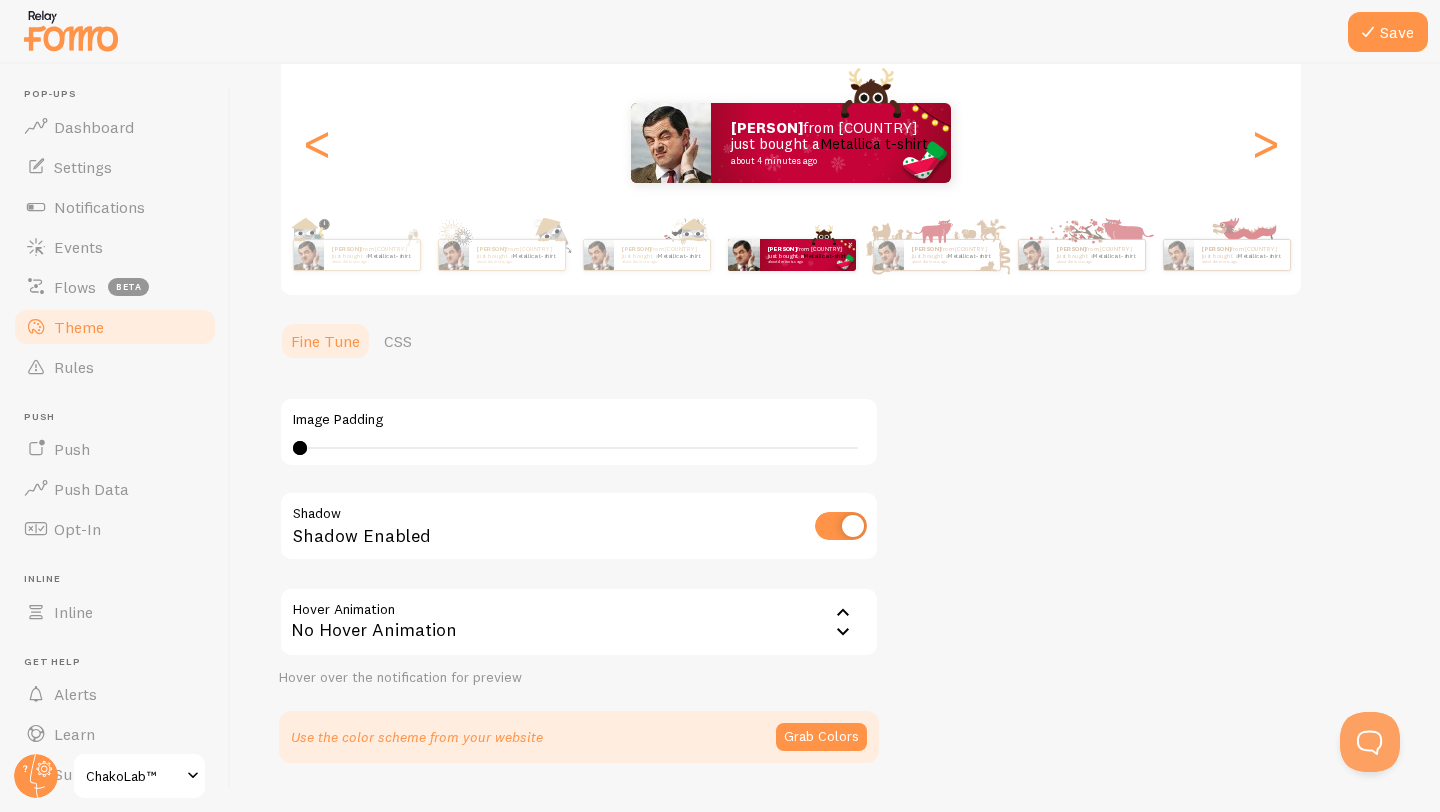 click on "[PERSON]" at bounding box center (782, 249) 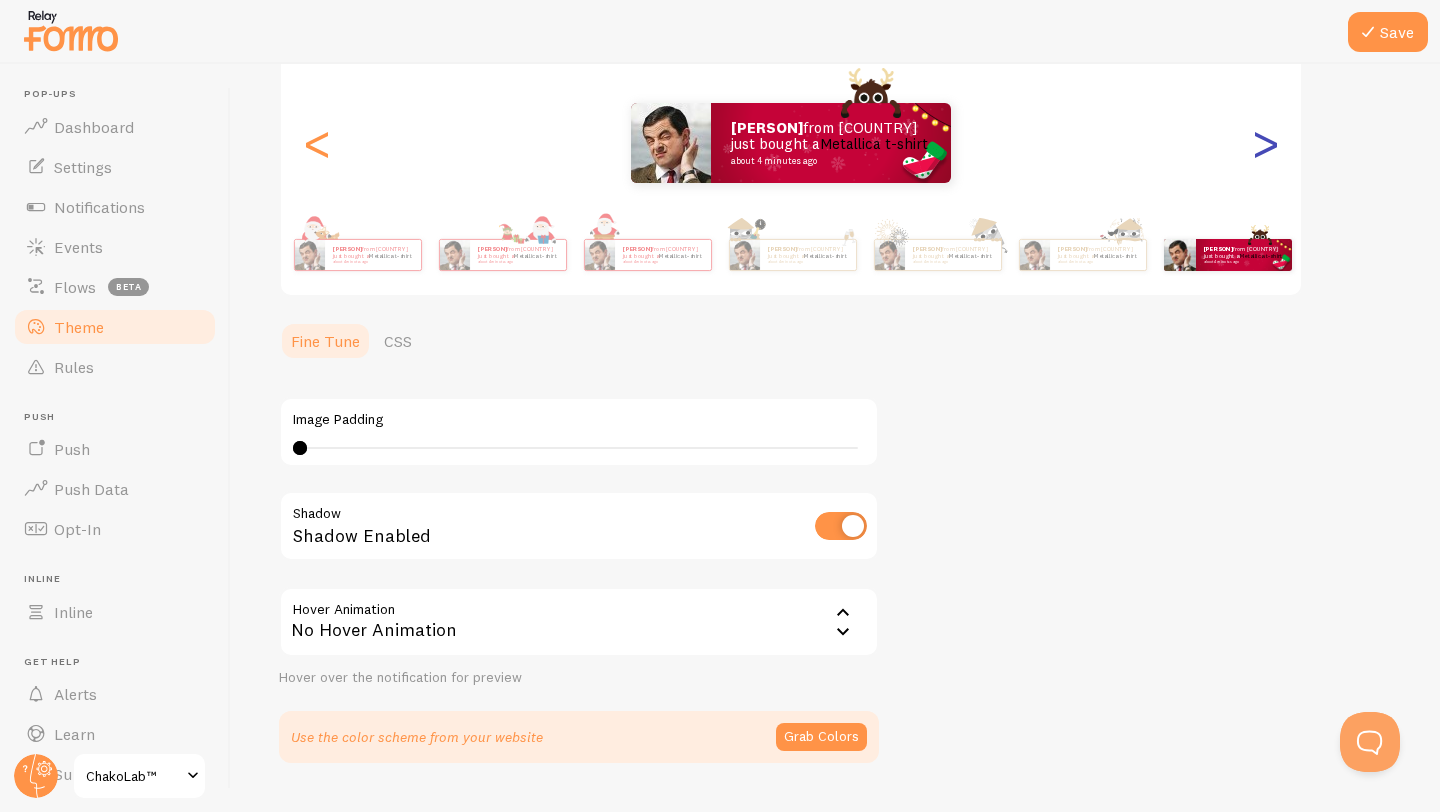 click on ">" at bounding box center [1265, 143] 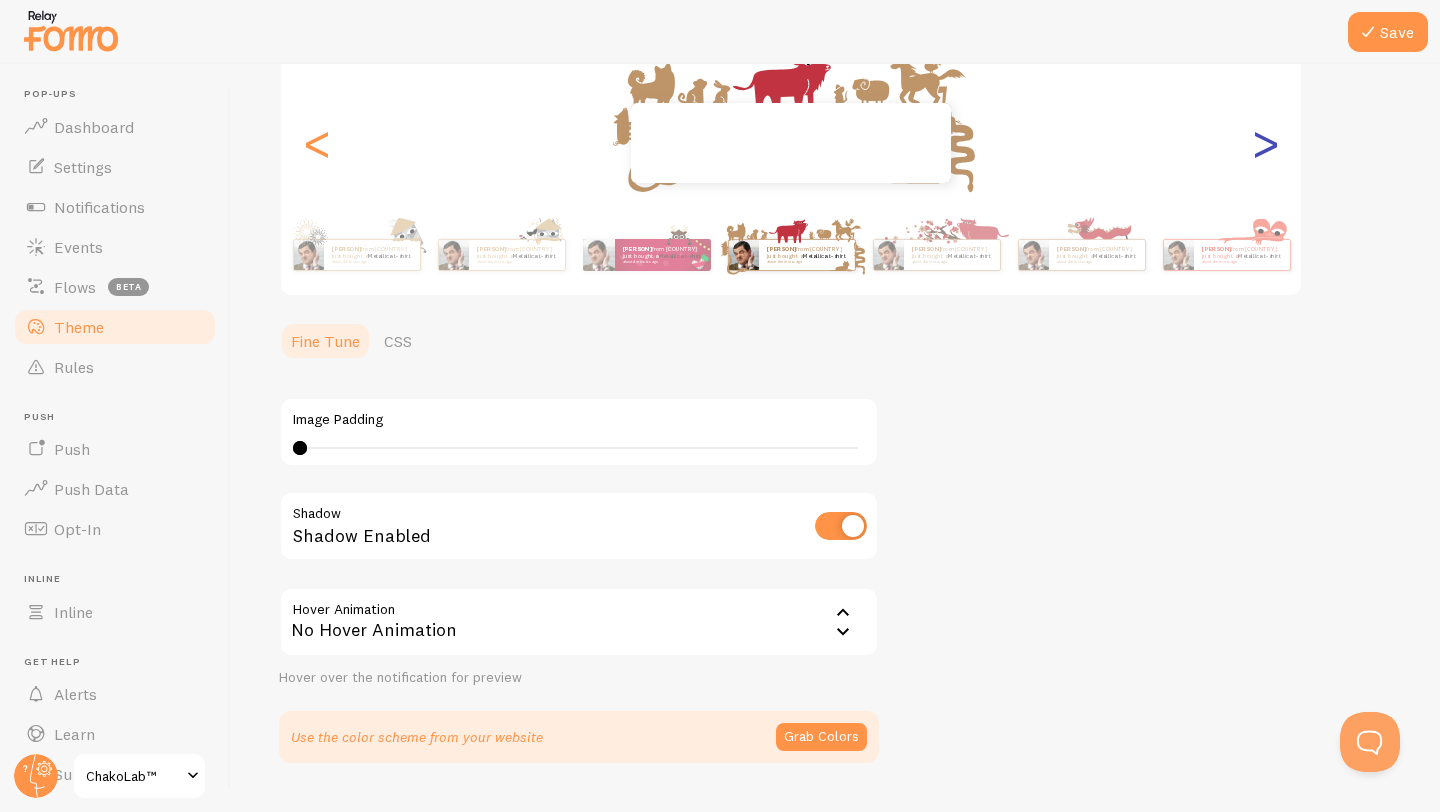 click on ">" at bounding box center (1265, 143) 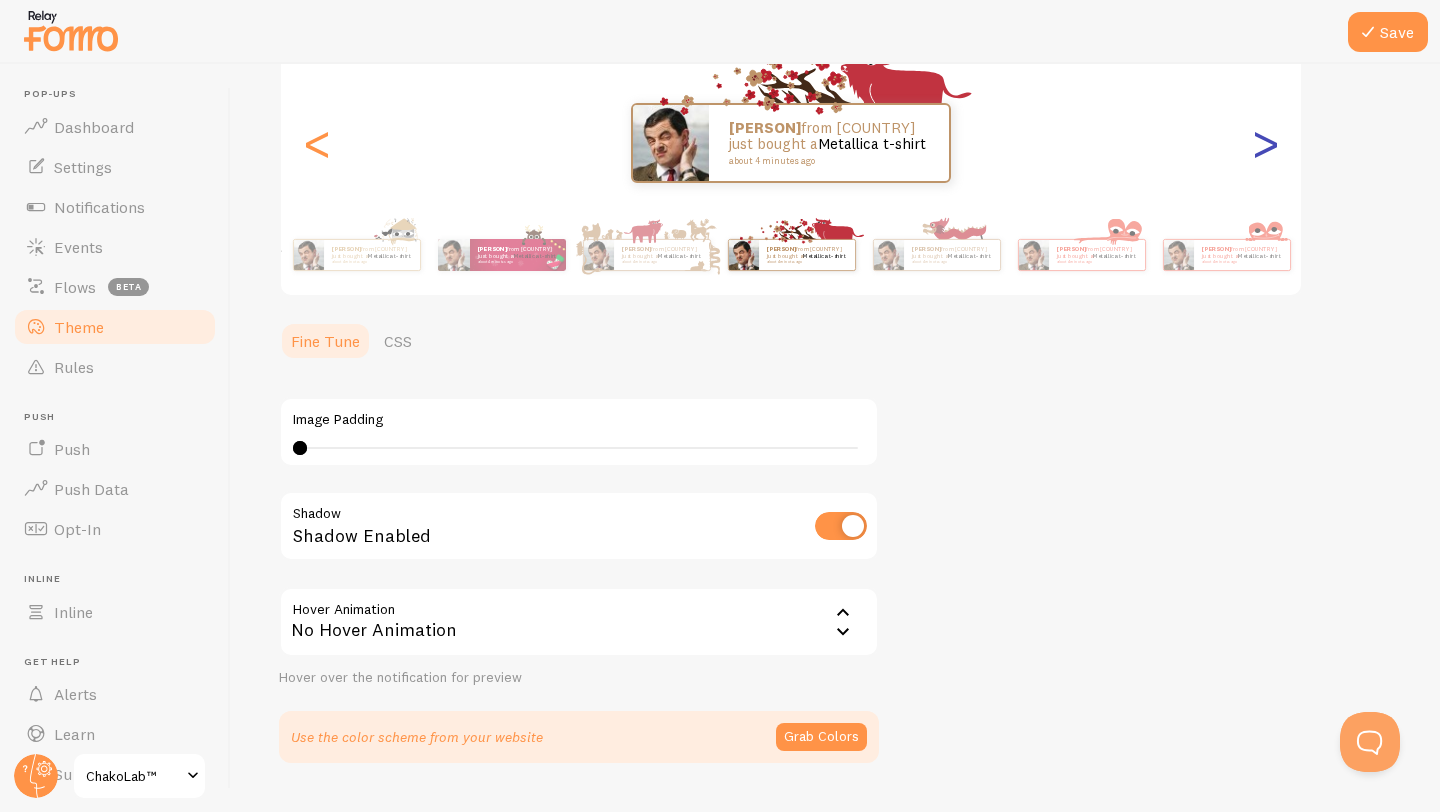 click on ">" at bounding box center [1265, 143] 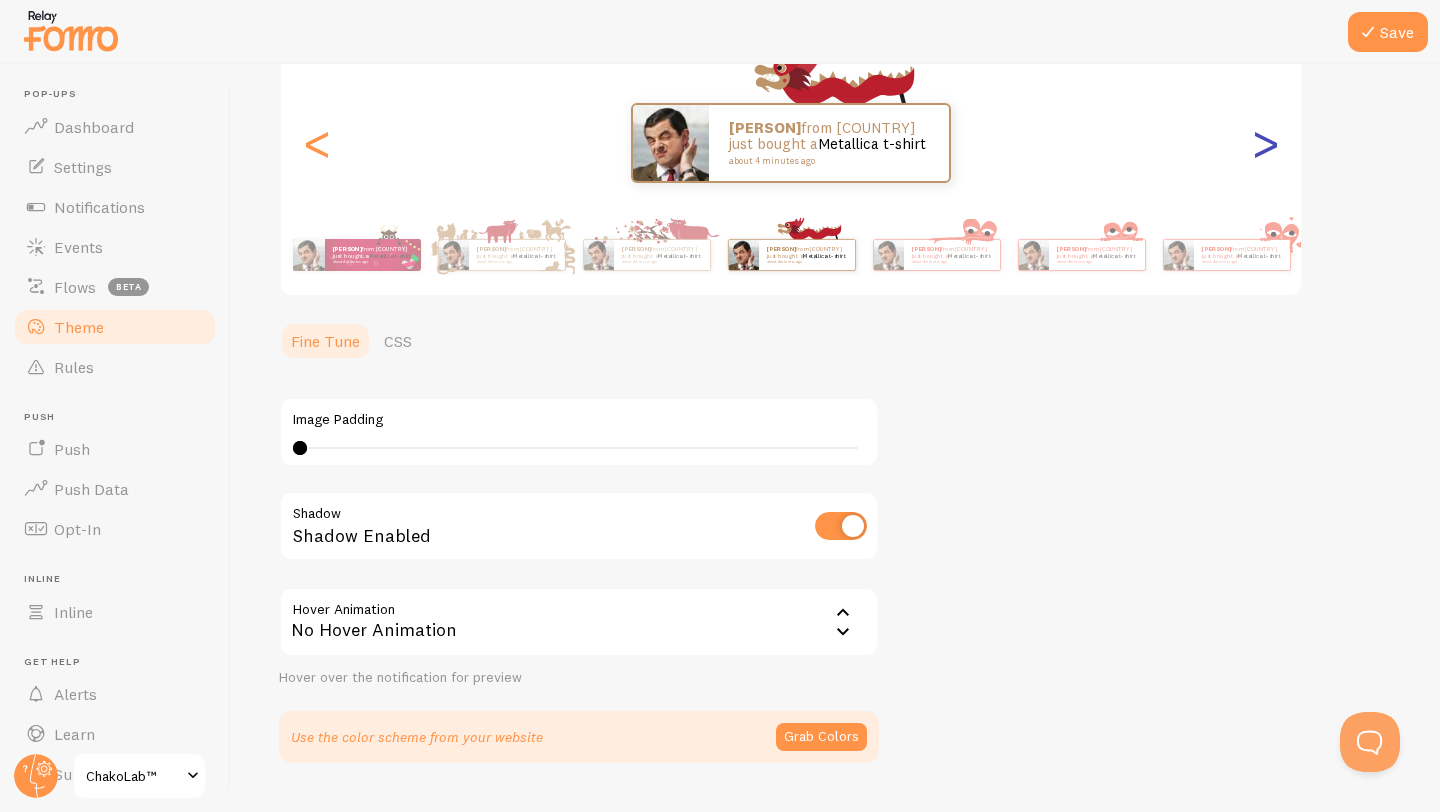 click on ">" at bounding box center (1265, 143) 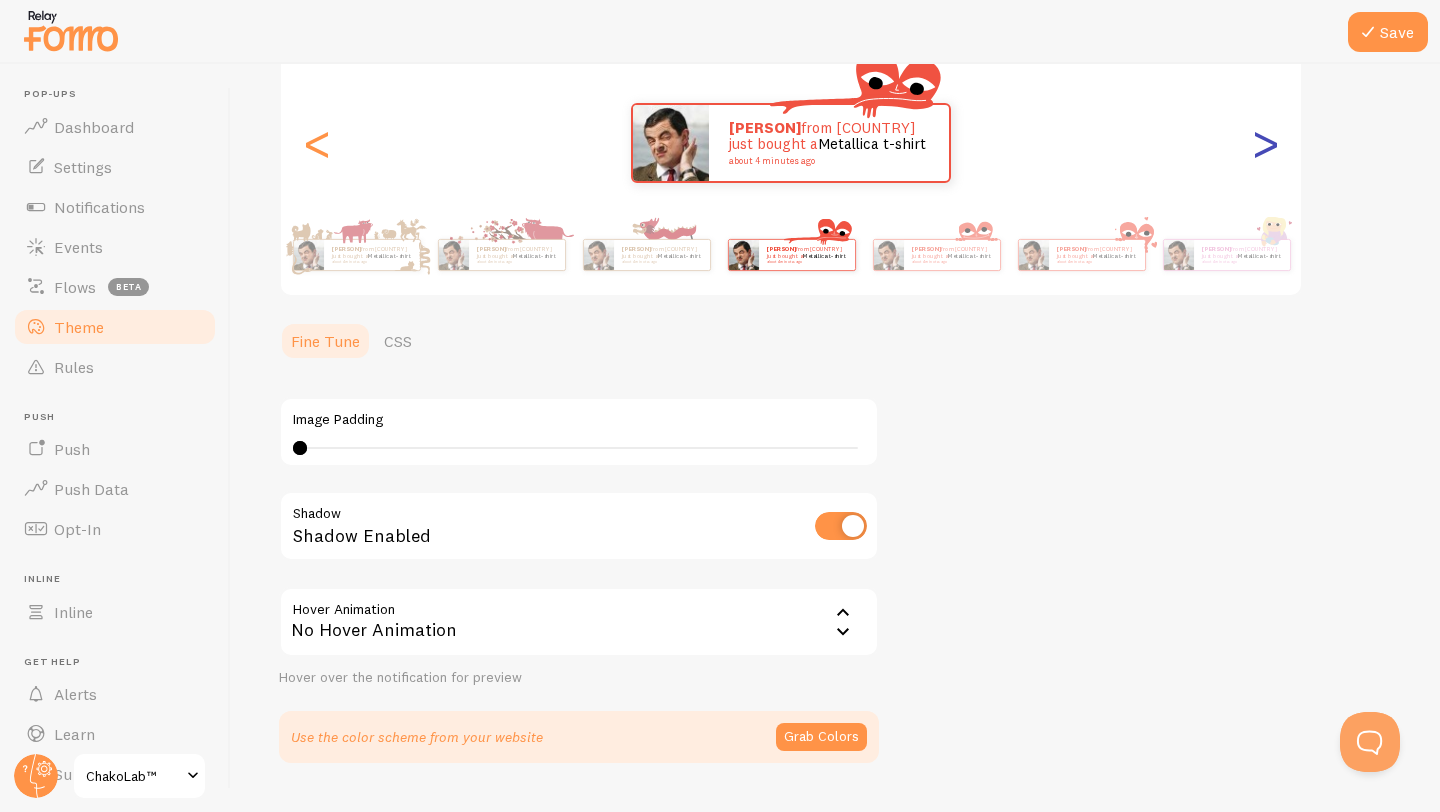 click on ">" at bounding box center [1265, 143] 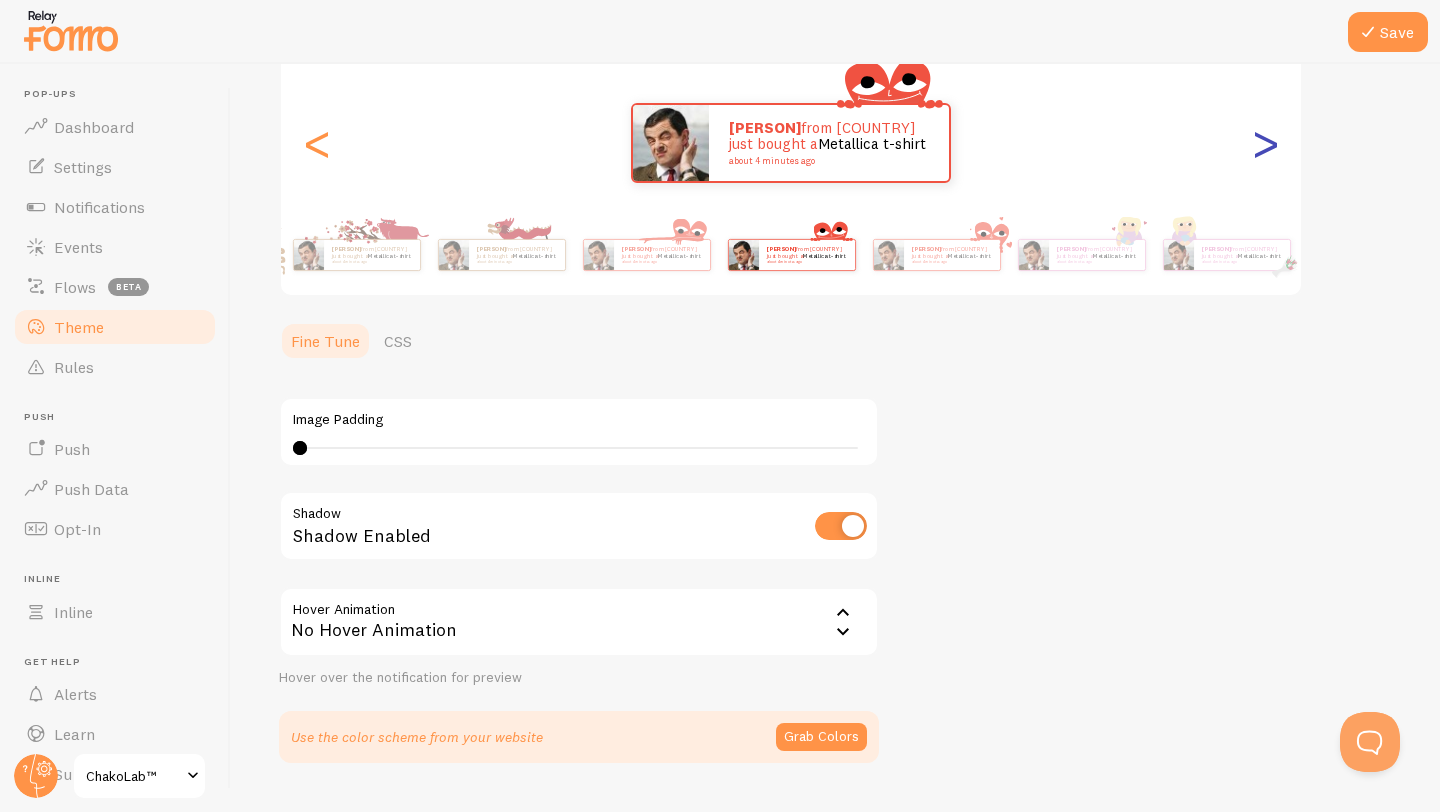 click on ">" at bounding box center (1265, 143) 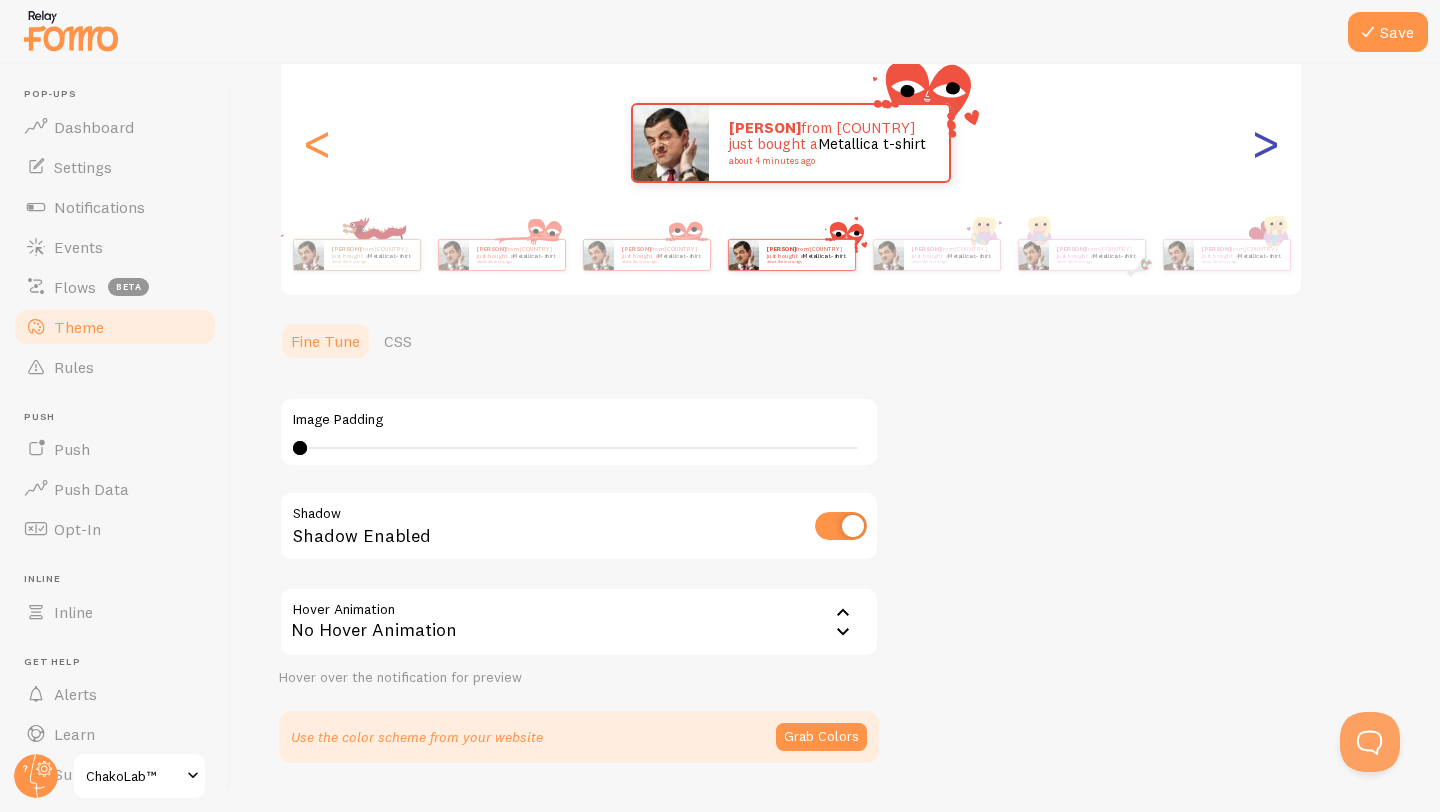 click on ">" at bounding box center (1265, 143) 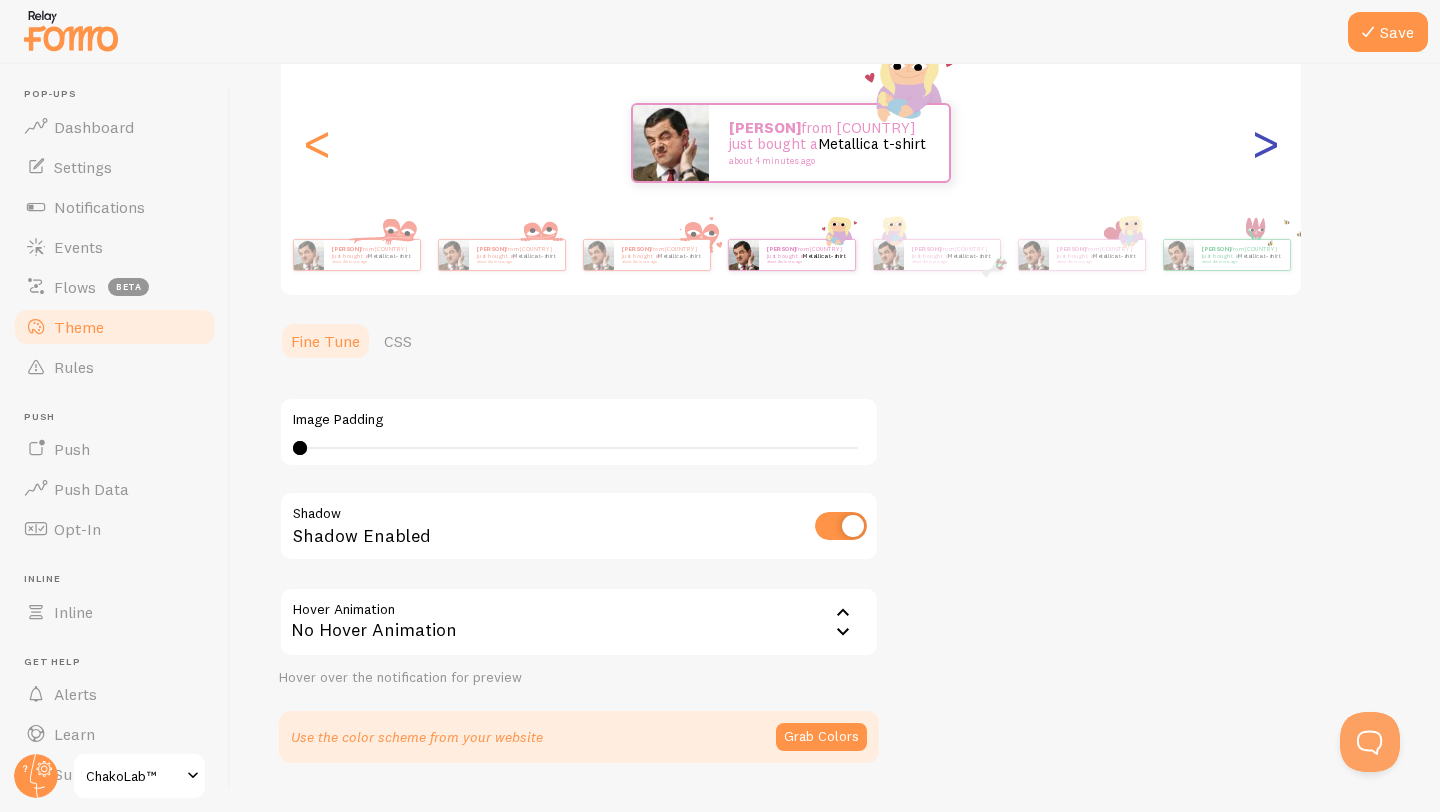 click on ">" at bounding box center [1265, 143] 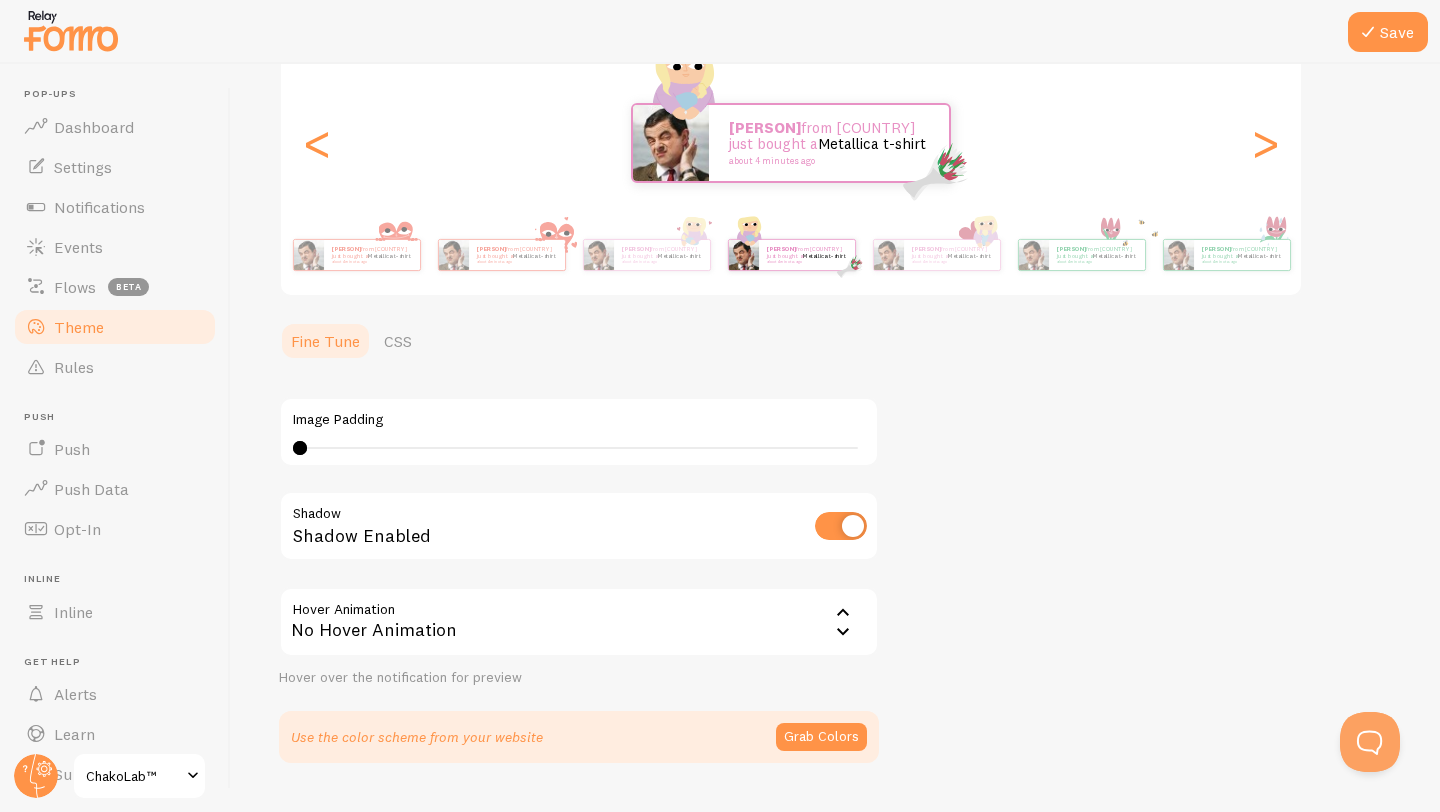 click on "[PERSON] from [COUNTRY] just bought a [PRODUCT] about [TIME]" at bounding box center [791, 143] 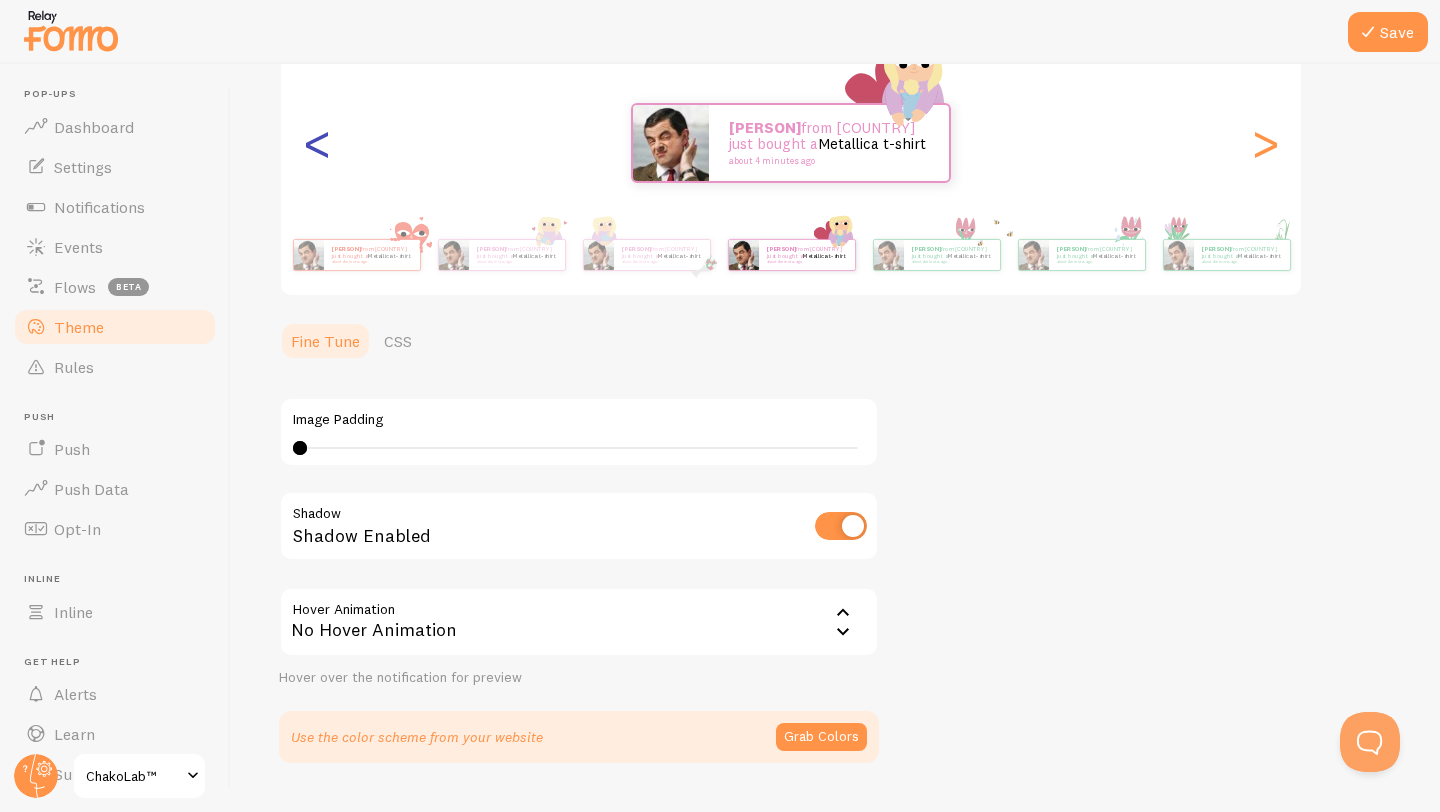 click on "<" at bounding box center (317, 143) 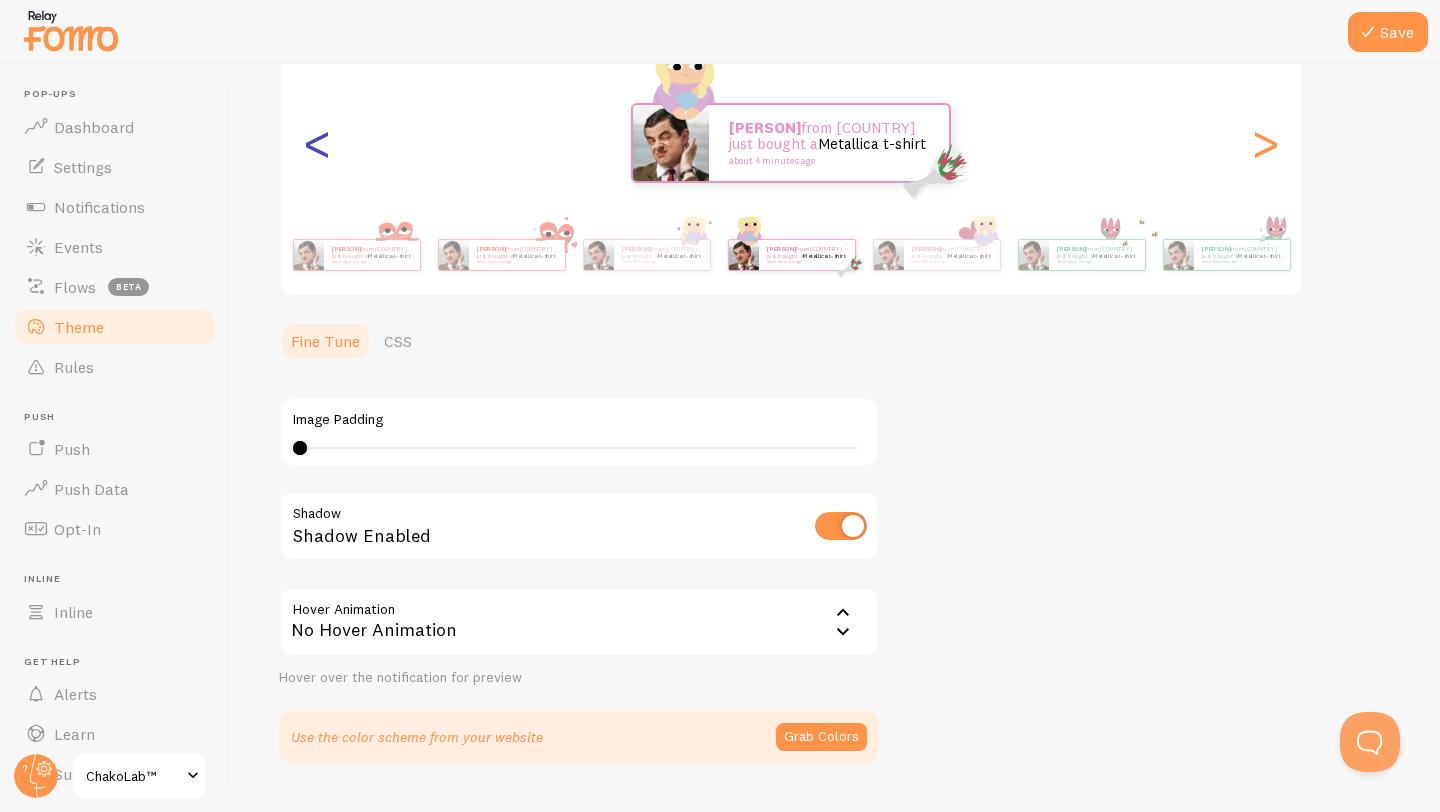 click on "<" at bounding box center (317, 143) 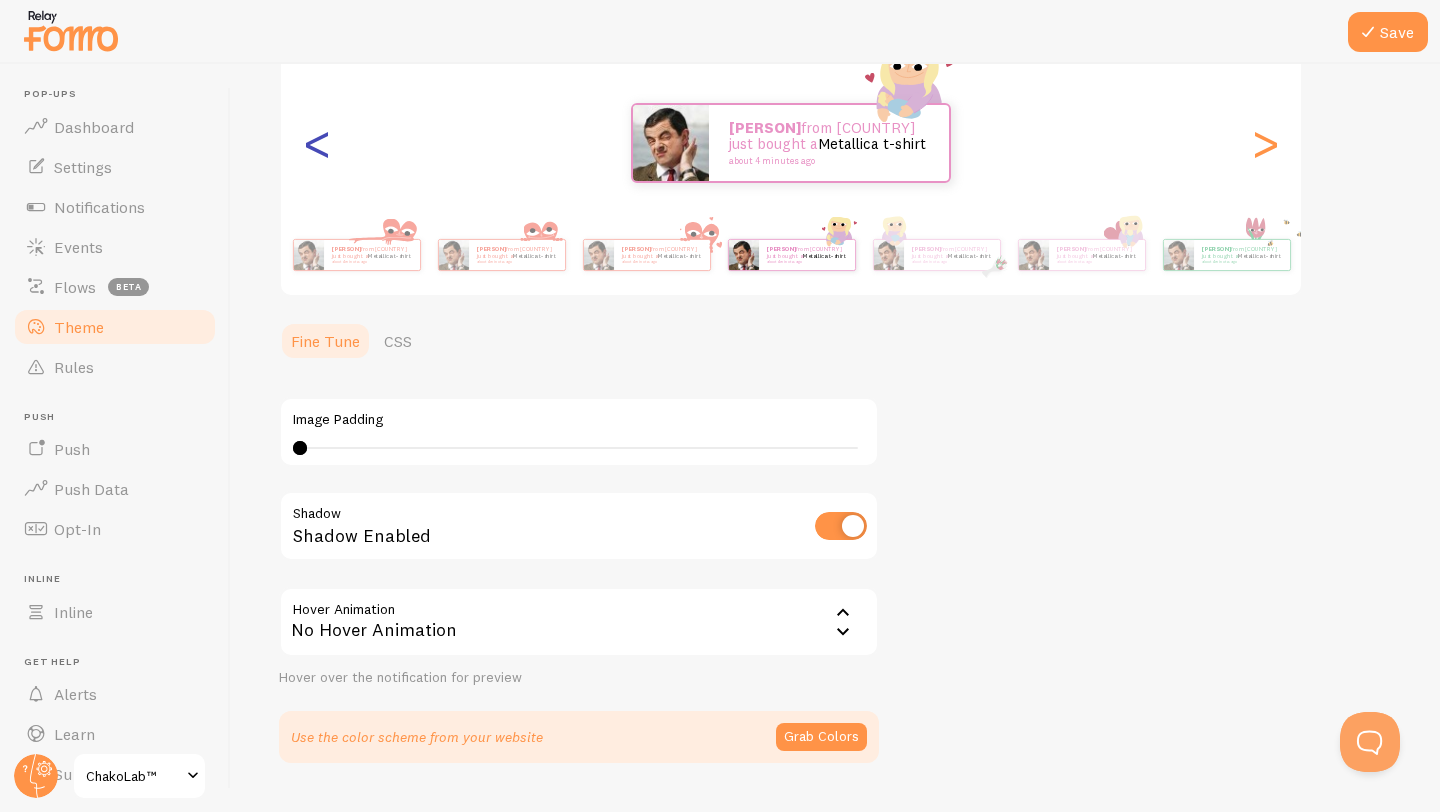 click on "<" at bounding box center [317, 143] 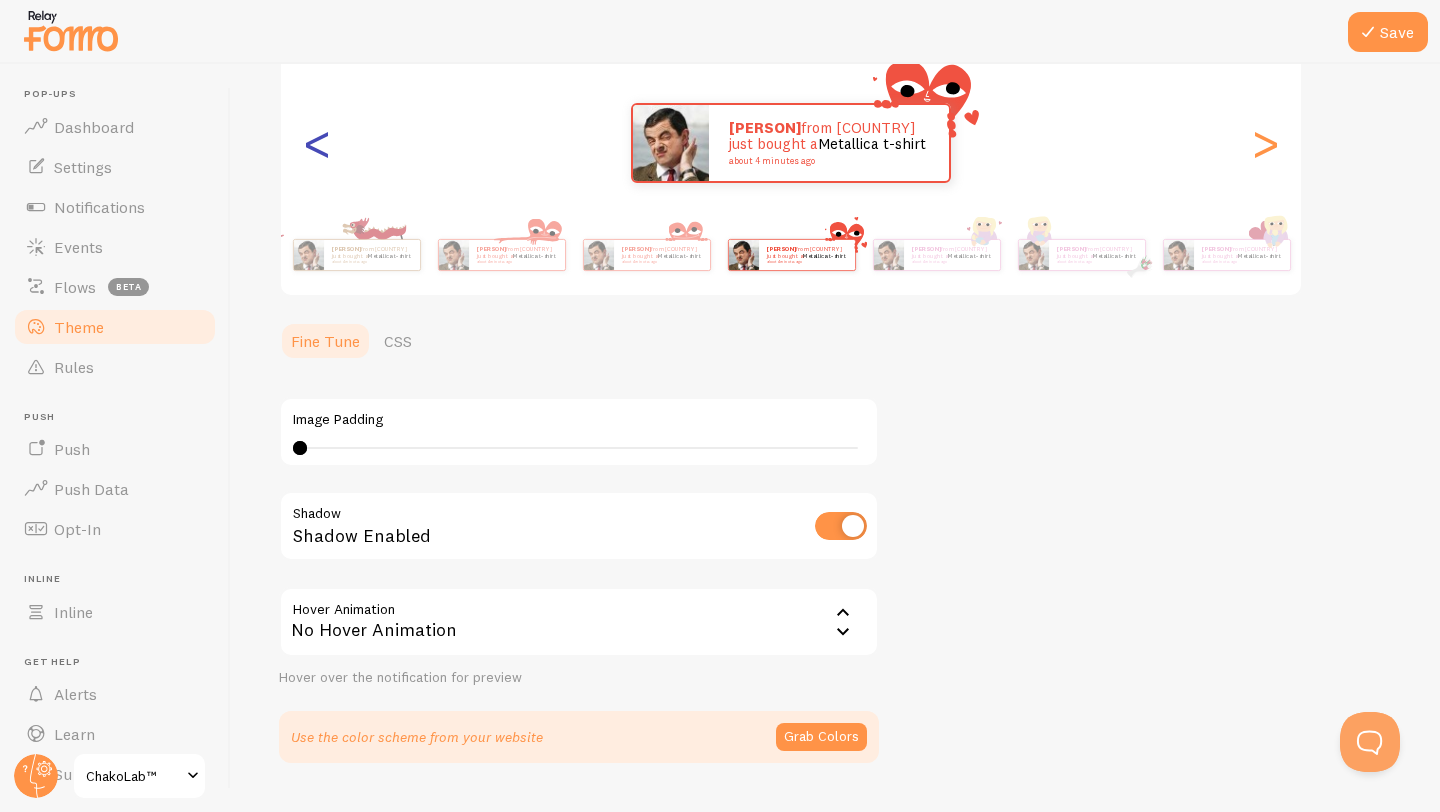 click on "<" at bounding box center [317, 143] 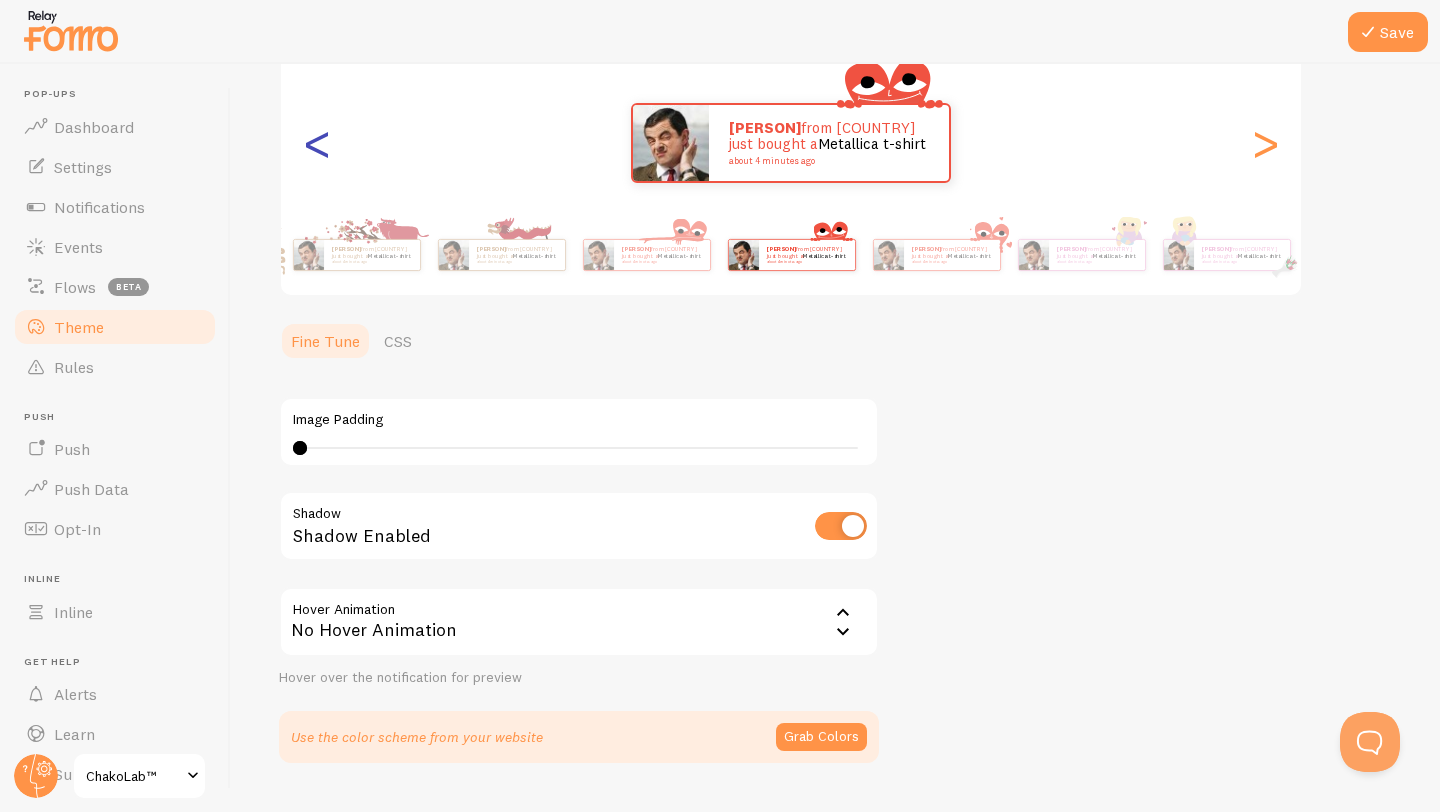 click on "<" at bounding box center [317, 143] 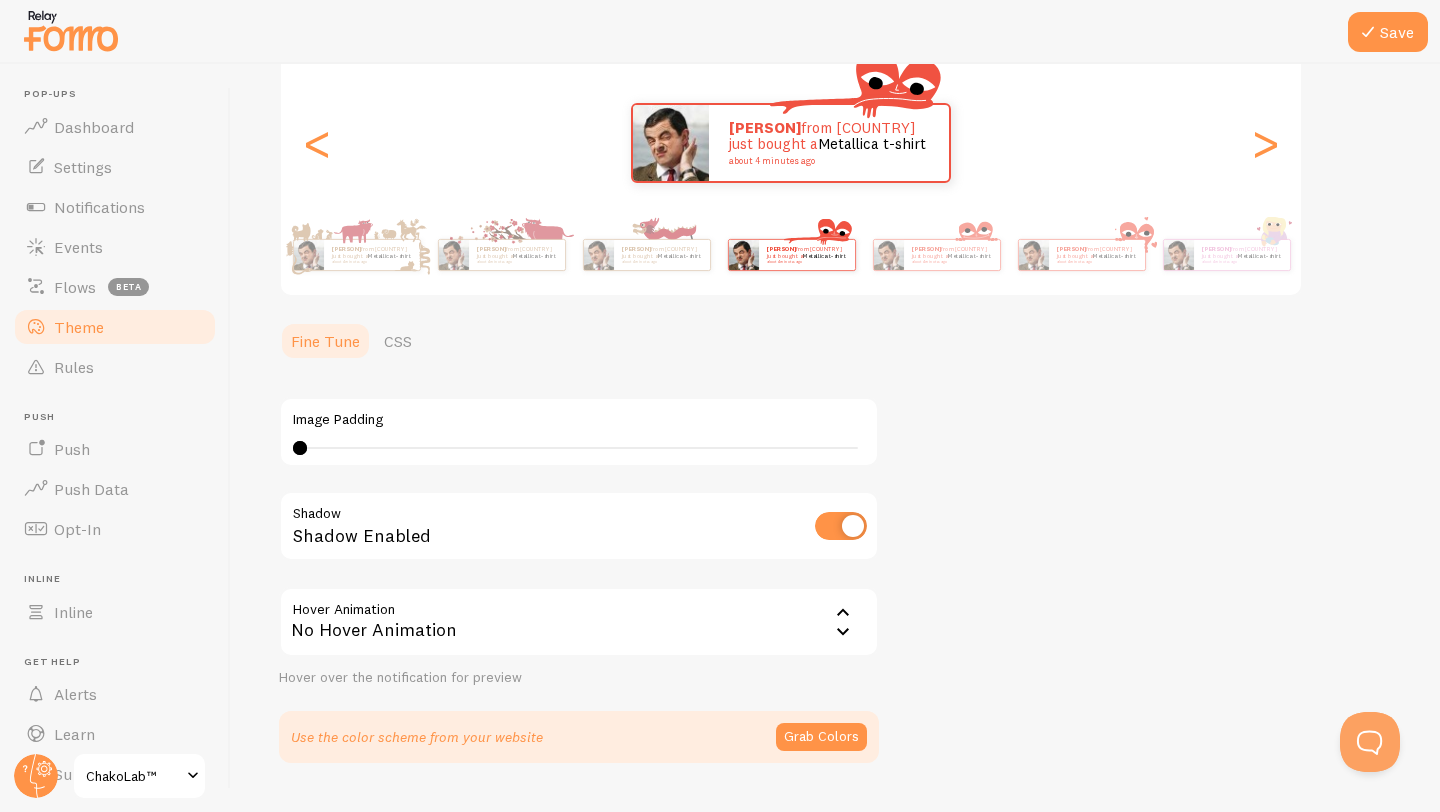 click on "No Hover Animation" at bounding box center (579, 622) 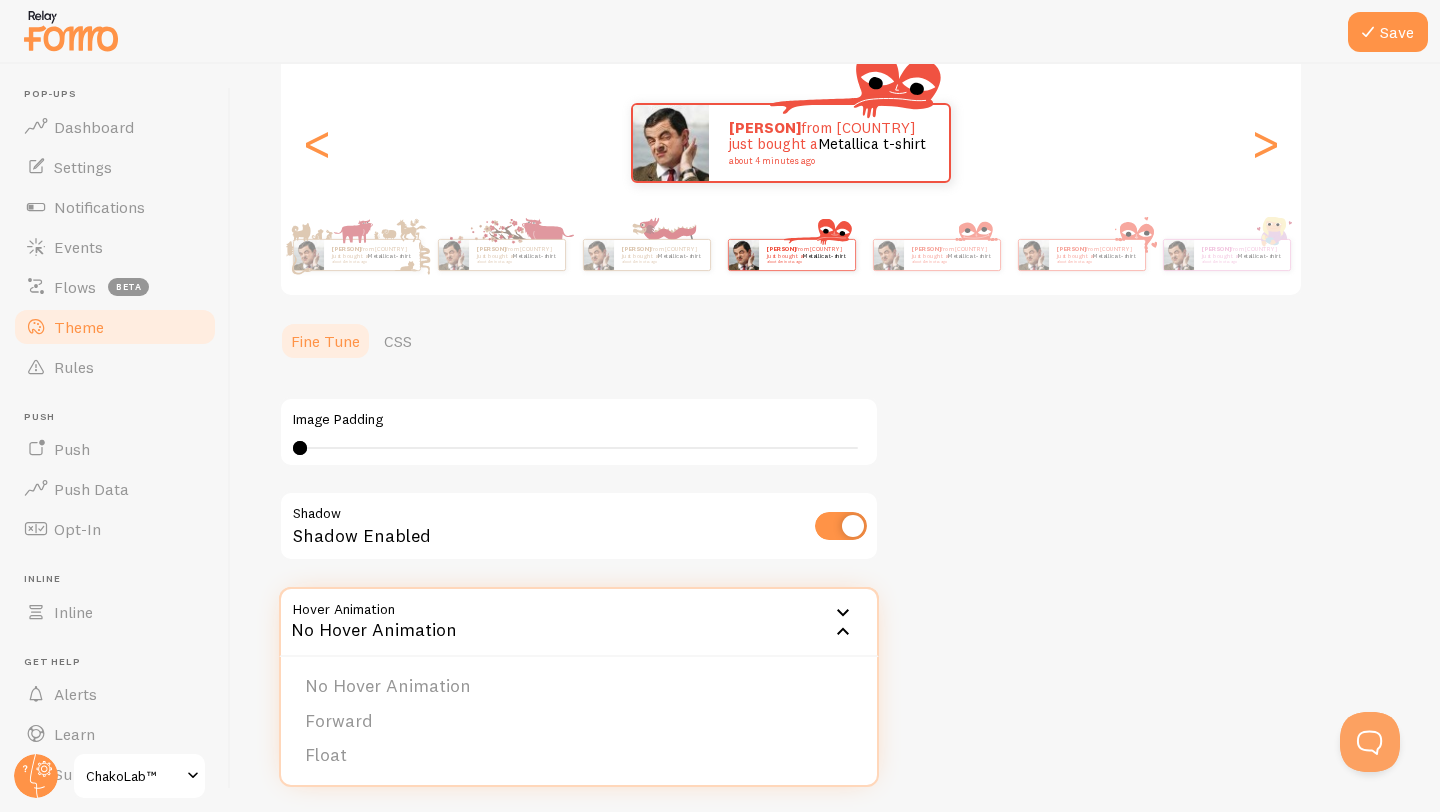 click 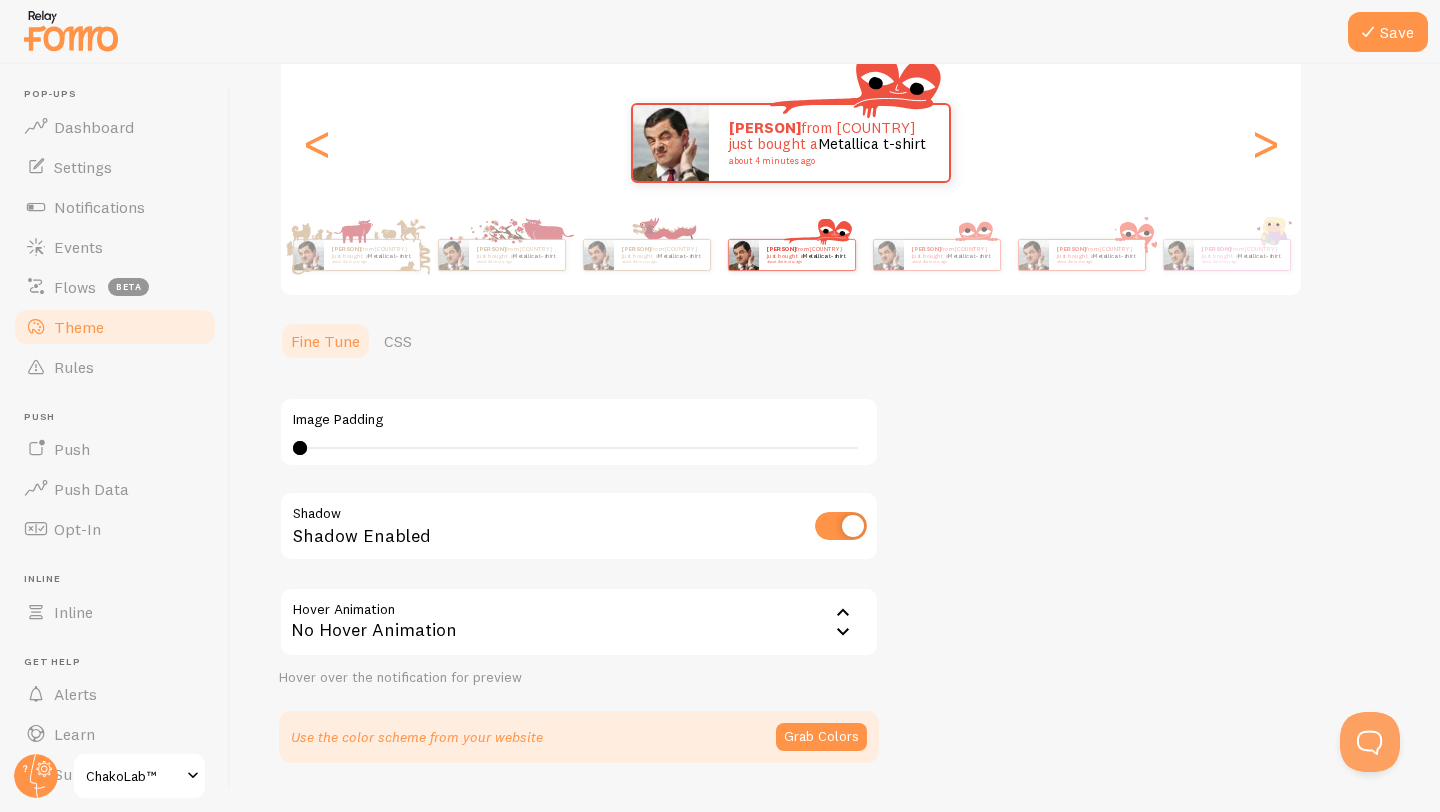 click 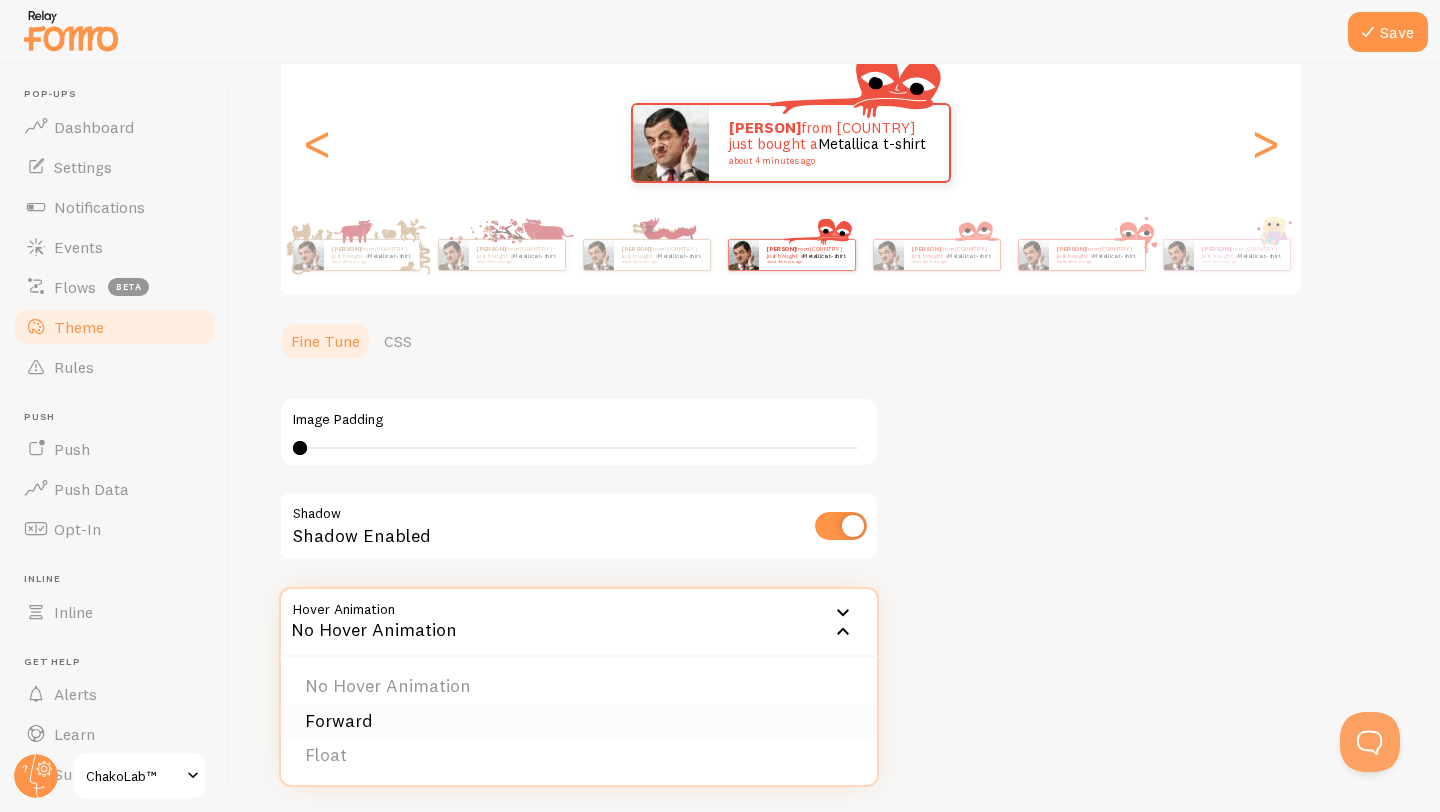 click on "Forward" at bounding box center [579, 721] 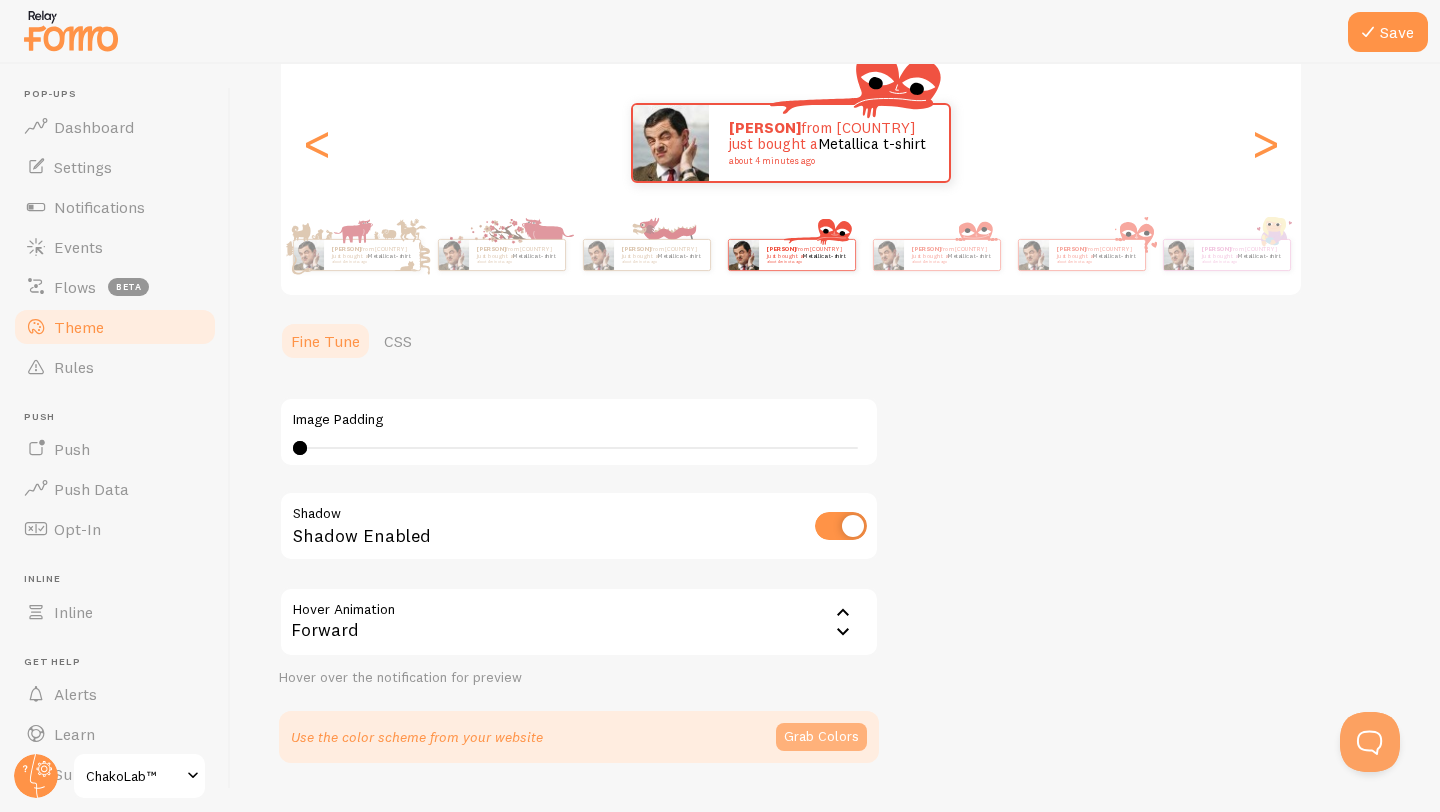 click on "Grab Colors" at bounding box center (821, 737) 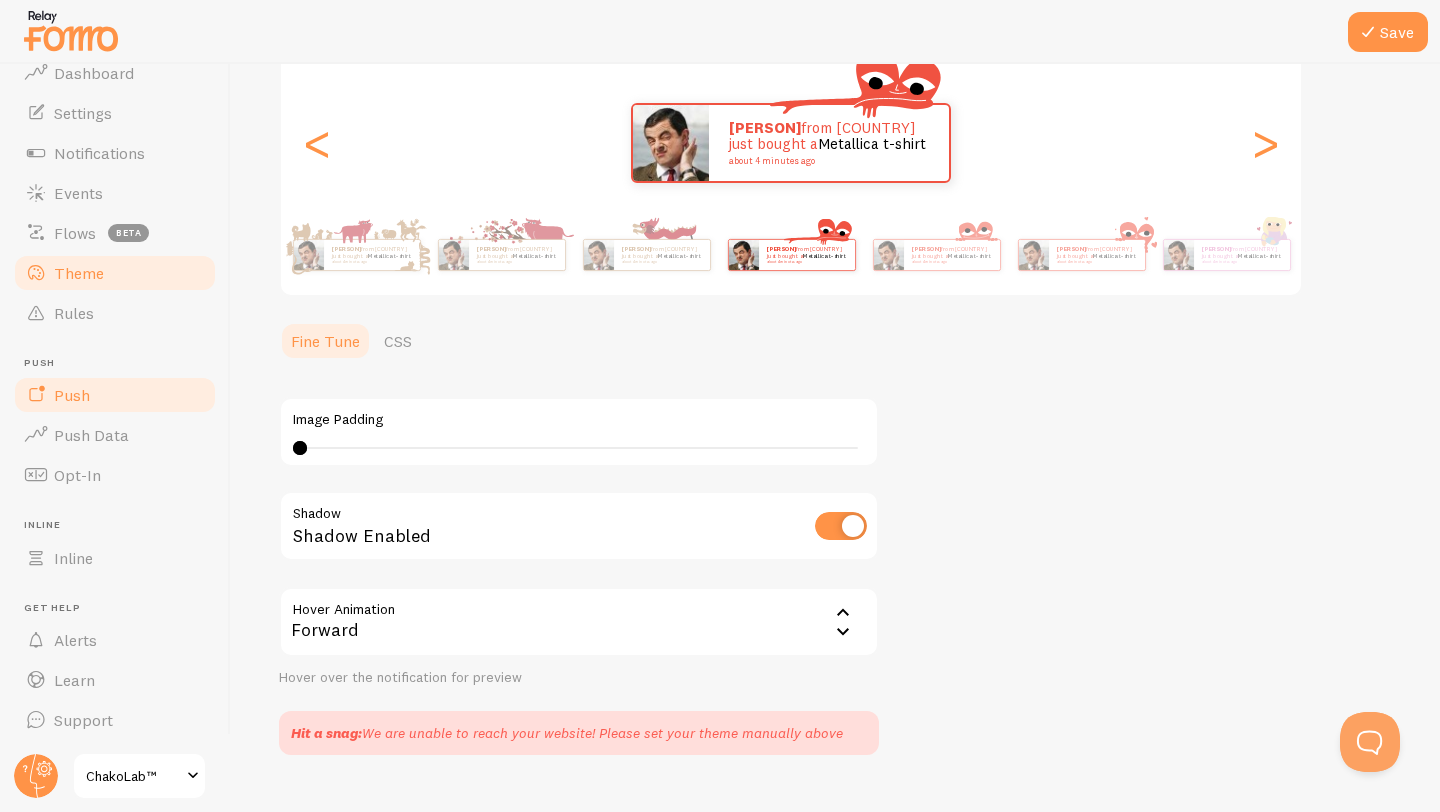 scroll, scrollTop: 0, scrollLeft: 0, axis: both 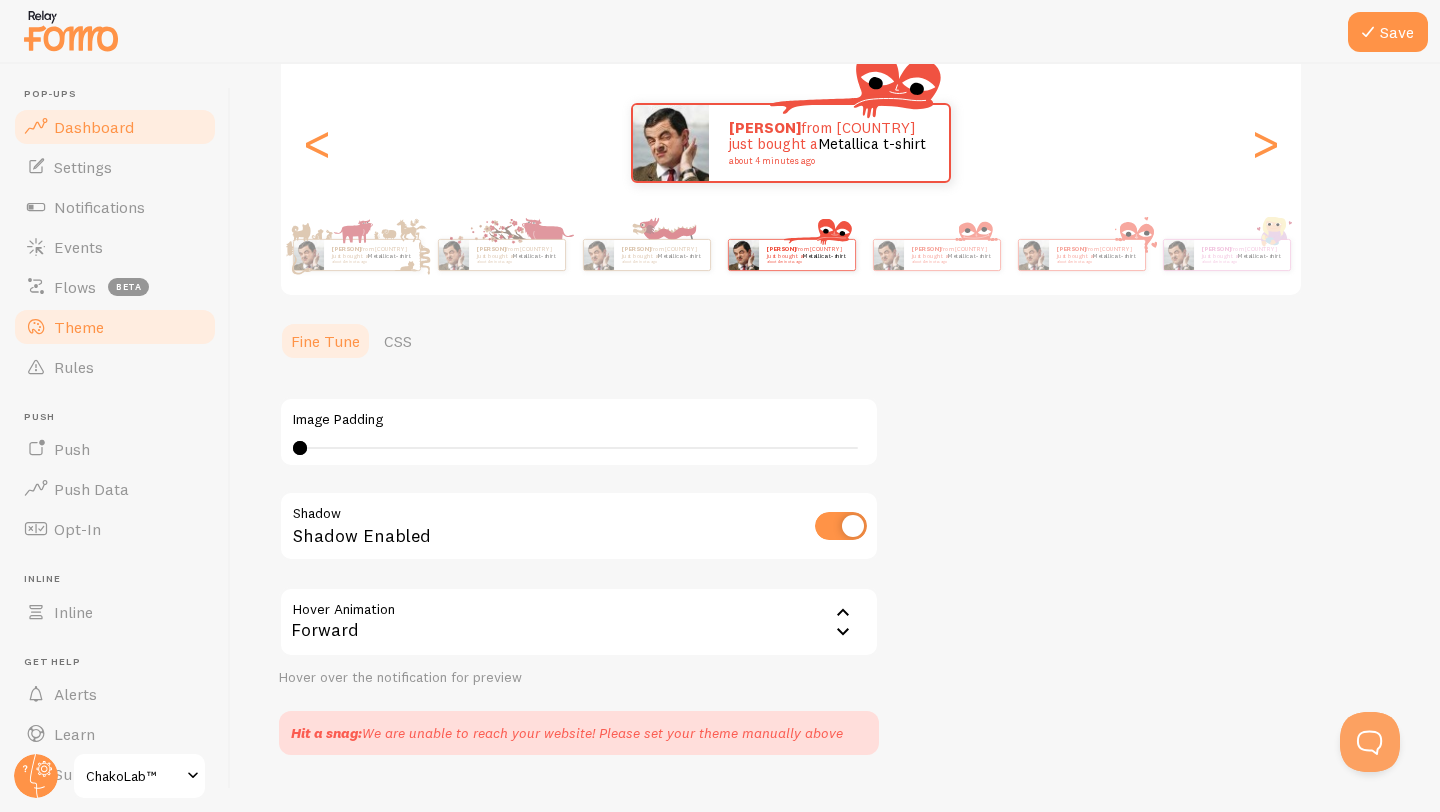 click on "Dashboard" at bounding box center [115, 127] 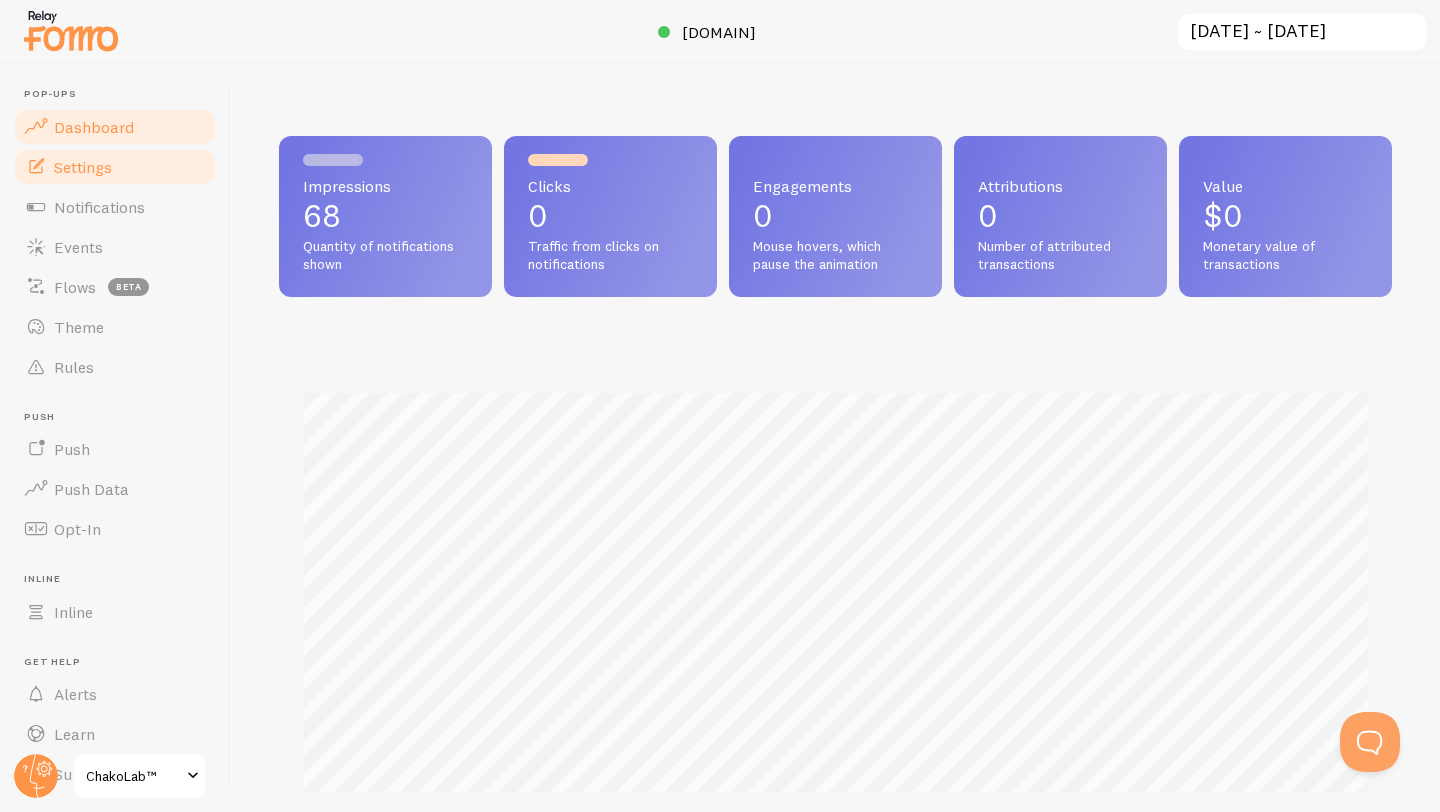 scroll, scrollTop: 999474, scrollLeft: 998887, axis: both 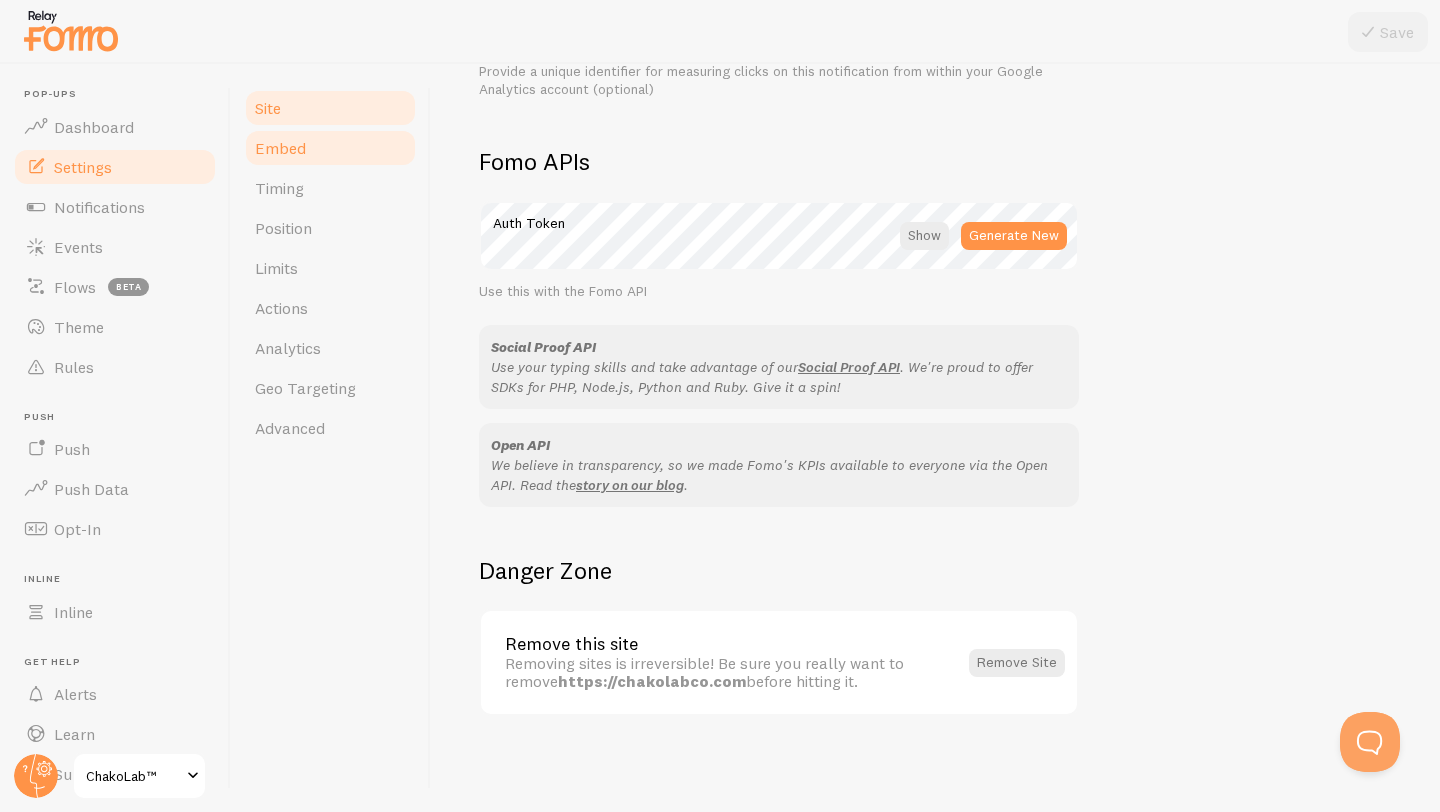 click on "Embed" at bounding box center [330, 148] 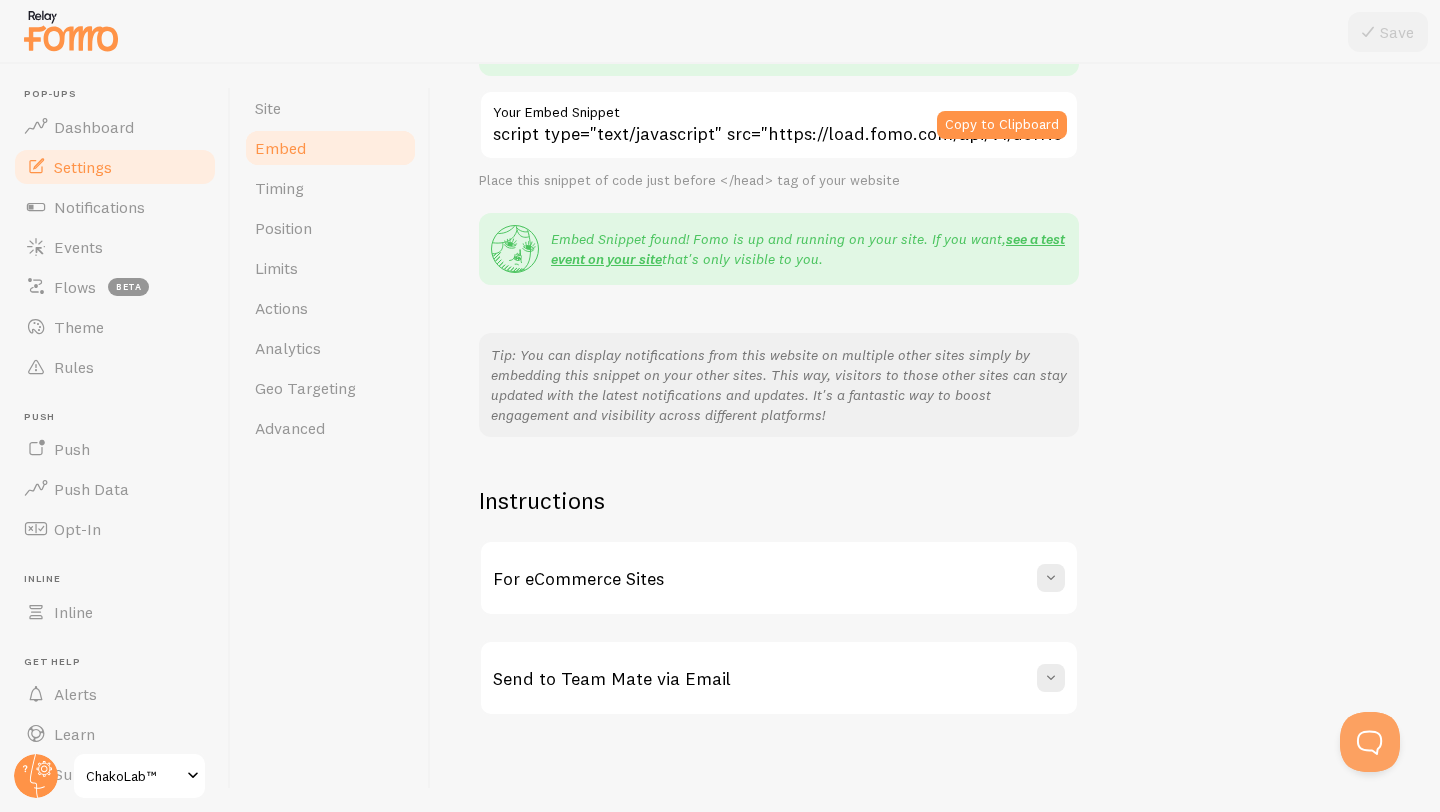 scroll, scrollTop: 0, scrollLeft: 0, axis: both 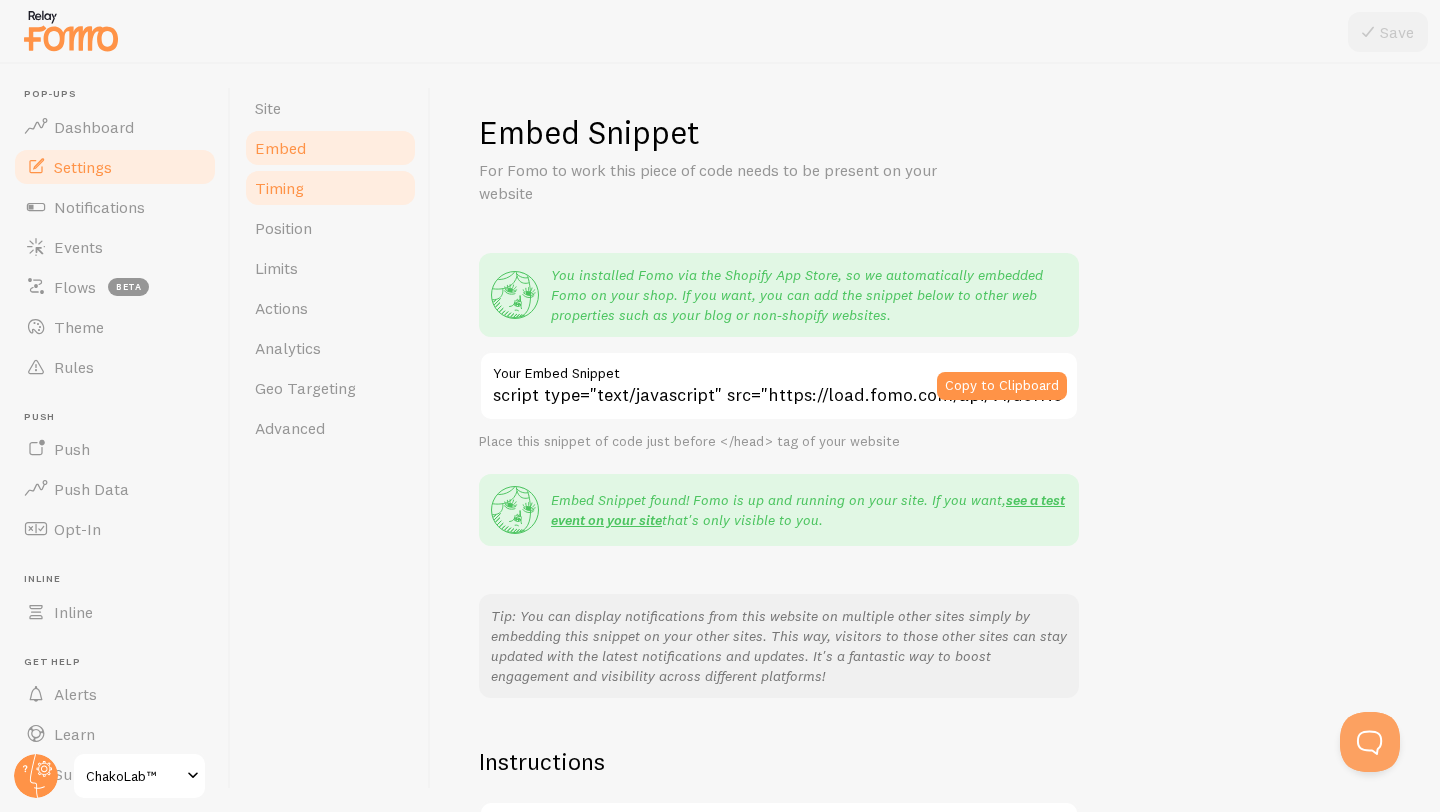 click on "Timing" at bounding box center [330, 188] 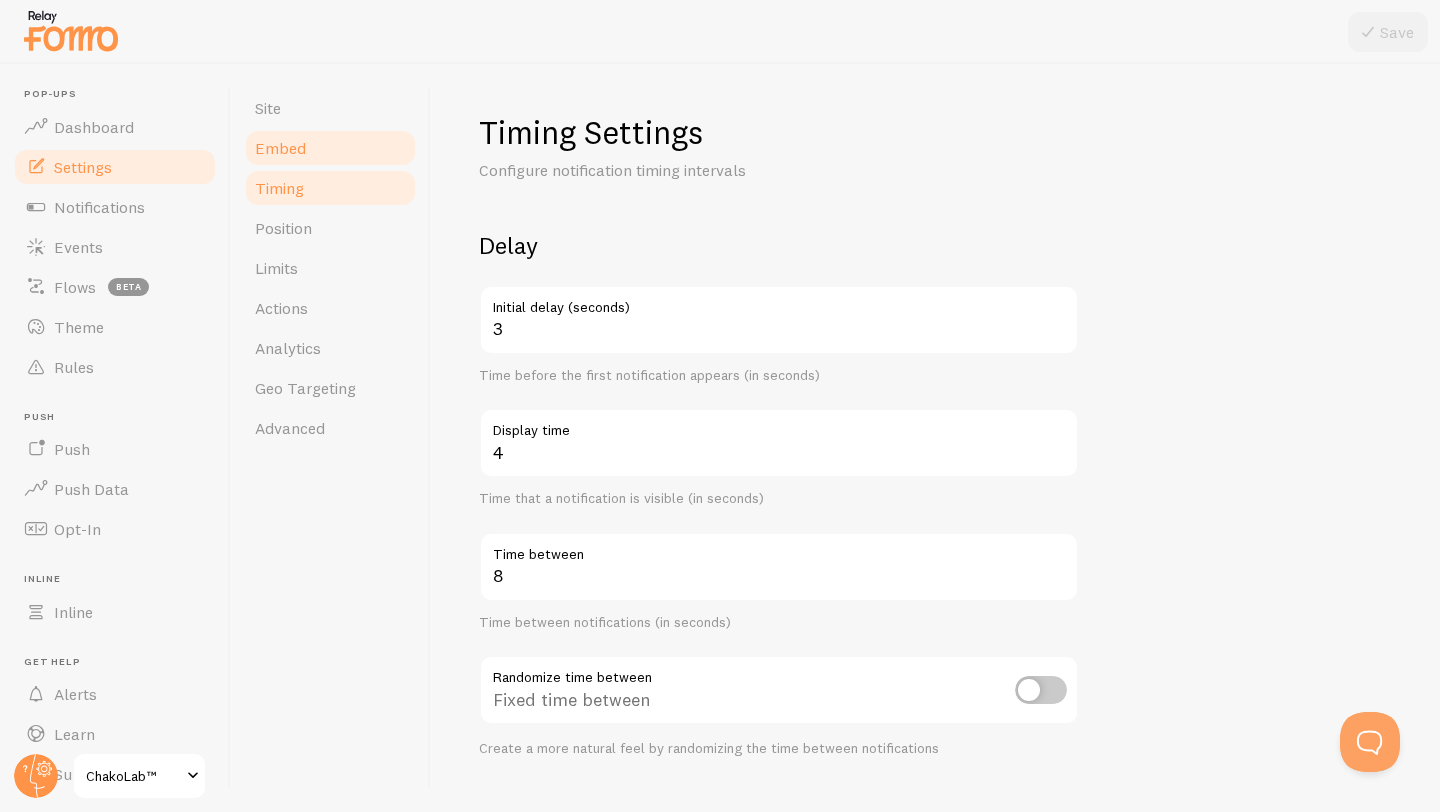 click on "Embed" at bounding box center [330, 148] 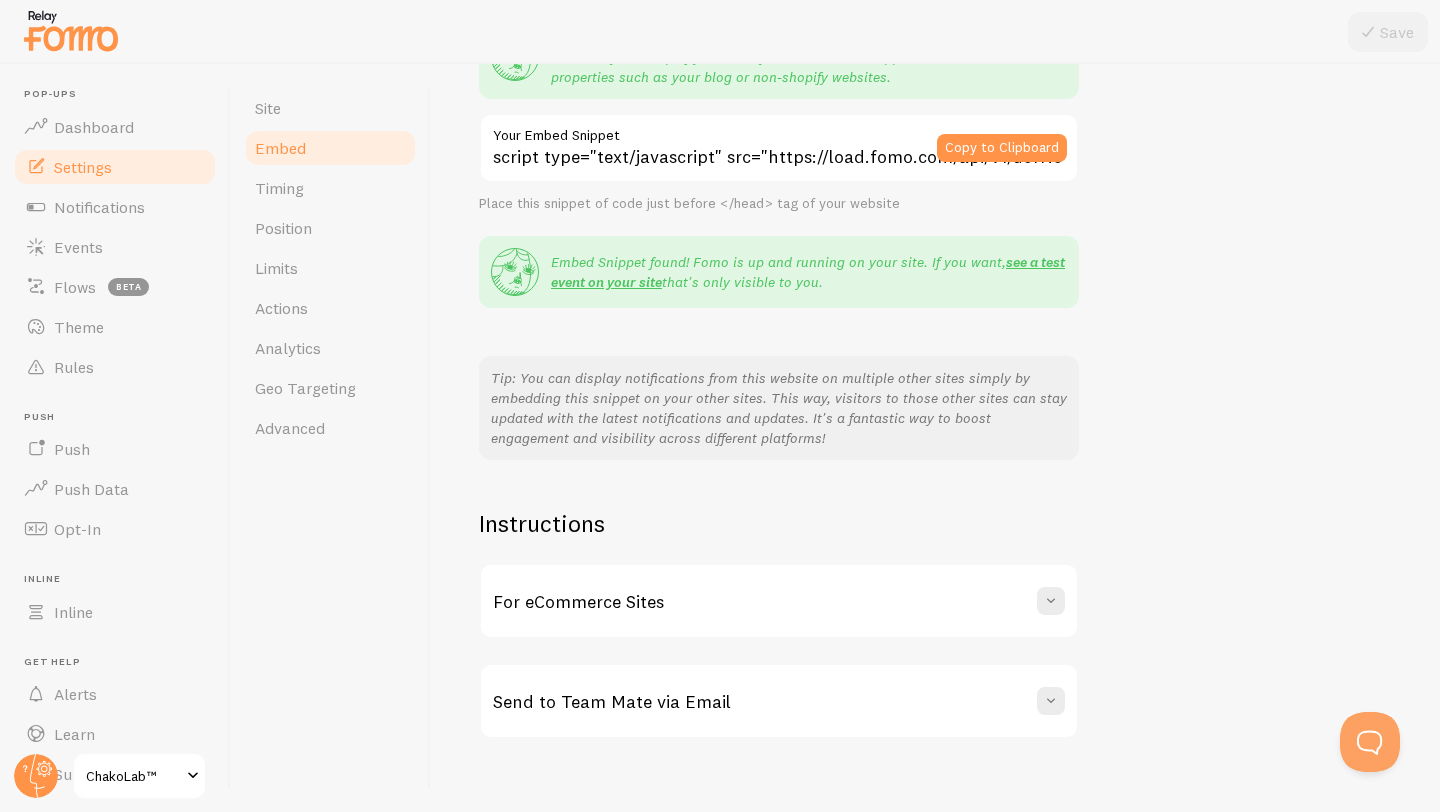 scroll, scrollTop: 261, scrollLeft: 0, axis: vertical 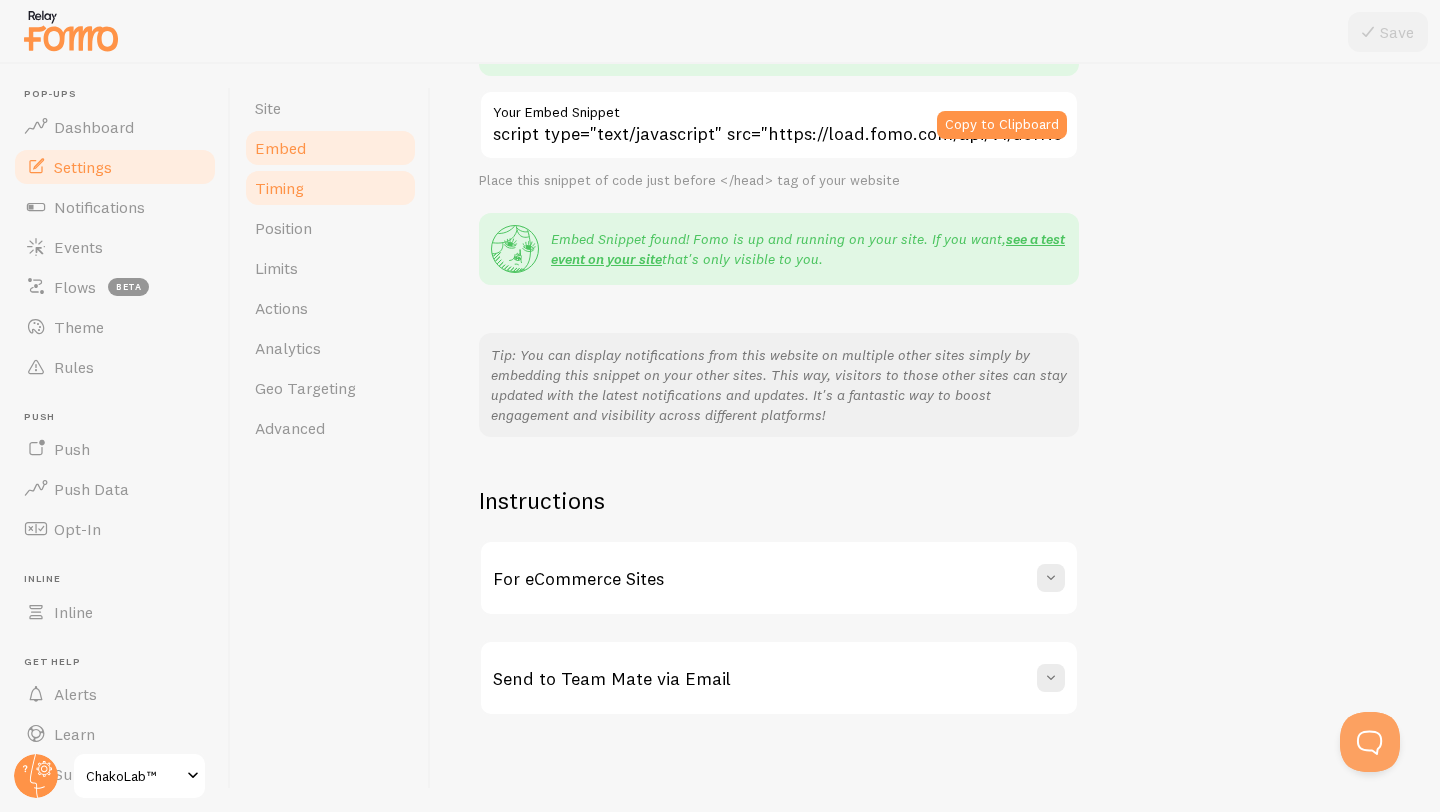 click on "Timing" at bounding box center (330, 188) 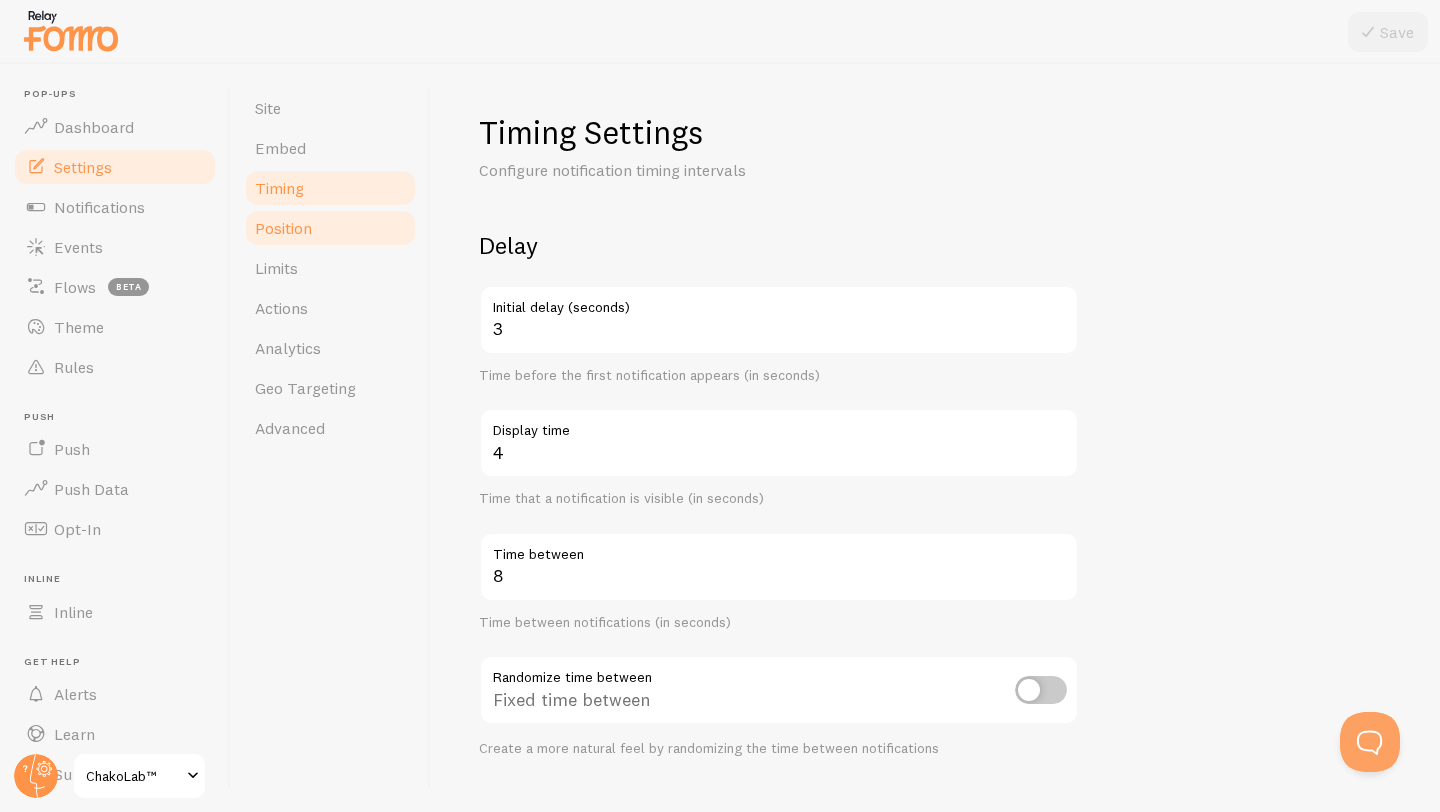 click on "Position" at bounding box center [330, 228] 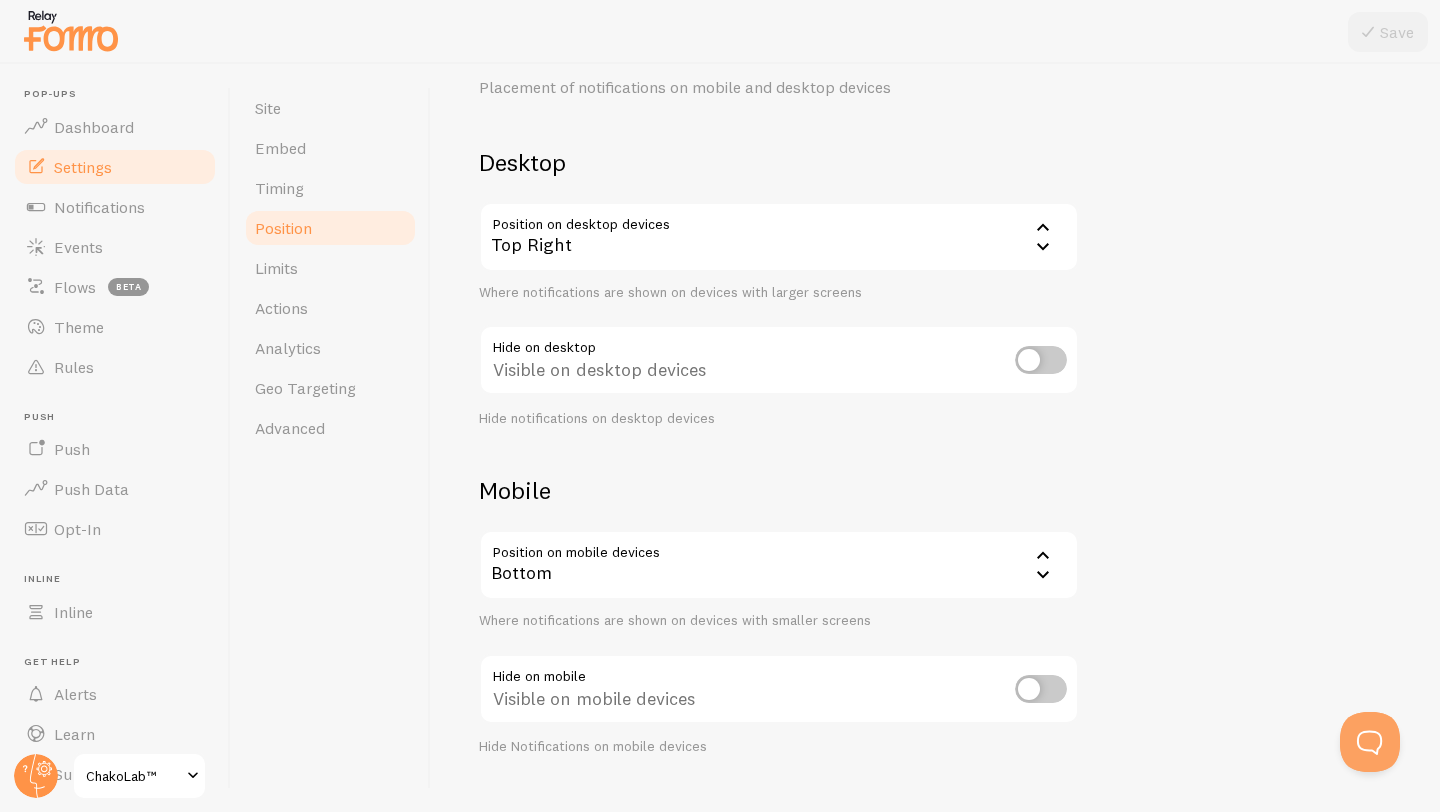 scroll, scrollTop: 122, scrollLeft: 0, axis: vertical 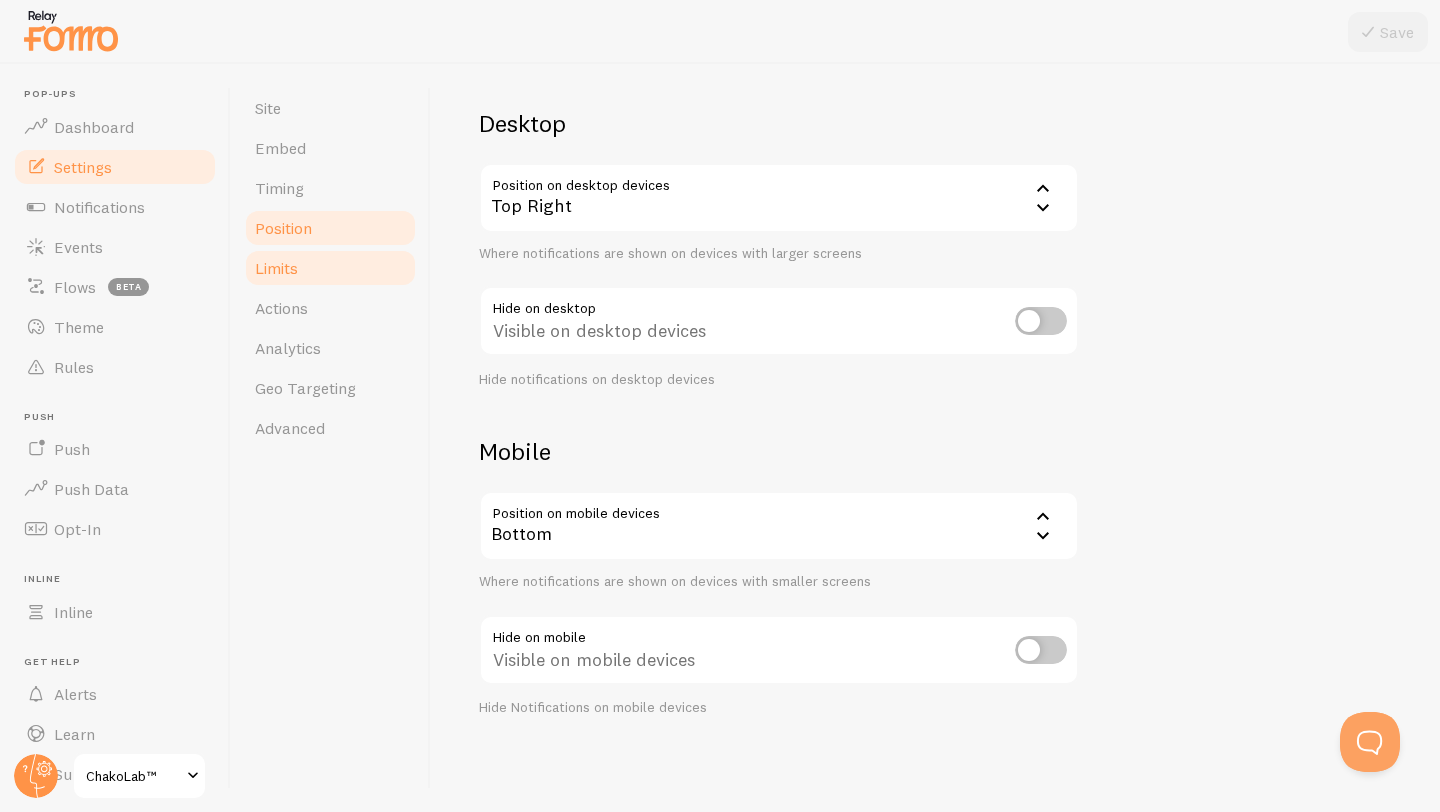 click on "Limits" at bounding box center (330, 268) 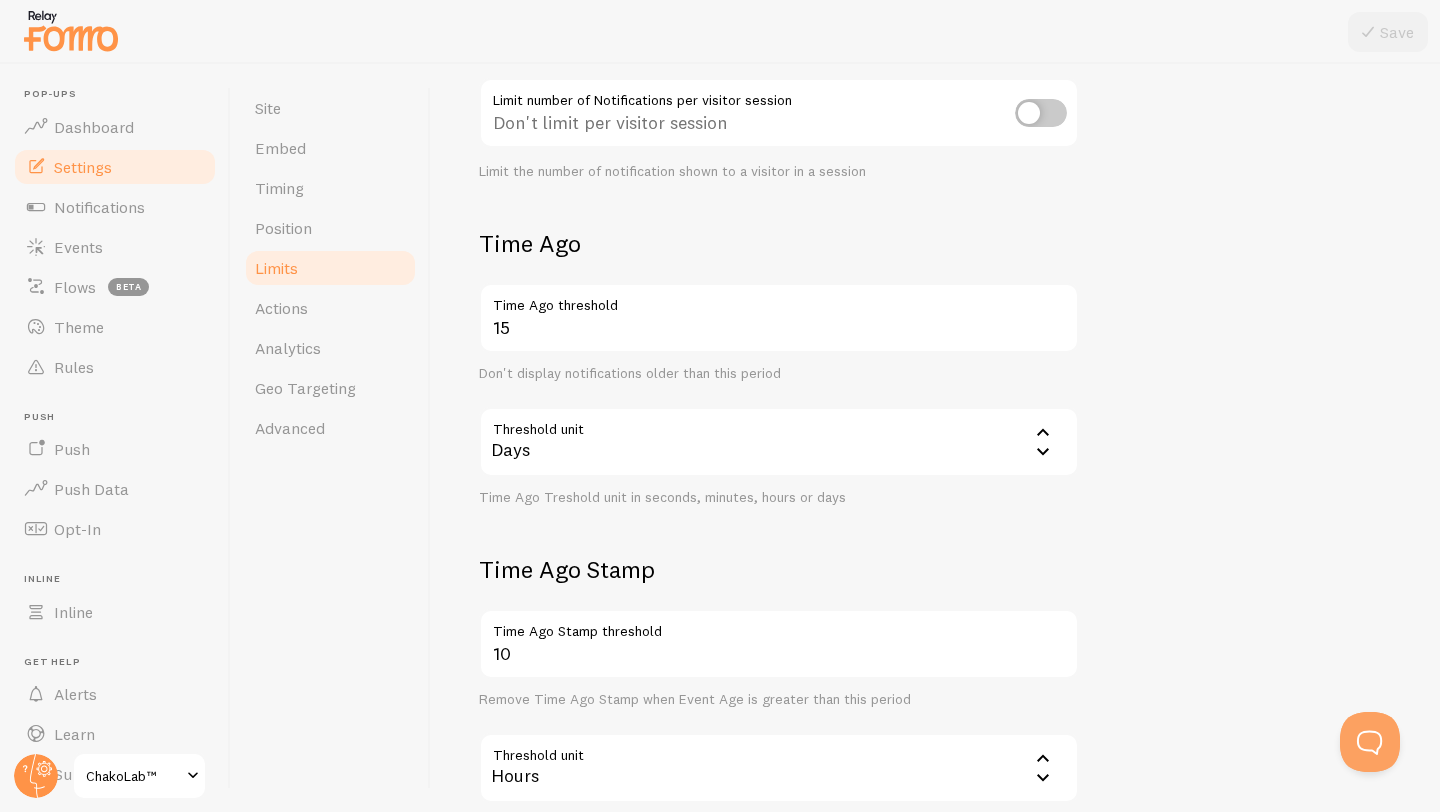 scroll, scrollTop: 332, scrollLeft: 0, axis: vertical 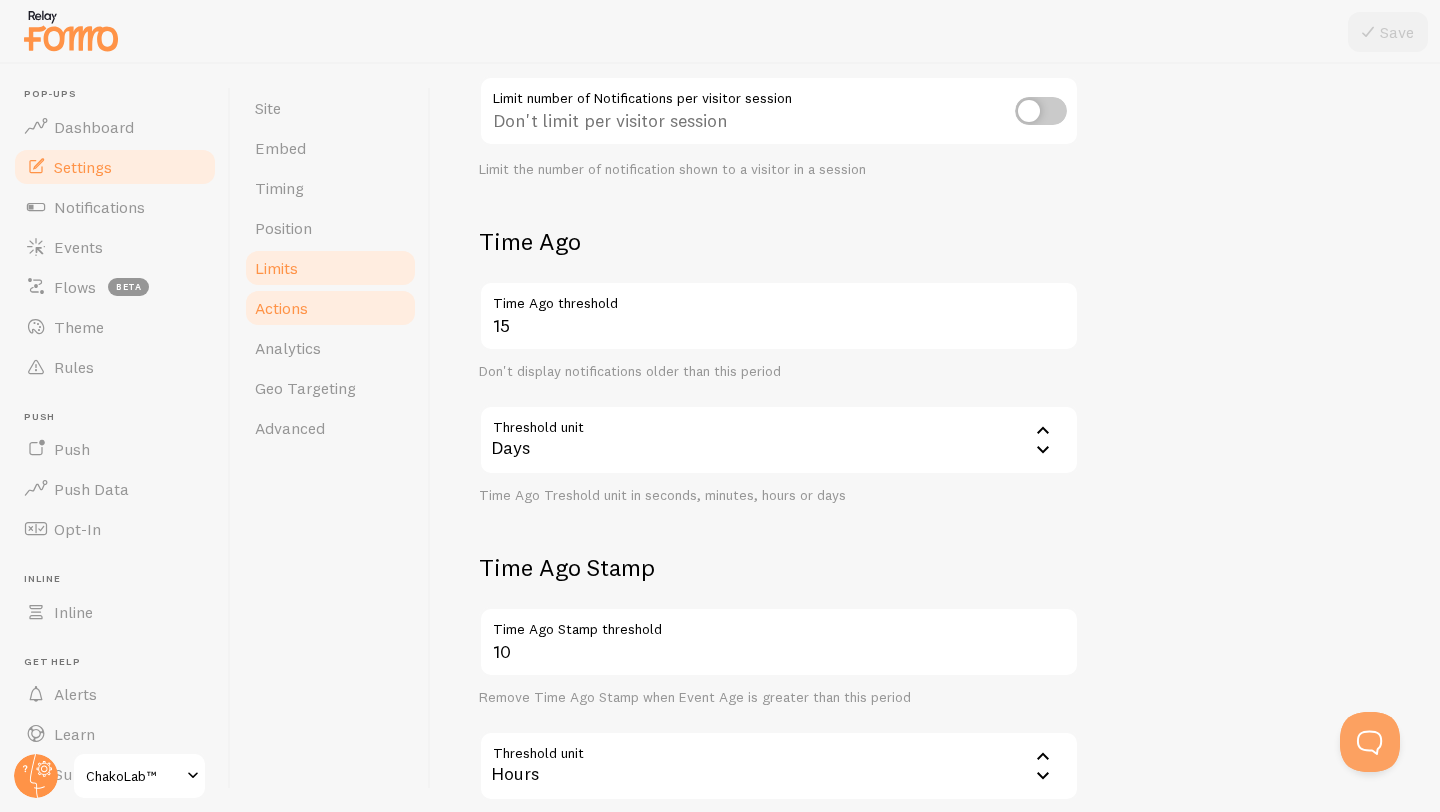 click on "Actions" at bounding box center [330, 308] 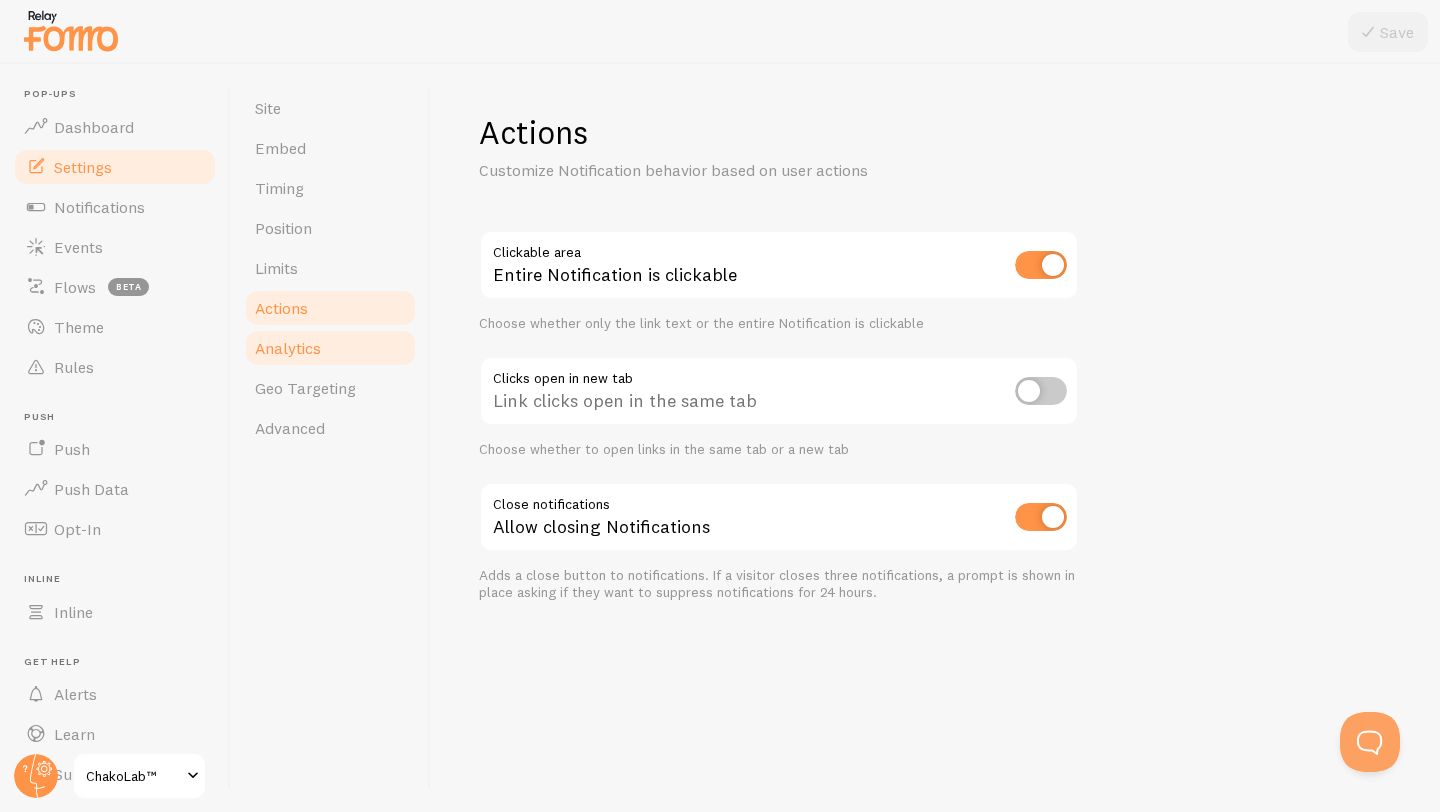 click on "Analytics" at bounding box center (330, 348) 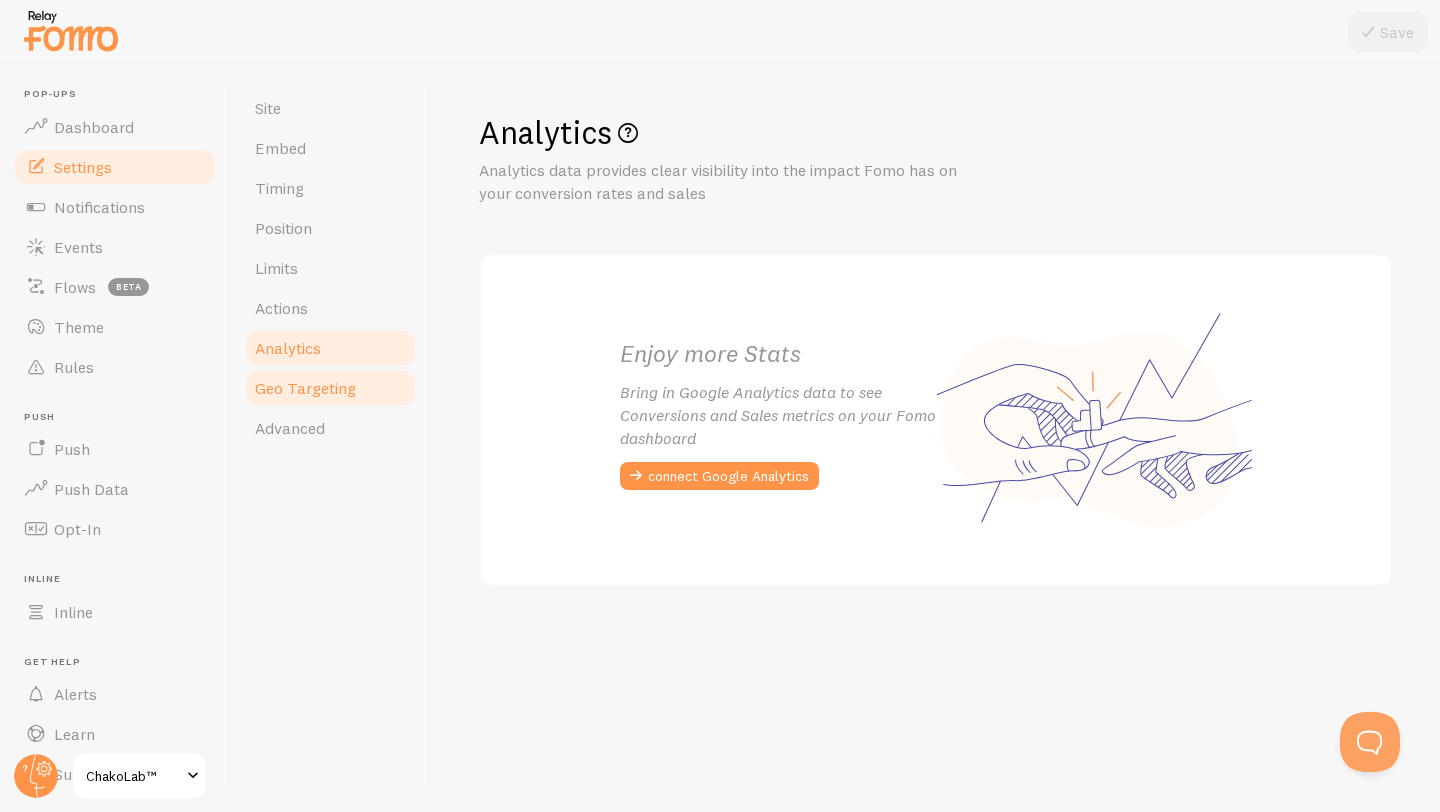 click on "Geo Targeting" at bounding box center [330, 388] 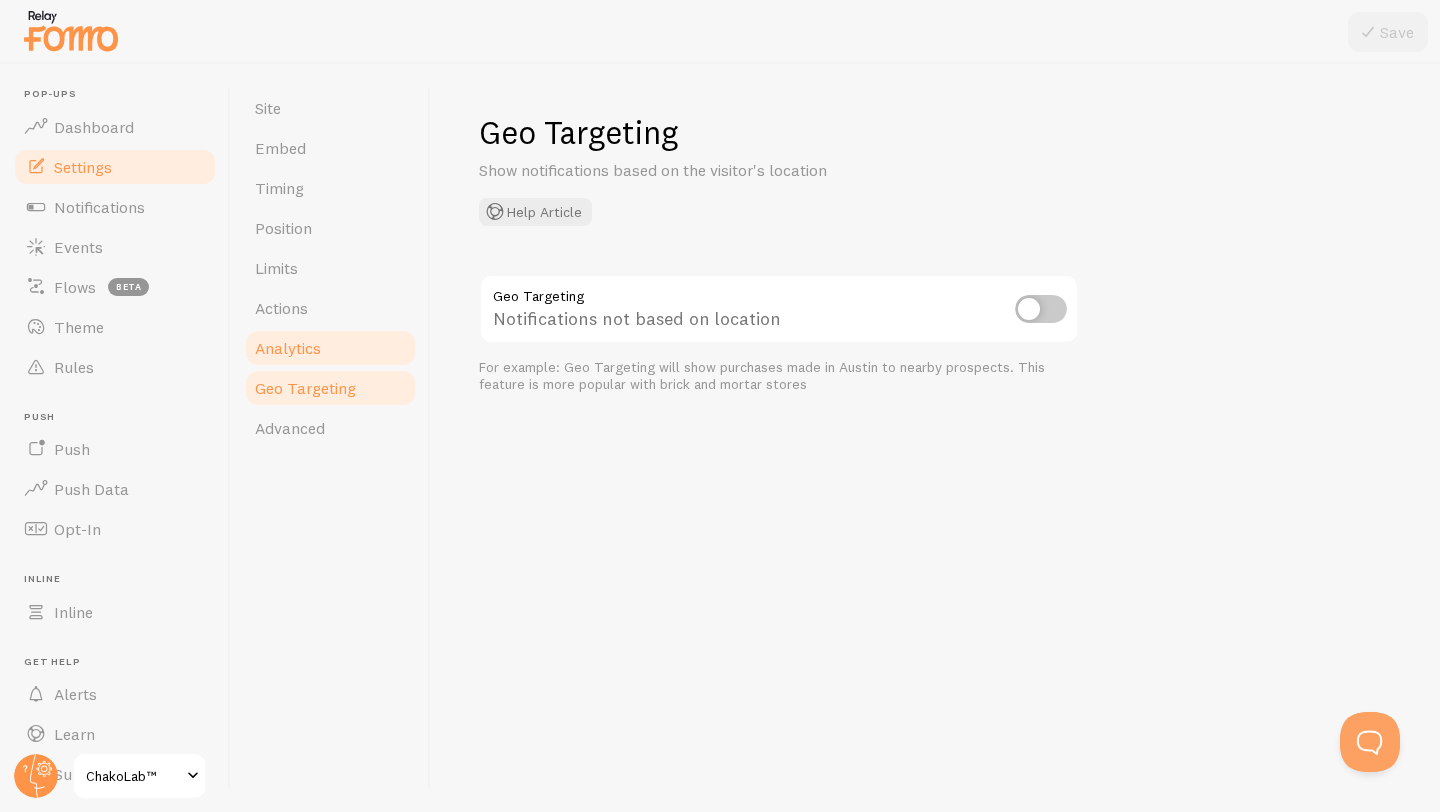 click on "Analytics" at bounding box center [330, 348] 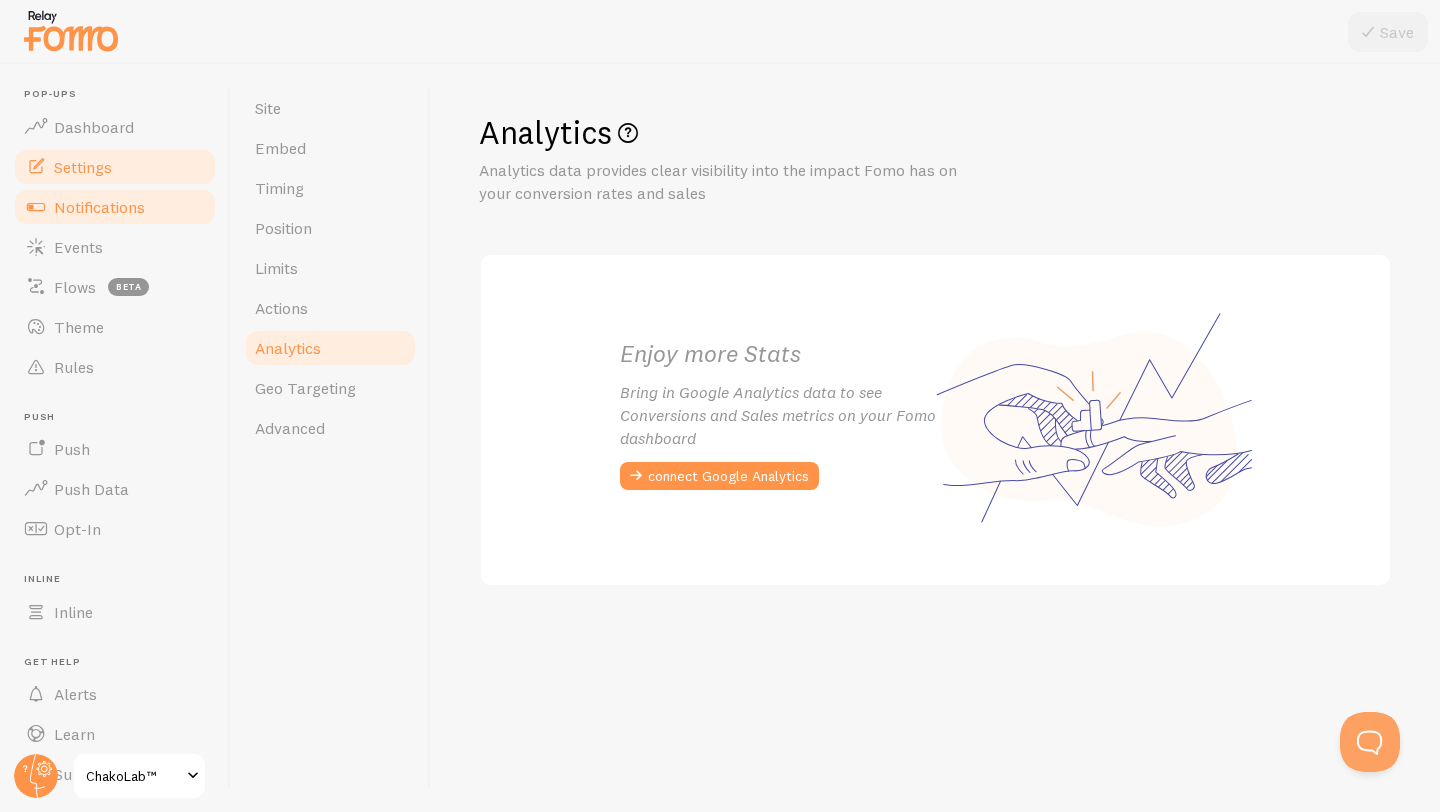 click on "Notifications" at bounding box center (115, 207) 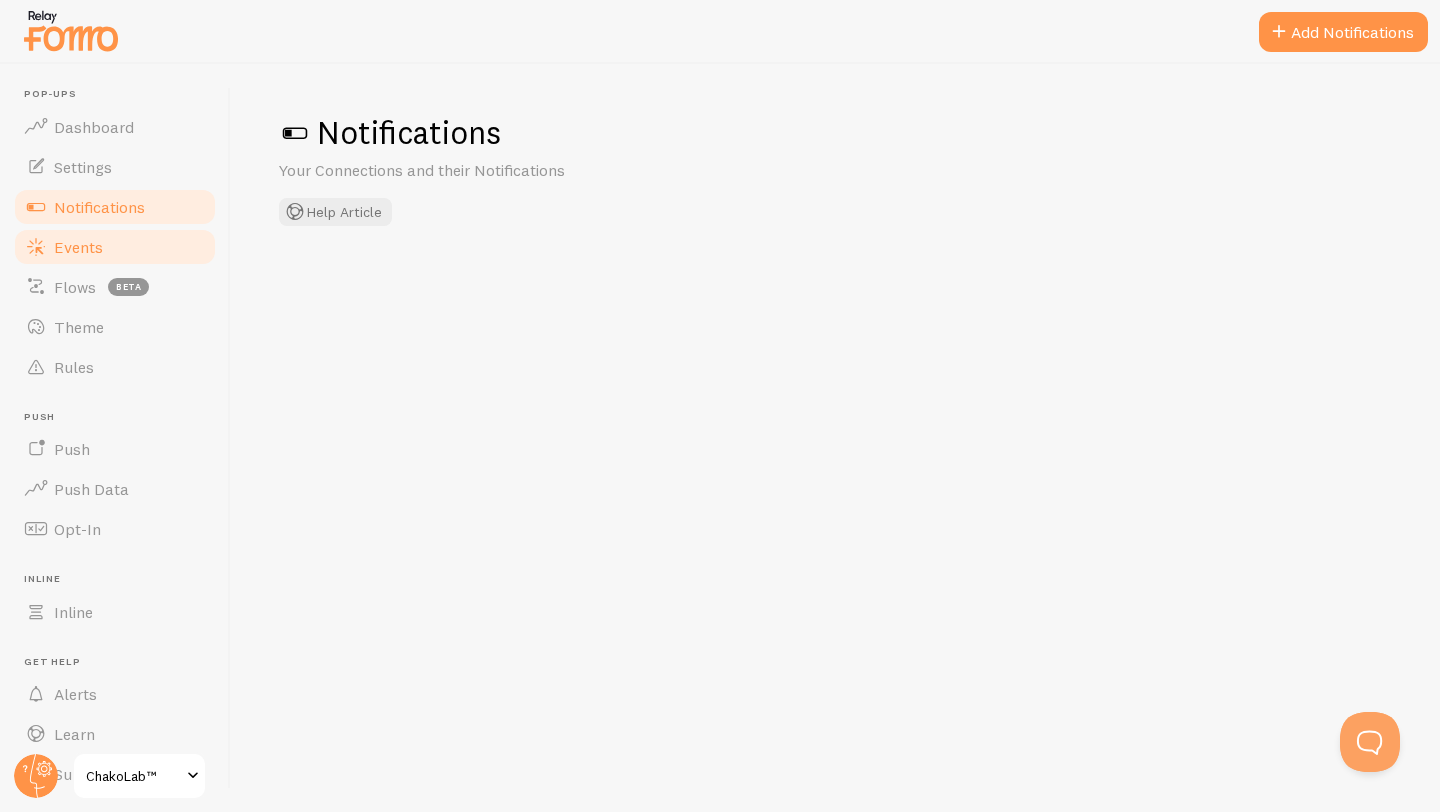 checkbox on "false" 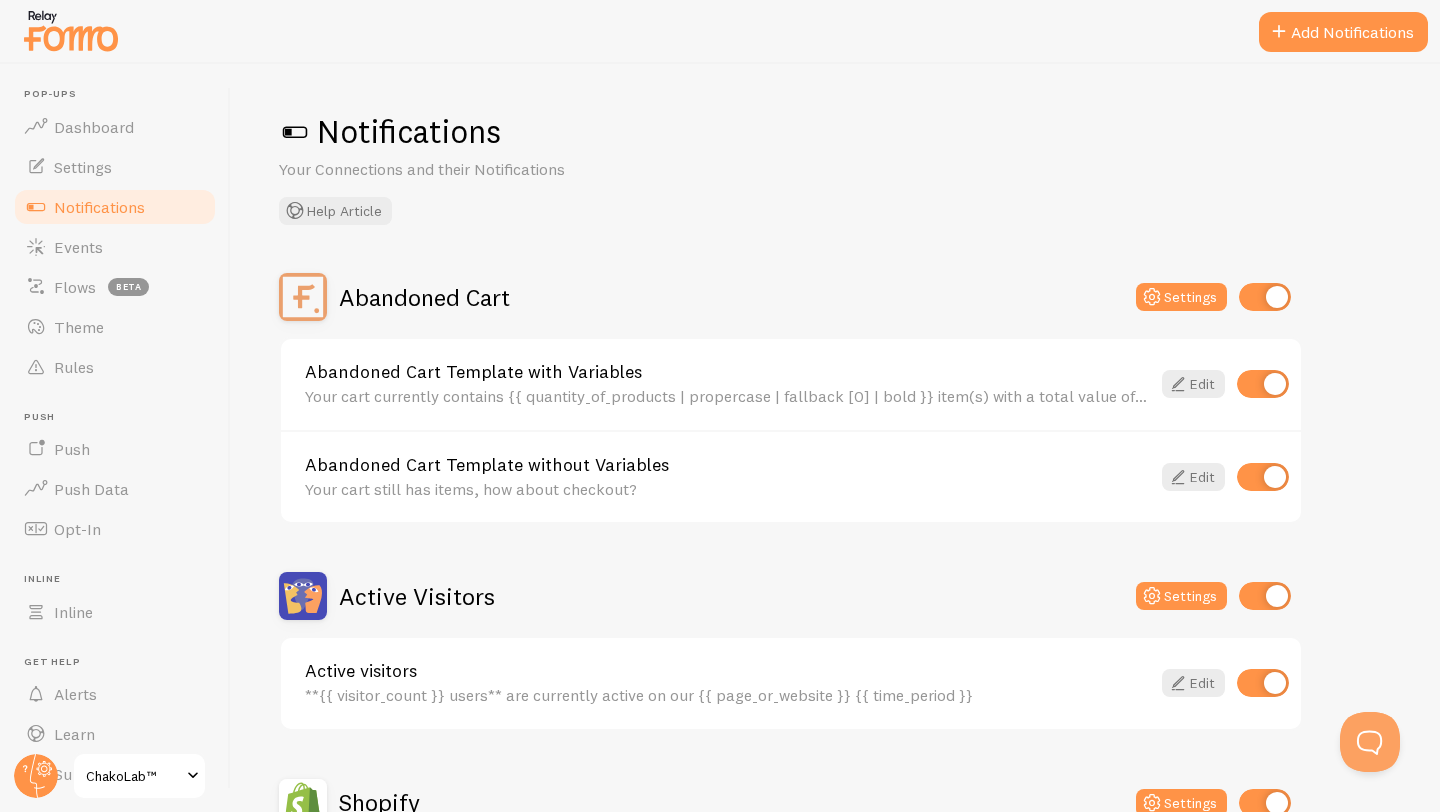 scroll, scrollTop: 0, scrollLeft: 0, axis: both 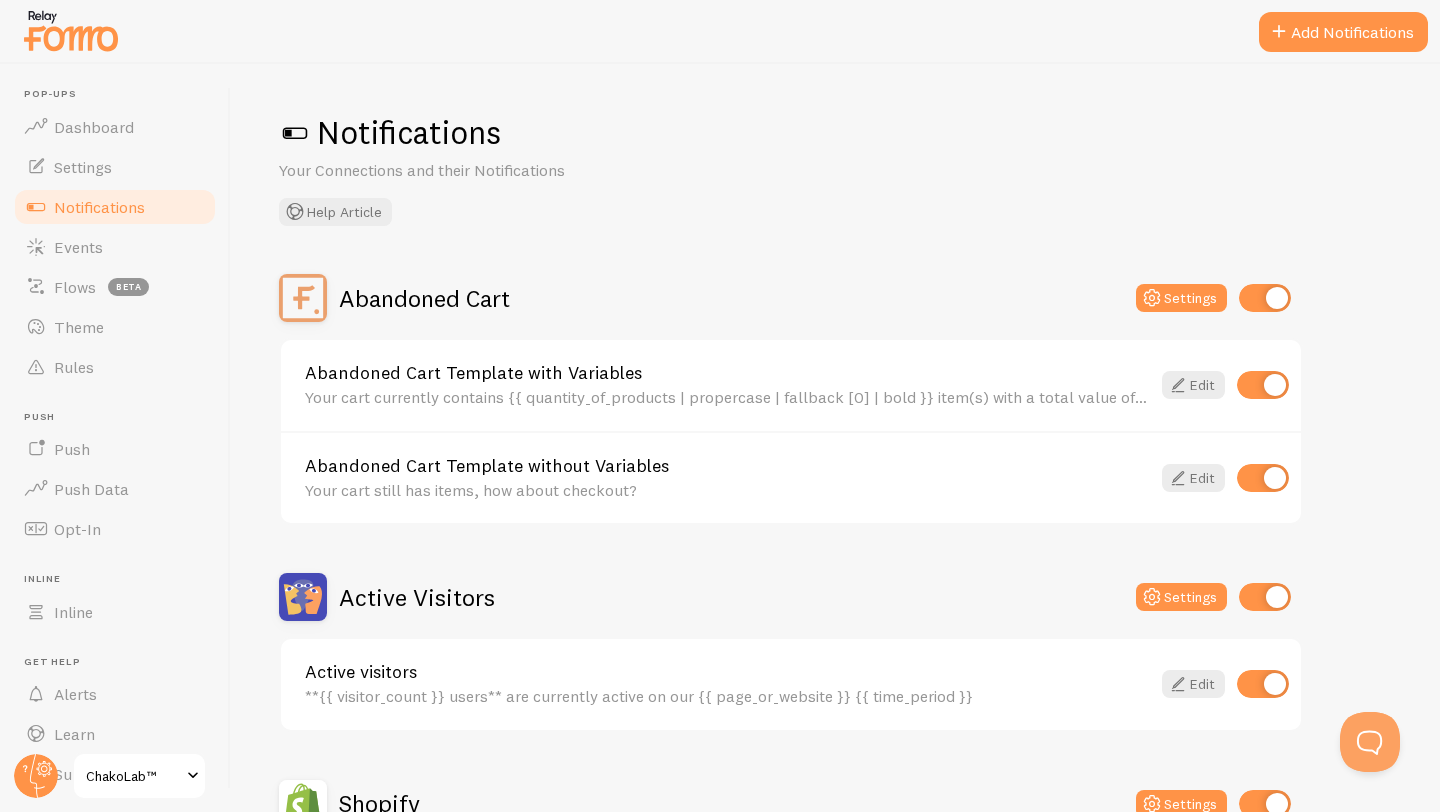 click on "Your cart currently contains {{ quantity_of_products | propercase | fallback [0] | bold }} item(s) with a total value of {{ cart_amount_with_currency | propercase | fallback [0] | bold }}." at bounding box center [727, 397] 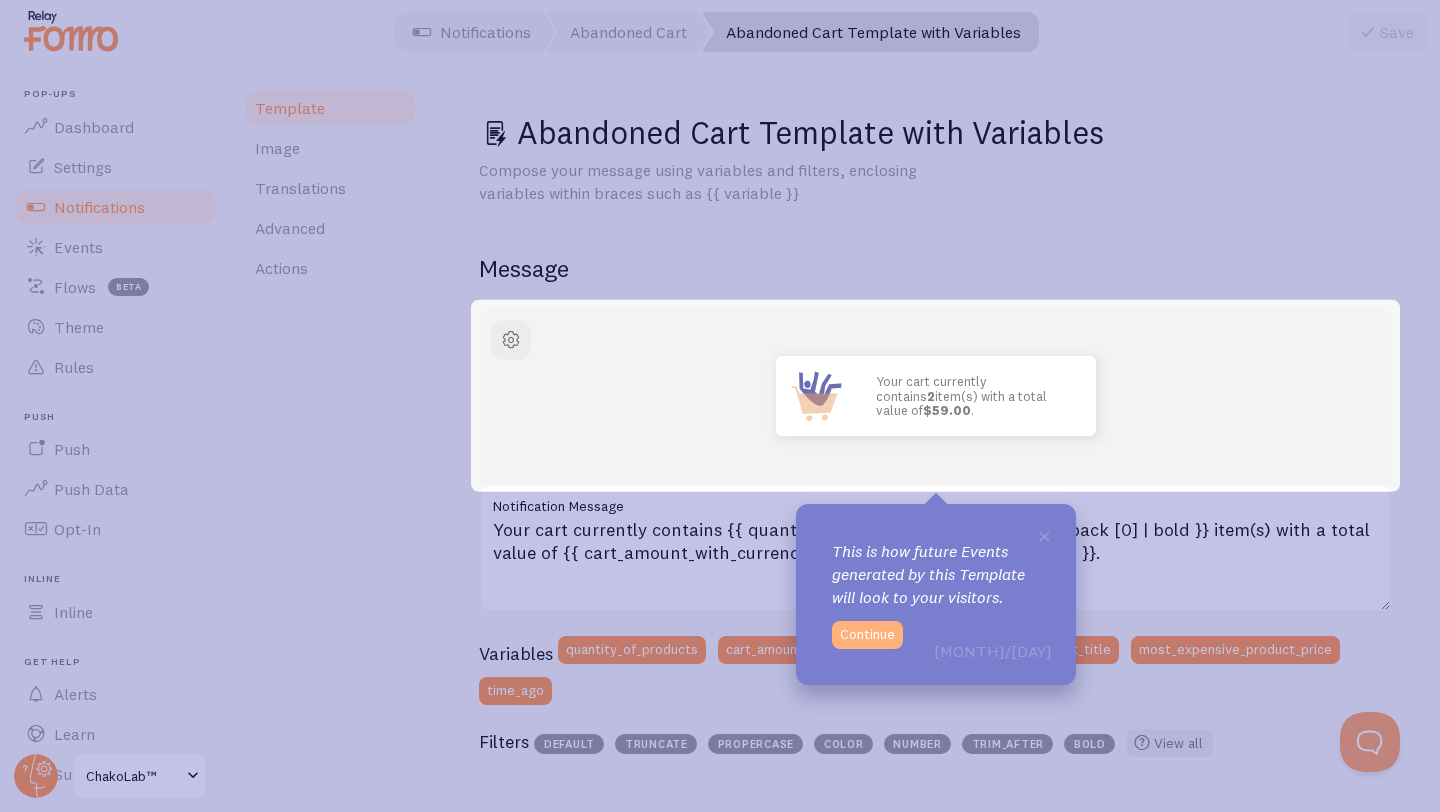 click on "Continue" at bounding box center [867, 635] 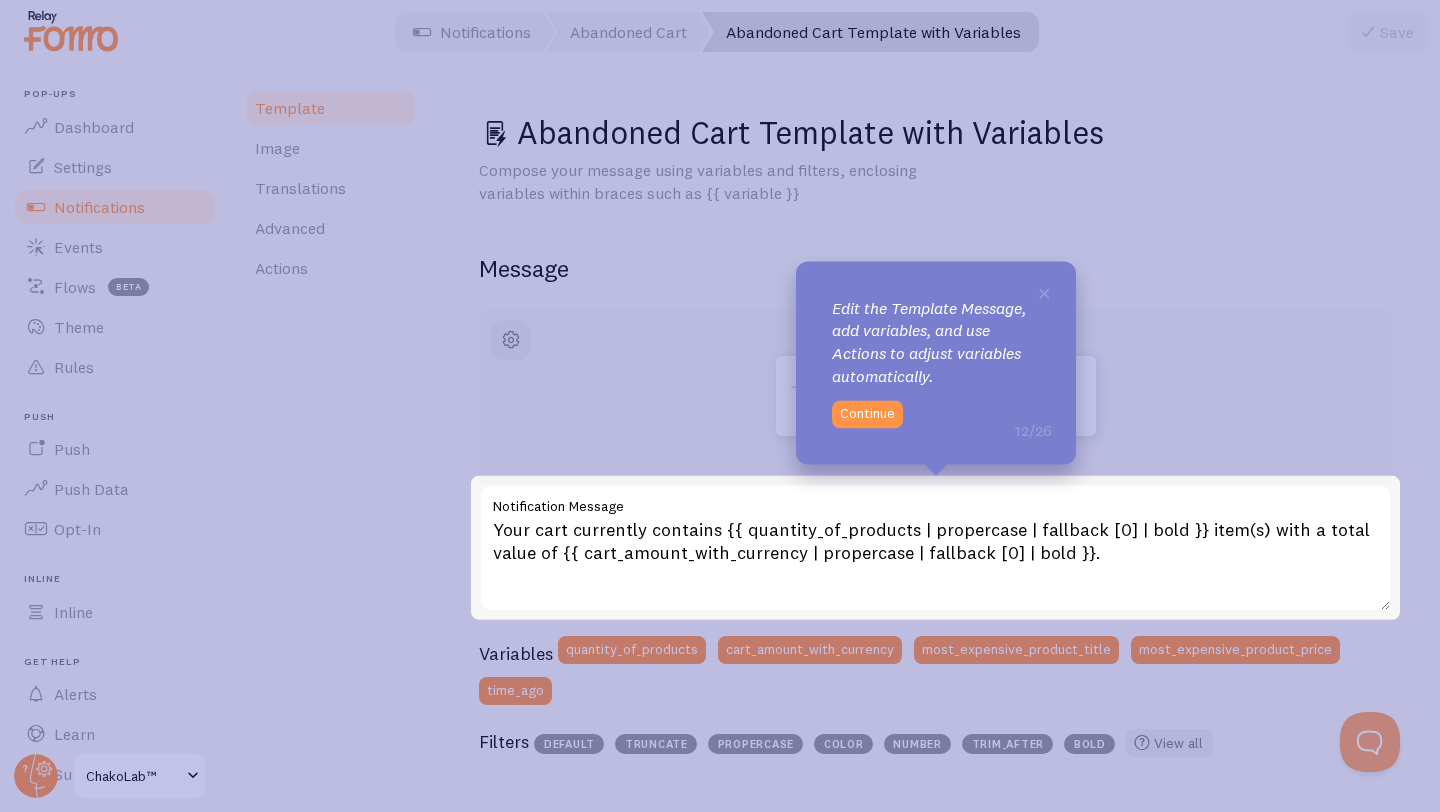 click on "Your cart currently contains [QUANTITY] item(s) with a total value of [PRICE]. Notification Message" at bounding box center (935, 548) 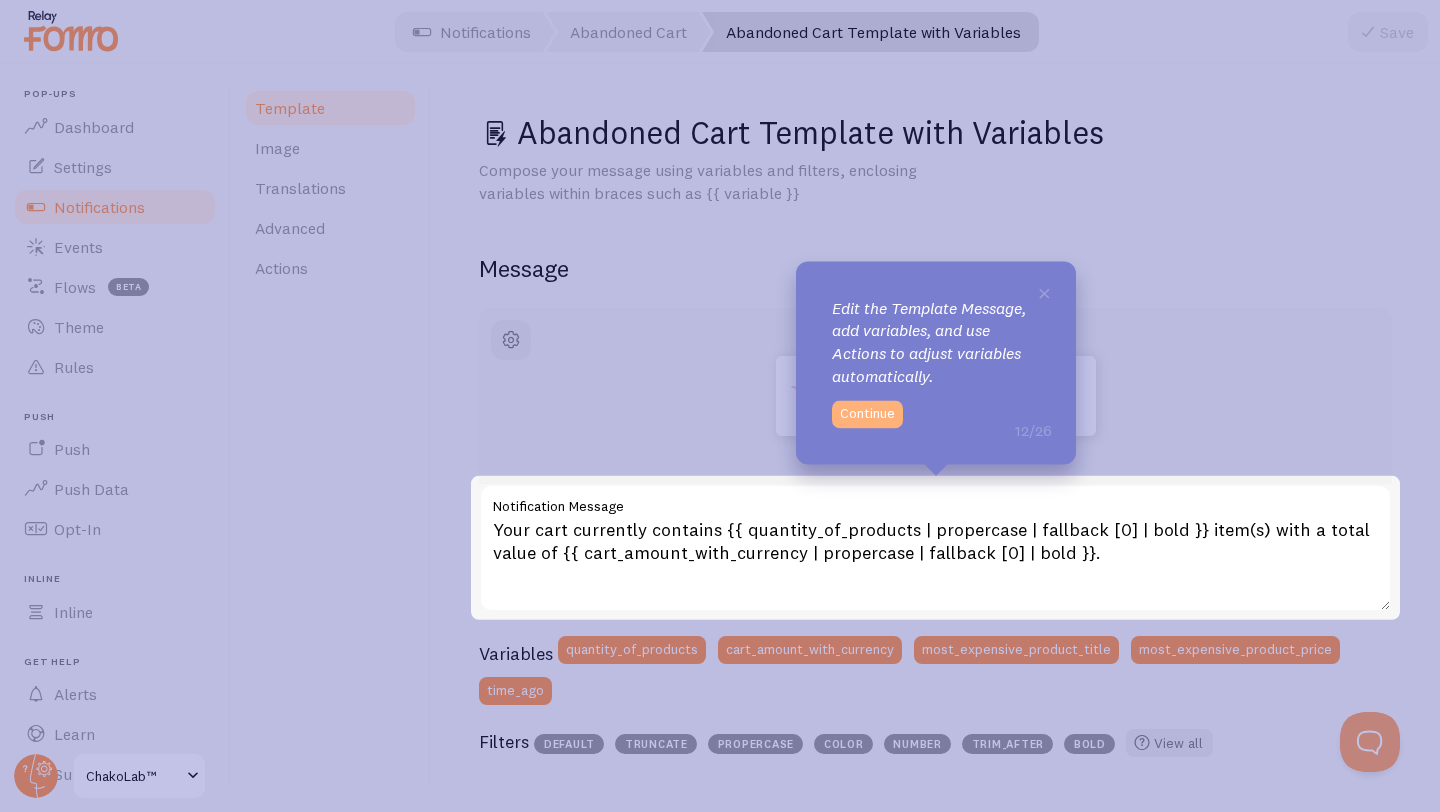 click on "Continue" at bounding box center [867, 414] 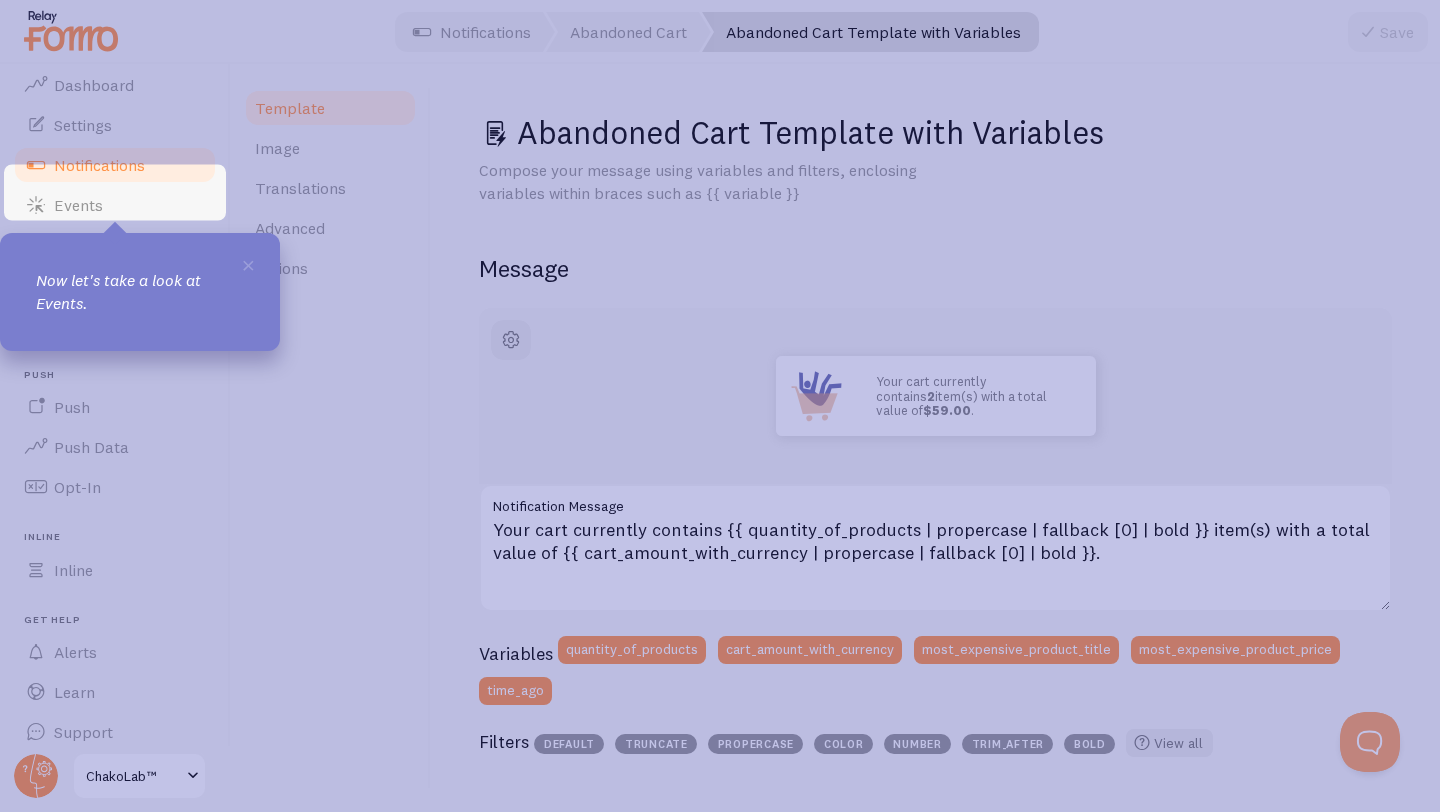 scroll, scrollTop: 54, scrollLeft: 0, axis: vertical 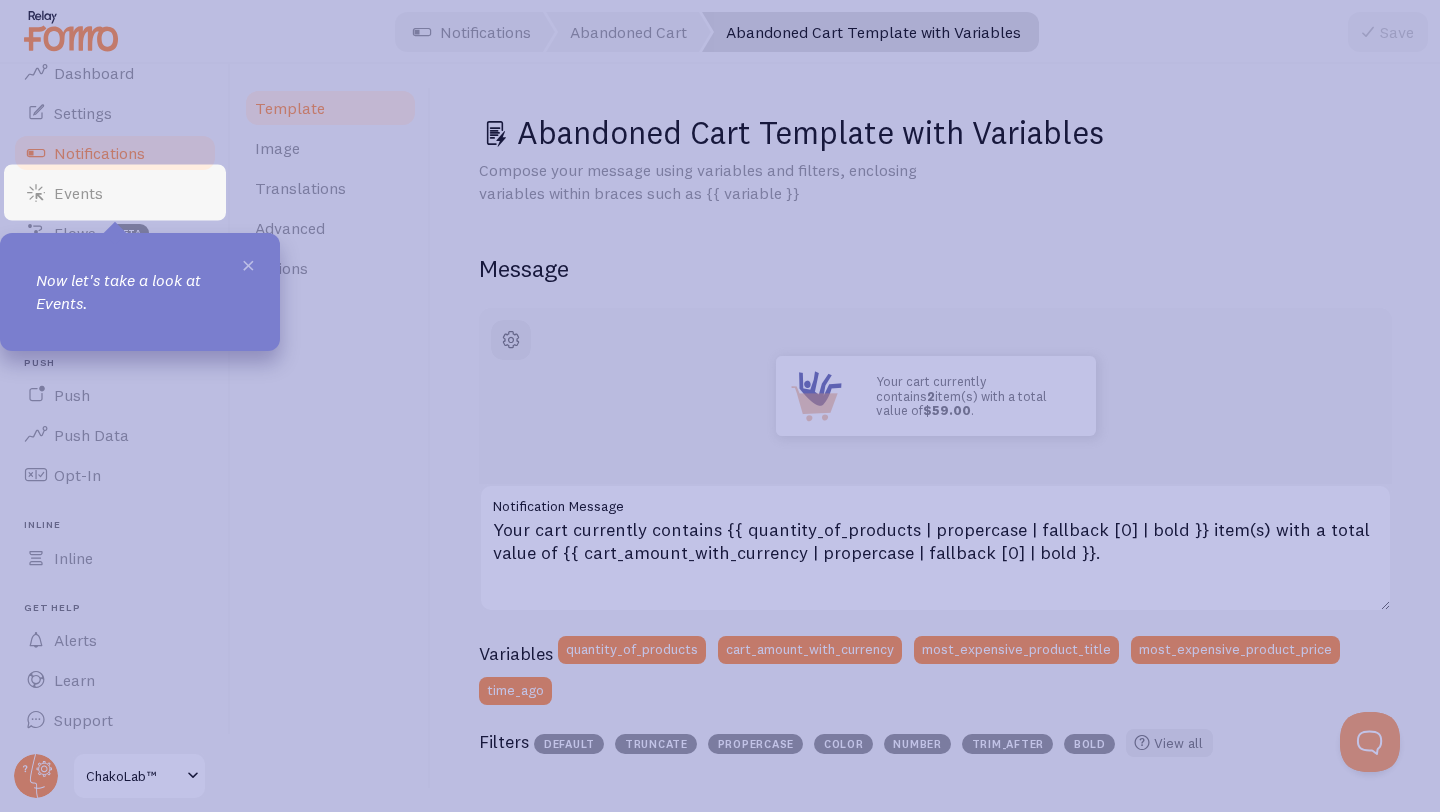 click on "×" at bounding box center [248, 264] 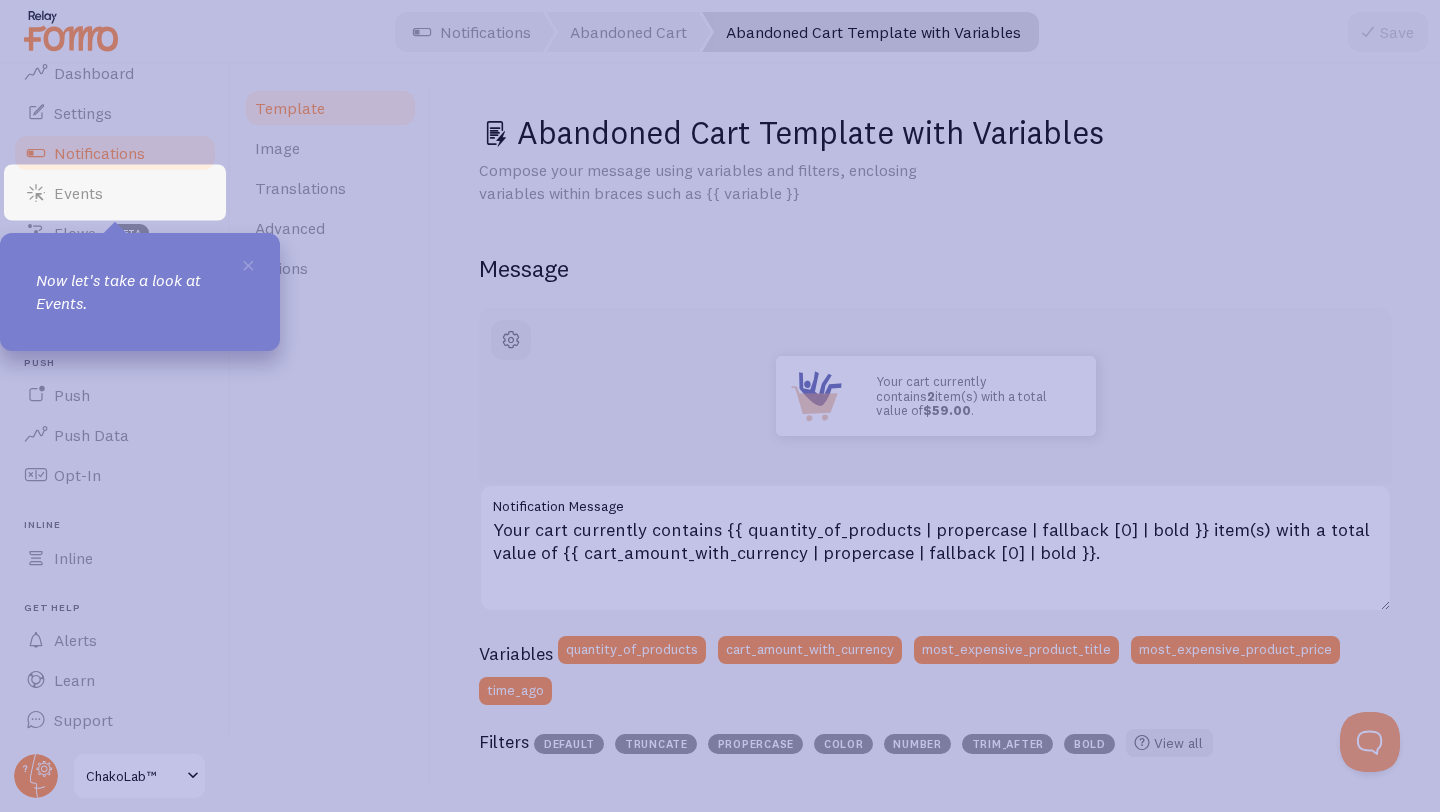 click on "Now let's take a look at Events." at bounding box center (140, 292) 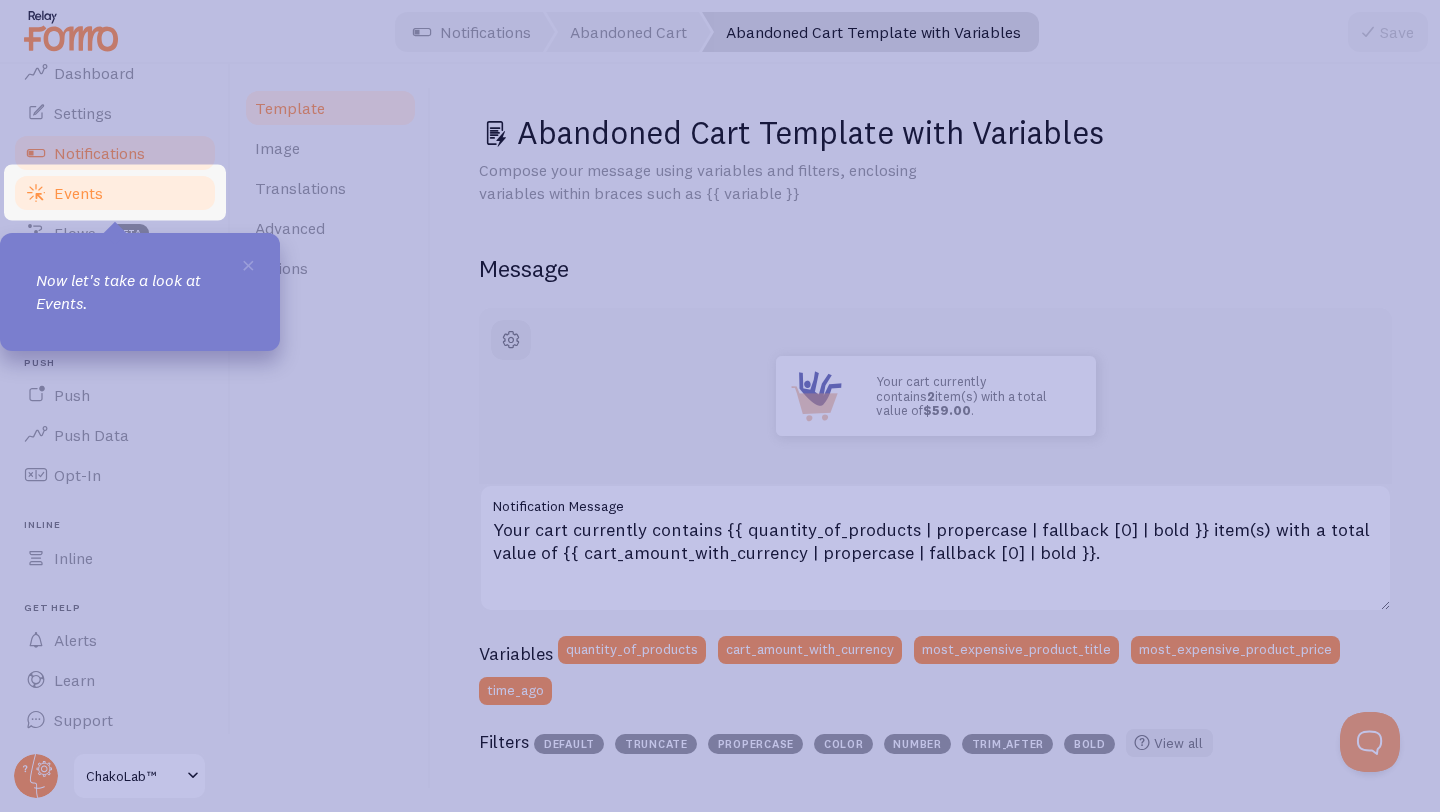 click on "Events" at bounding box center (115, 193) 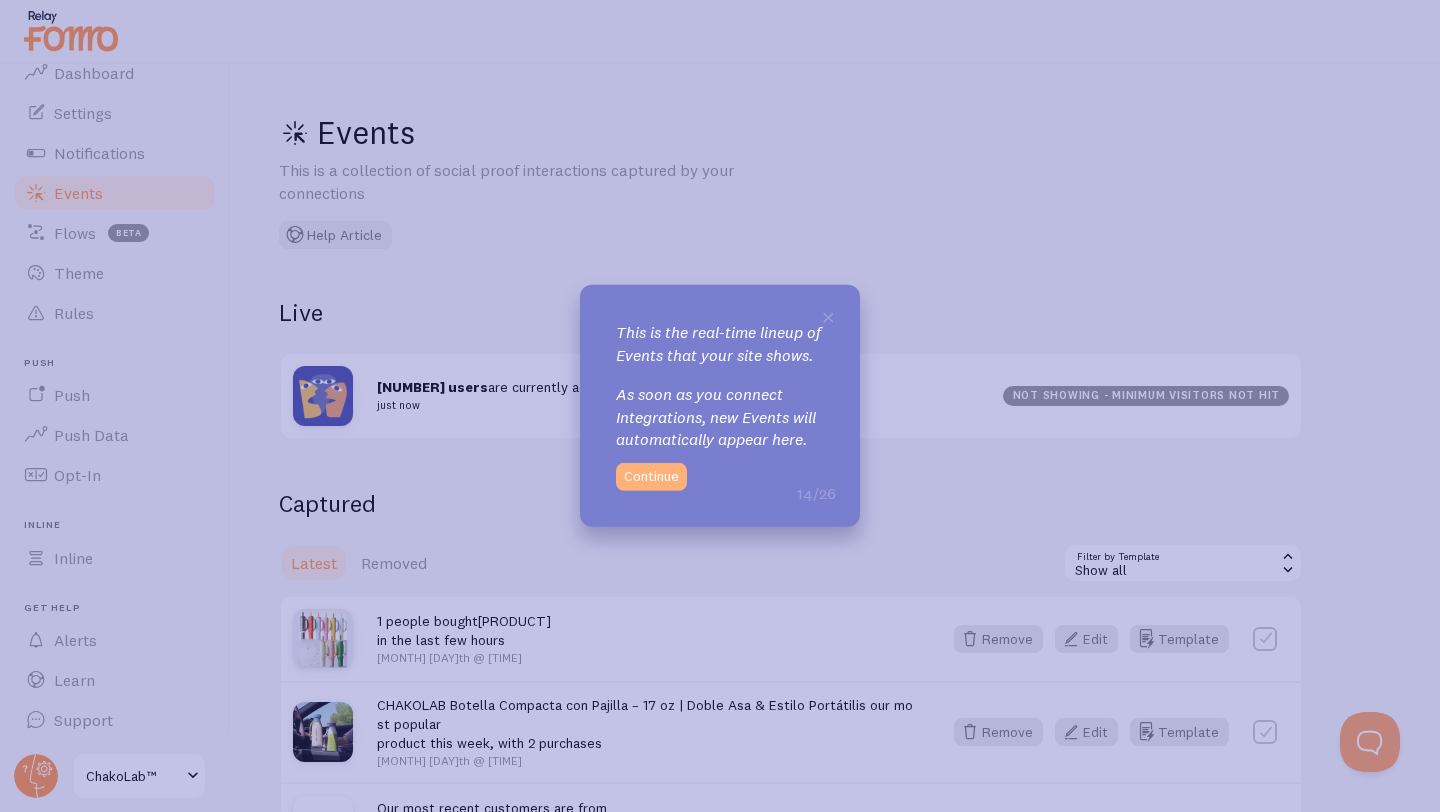 click on "Continue" at bounding box center [651, 477] 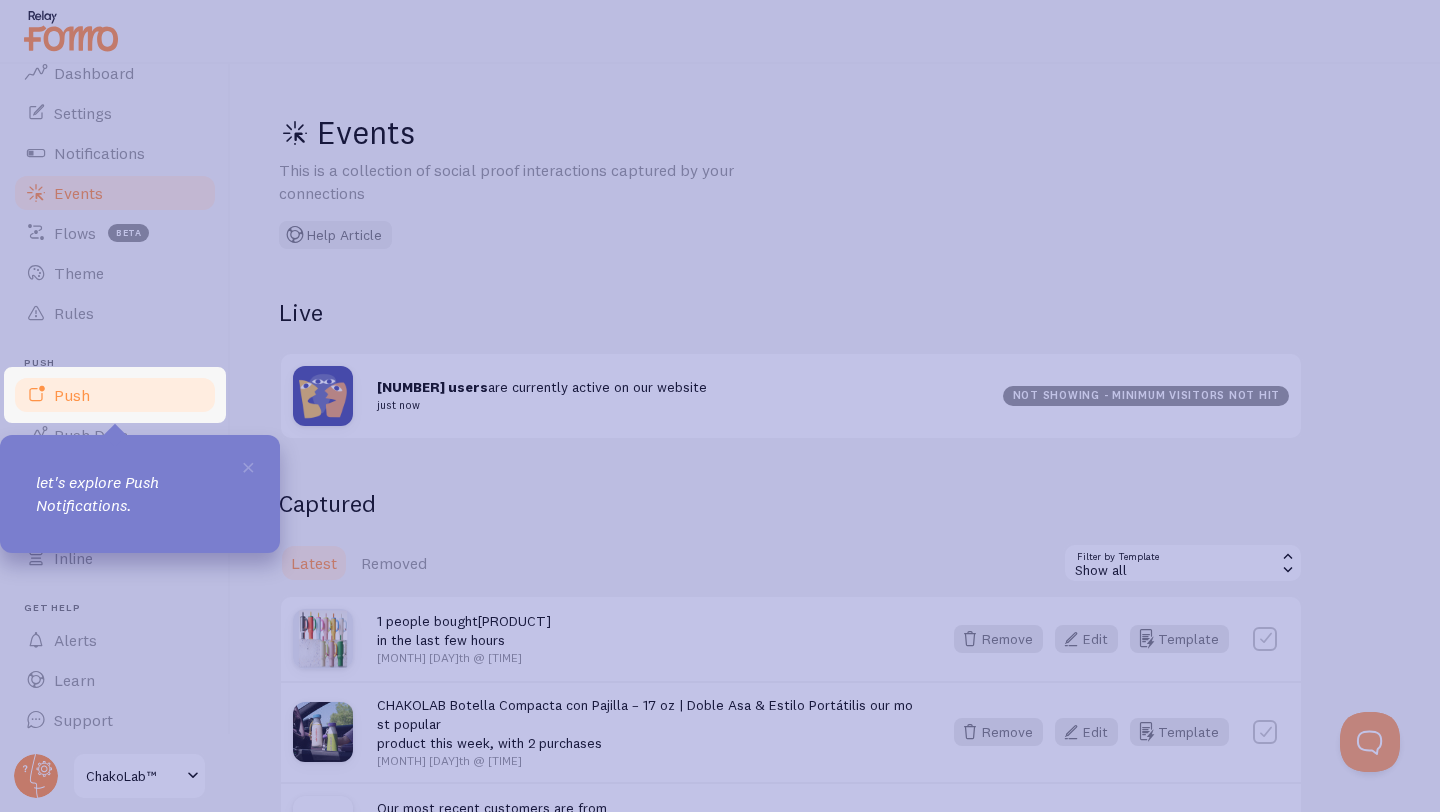 click on "Push" at bounding box center (115, 395) 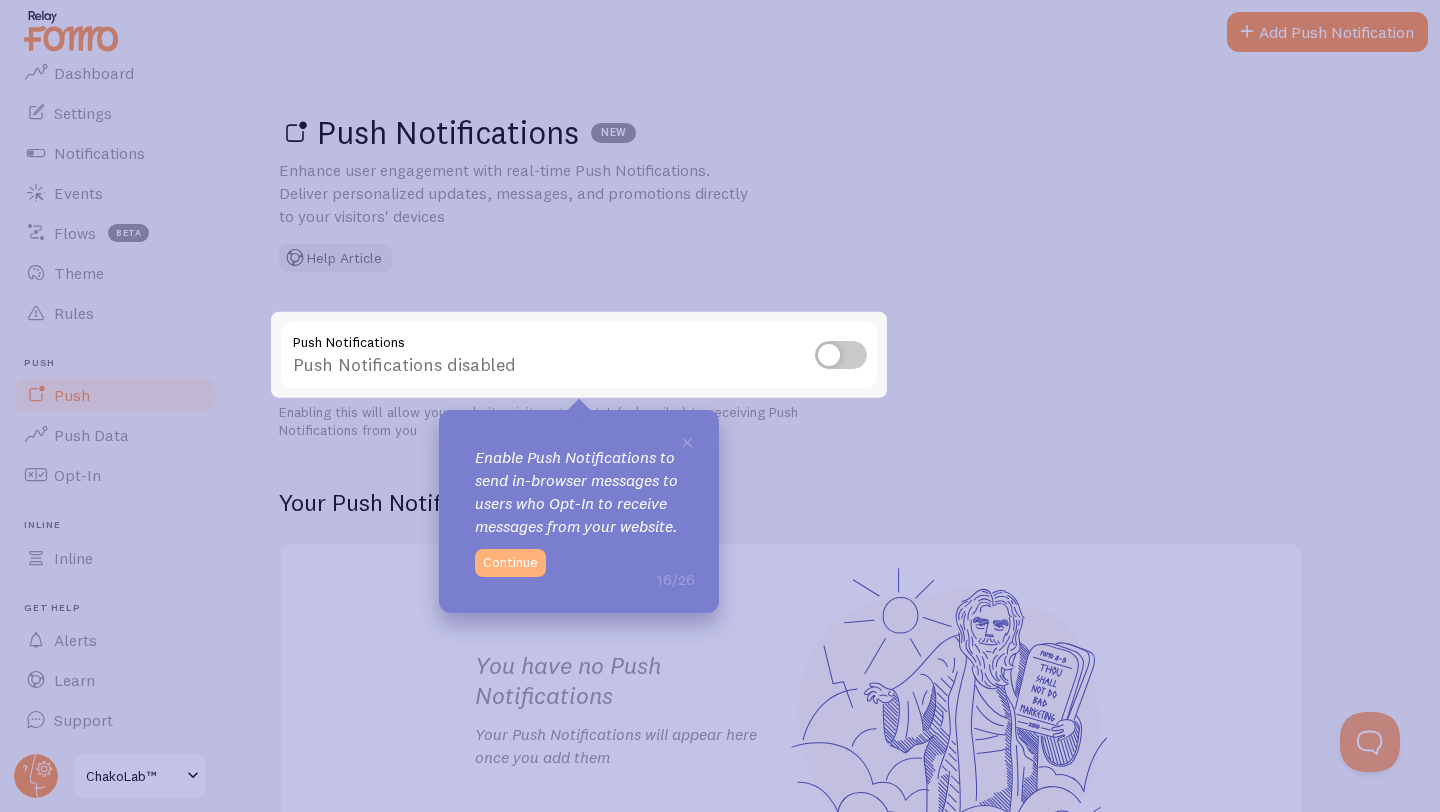 click on "Continue" at bounding box center (510, 563) 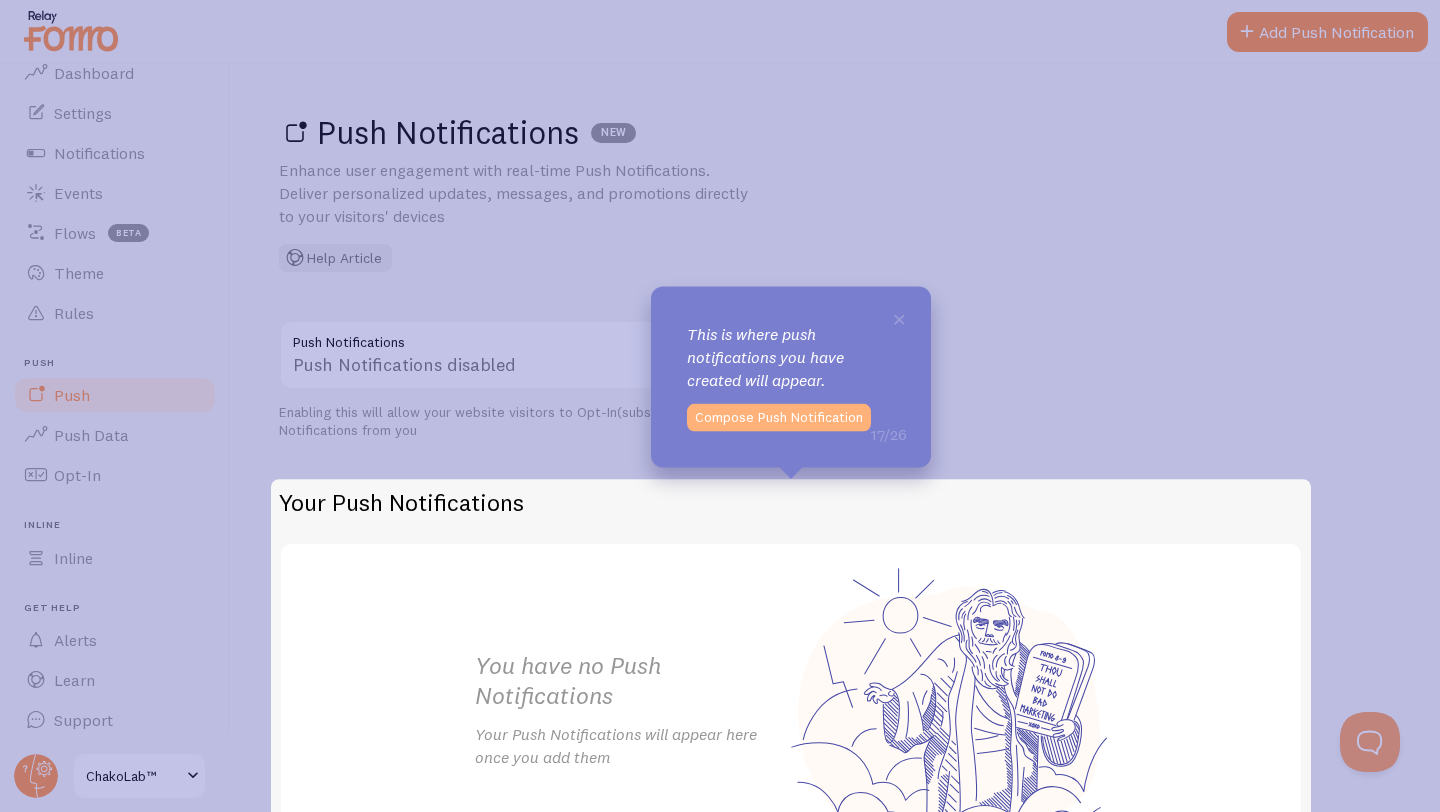 click on "Compose Push Notification" at bounding box center (779, 418) 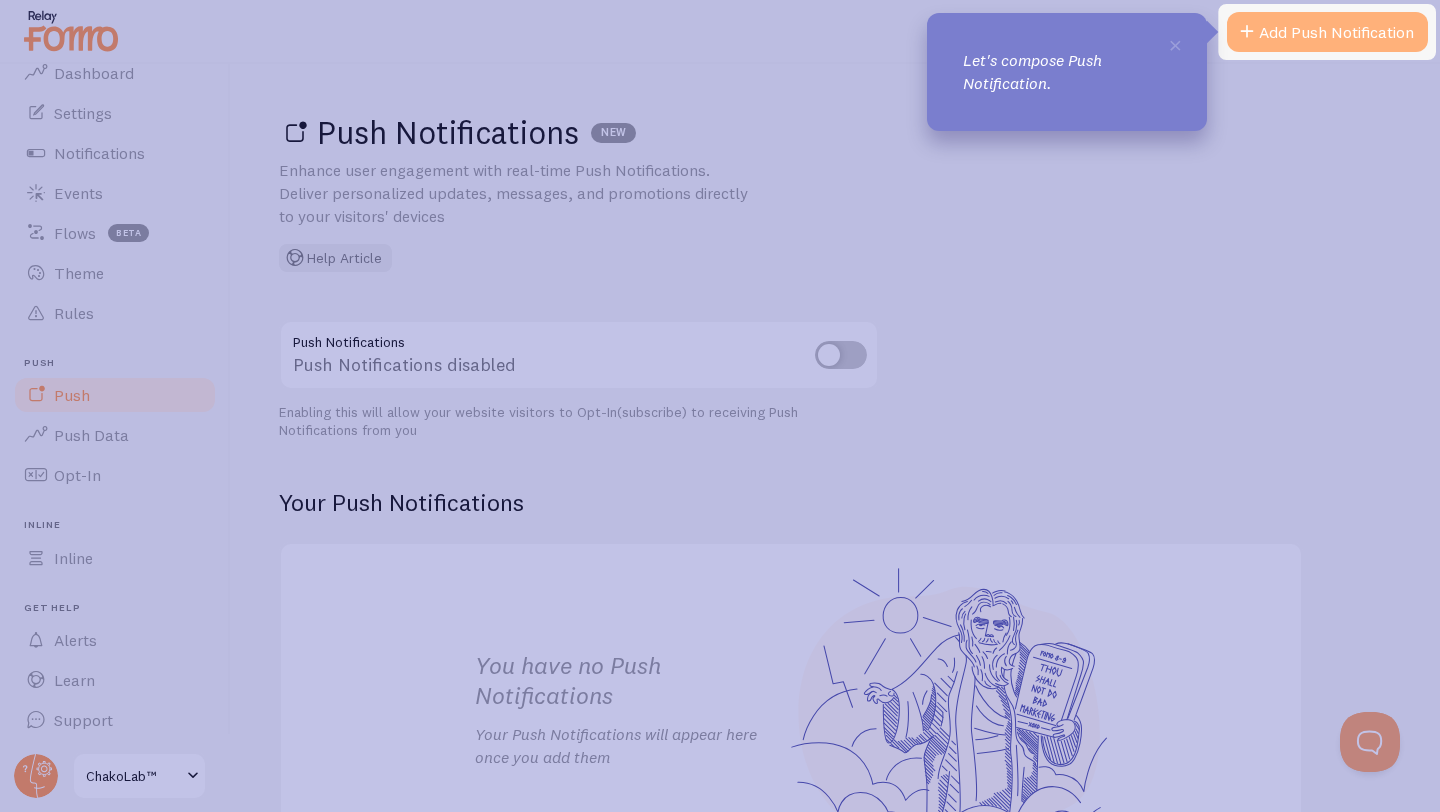 click on "Add Push Notification" at bounding box center [1327, 32] 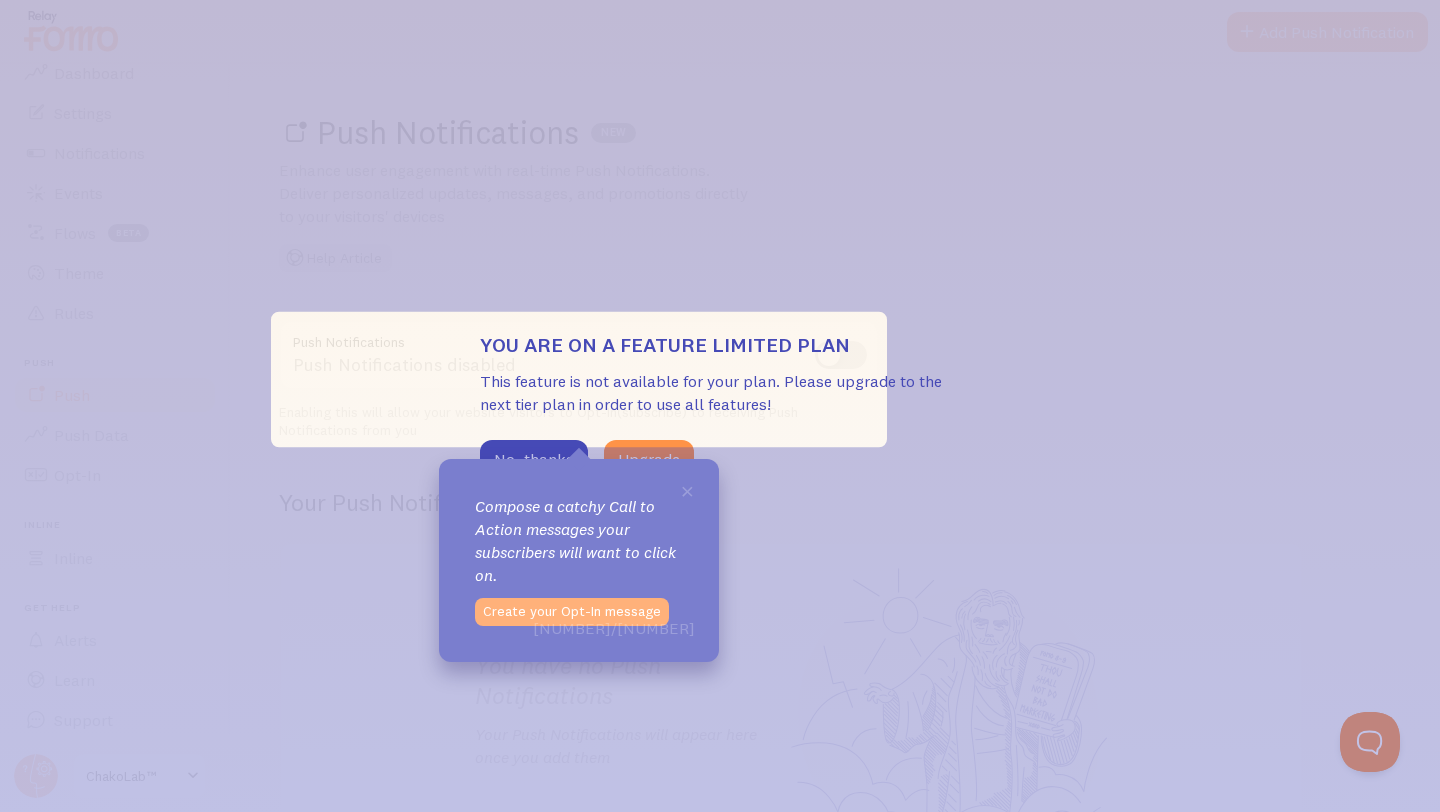 click on "Create your Opt-In message" at bounding box center (572, 612) 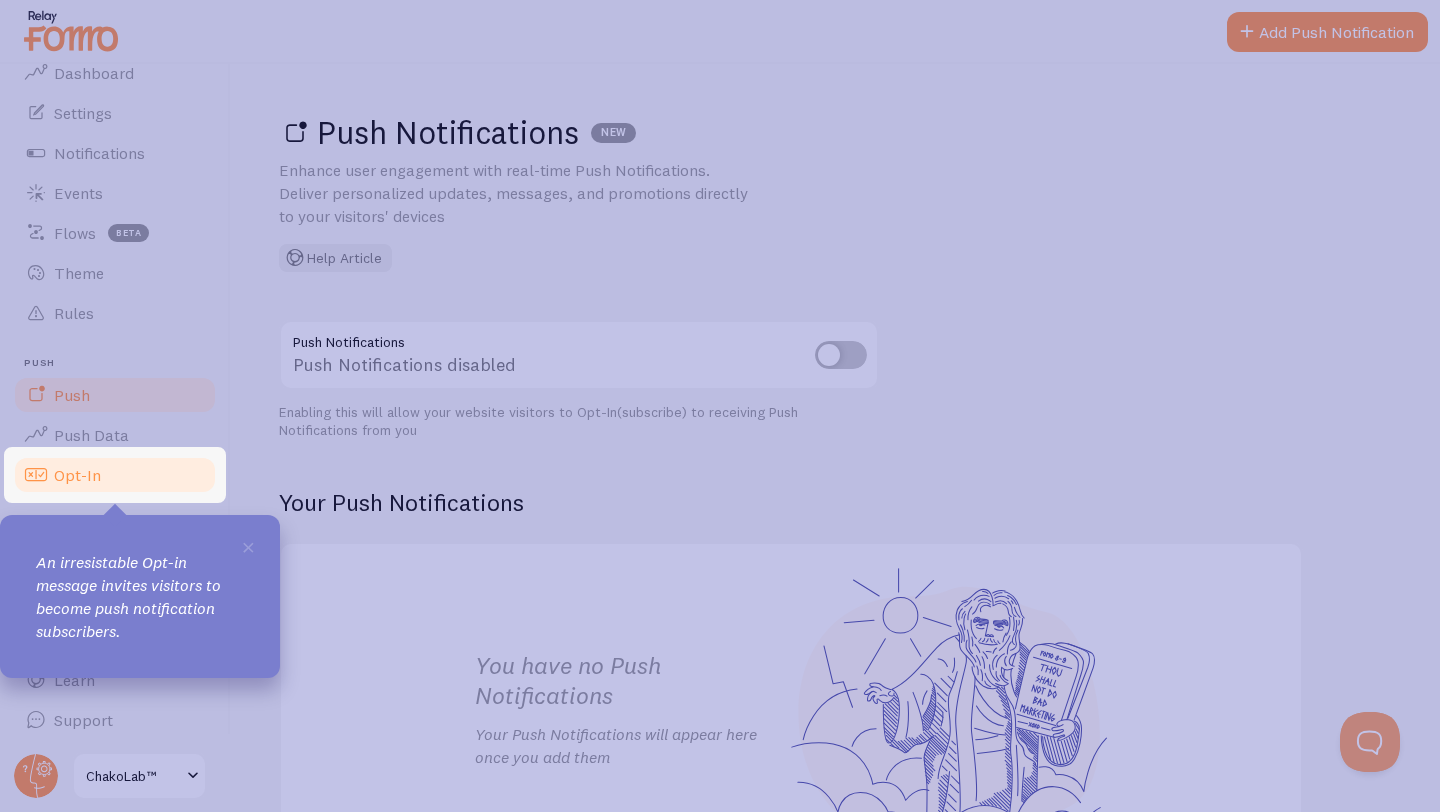 click on "Opt-In" at bounding box center [115, 475] 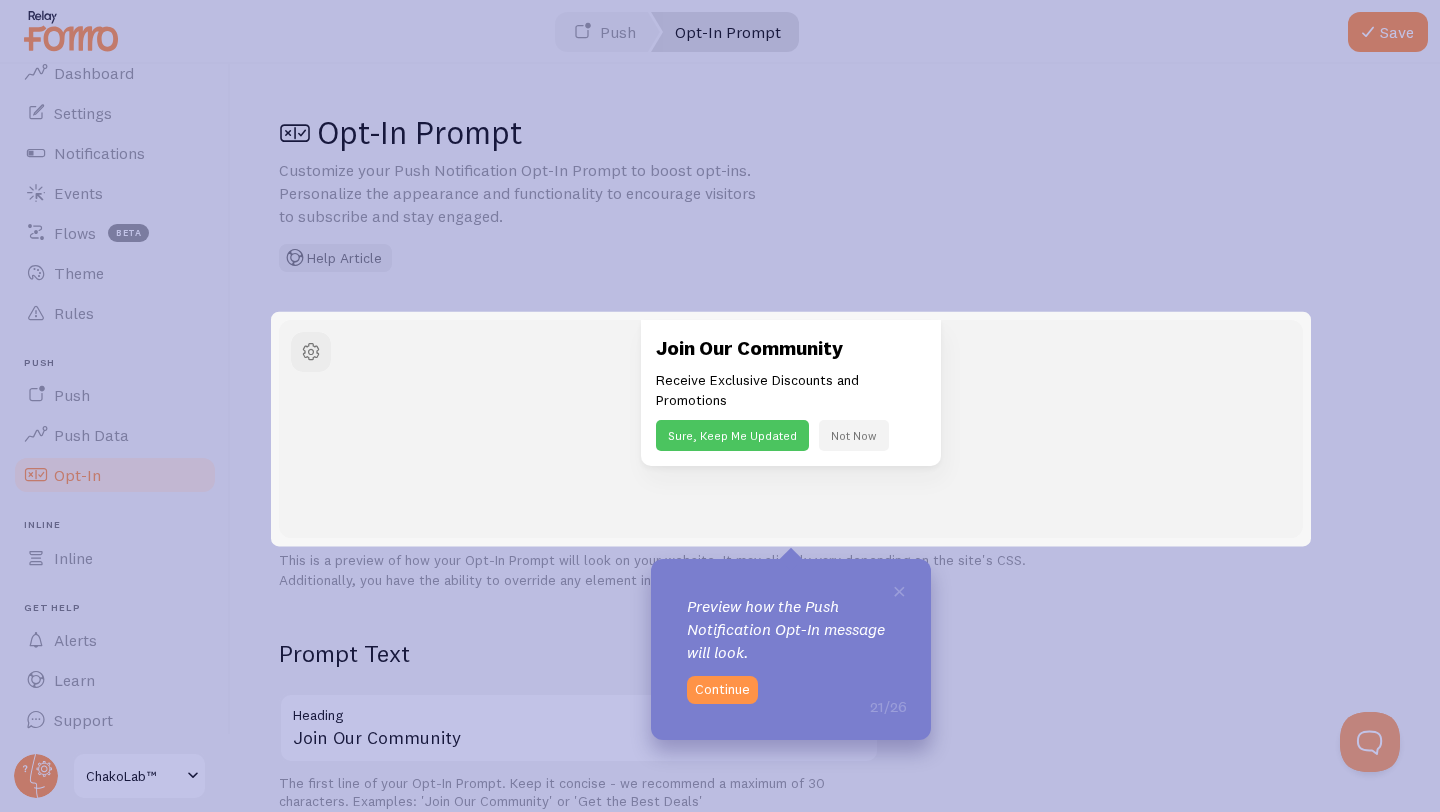 click on "Preview how the Push Notification Opt-In message will look.   [NUMBER]/[NUMBER] Continue" at bounding box center [791, 649] 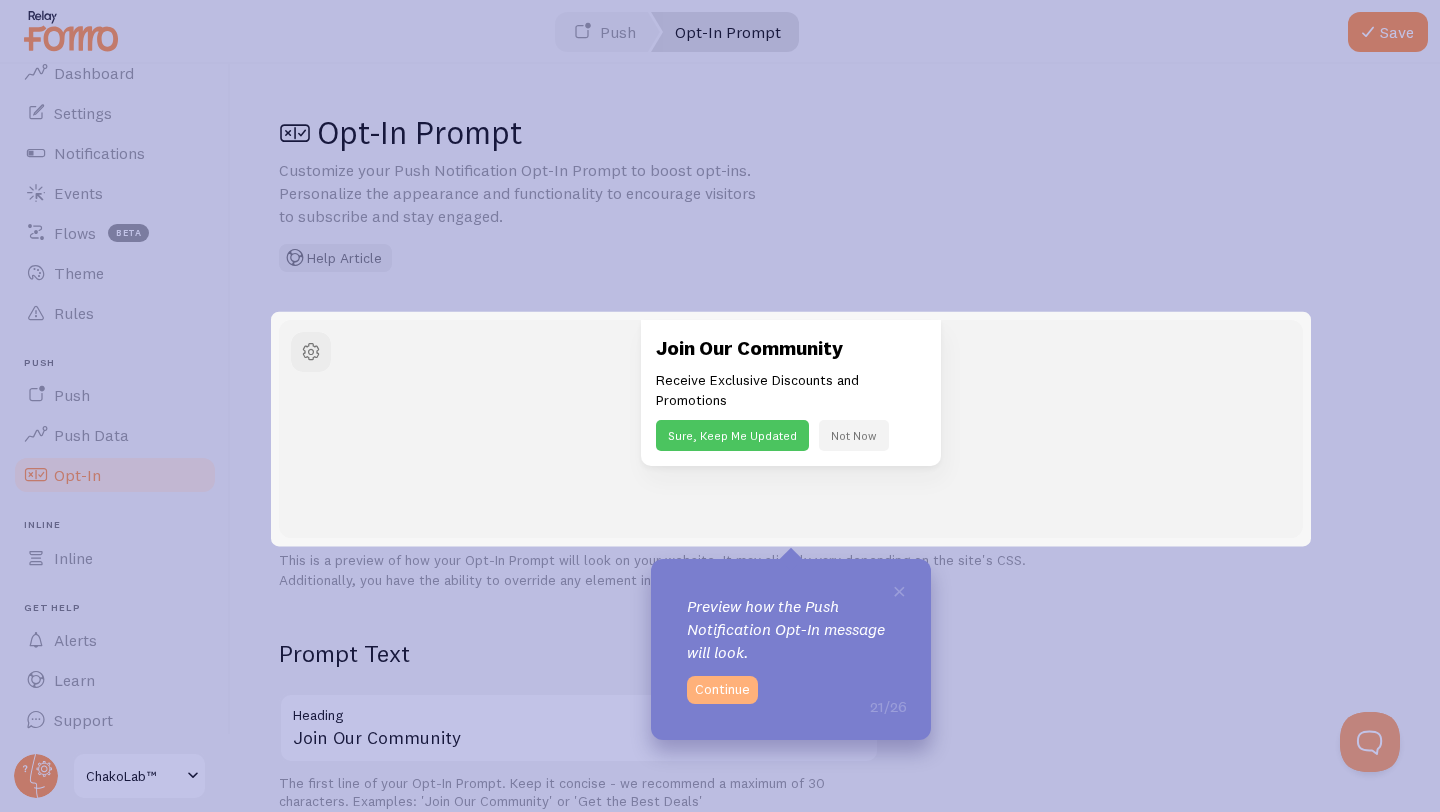 click on "Continue" at bounding box center [722, 690] 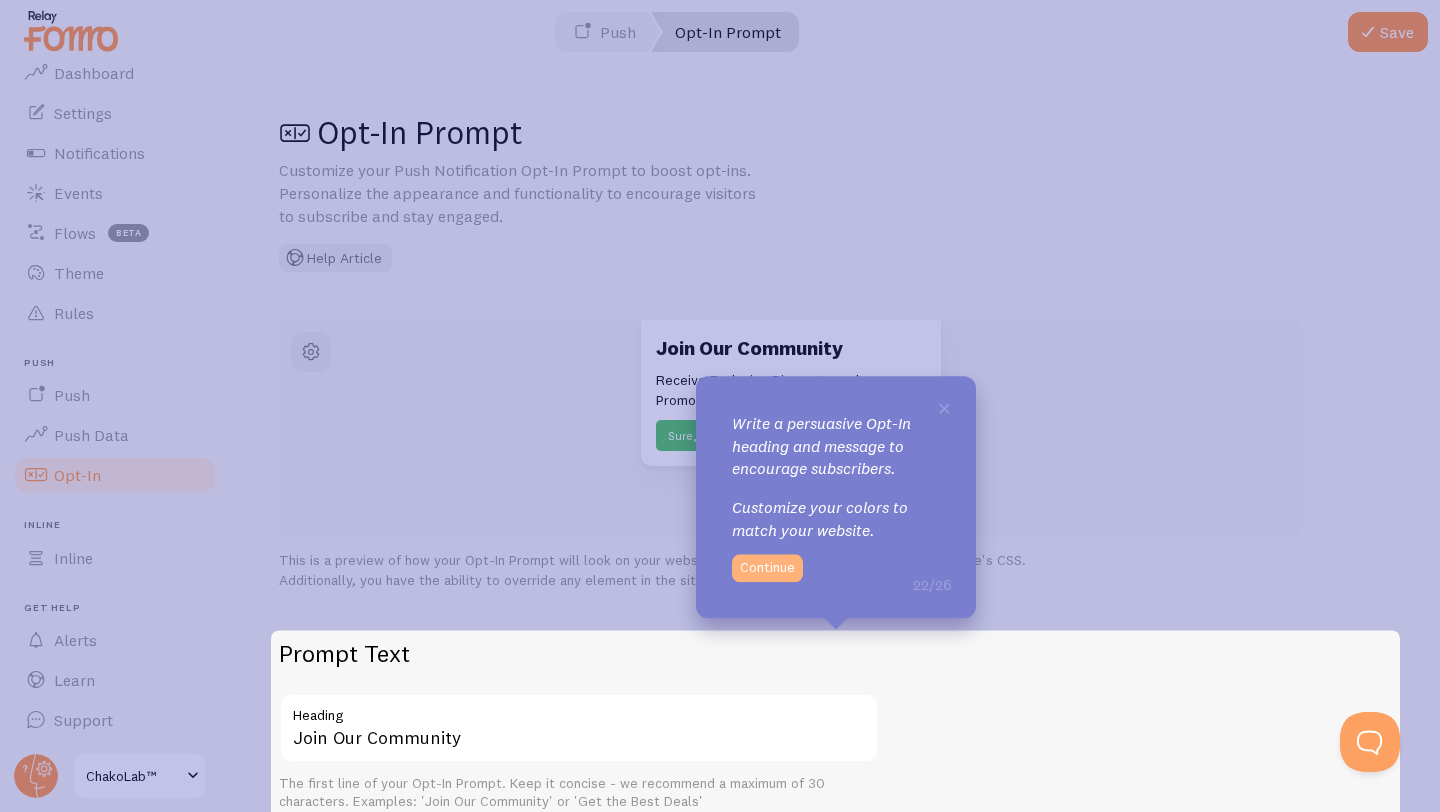 click on "Continue" at bounding box center [767, 568] 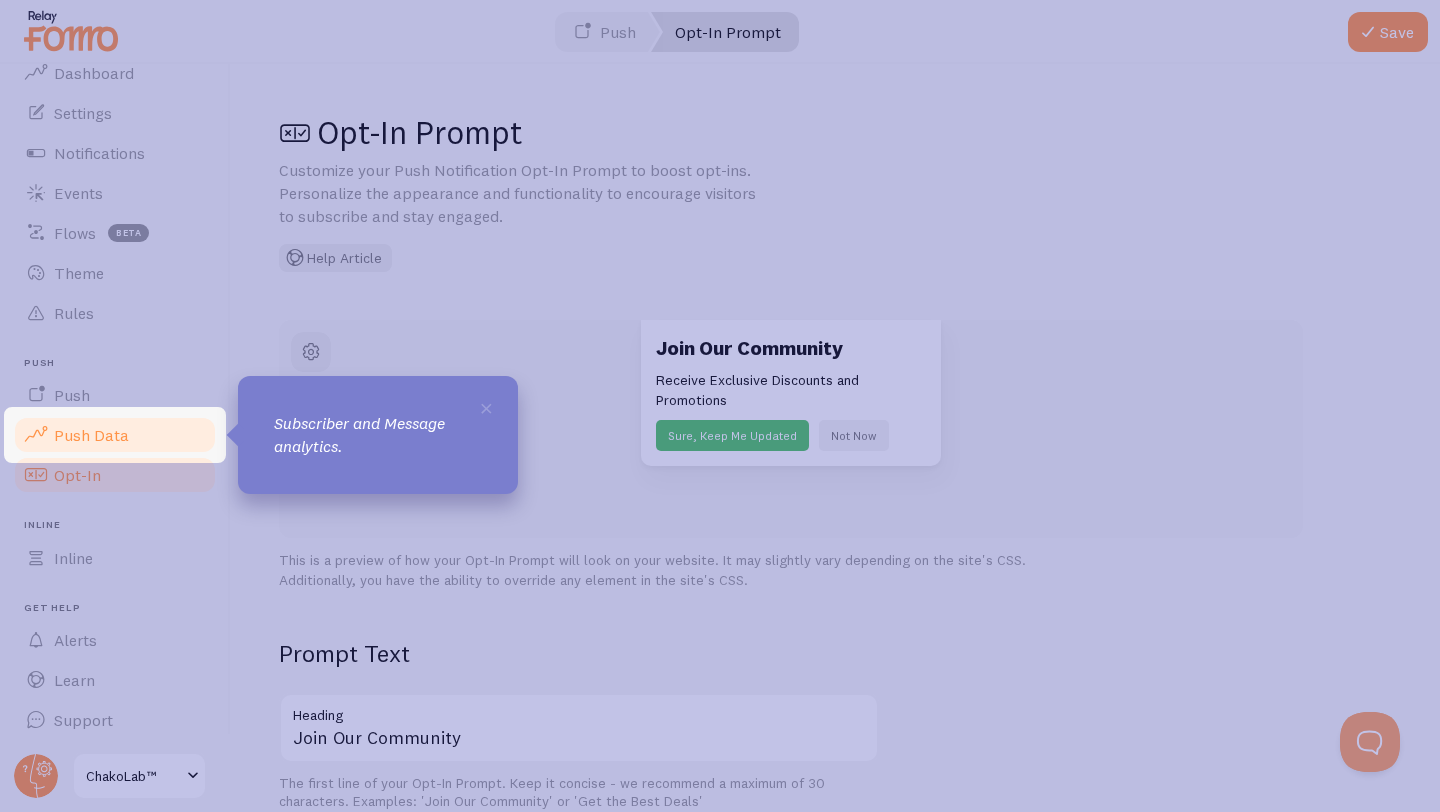 click on "Push Data" at bounding box center [115, 435] 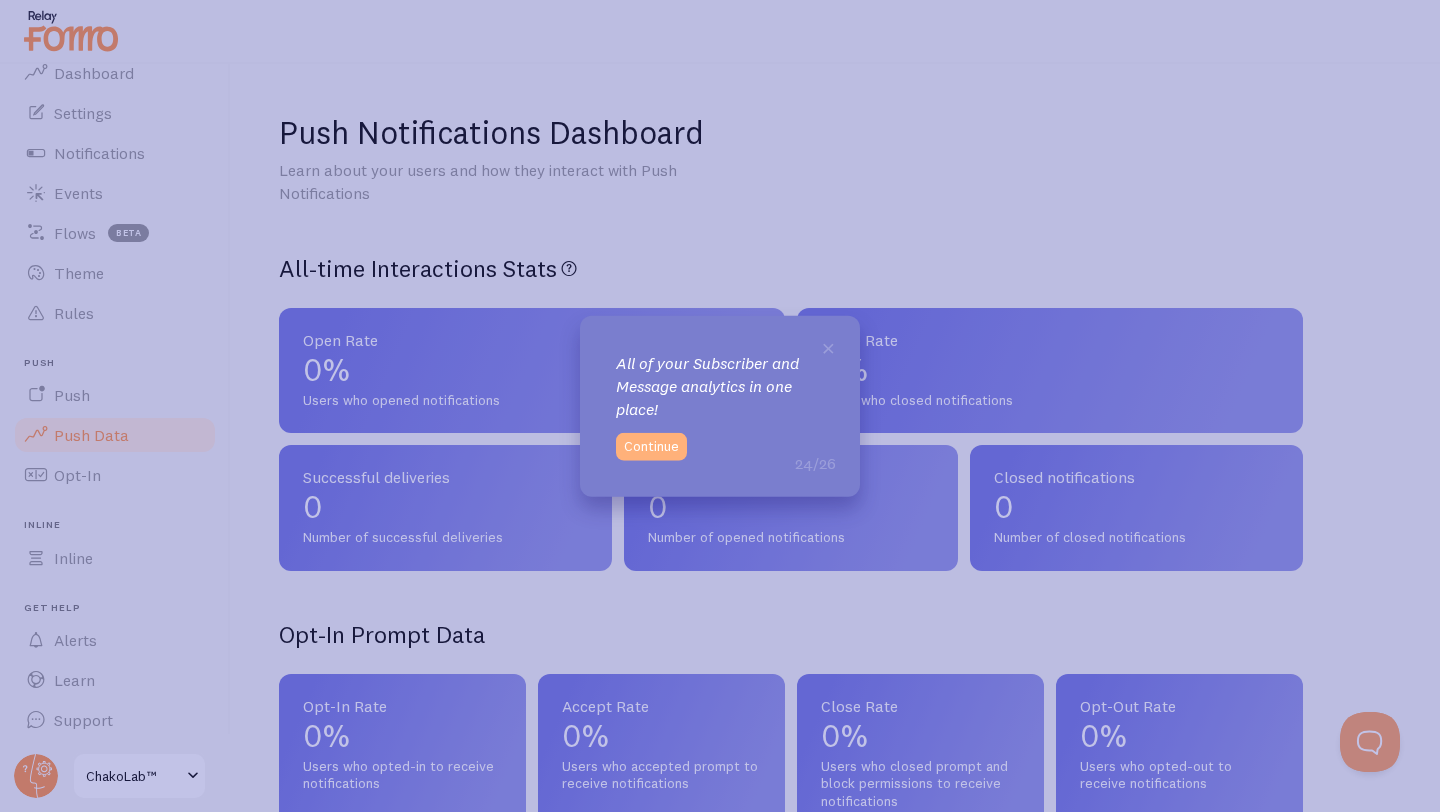 click on "Continue" at bounding box center [651, 446] 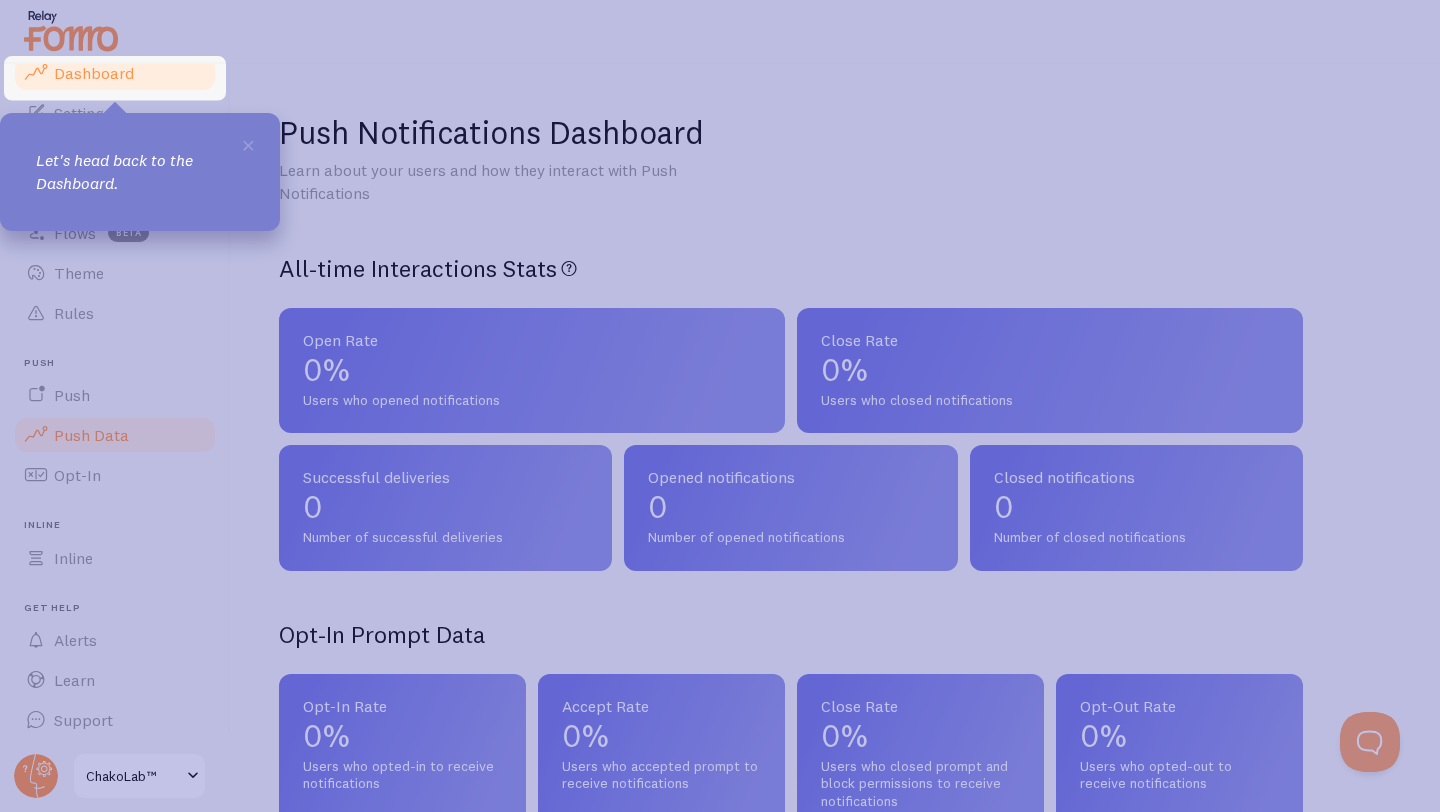 click on "Dashboard" at bounding box center (94, 73) 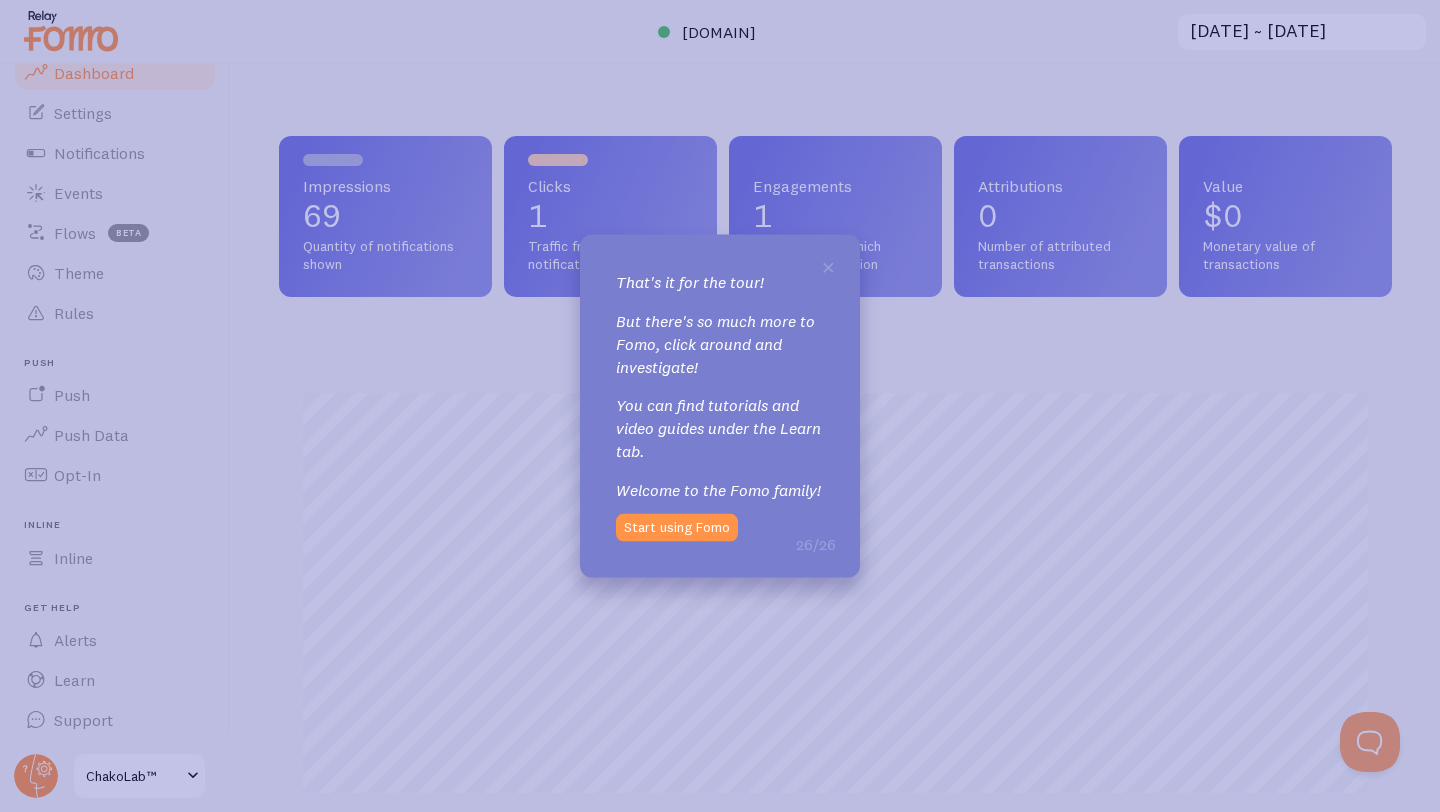 scroll, scrollTop: 999474, scrollLeft: 998887, axis: both 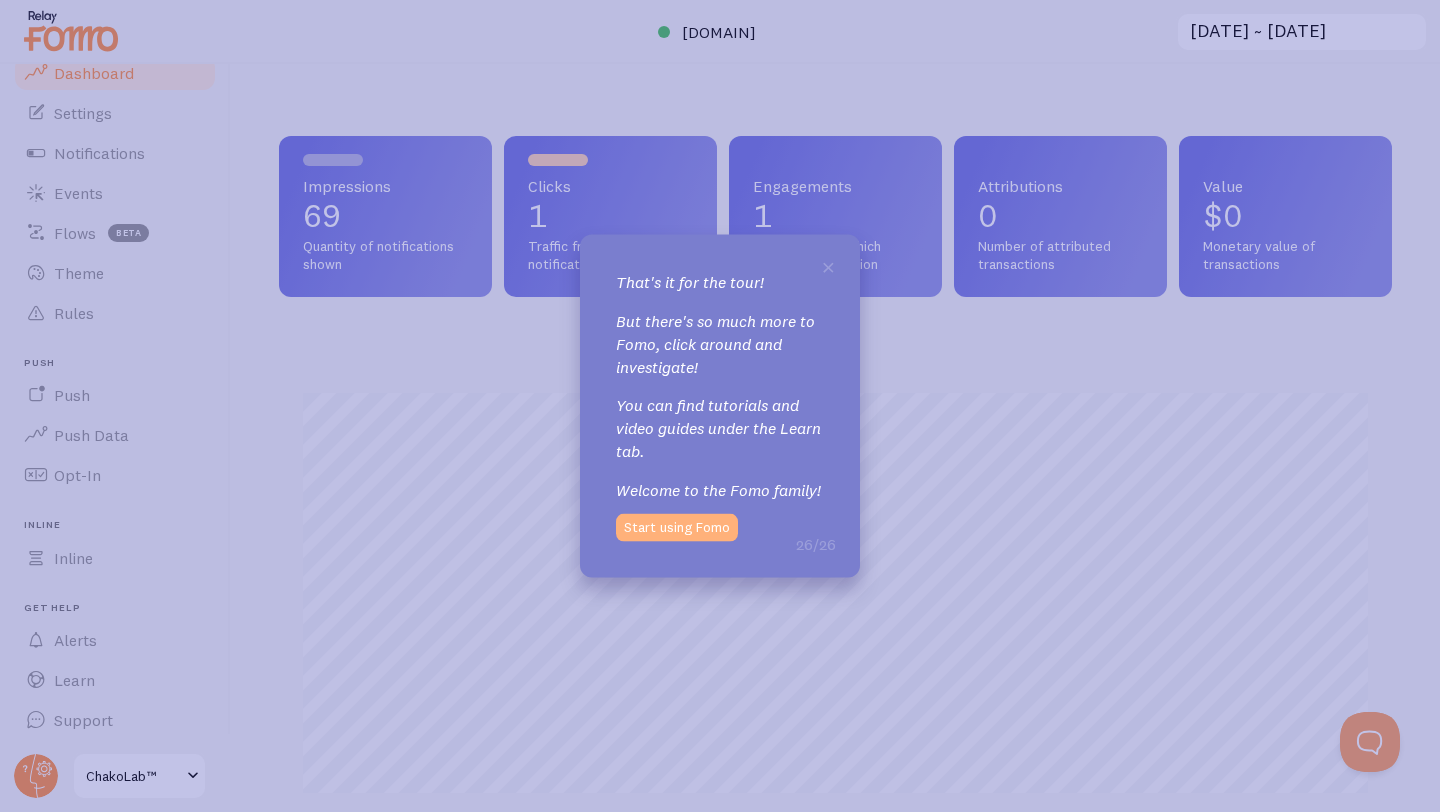 click on "Start using Fomo" at bounding box center (677, 527) 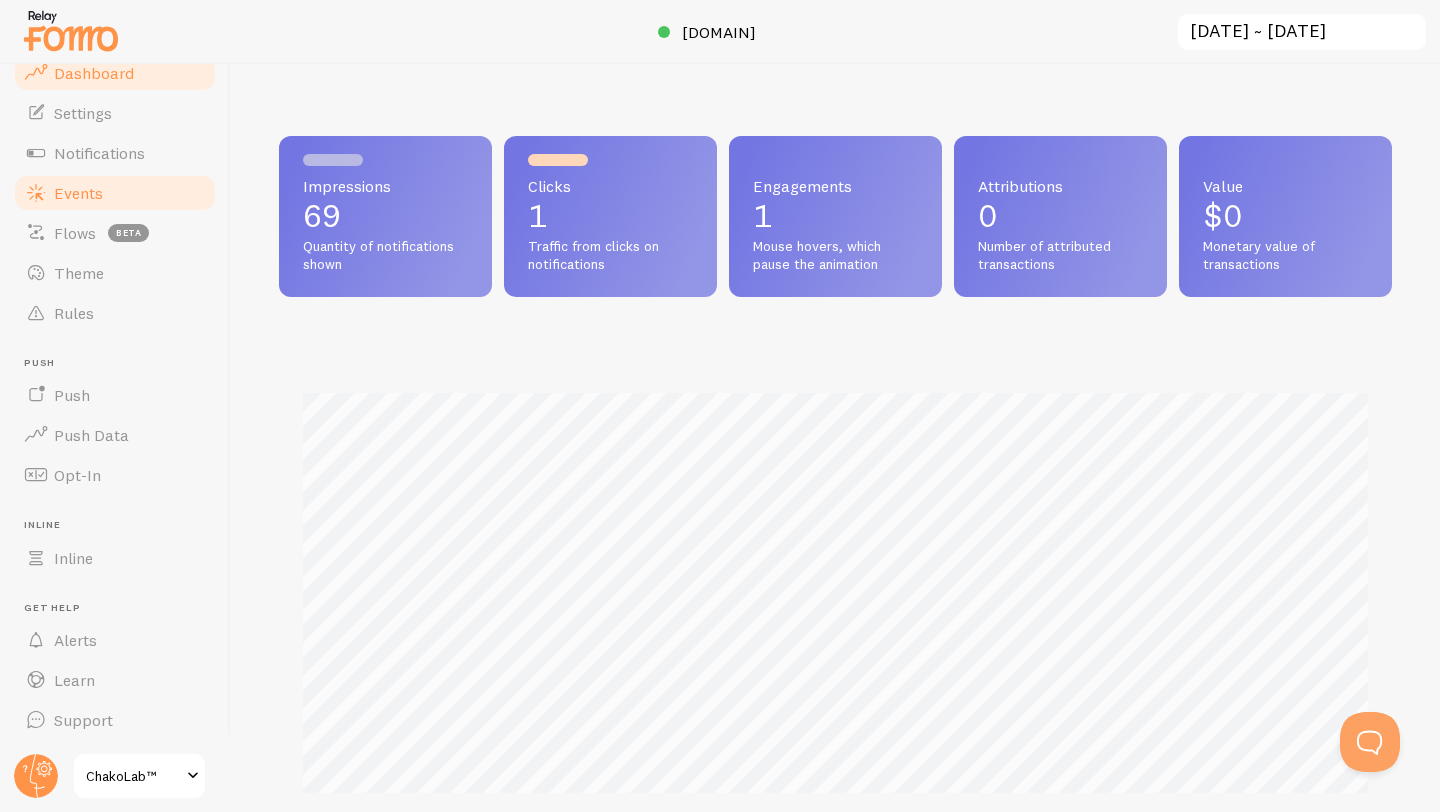 click on "Events" at bounding box center (115, 193) 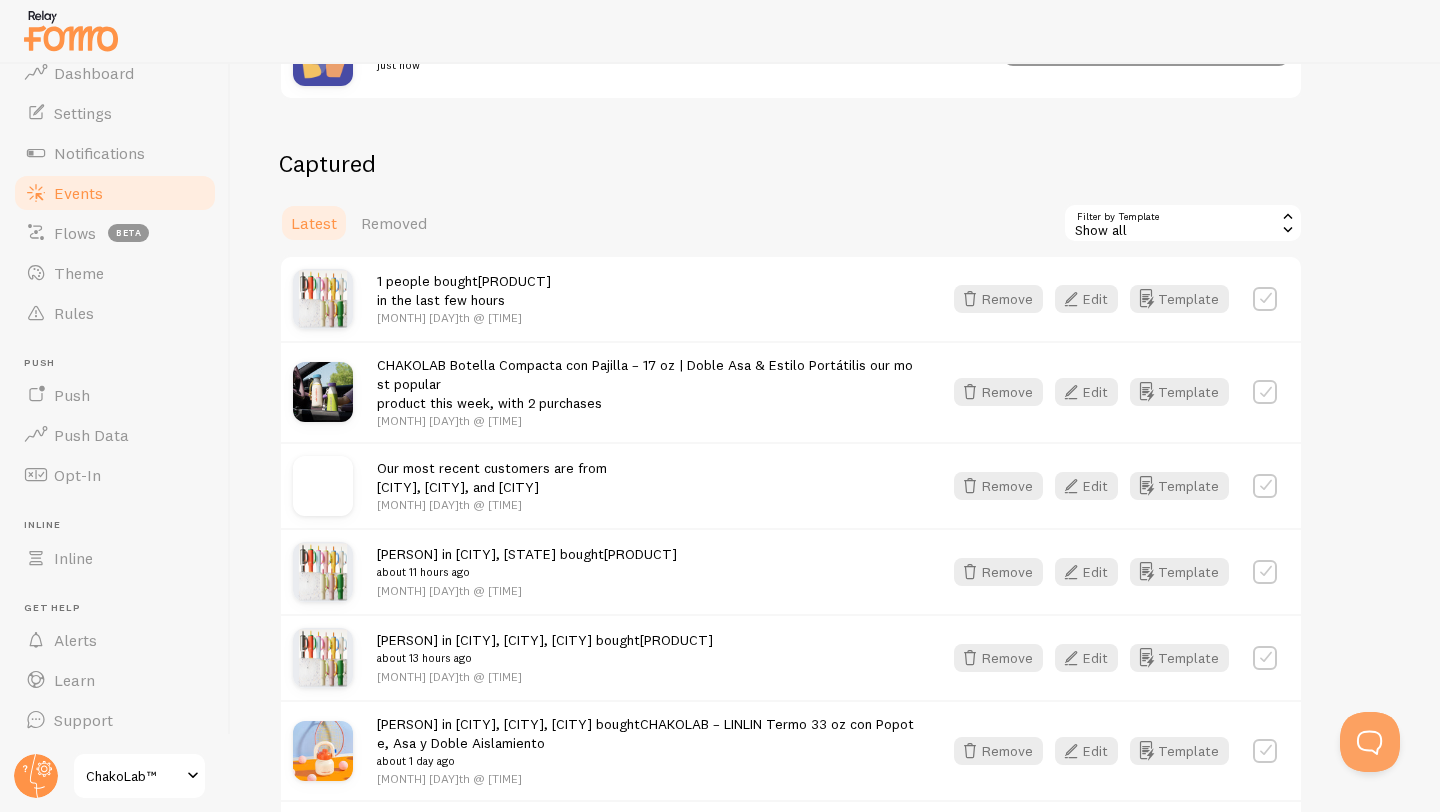 scroll, scrollTop: 323, scrollLeft: 0, axis: vertical 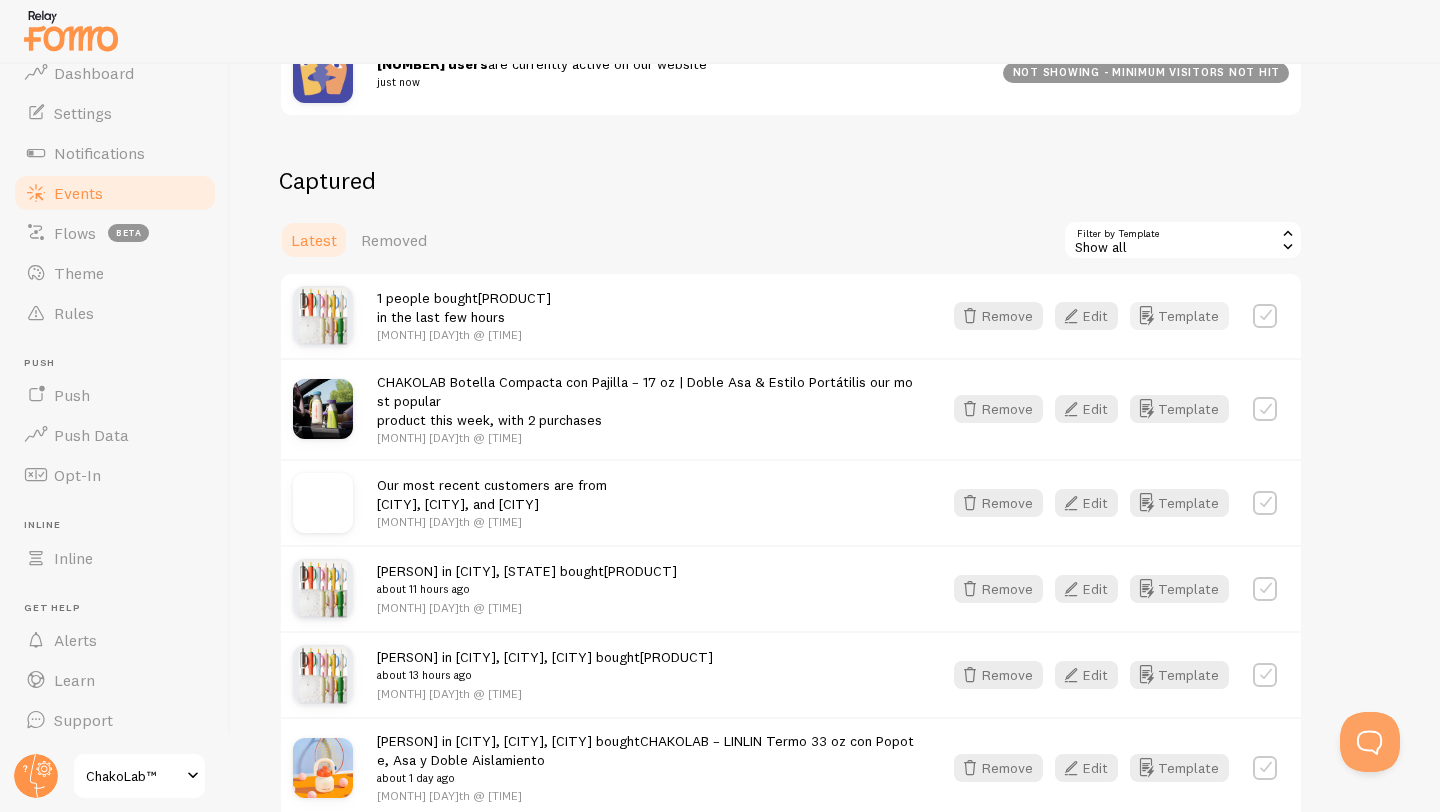 click on "Template" at bounding box center [1179, 316] 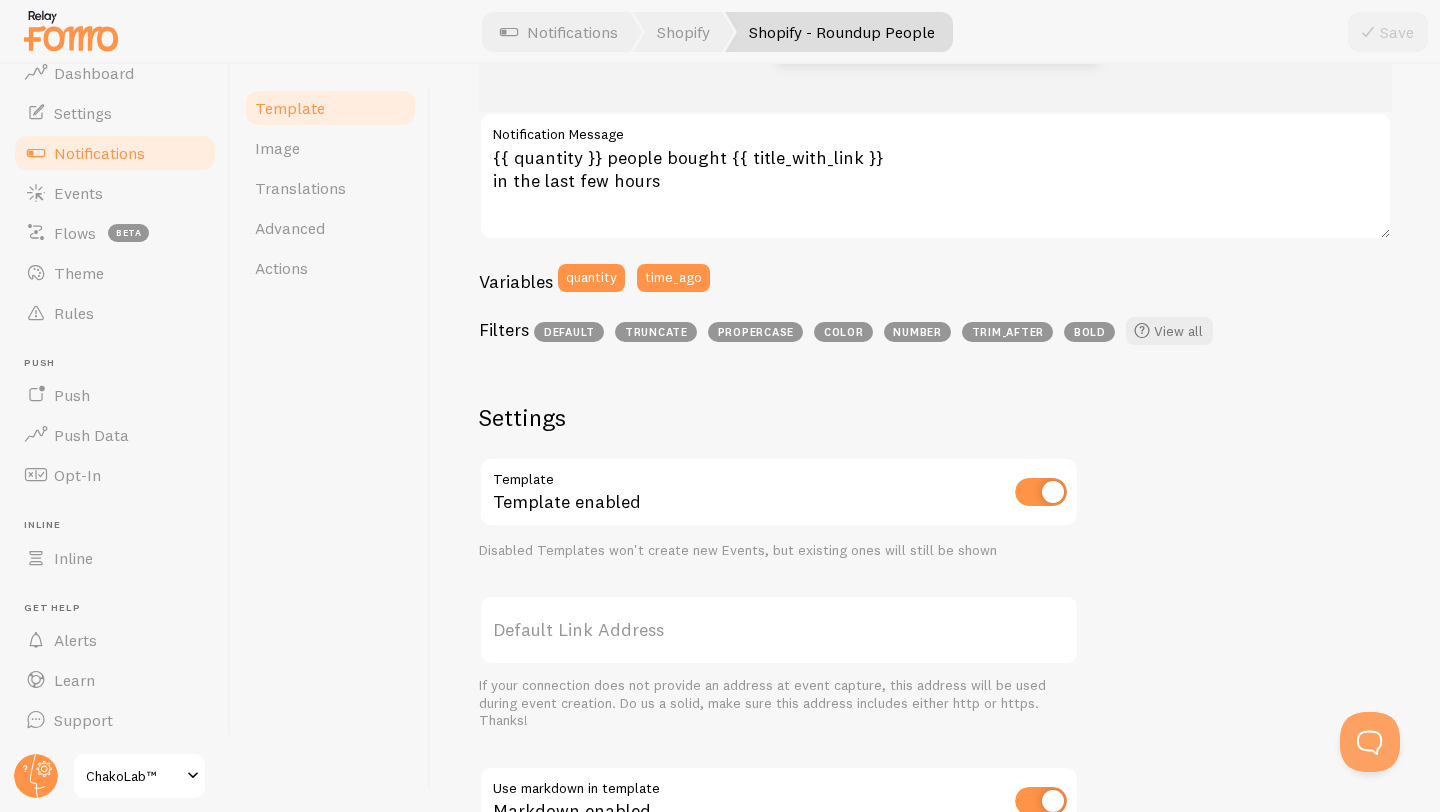scroll, scrollTop: 447, scrollLeft: 0, axis: vertical 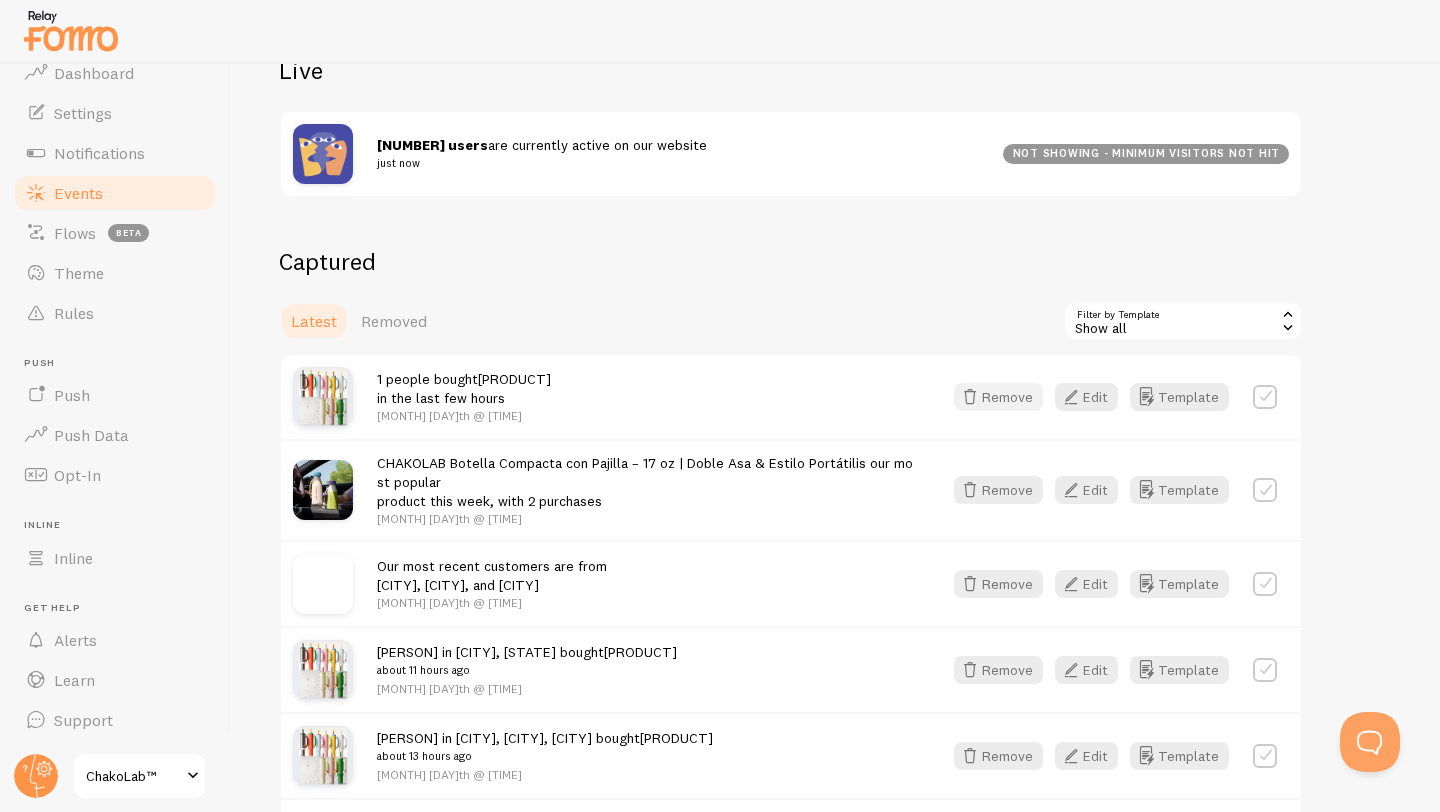 click at bounding box center (970, 397) 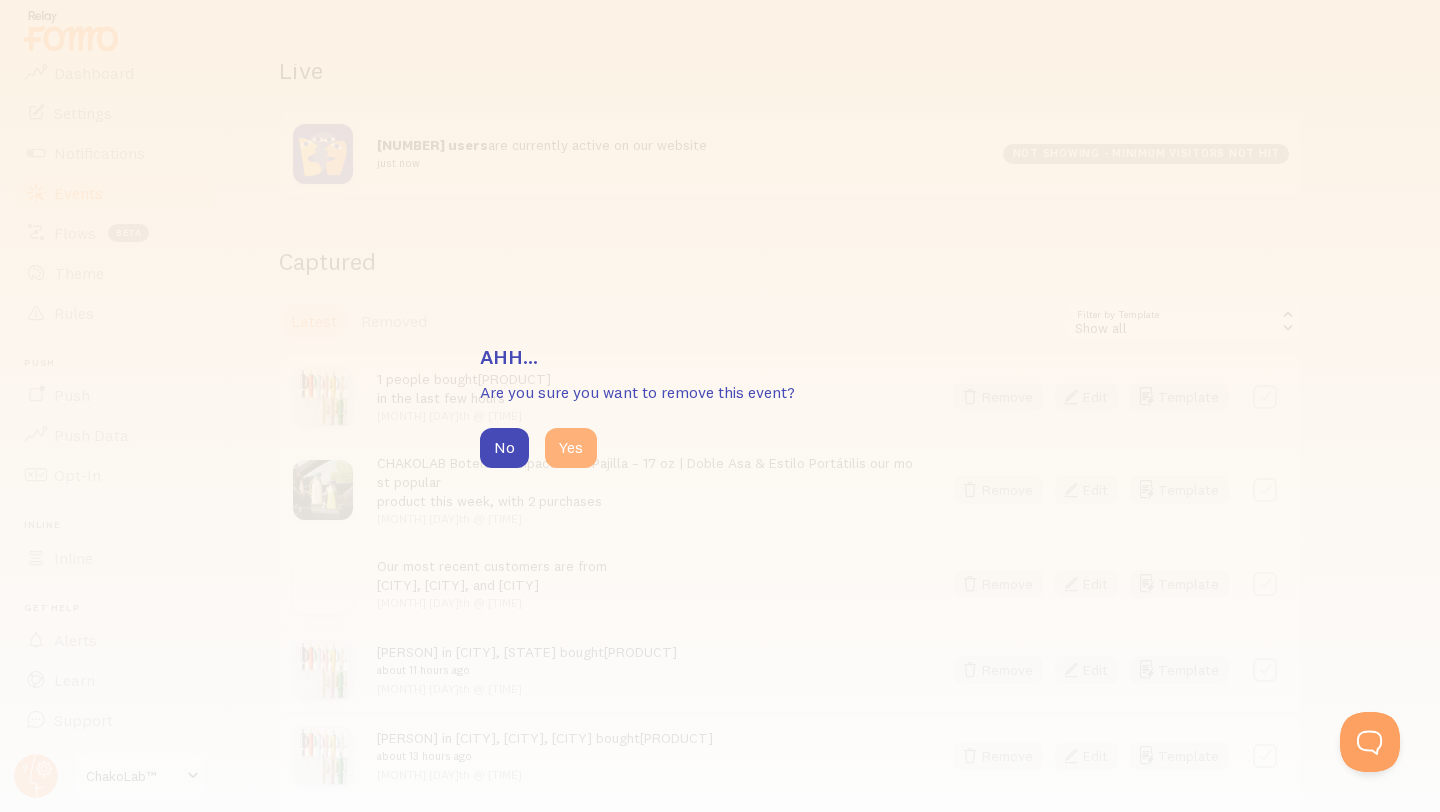 click on "Yes" at bounding box center (571, 448) 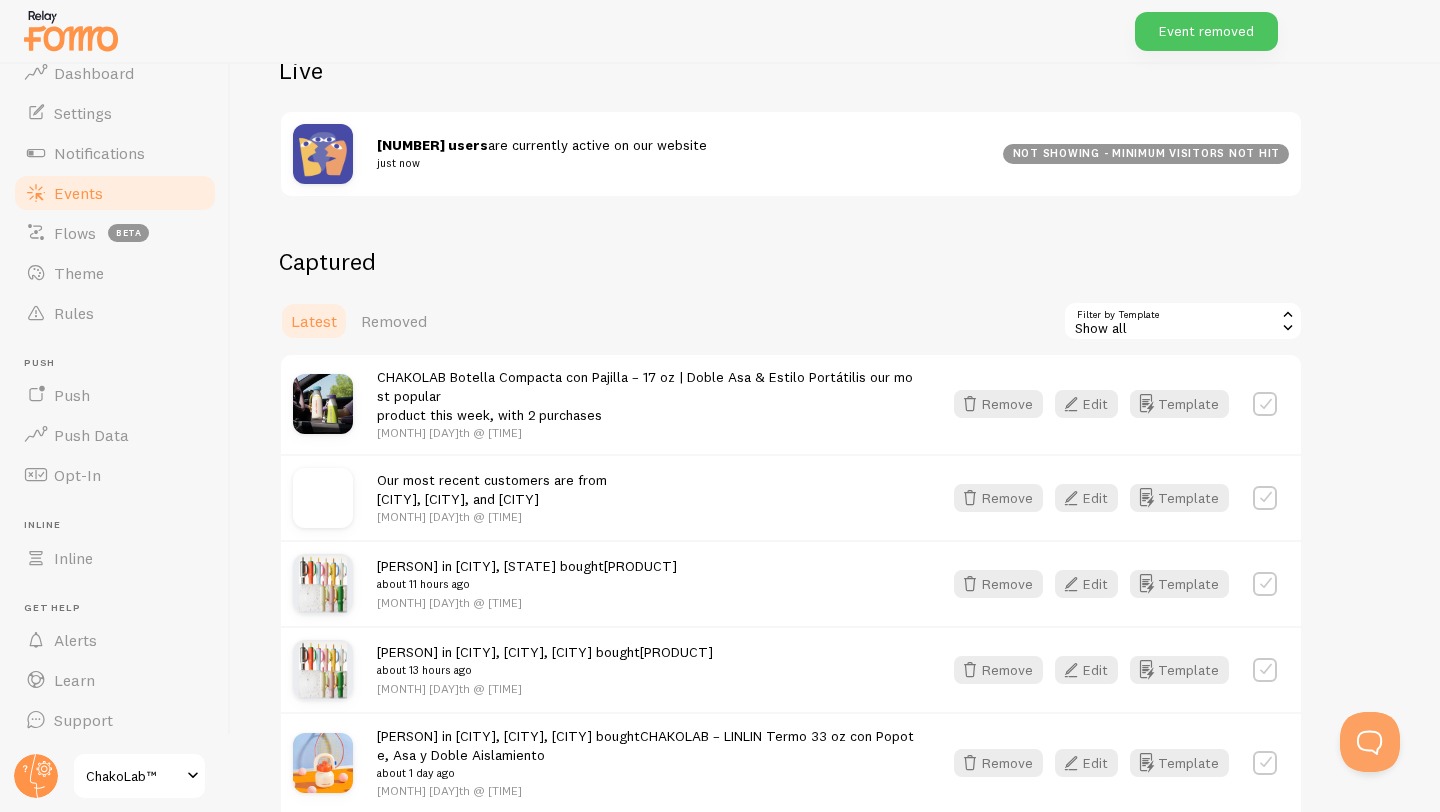 click on "CHAKOLAB Botella Compacta con Pajilla – 17 oz | Doble Asa & Estilo Portátil" at bounding box center [616, 377] 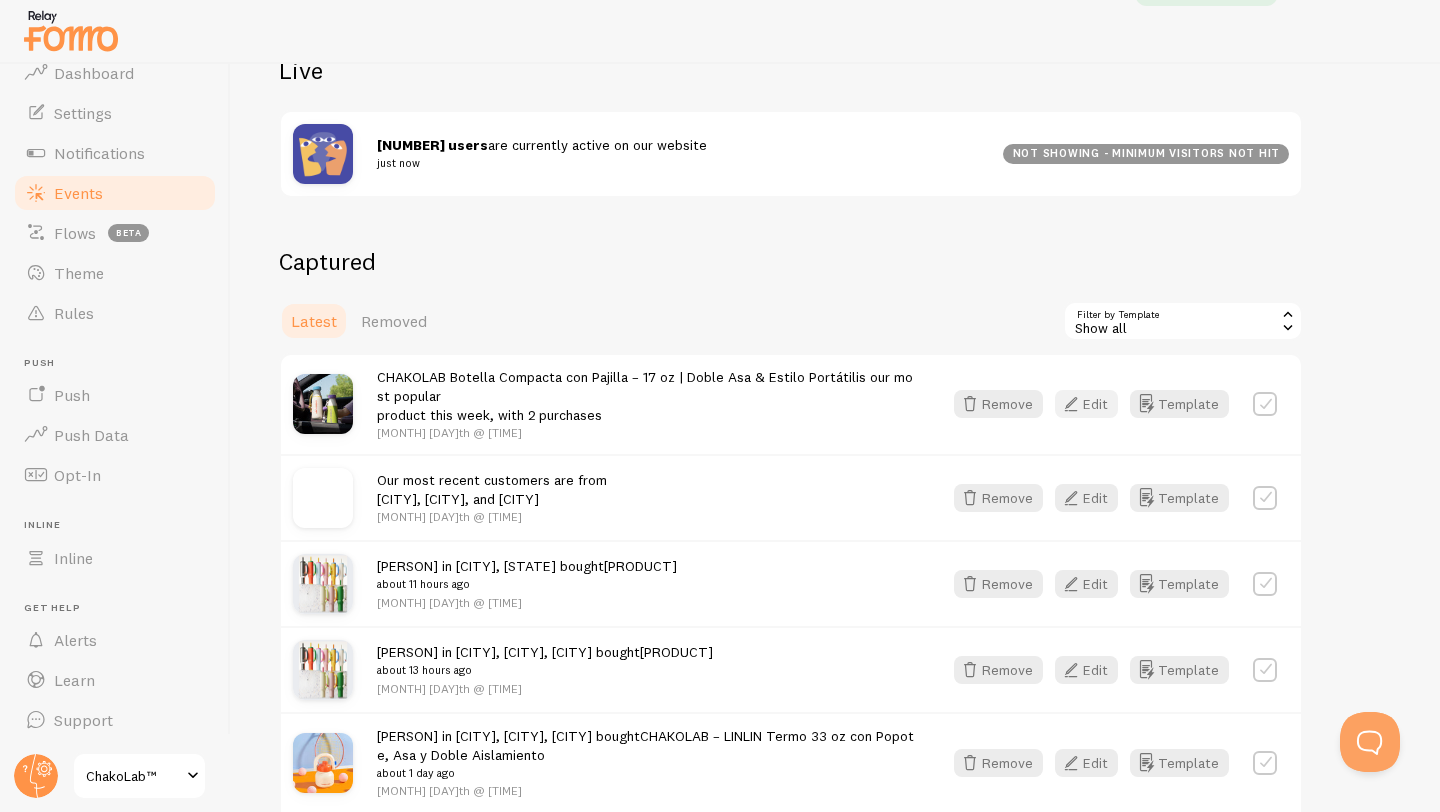 click at bounding box center [1071, 404] 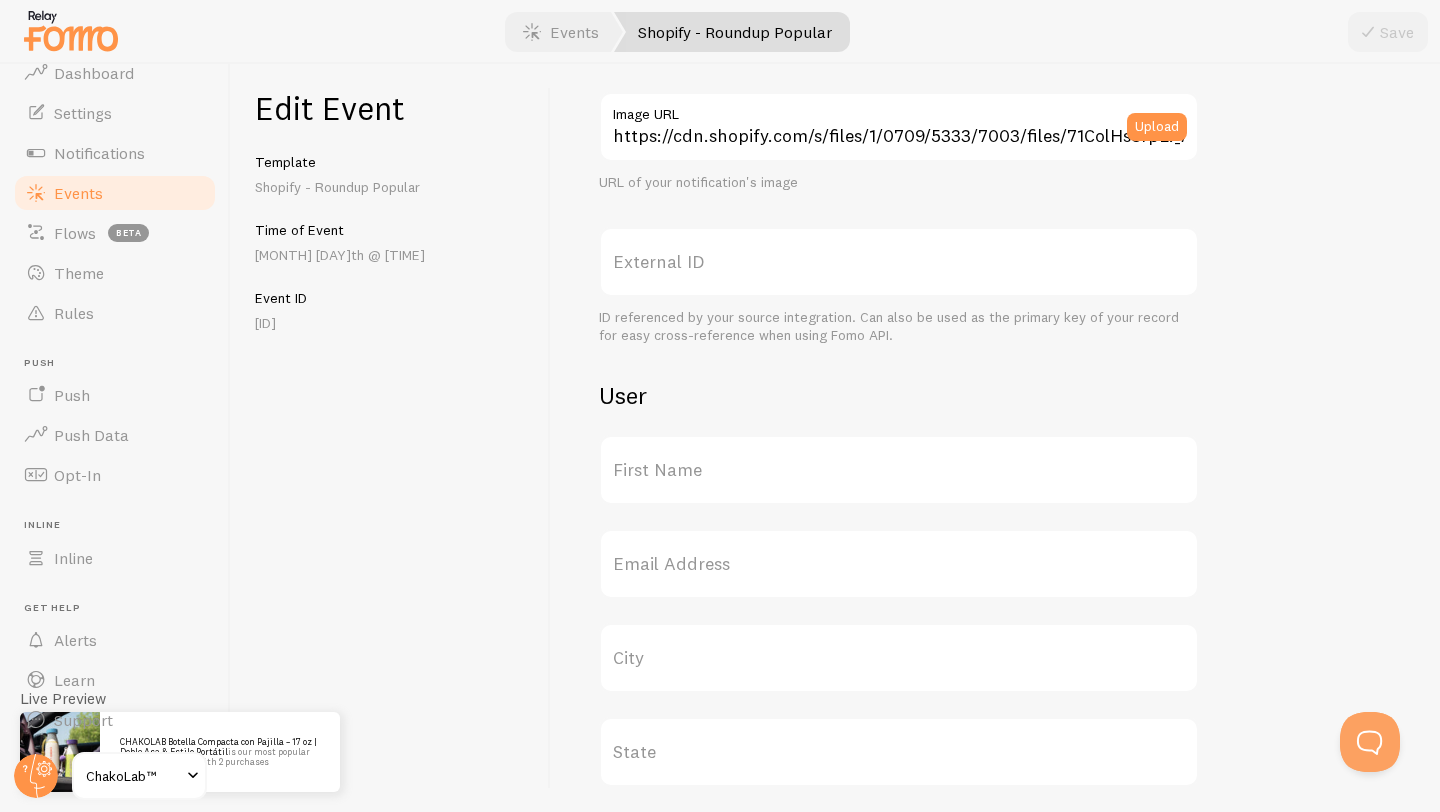 scroll, scrollTop: 0, scrollLeft: 0, axis: both 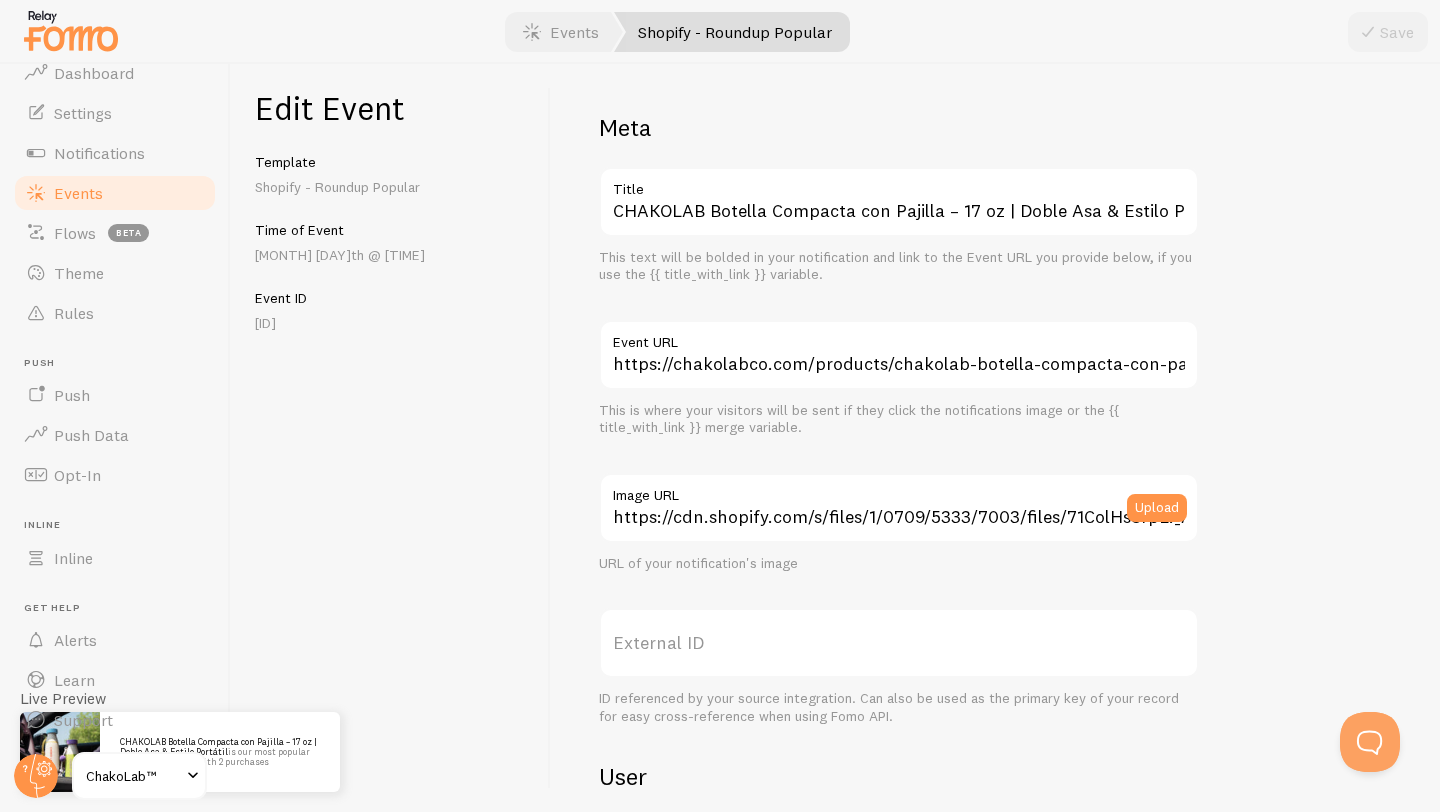click on "Shopify - Roundup Popular" at bounding box center [732, 32] 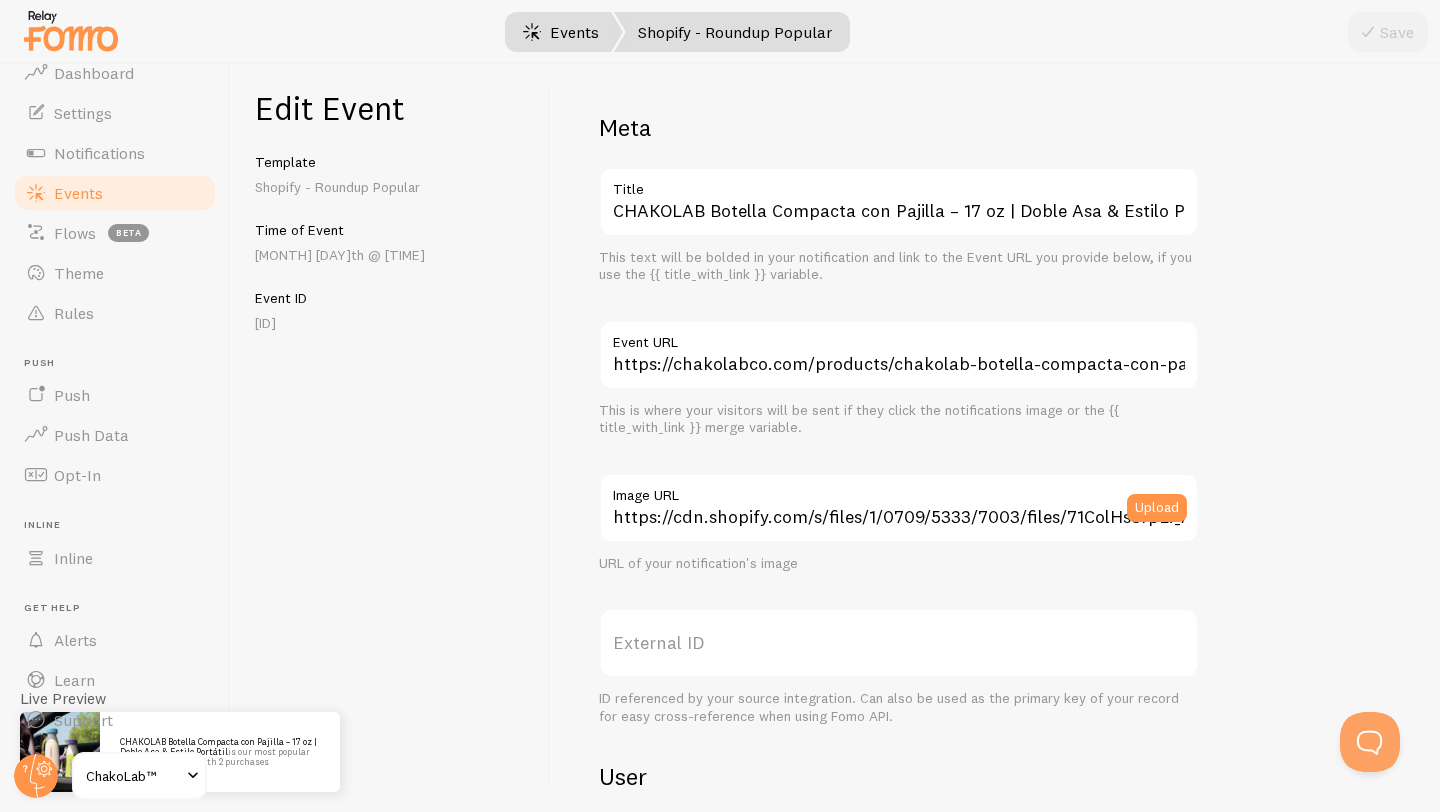 click on "Events" at bounding box center (561, 32) 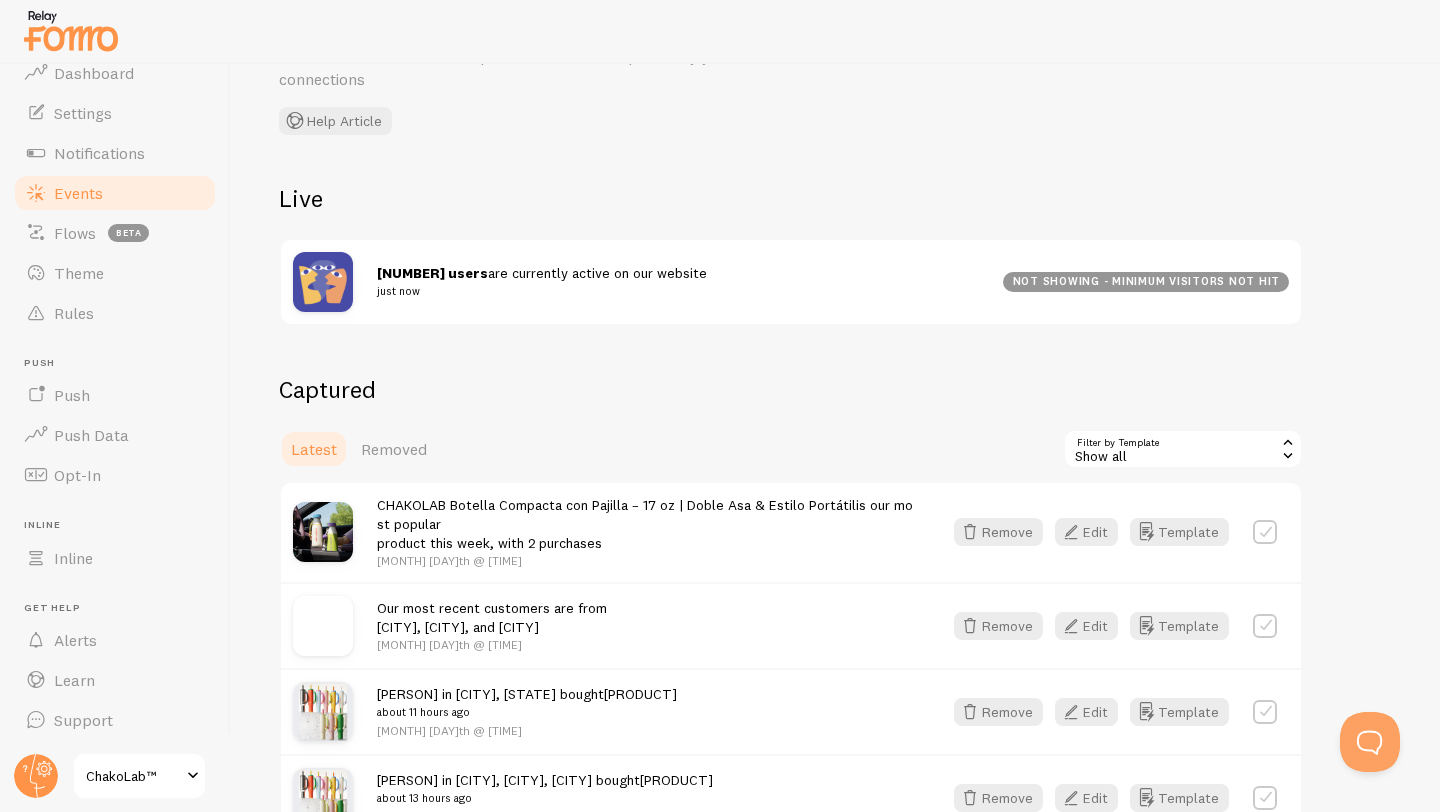 scroll, scrollTop: 115, scrollLeft: 0, axis: vertical 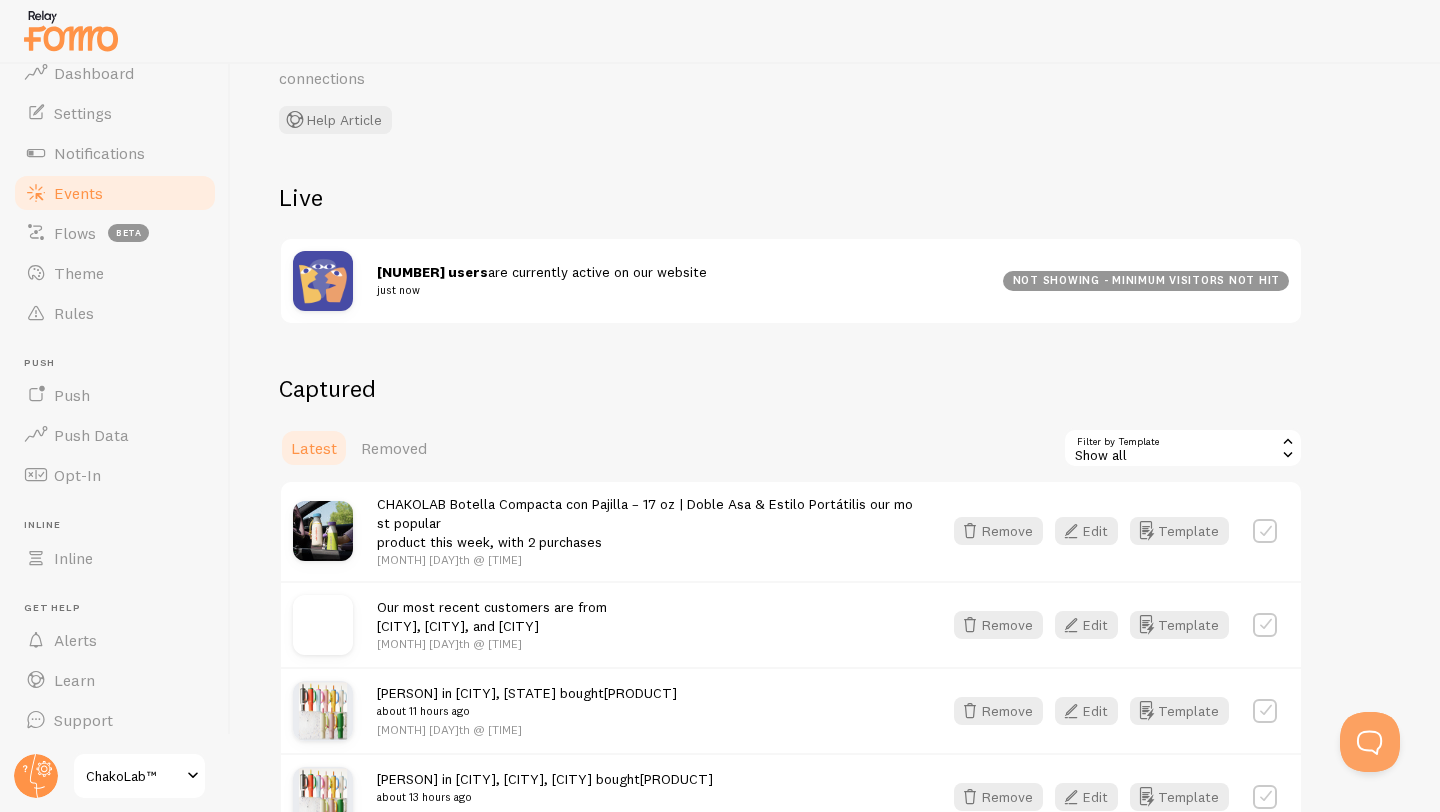 click on "CHAKOLAB Botella Compacta con Pajilla – 17 oz | Doble Asa & Estilo Portátil" at bounding box center [616, 504] 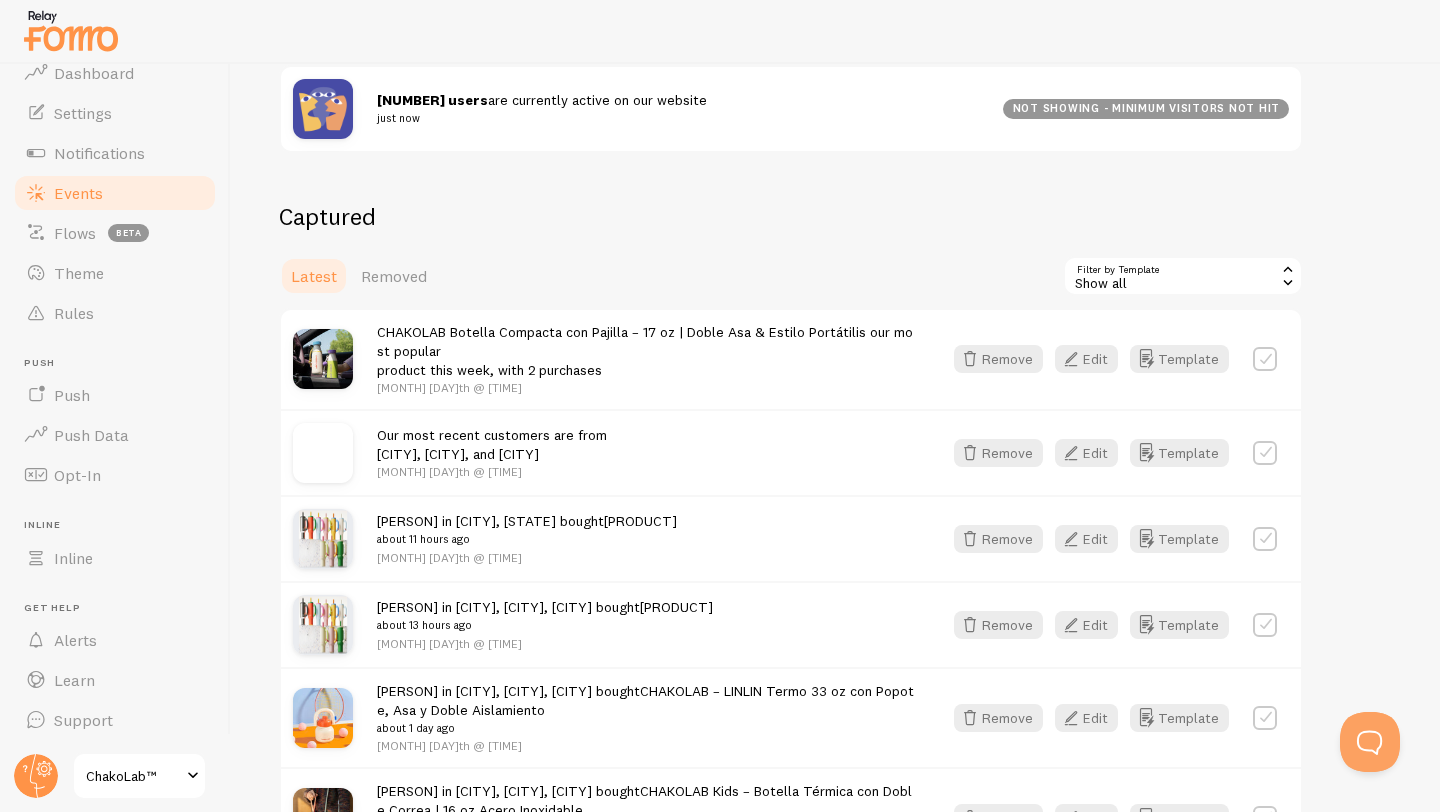 click on "Our most recent customers are from [CITY], [CITY], and [CITY]" at bounding box center (492, 444) 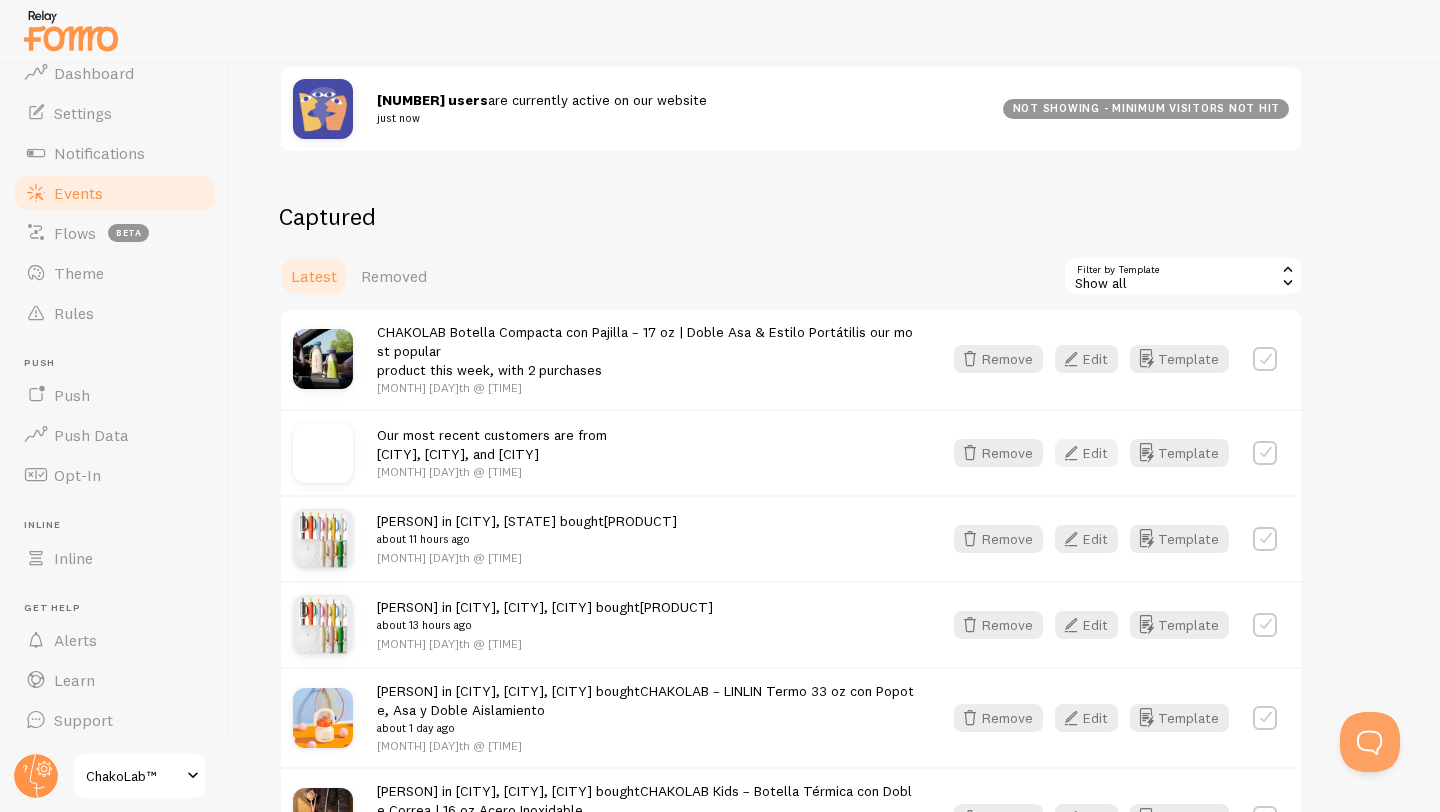 click at bounding box center (1071, 453) 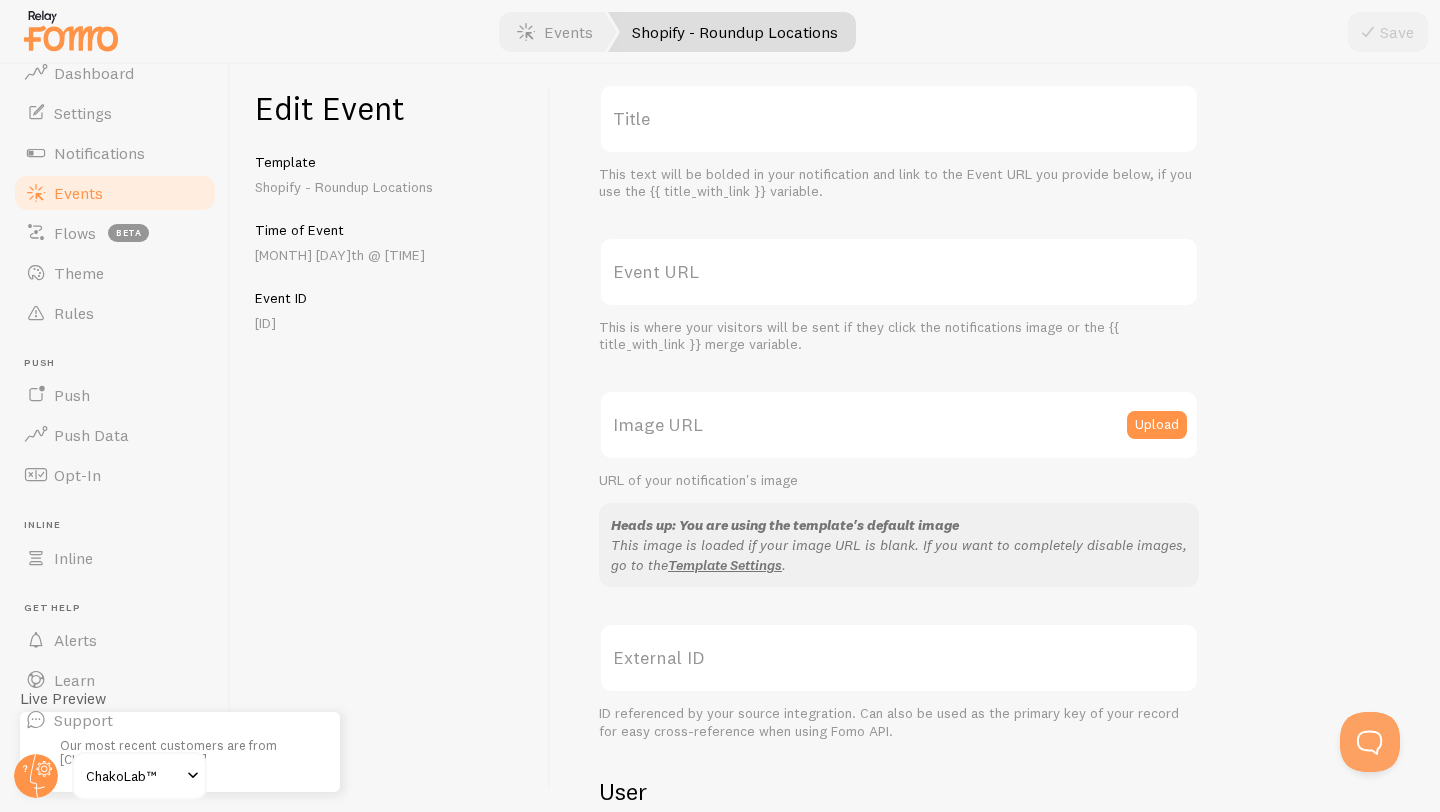 scroll, scrollTop: 0, scrollLeft: 0, axis: both 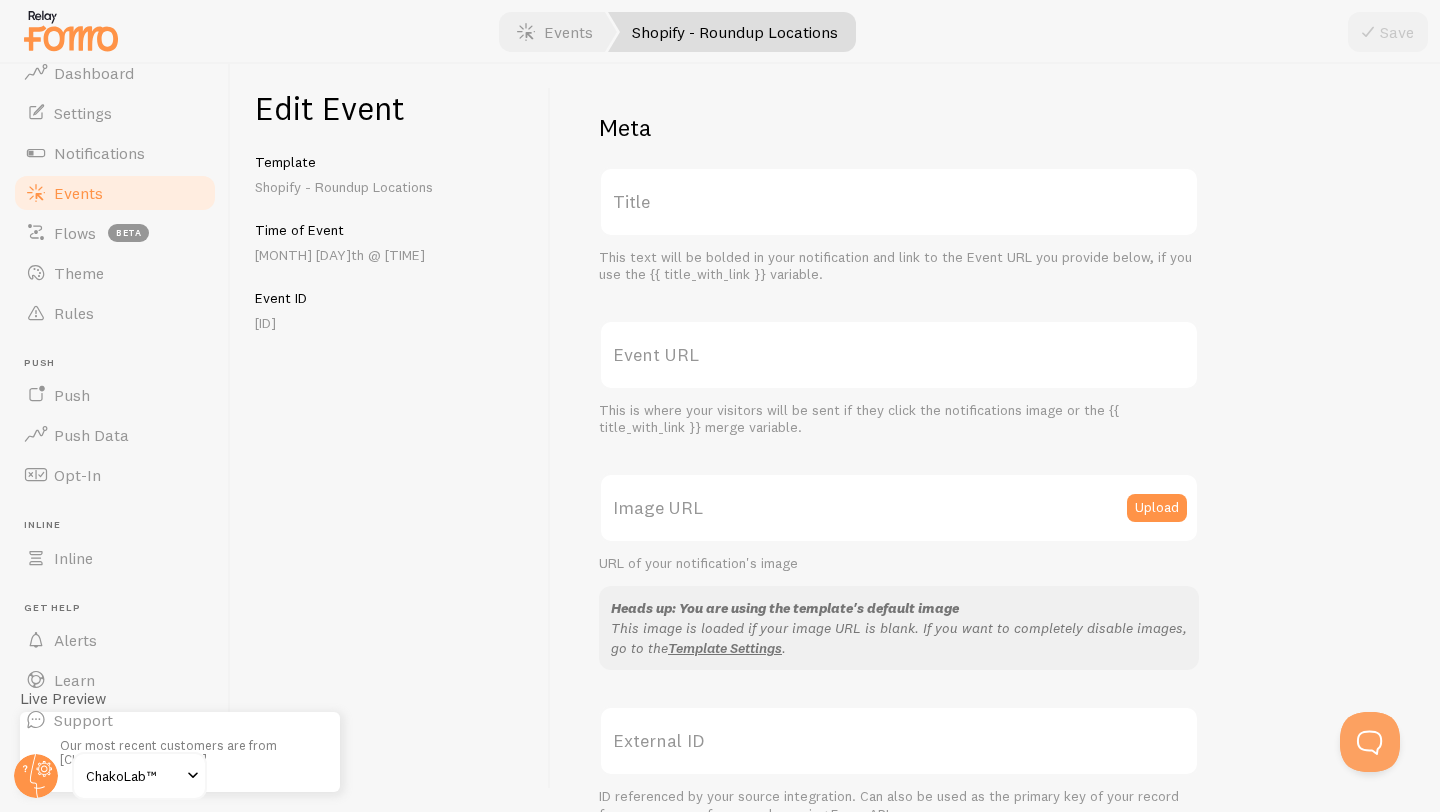 click on "Shopify - Roundup Locations" at bounding box center (732, 32) 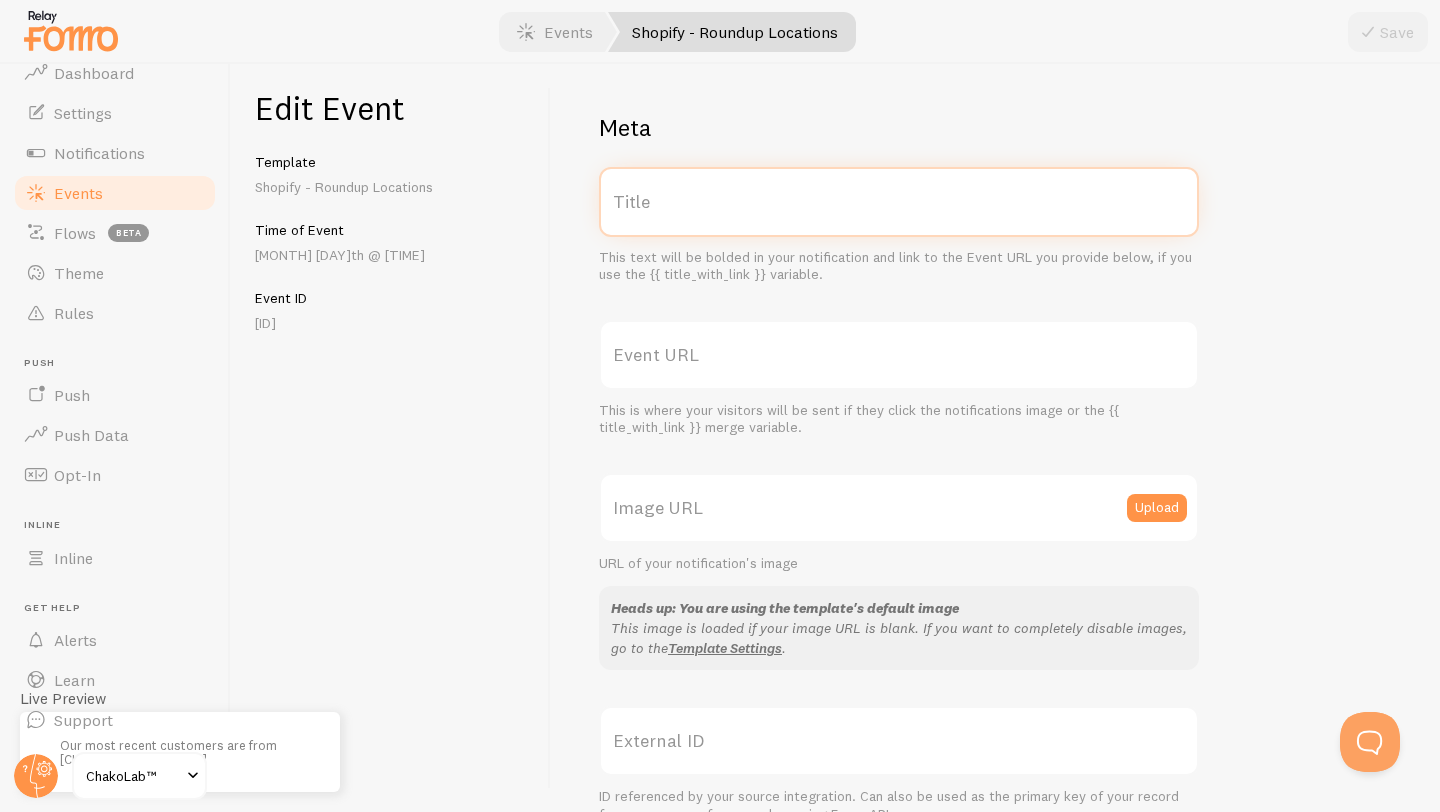 click on "Title" at bounding box center [899, 202] 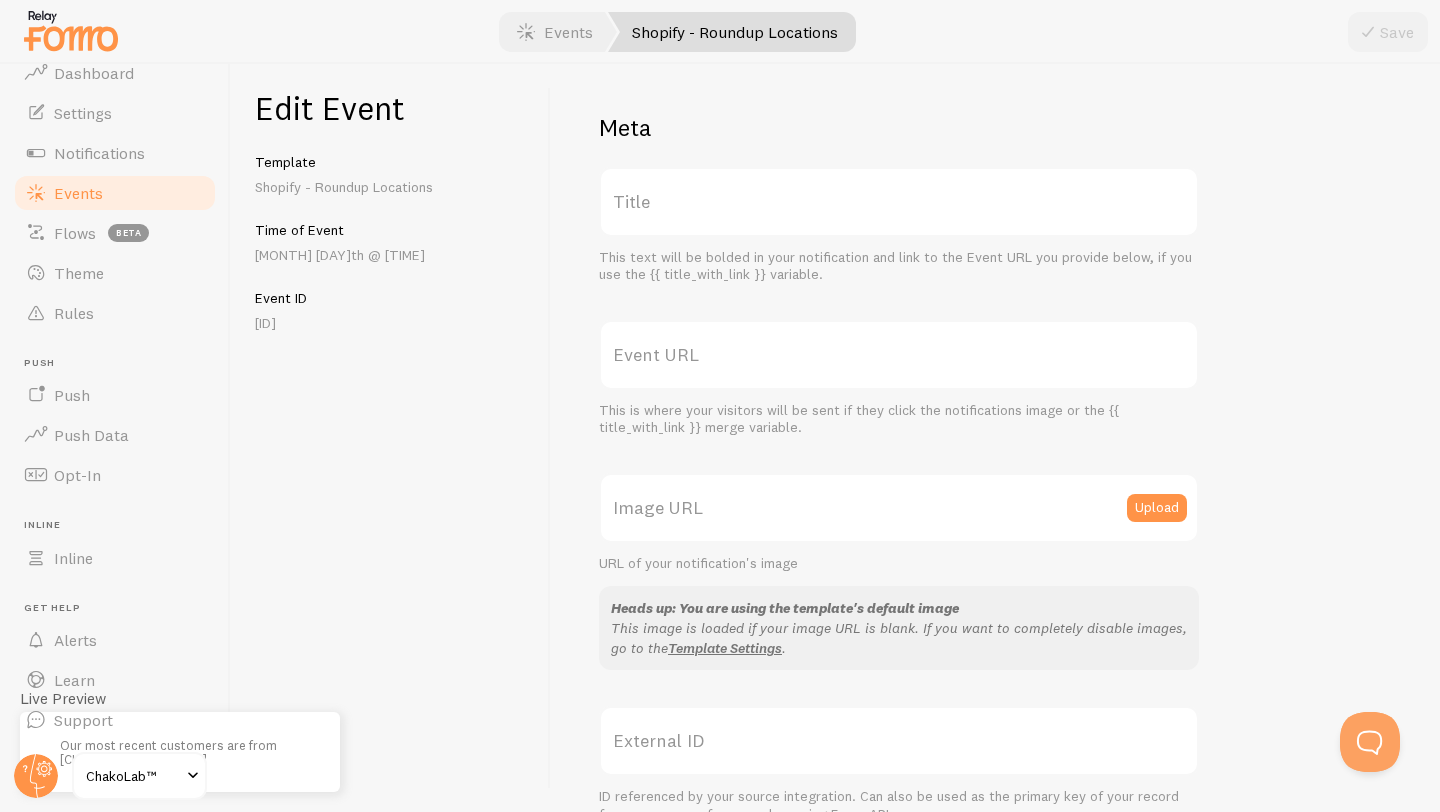 click at bounding box center (720, 32) 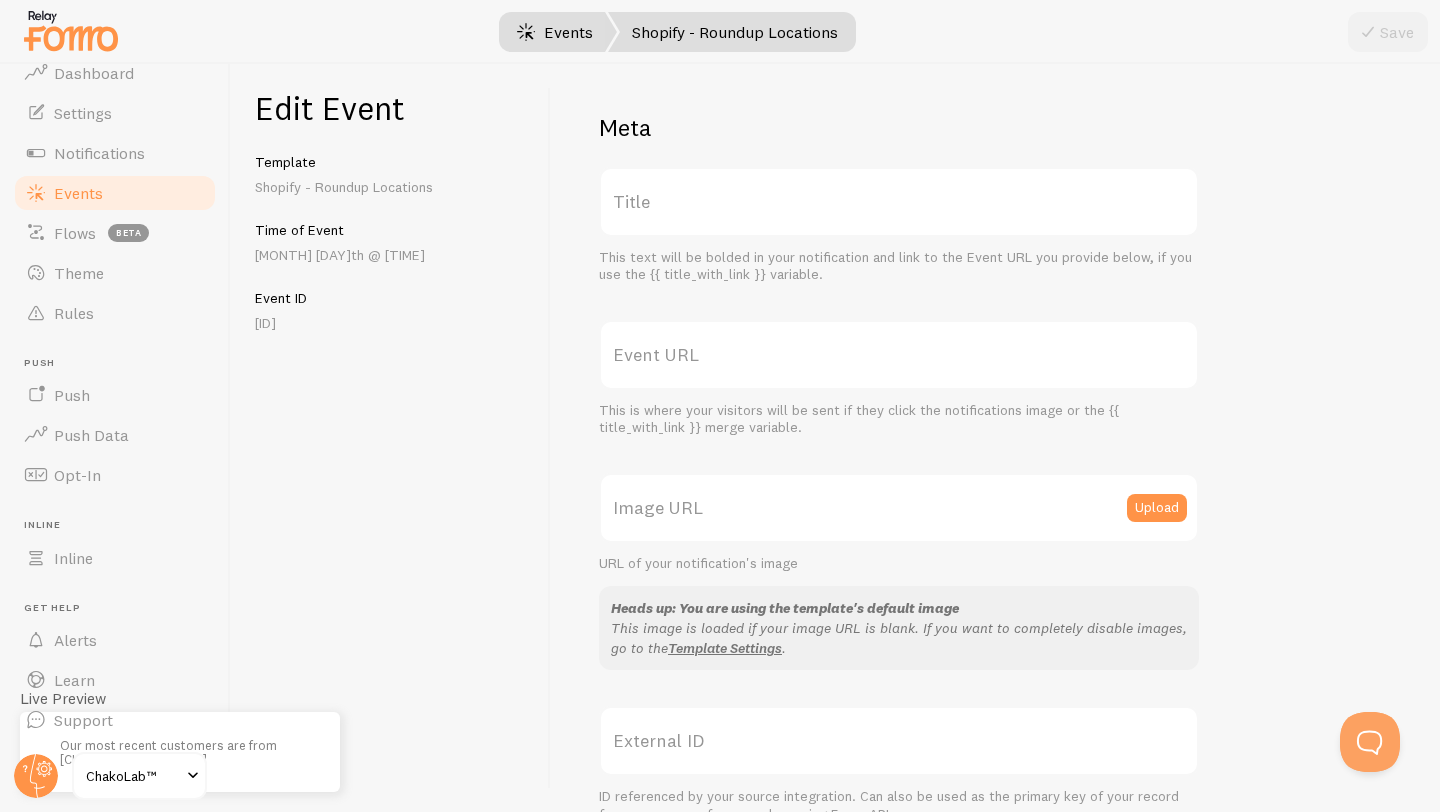 click on "Events" at bounding box center (555, 32) 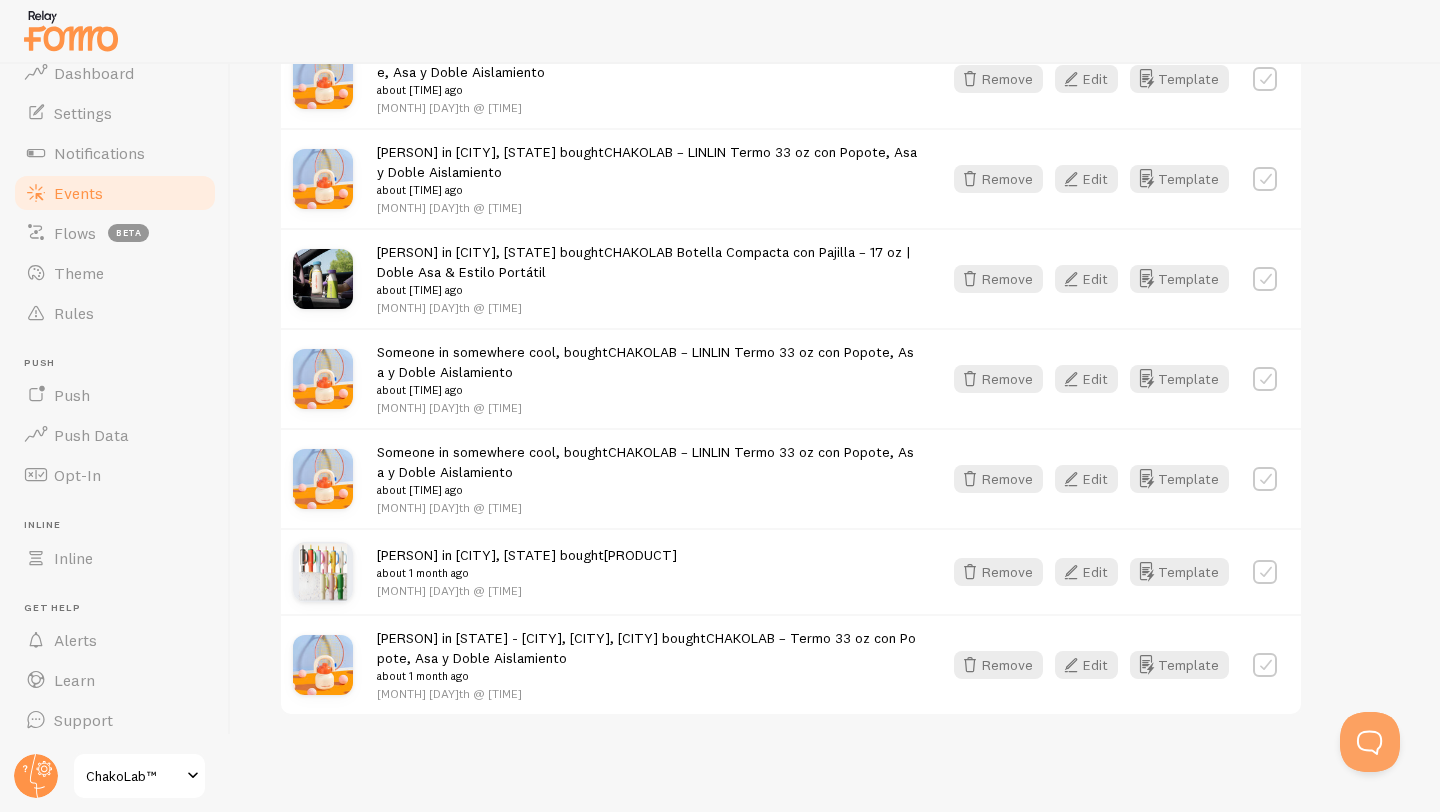 scroll, scrollTop: 2579, scrollLeft: 0, axis: vertical 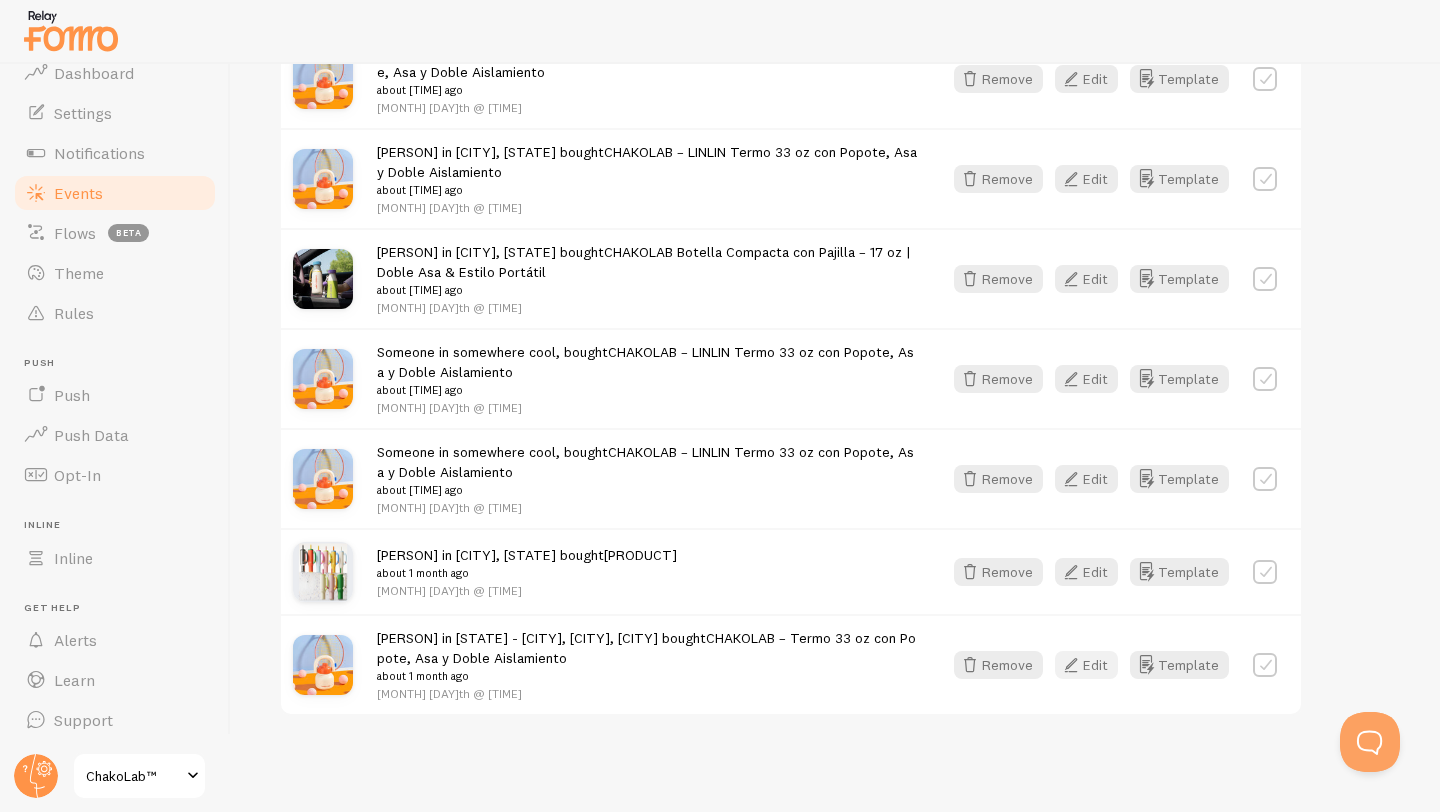 click at bounding box center (1071, 665) 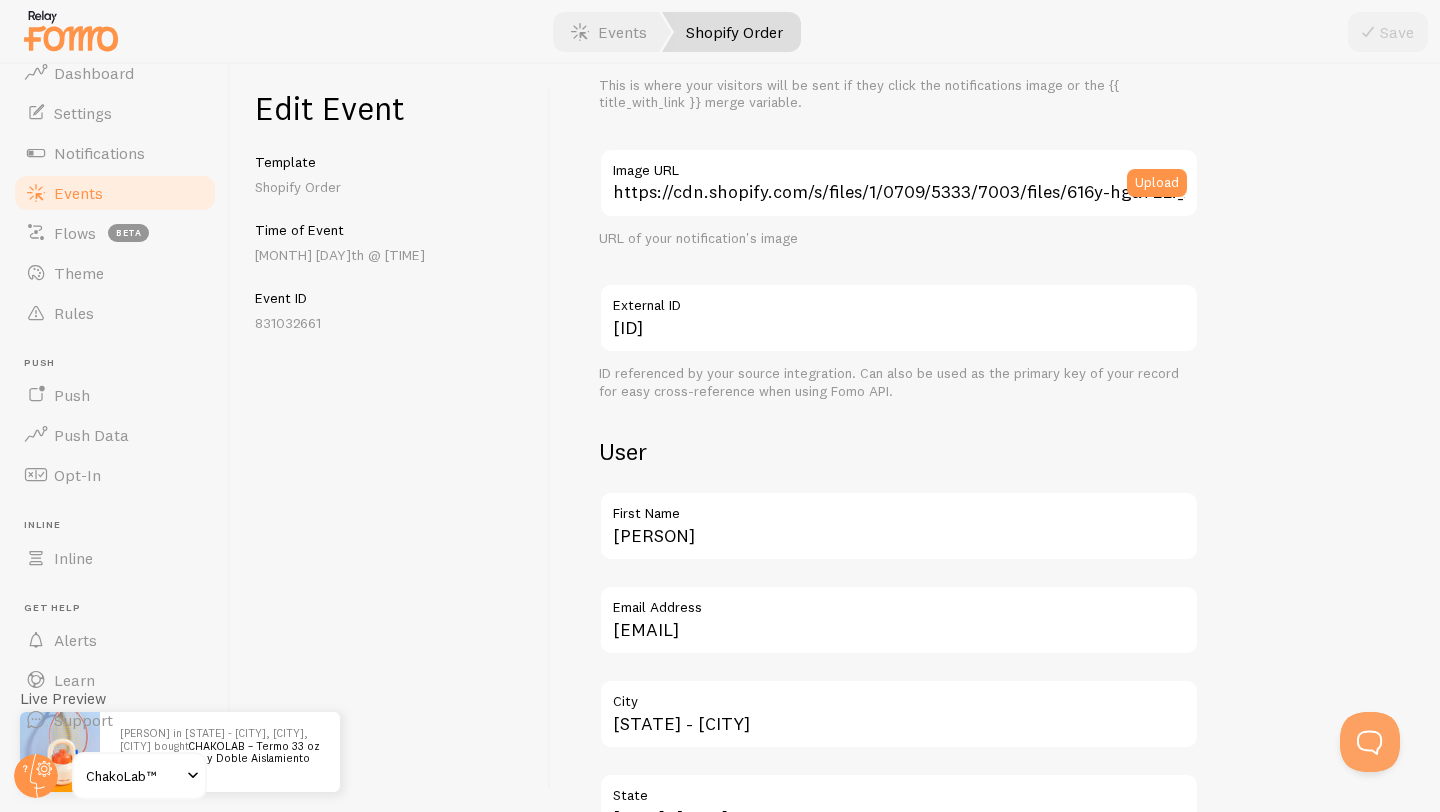 scroll, scrollTop: 0, scrollLeft: 0, axis: both 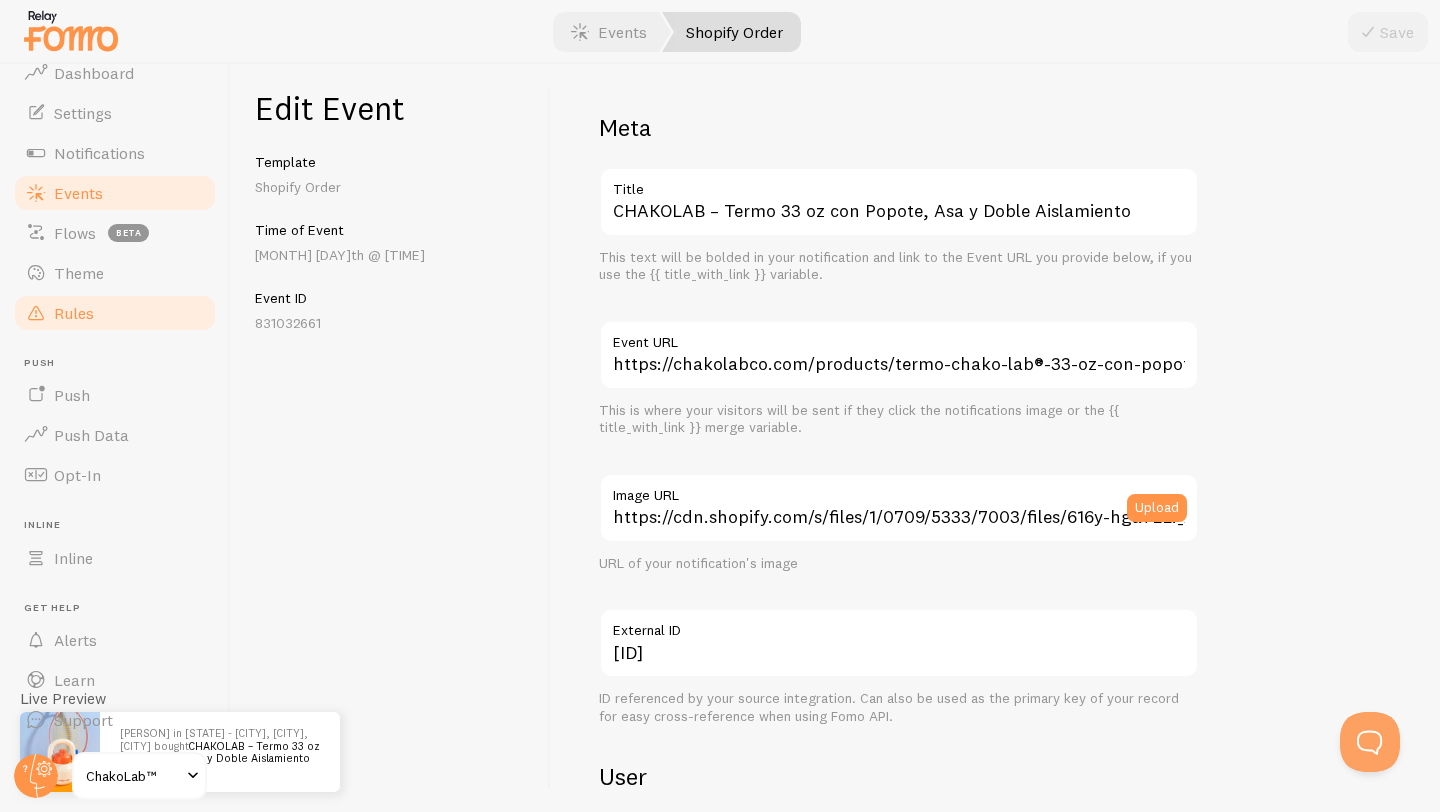 click on "Rules" at bounding box center (115, 313) 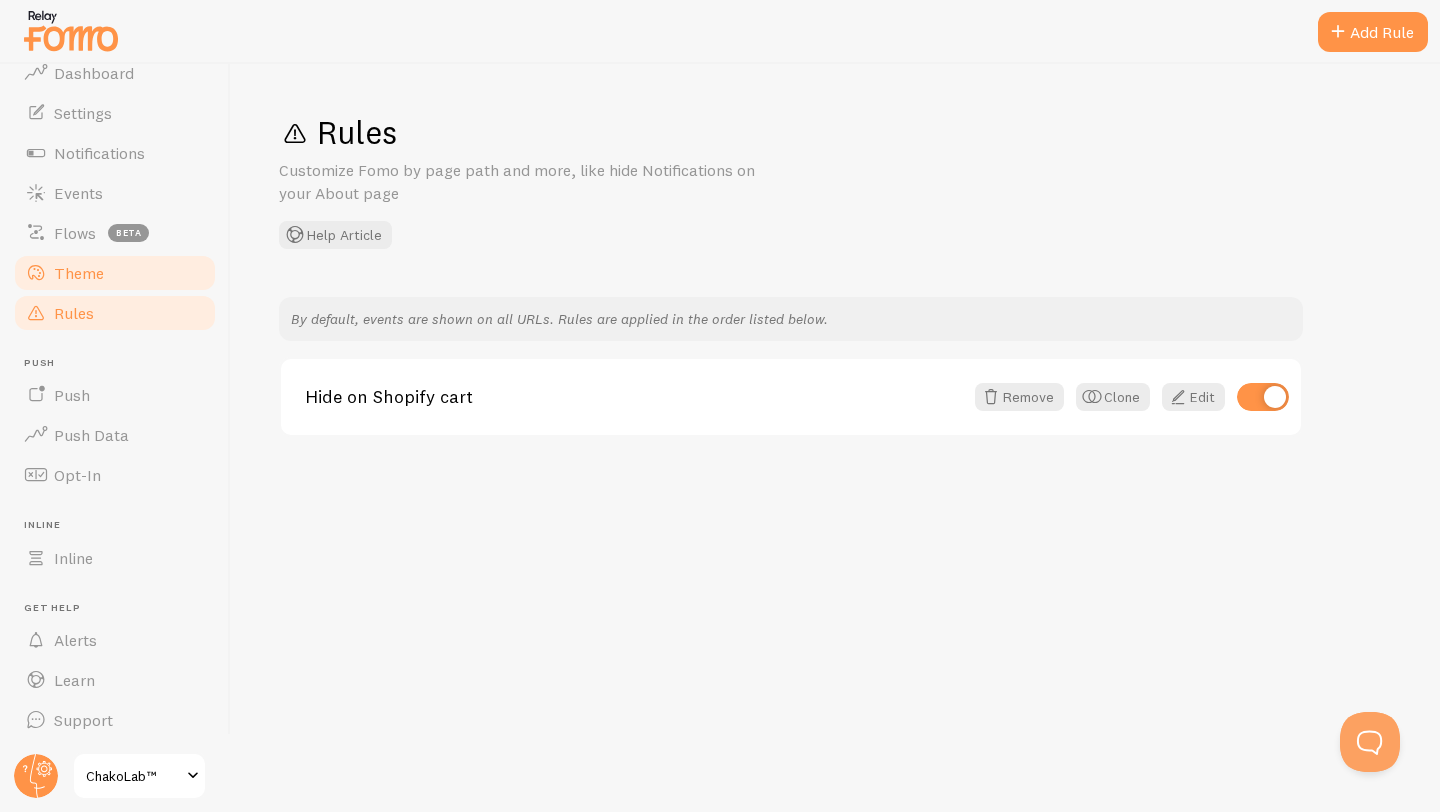 click on "Theme" at bounding box center (115, 273) 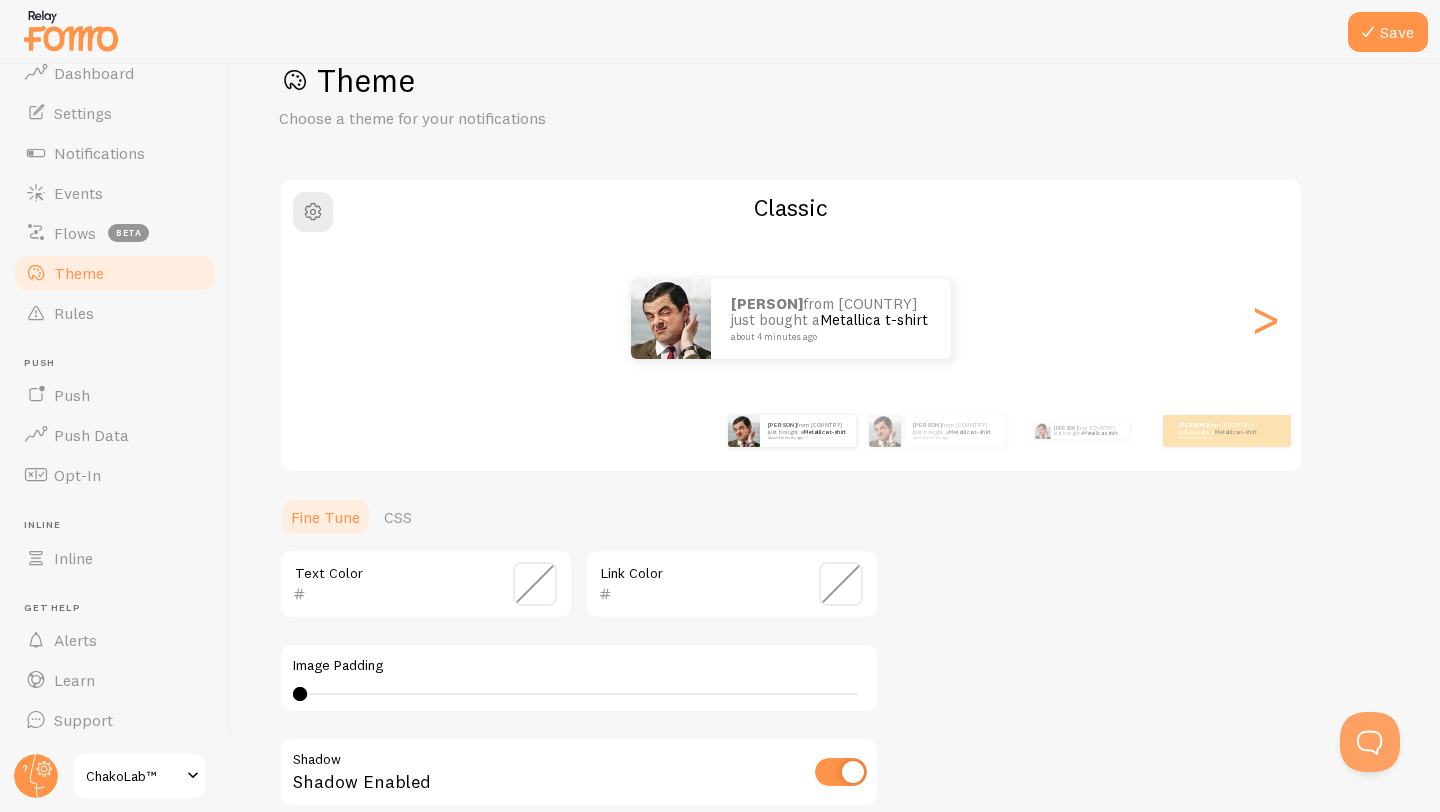 scroll, scrollTop: 0, scrollLeft: 0, axis: both 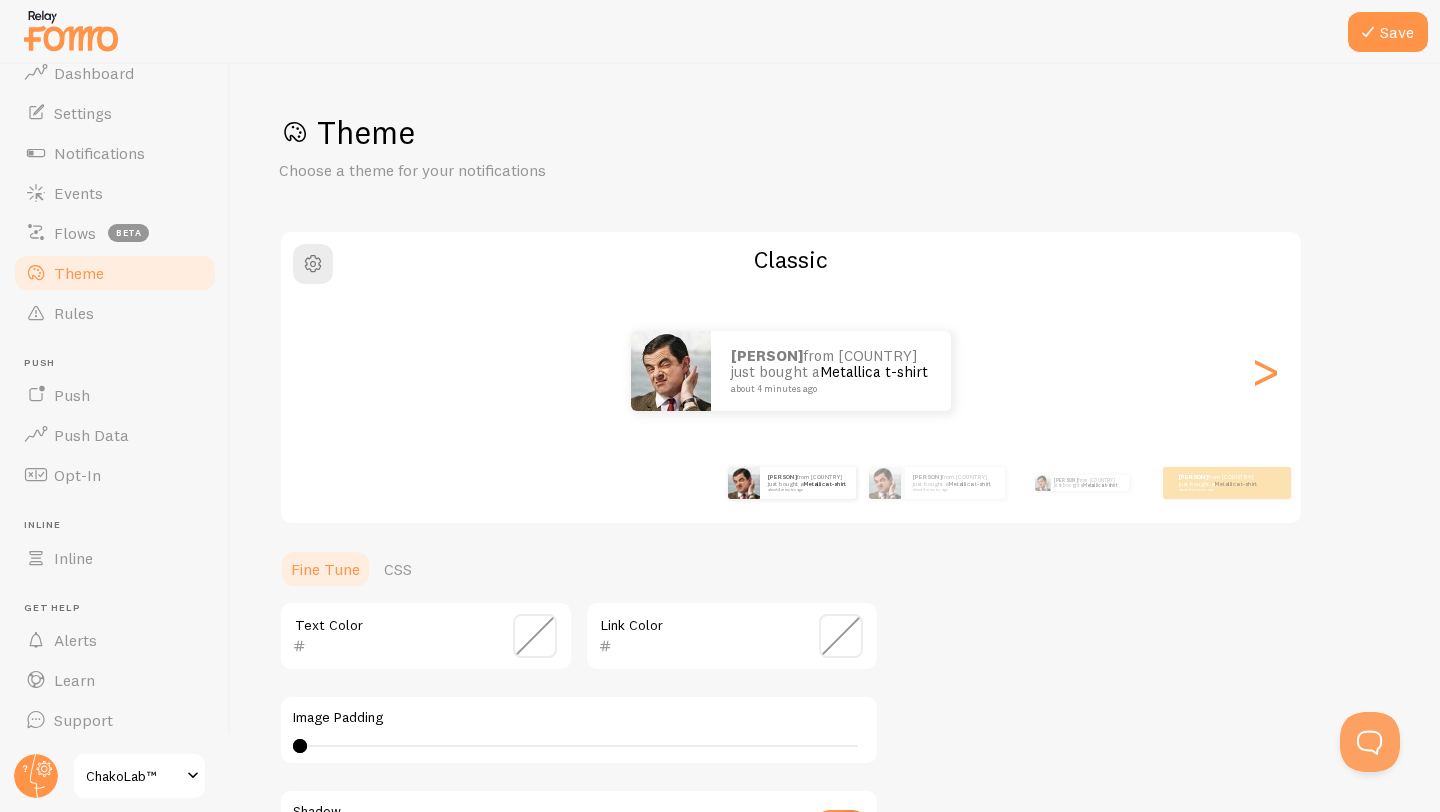 click on "[PERSON] from [COUNTRY] just bought a [PRODUCT] about [TIME]" at bounding box center (791, 371) 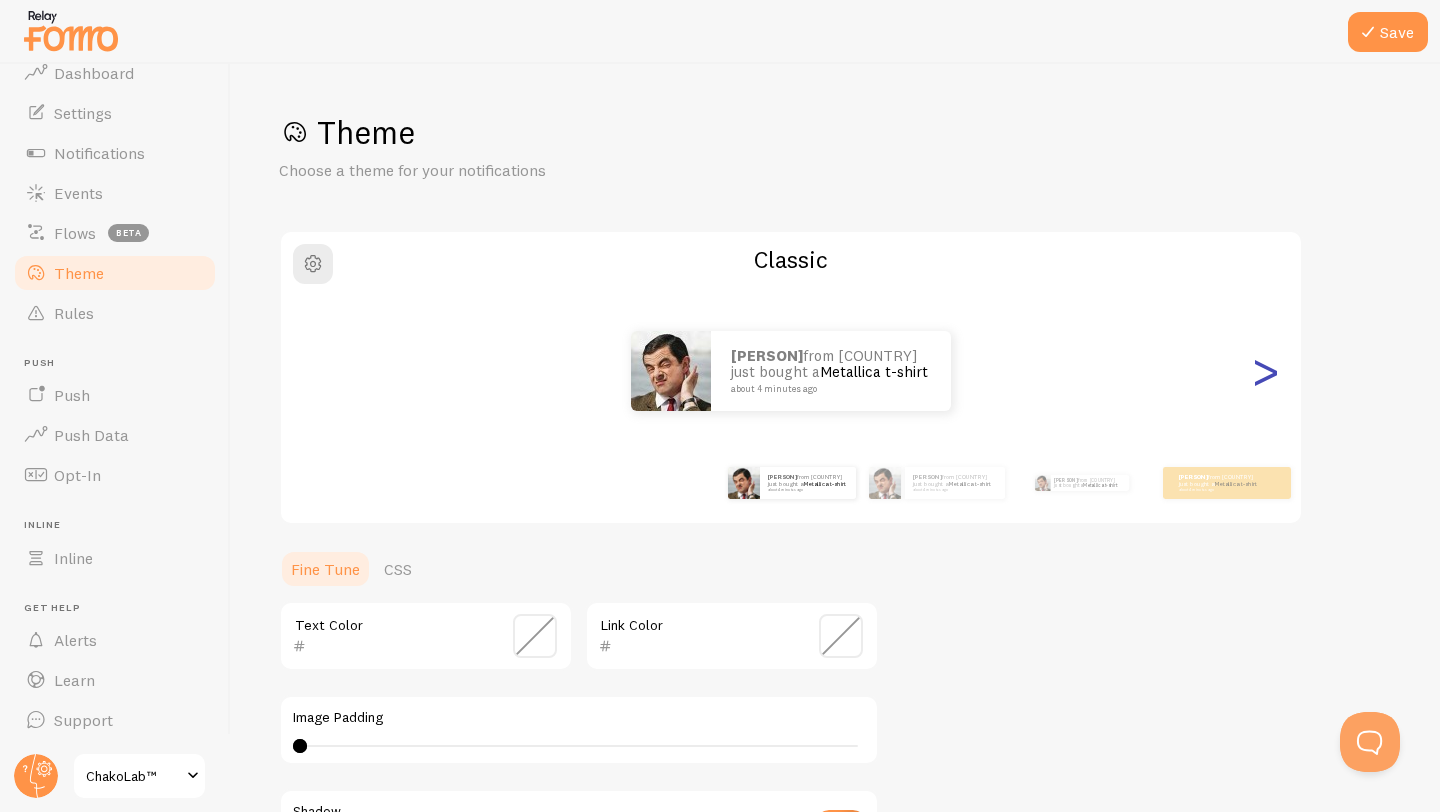 click on ">" at bounding box center [1265, 371] 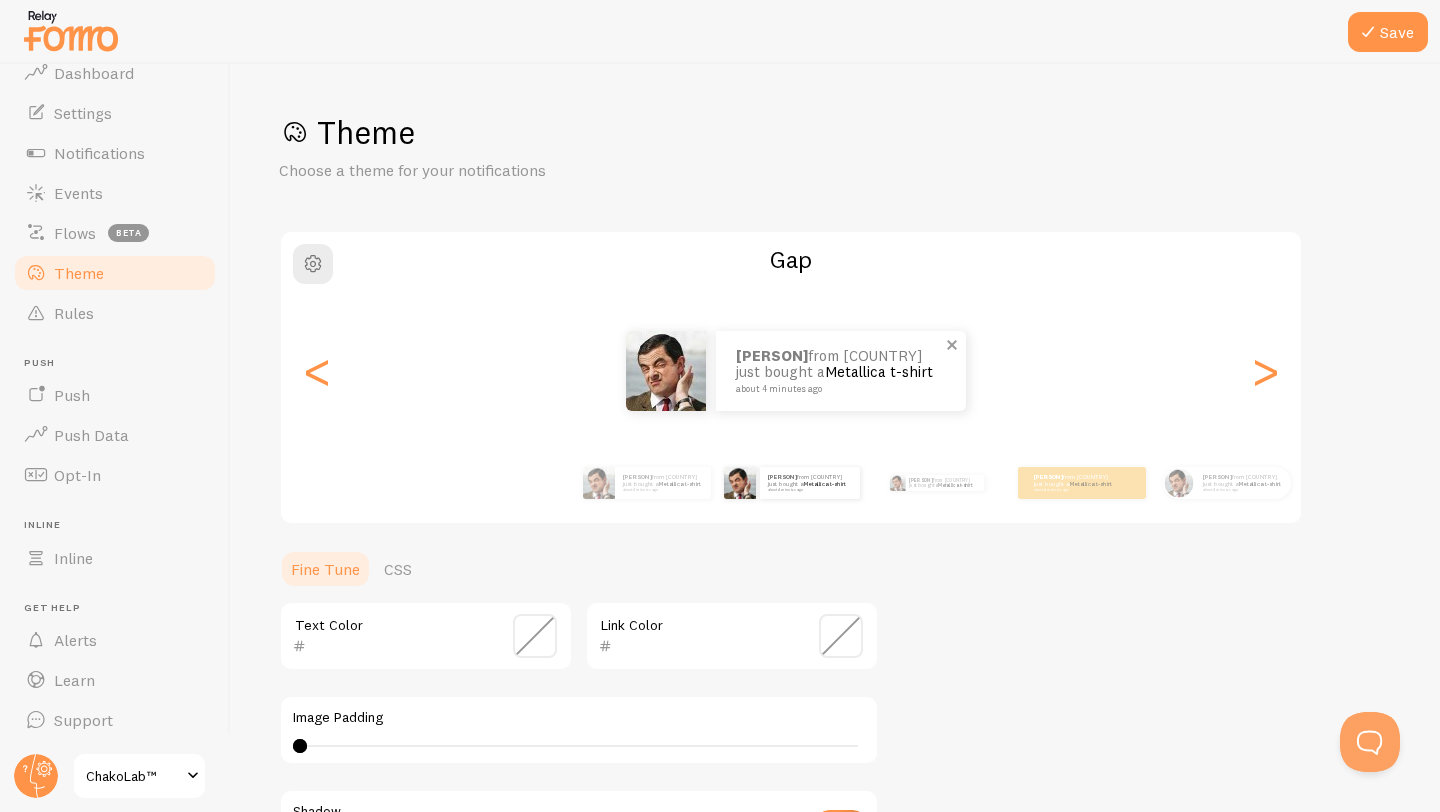 click on "[PERSON] from [COUNTRY] just bought a [PRODUCT] about [TIME]" at bounding box center (841, 371) 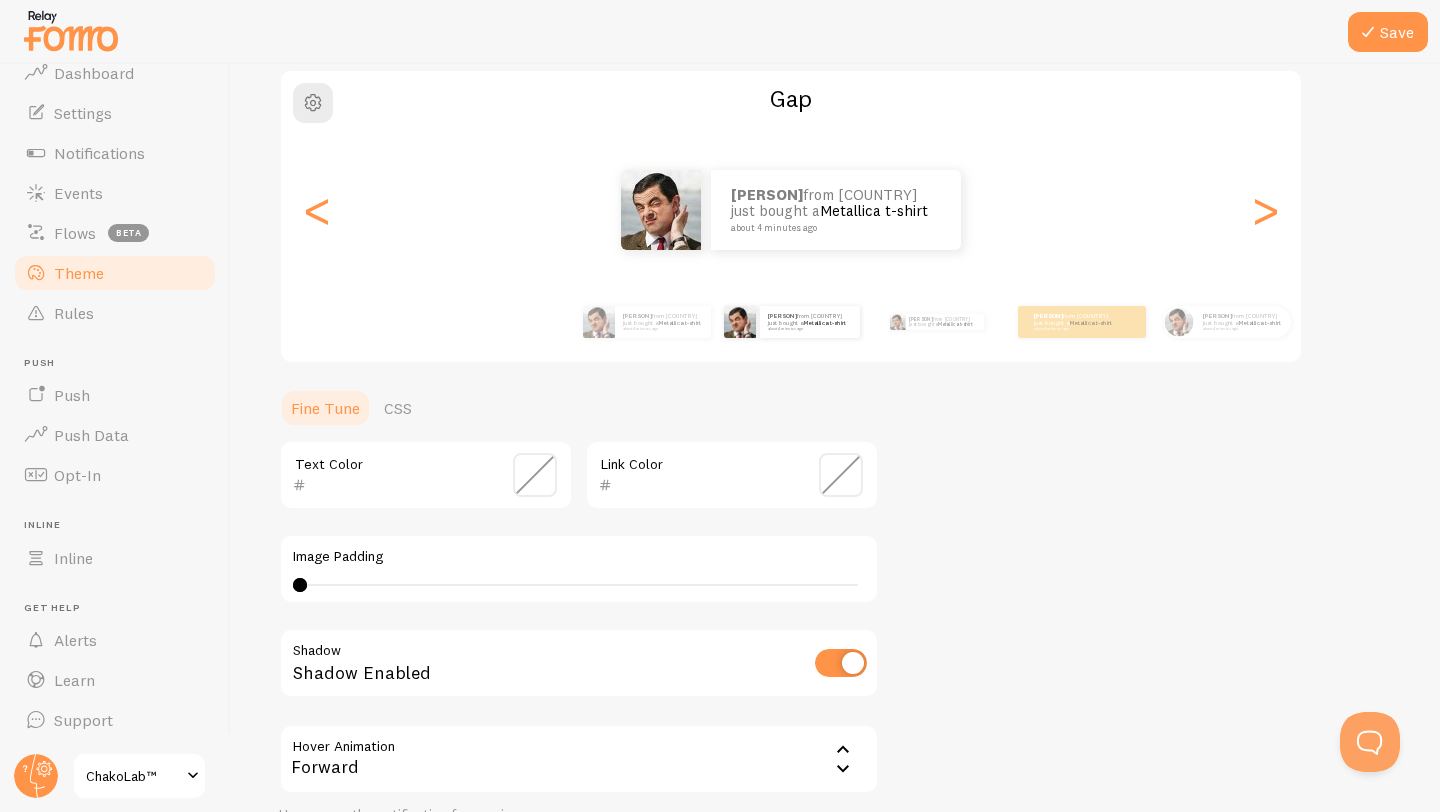 scroll, scrollTop: 345, scrollLeft: 0, axis: vertical 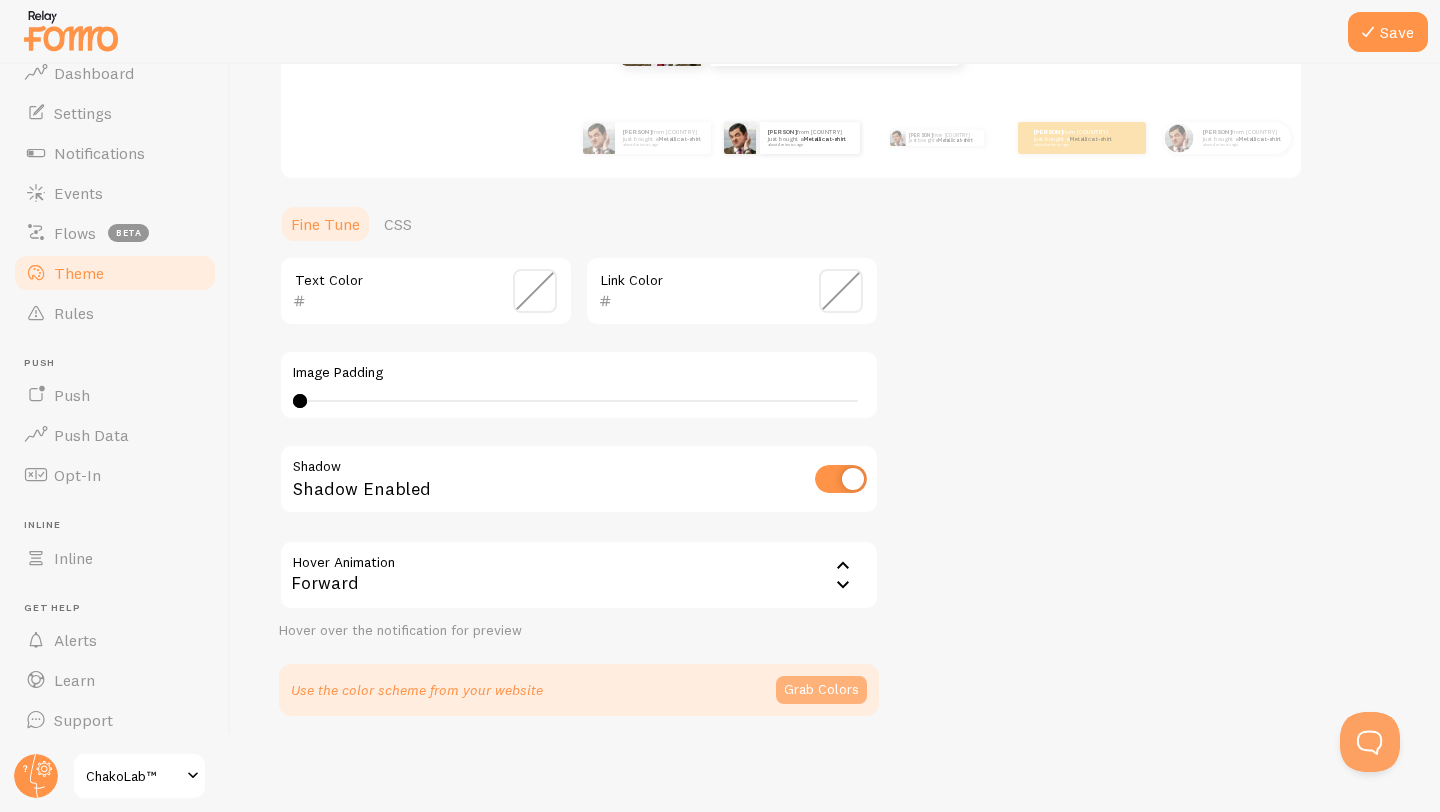 click on "Grab Colors" at bounding box center (821, 690) 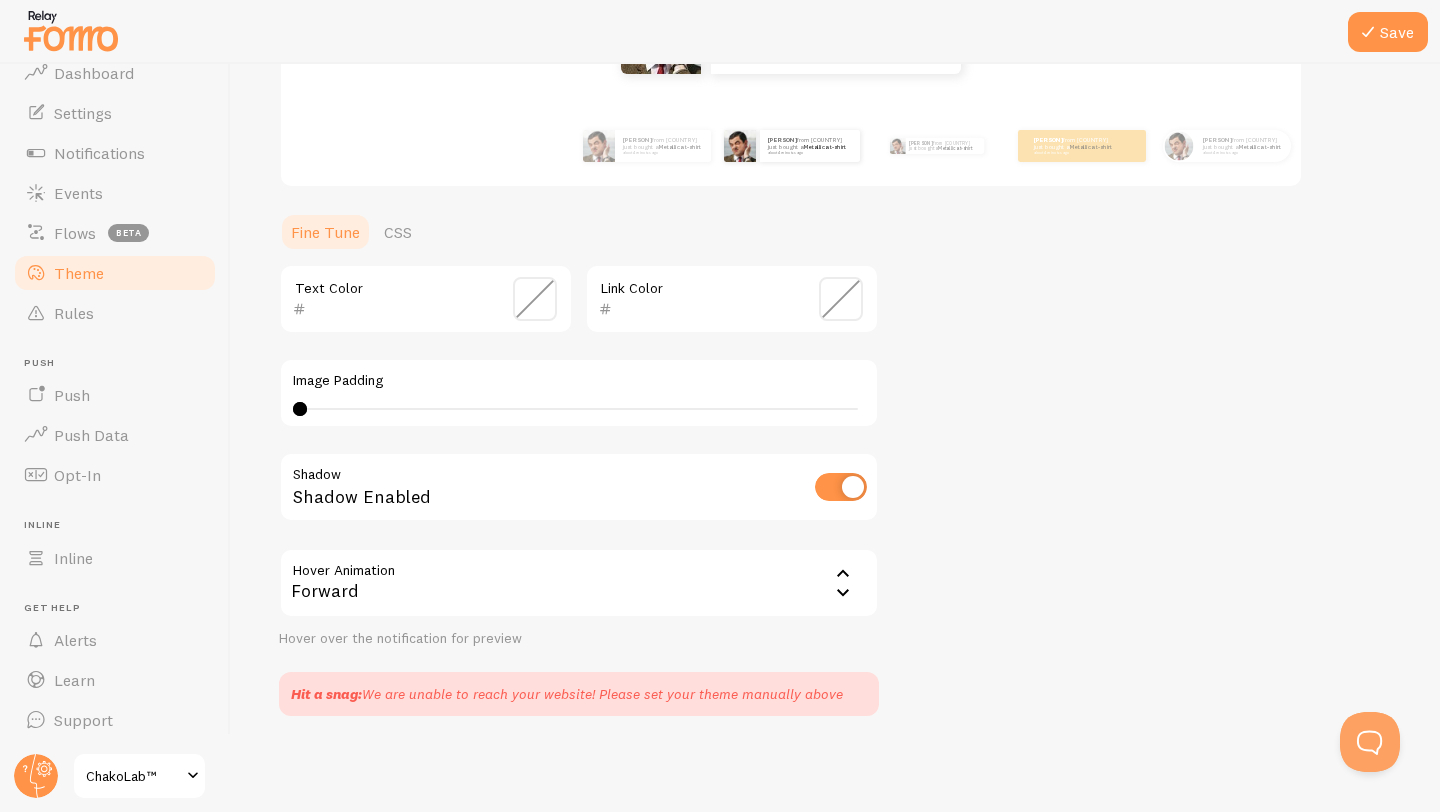 scroll, scrollTop: 337, scrollLeft: 0, axis: vertical 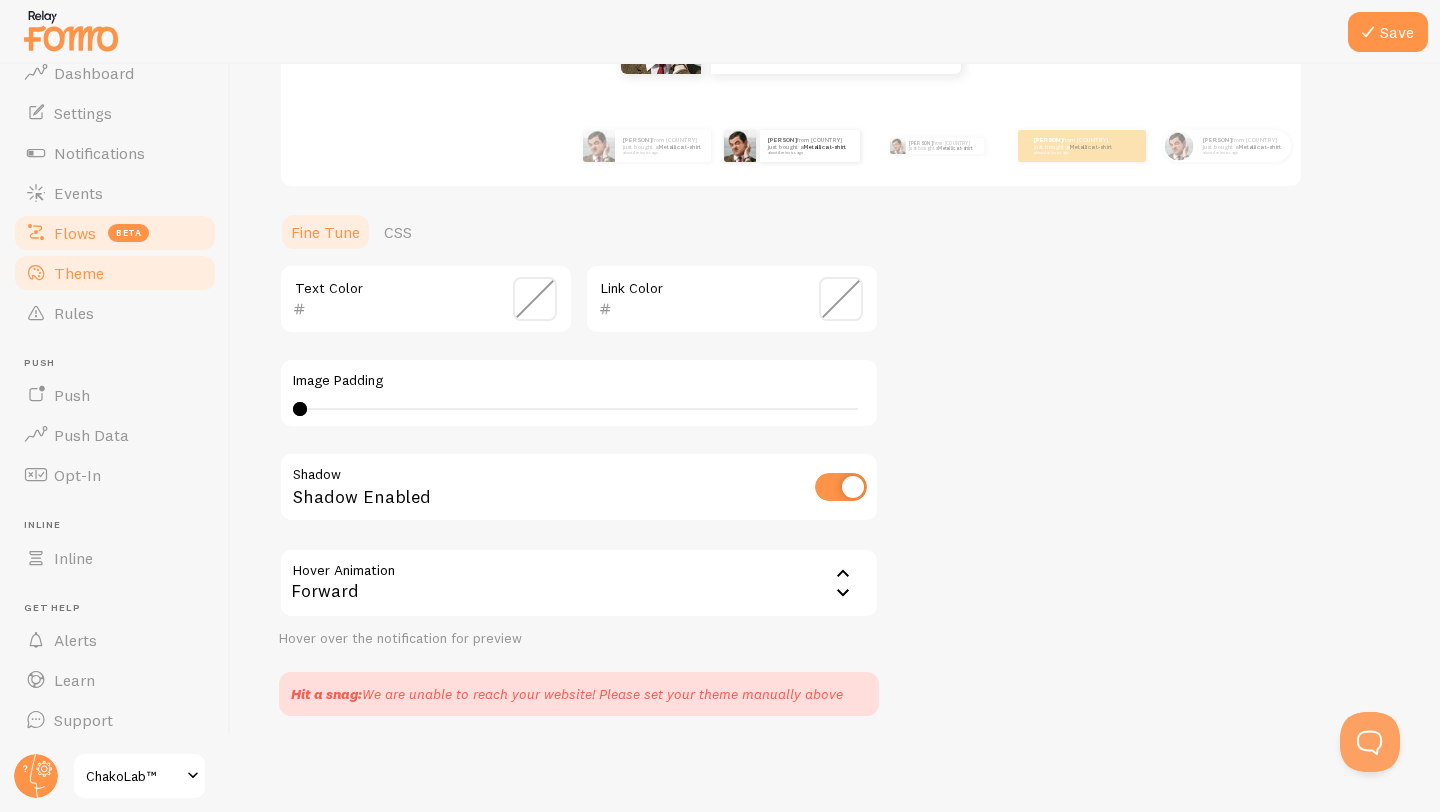 click on "Flows
beta" at bounding box center (115, 233) 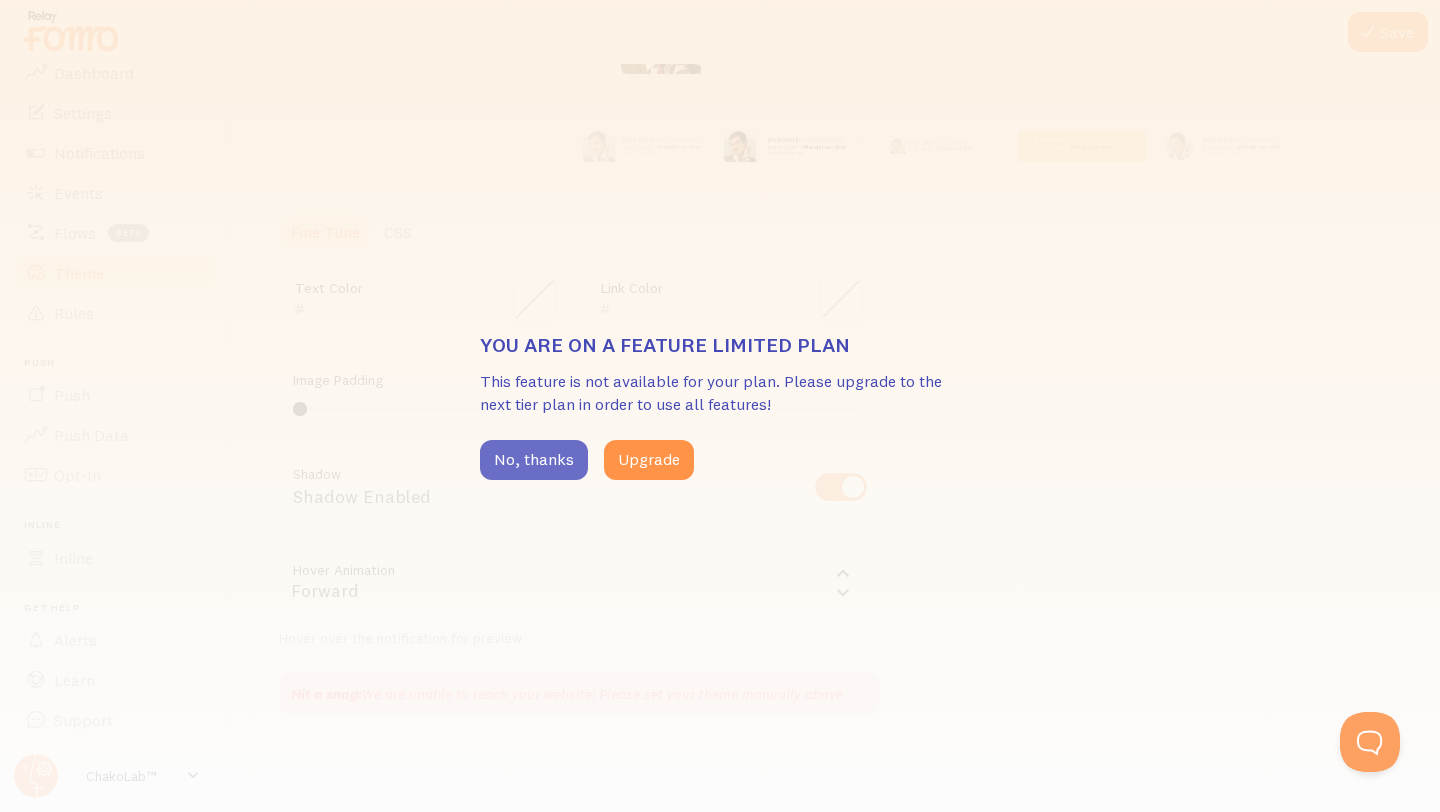 click on "No, thanks" at bounding box center [534, 460] 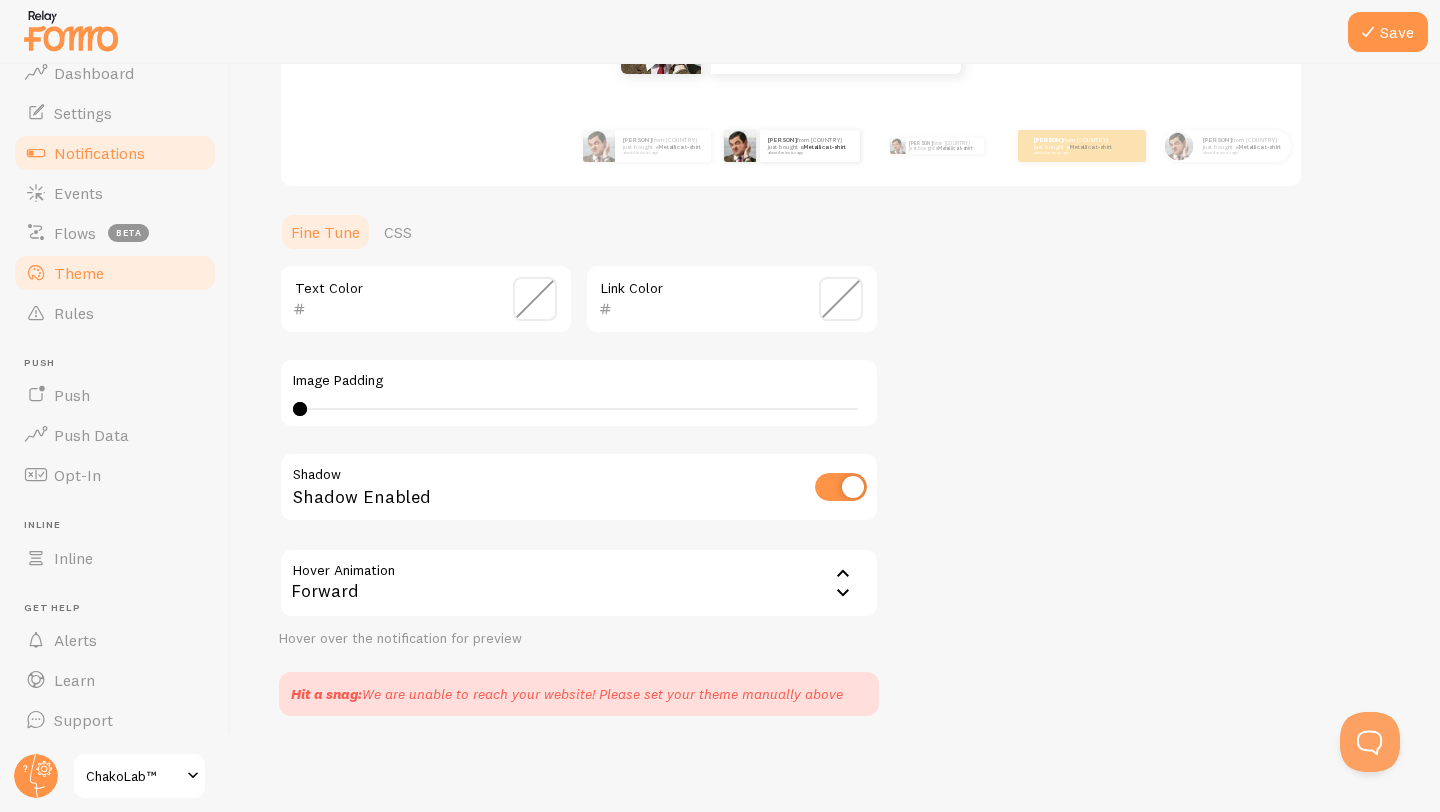 click on "Notifications" at bounding box center [115, 153] 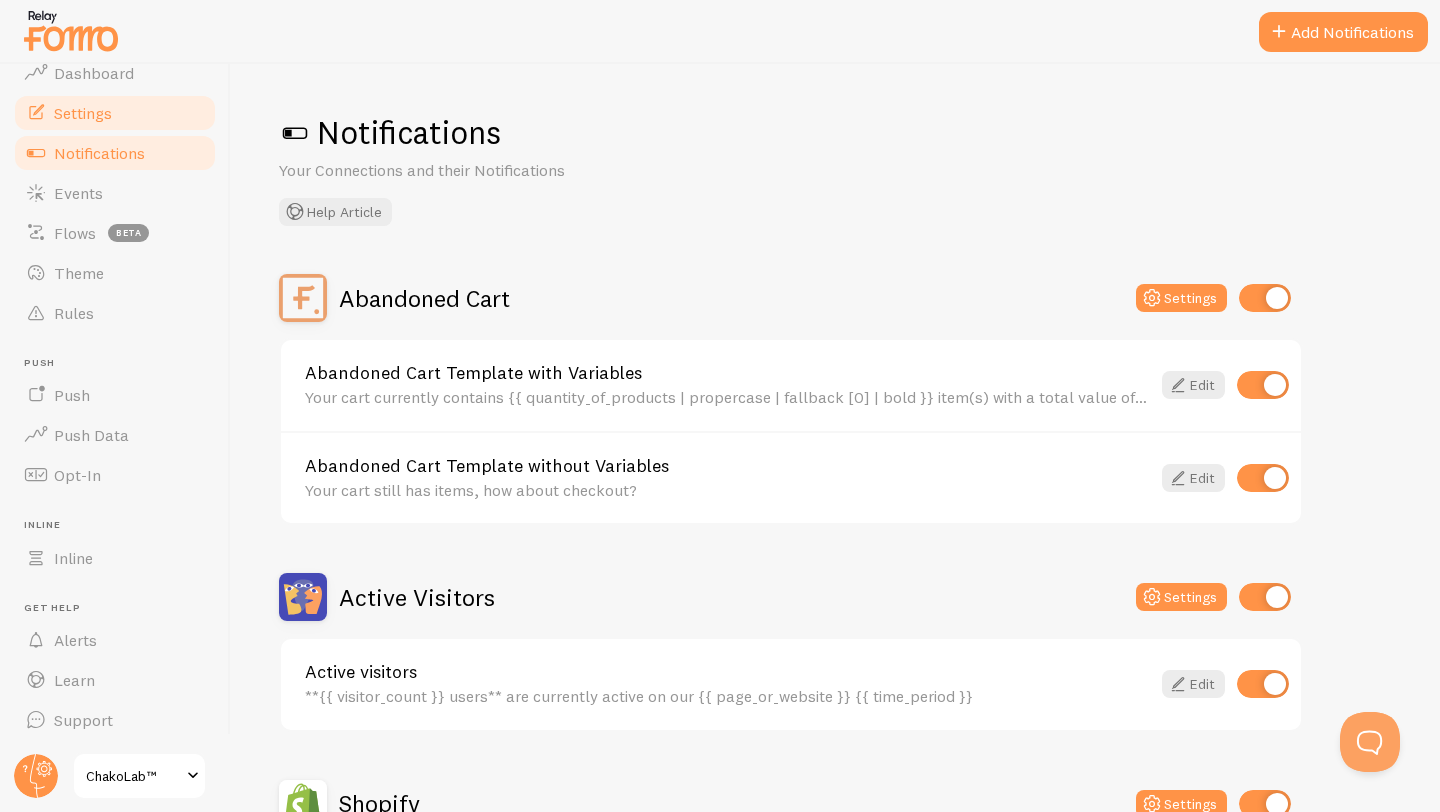 click on "Settings" at bounding box center [115, 113] 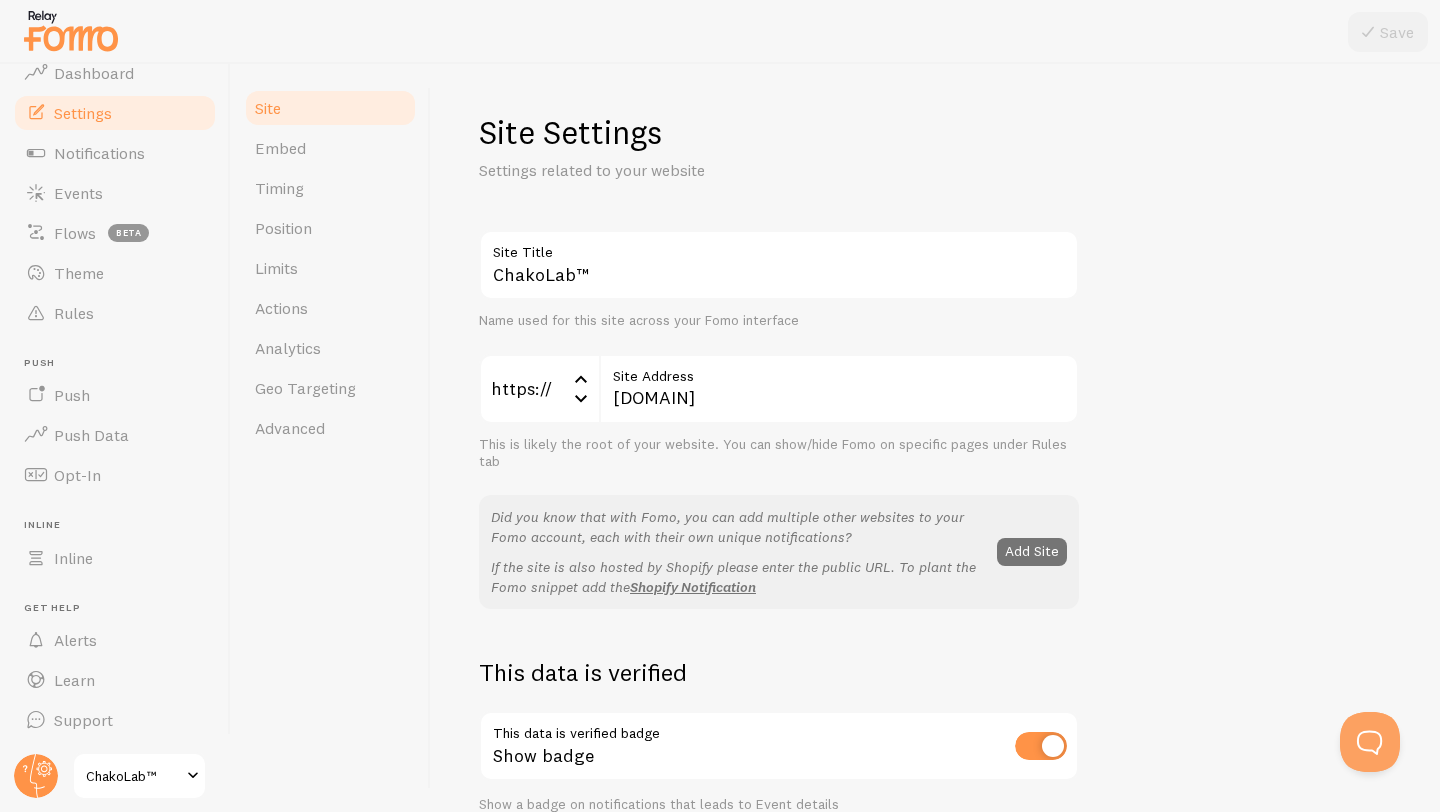 scroll, scrollTop: 54, scrollLeft: 0, axis: vertical 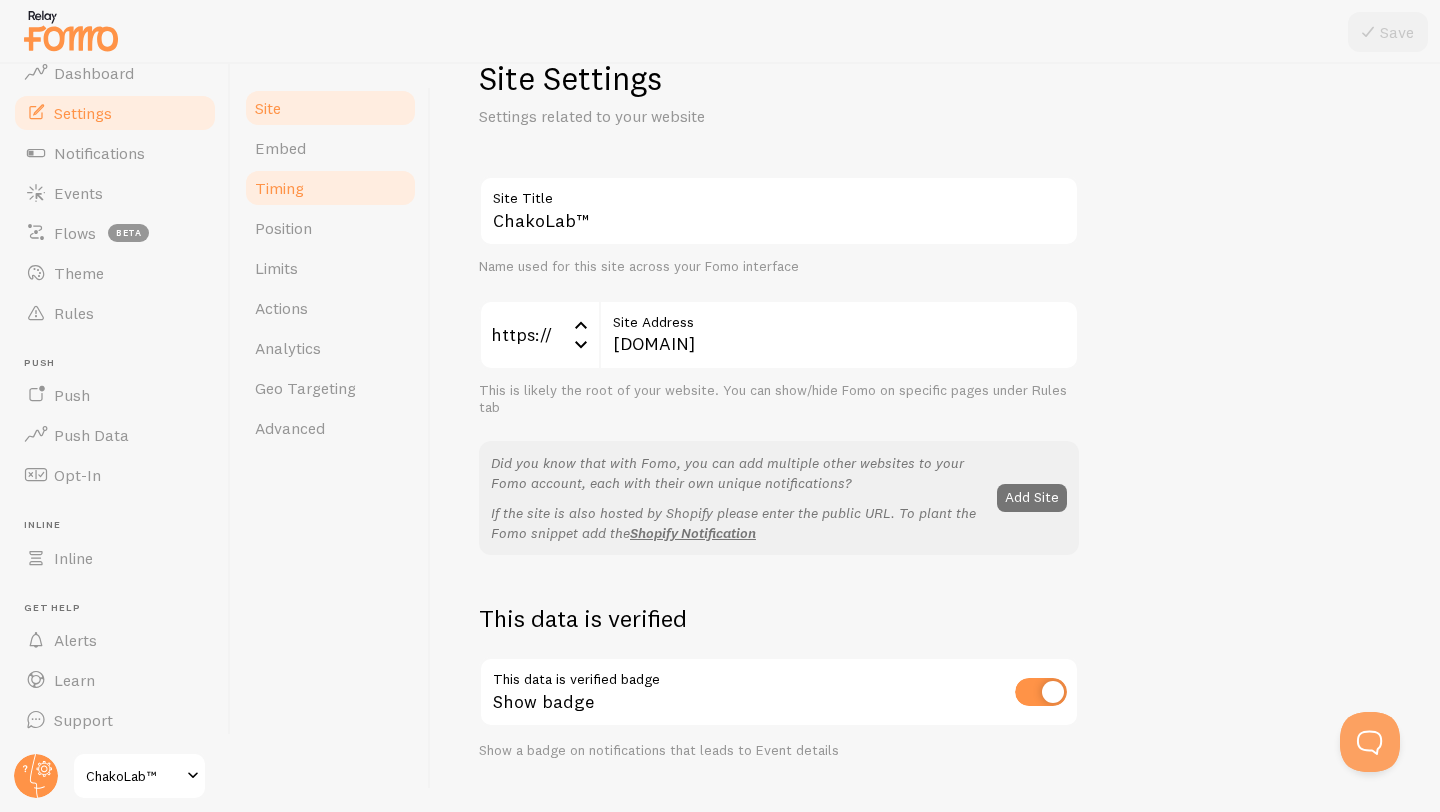 click on "Timing" at bounding box center [330, 188] 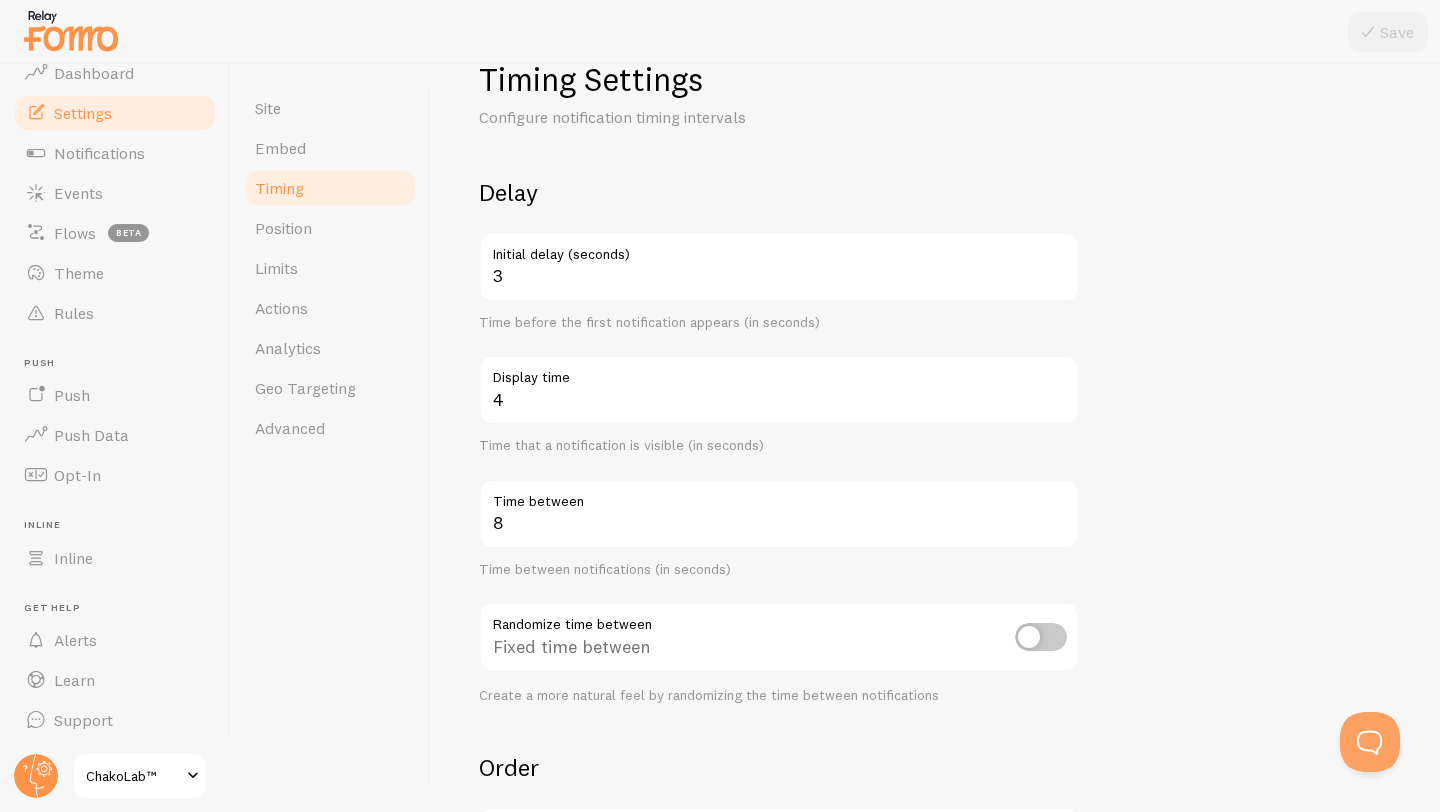 scroll, scrollTop: 64, scrollLeft: 0, axis: vertical 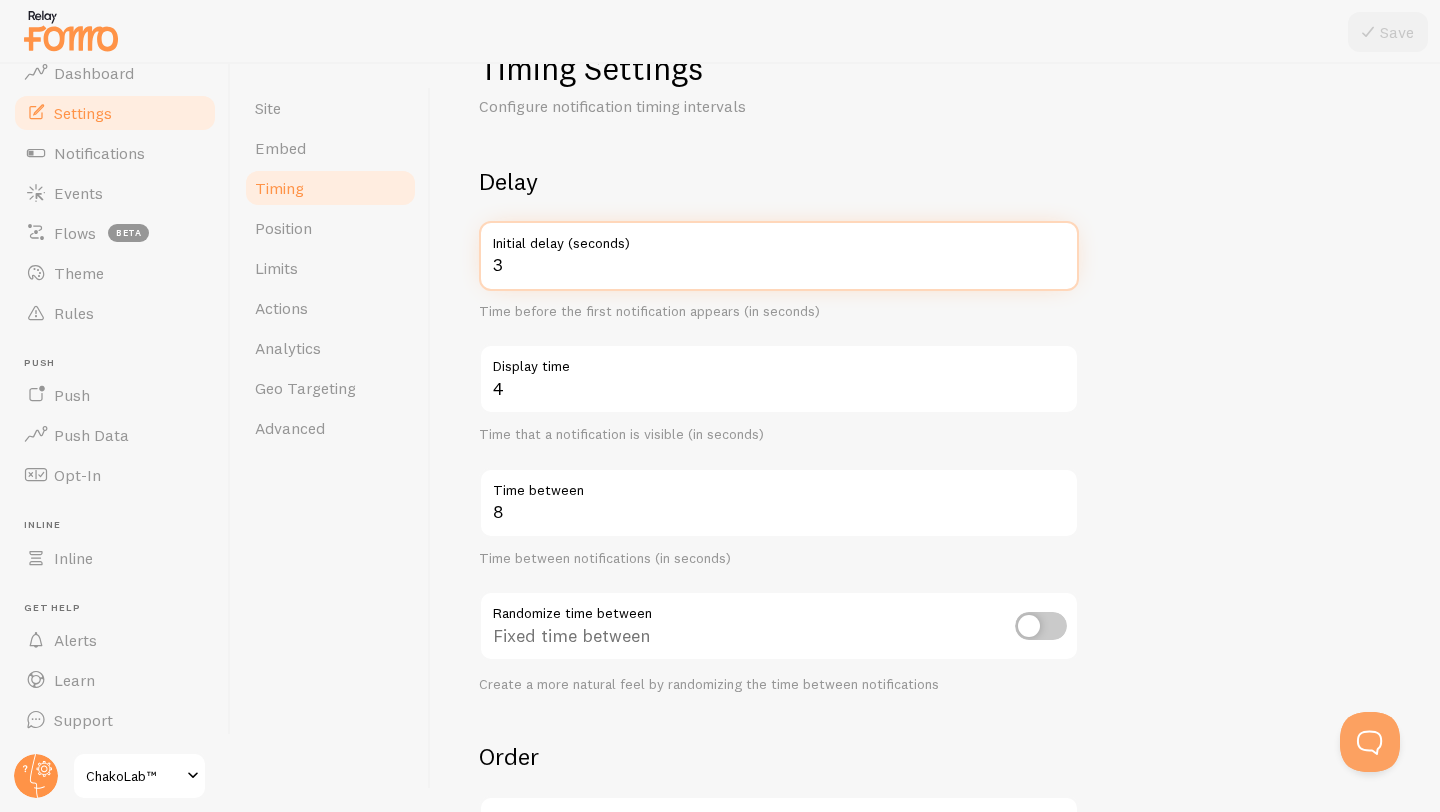 click on "3" at bounding box center [779, 256] 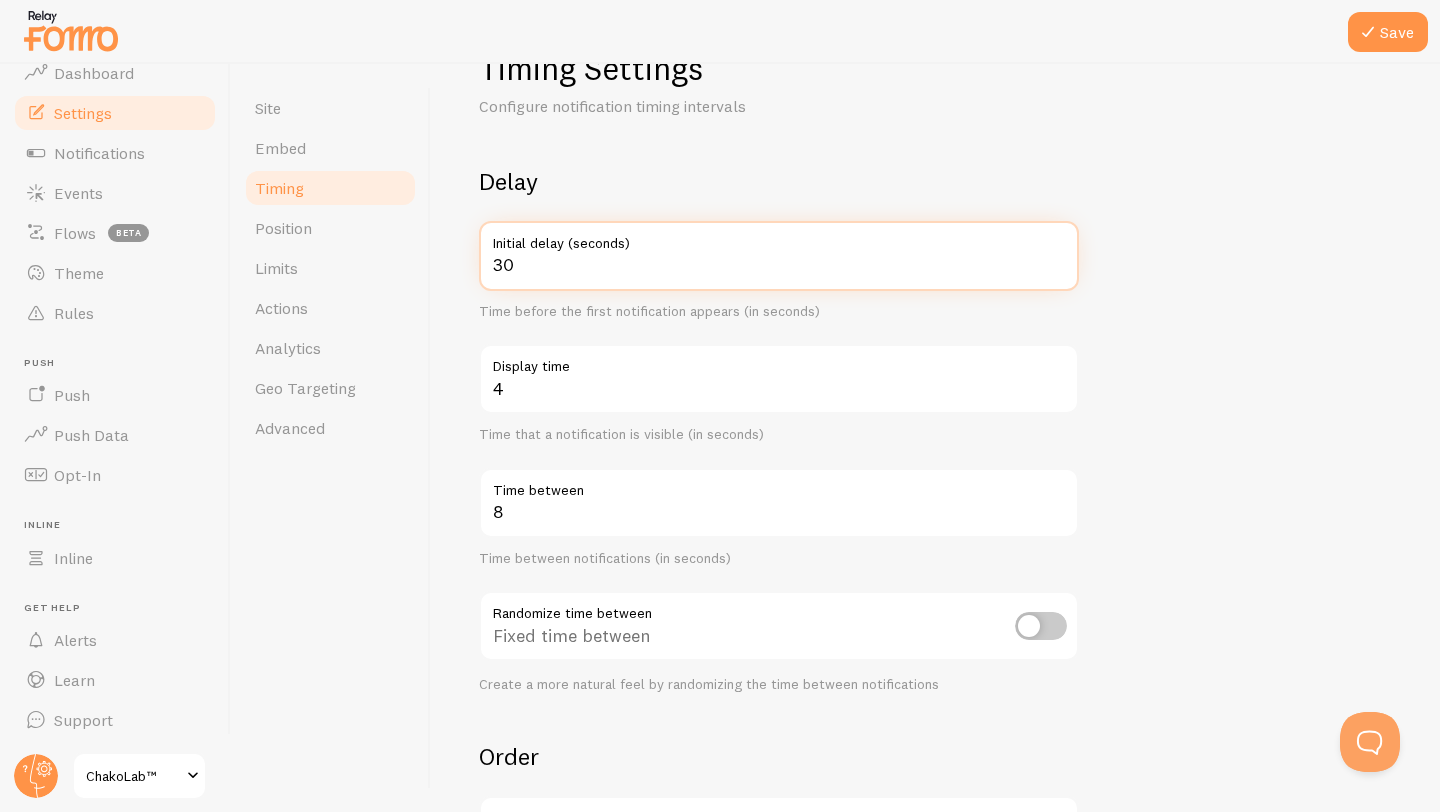 type on "30" 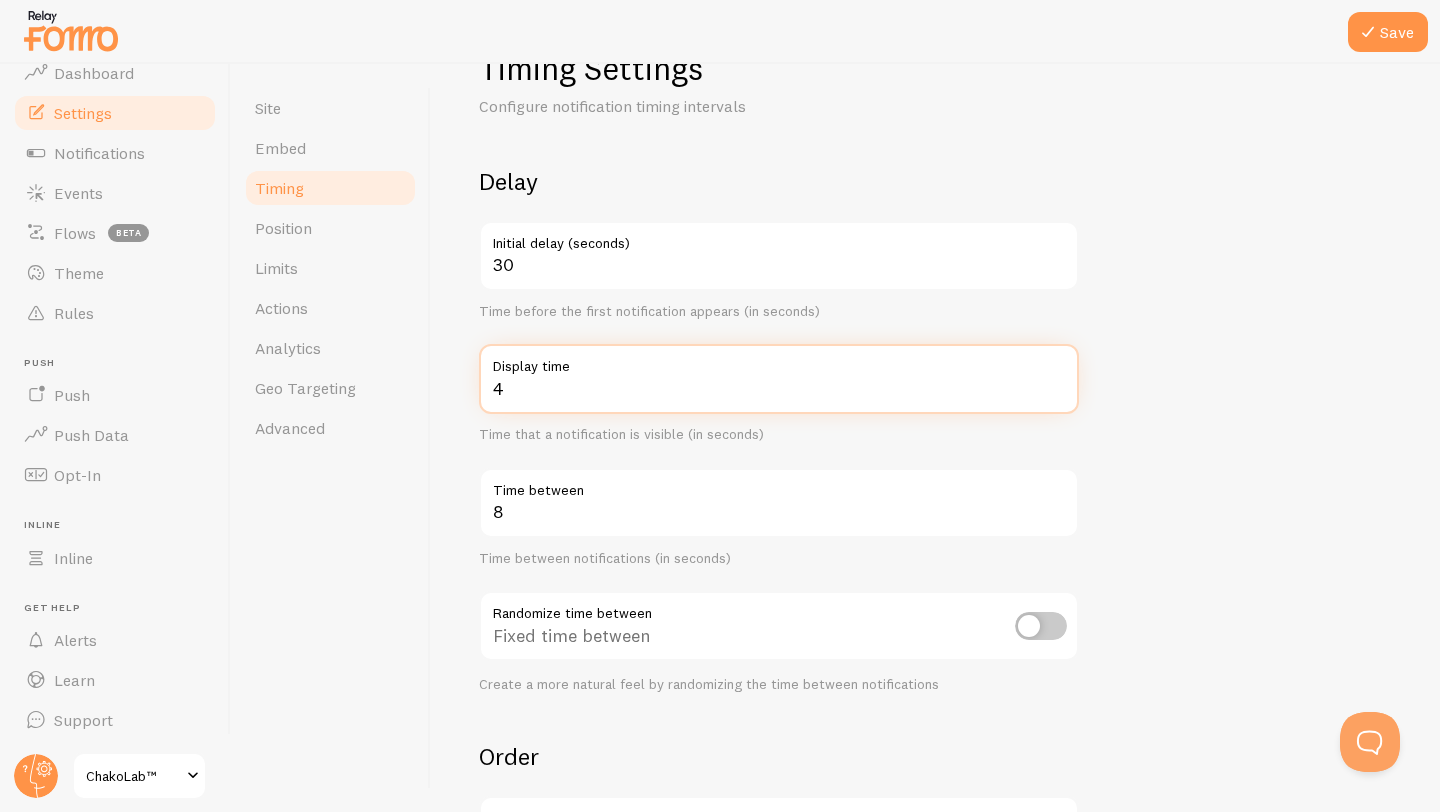 click on "4" at bounding box center (779, 379) 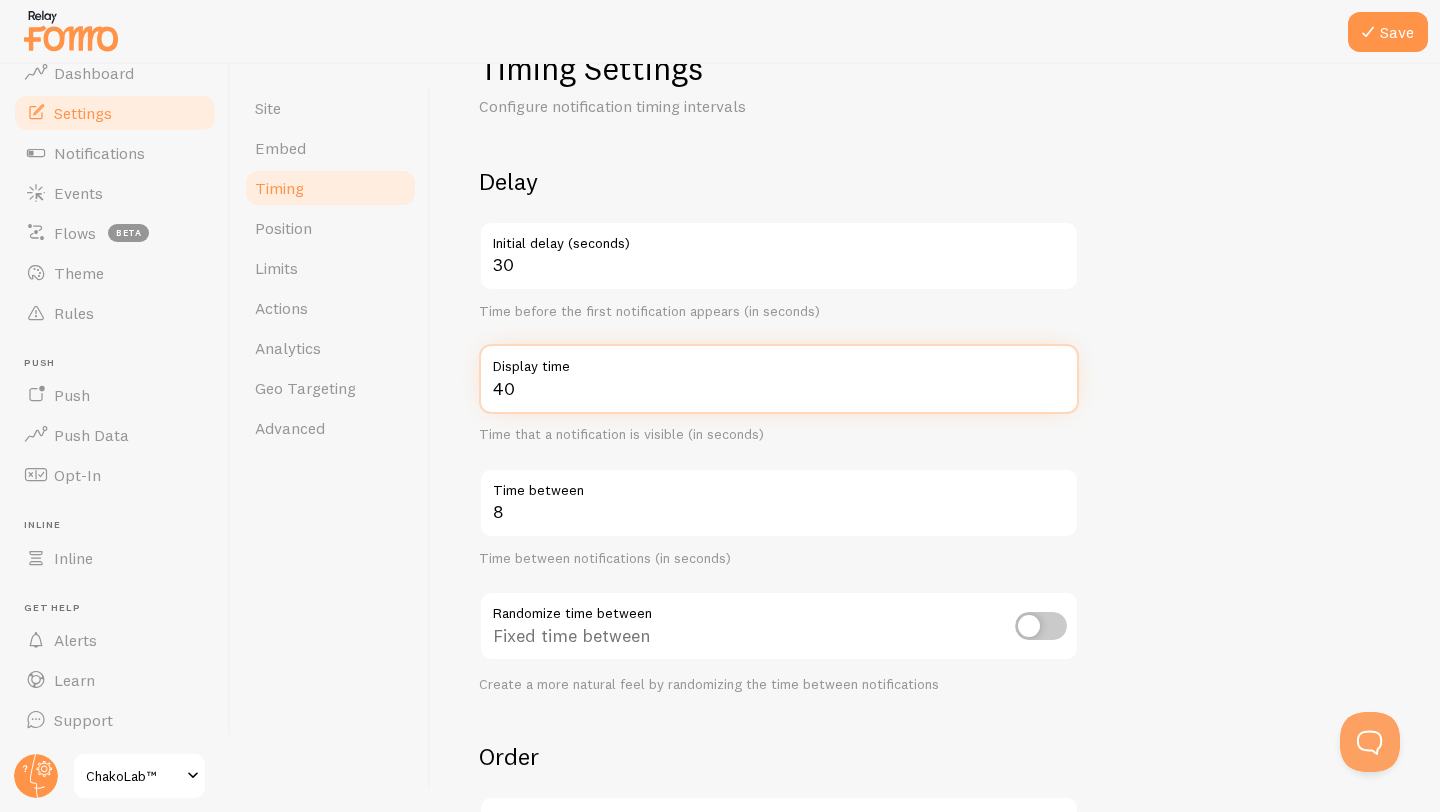type on "40" 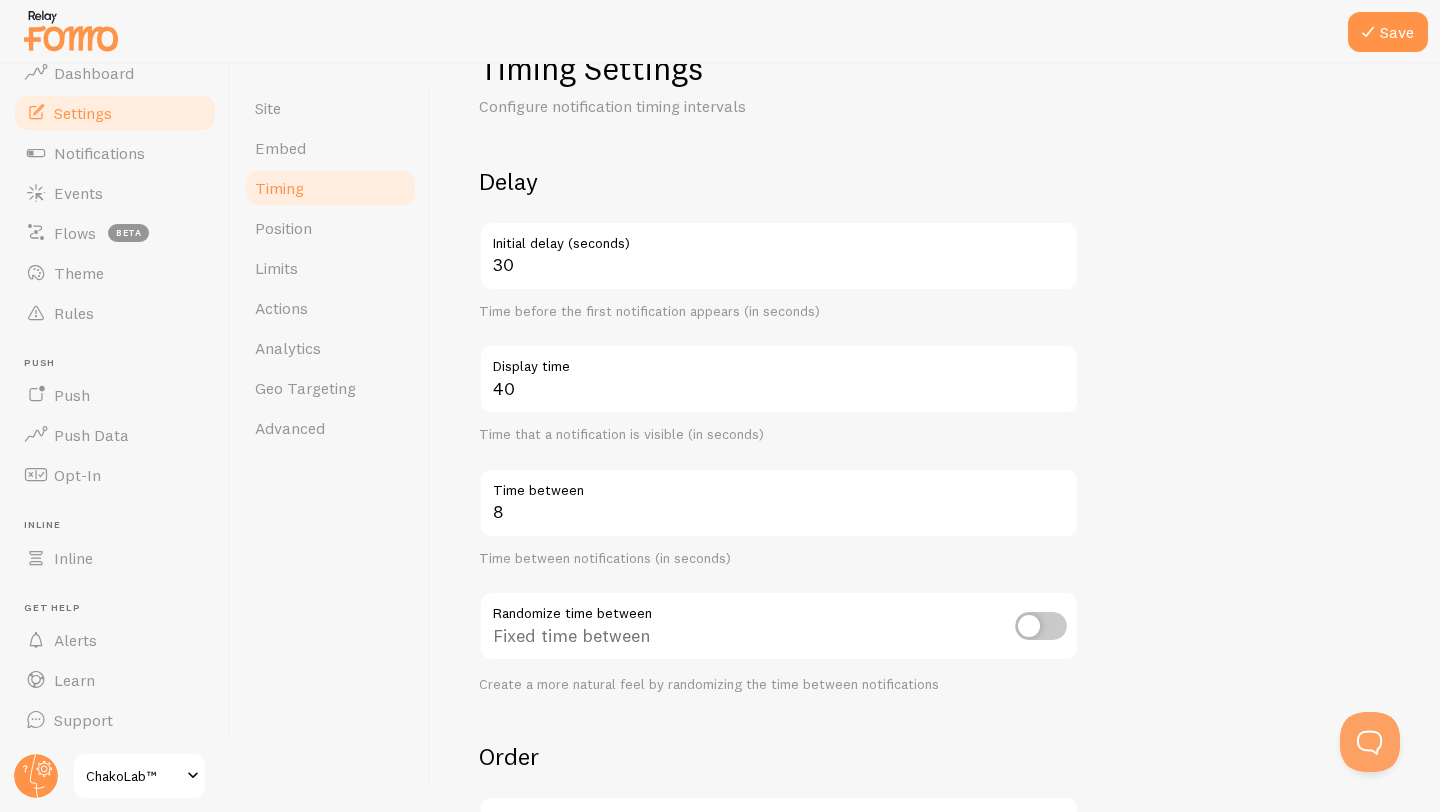 click on "Delay
30   Initial delay (seconds)       Time before the first notification appears (in seconds)       40   Display time       Time that a notification is visible (in seconds)     8   Time between       Time between notifications (in seconds)       Randomize time between   Fixed time between   Create a more natural feel by randomizing the time between notifications" at bounding box center [779, 429] 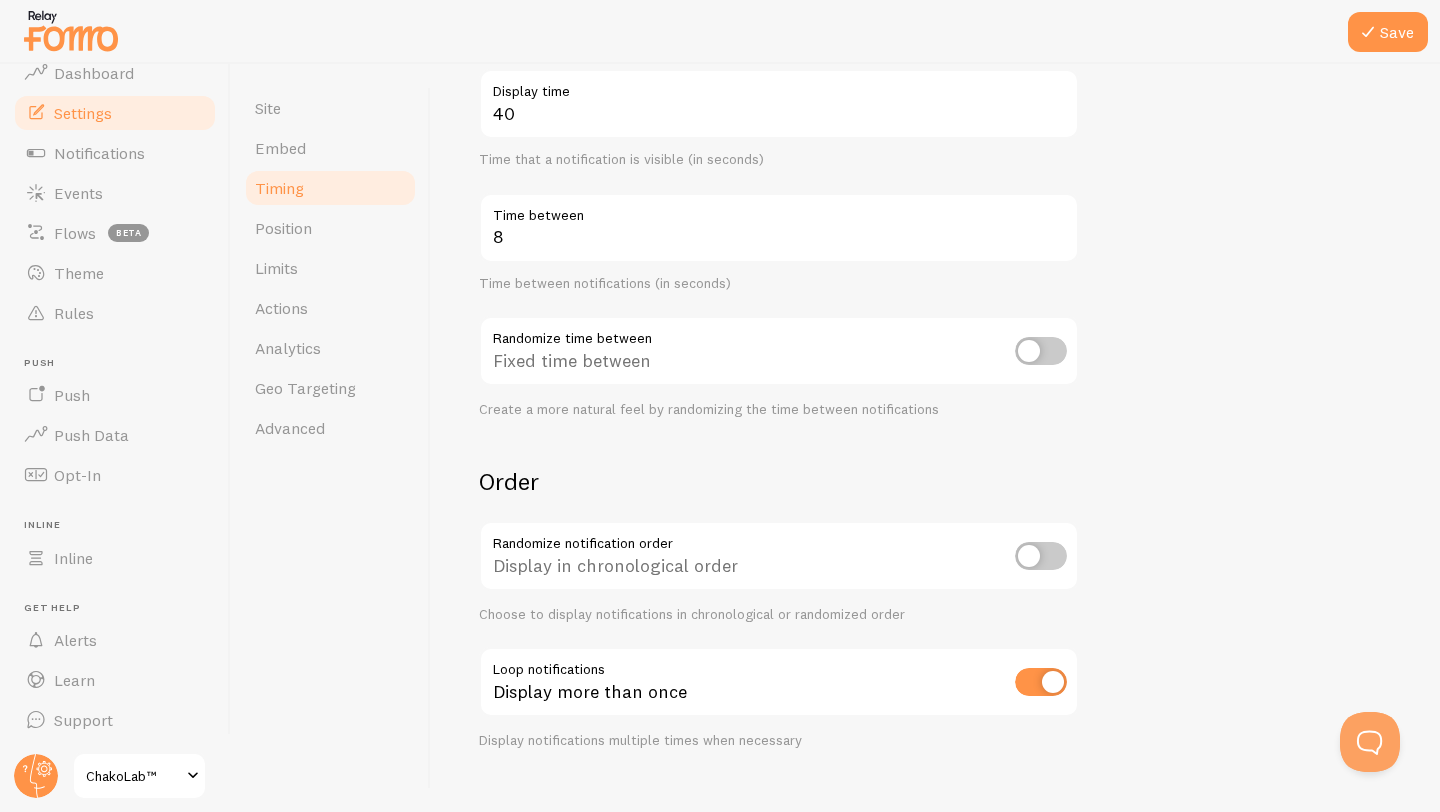 scroll, scrollTop: 372, scrollLeft: 0, axis: vertical 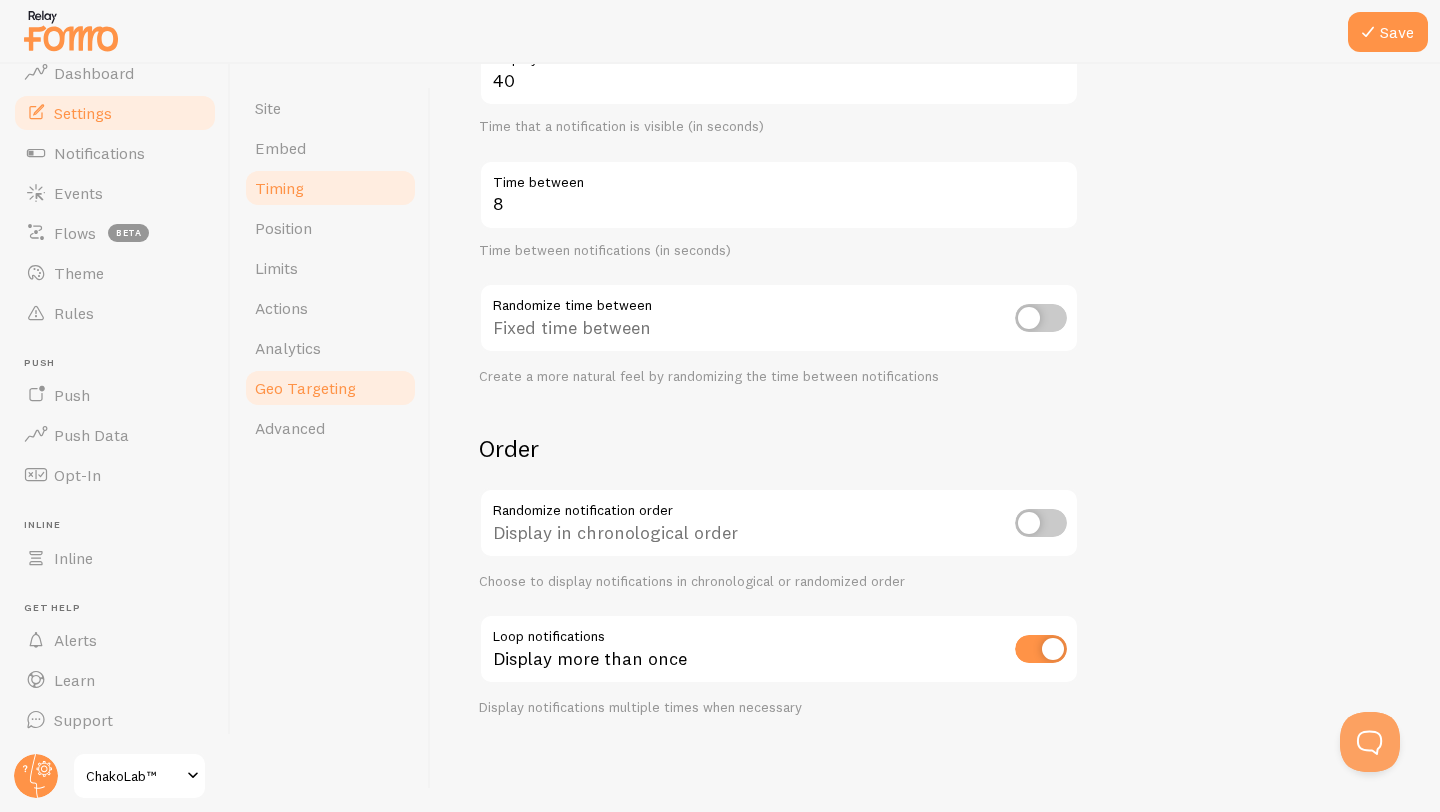 click on "Geo Targeting" at bounding box center [330, 388] 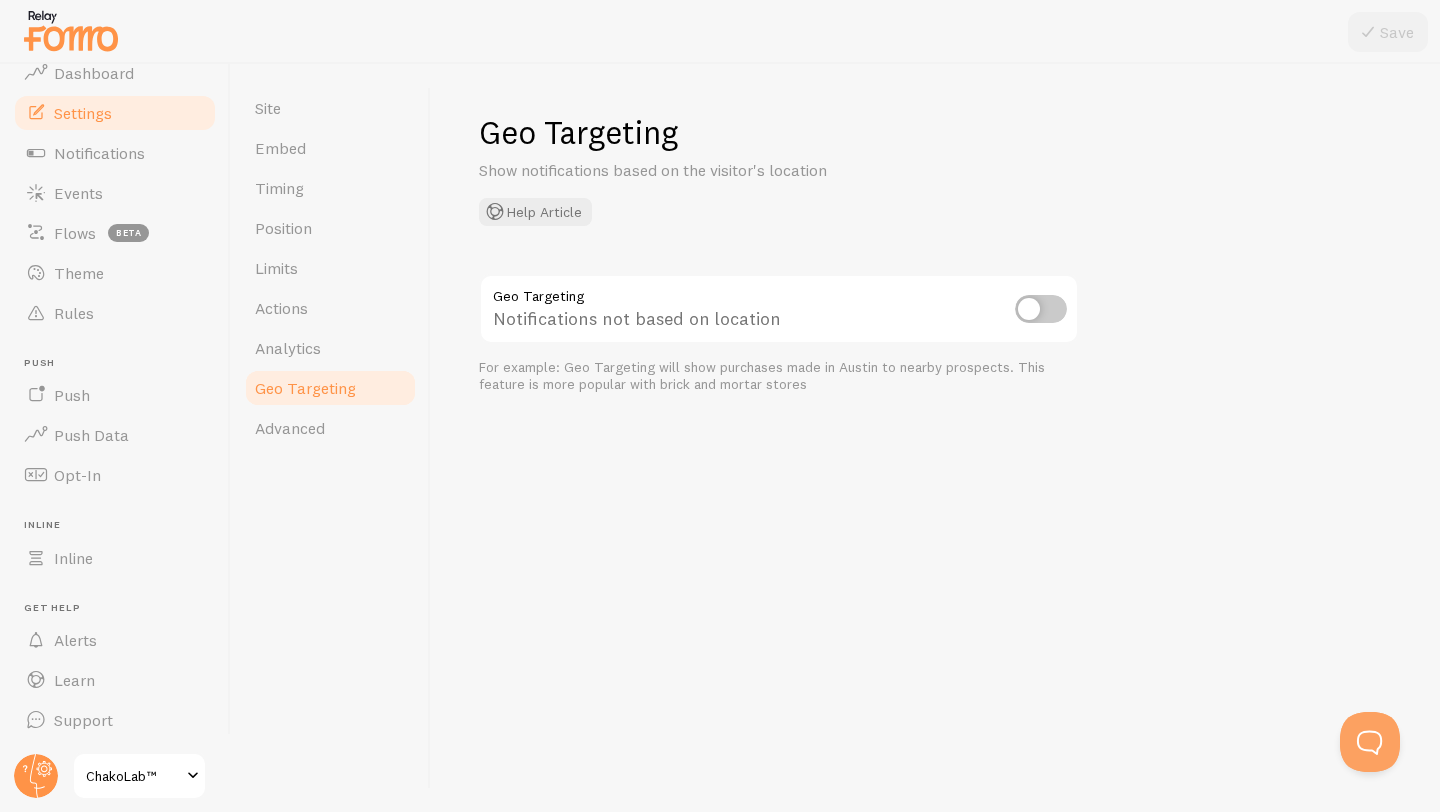 scroll, scrollTop: 0, scrollLeft: 0, axis: both 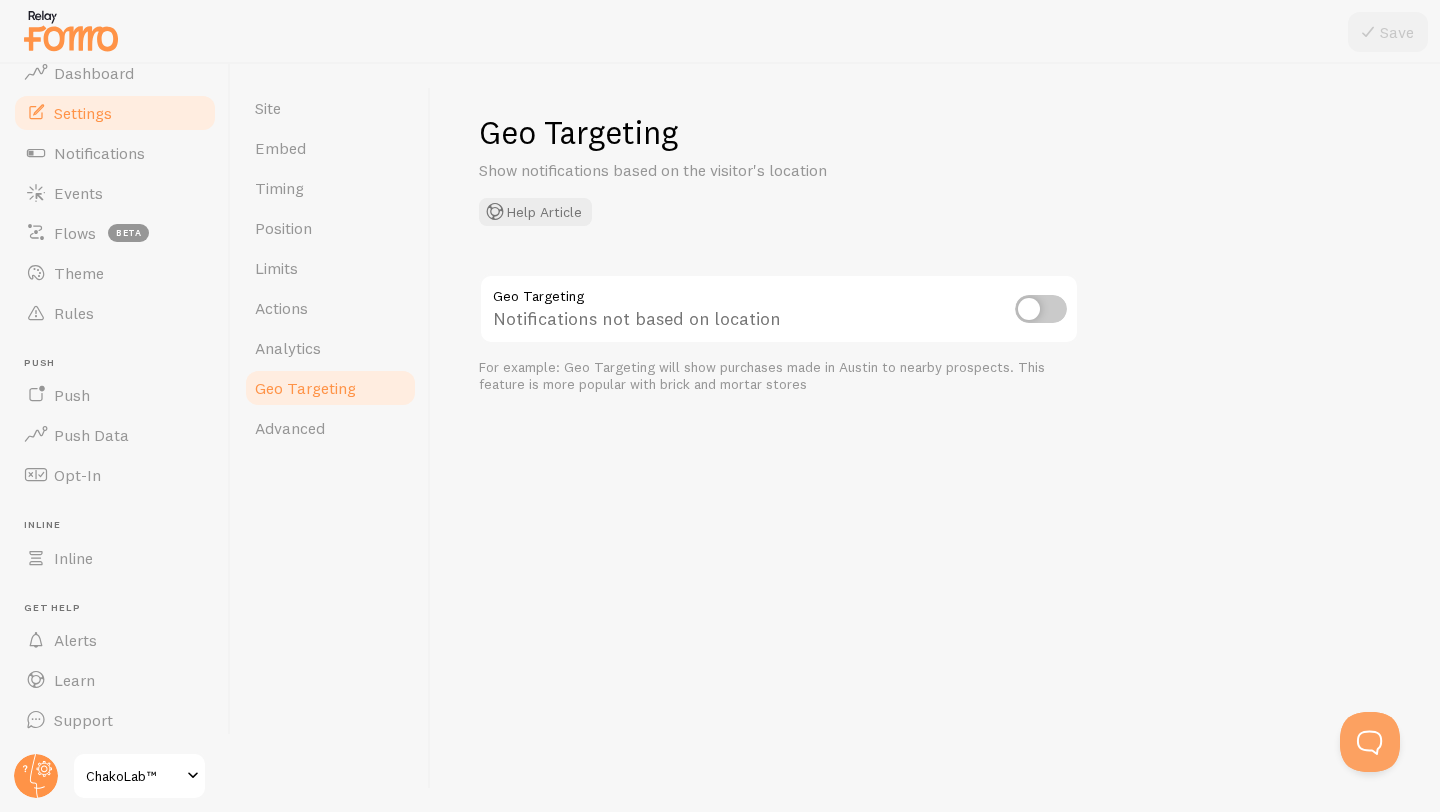 click at bounding box center [1041, 309] 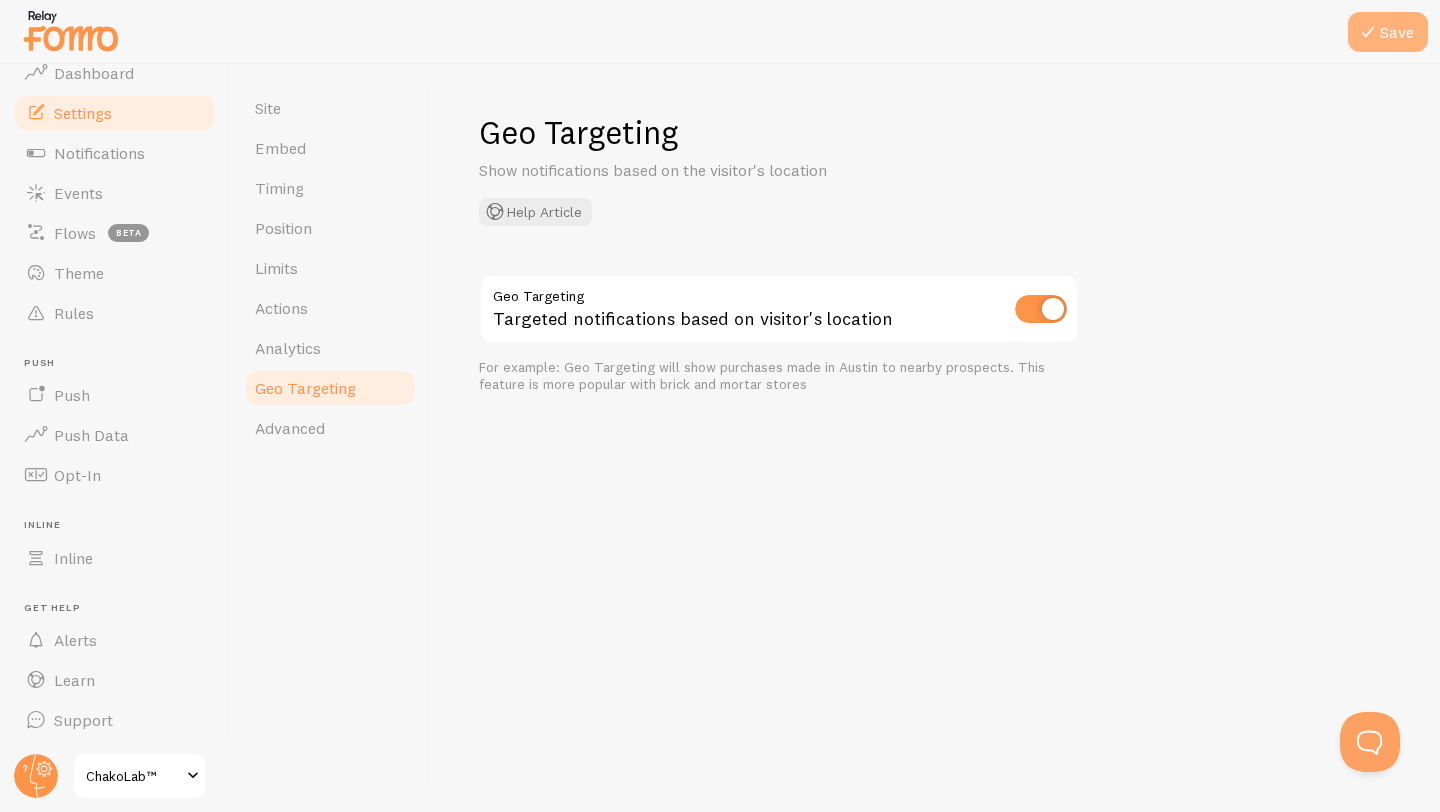 click on "Save" at bounding box center (1388, 32) 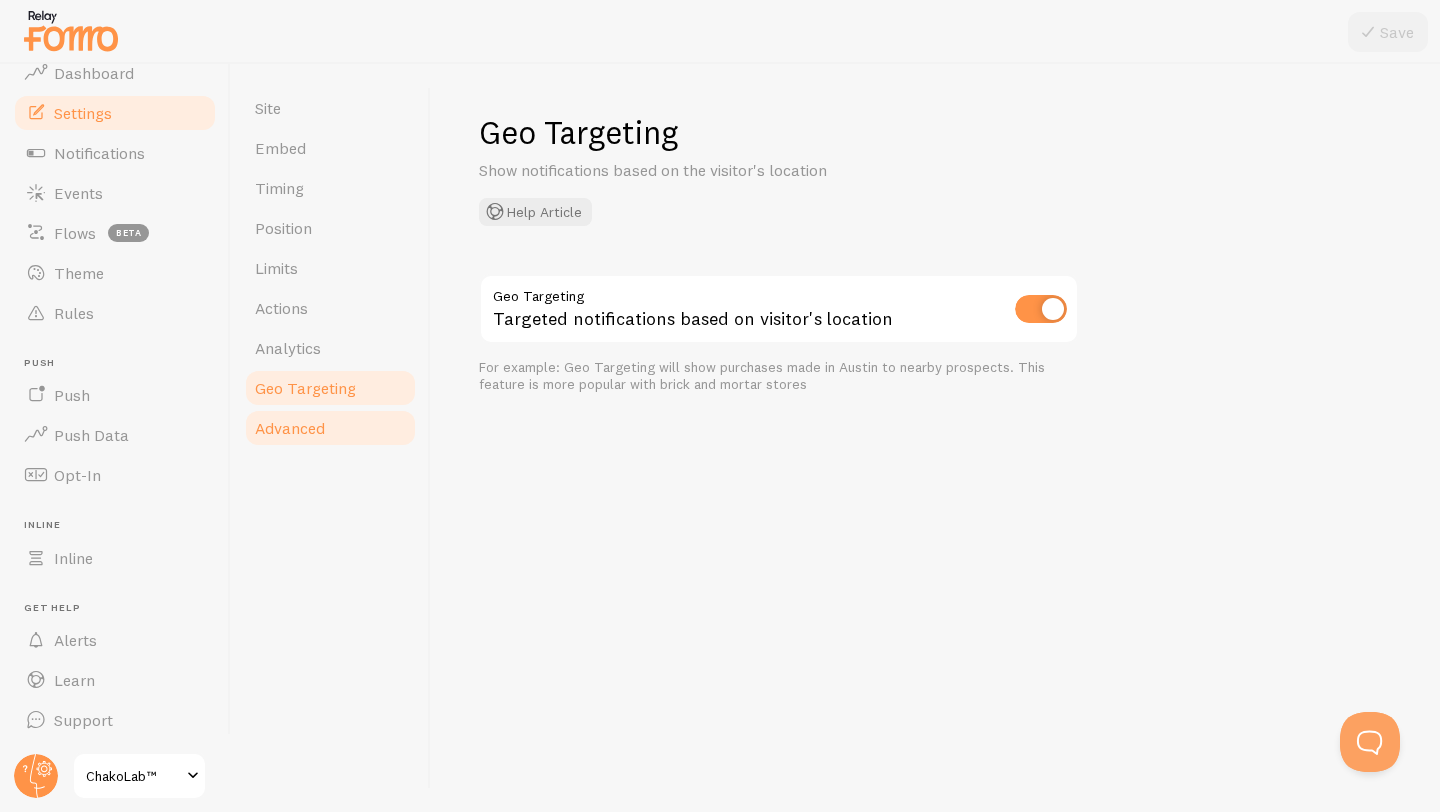 click on "Advanced" at bounding box center [330, 428] 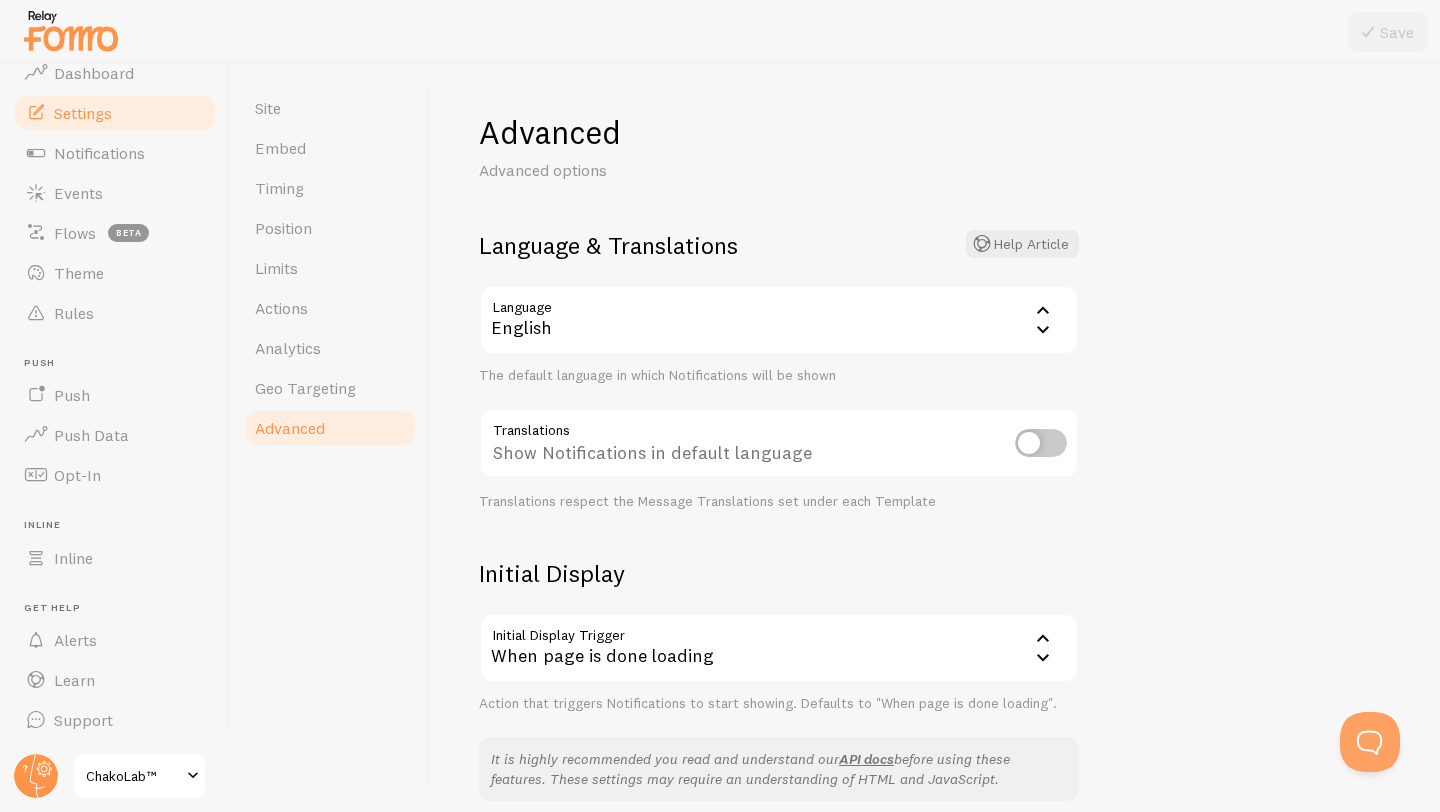 click on "English" at bounding box center (779, 320) 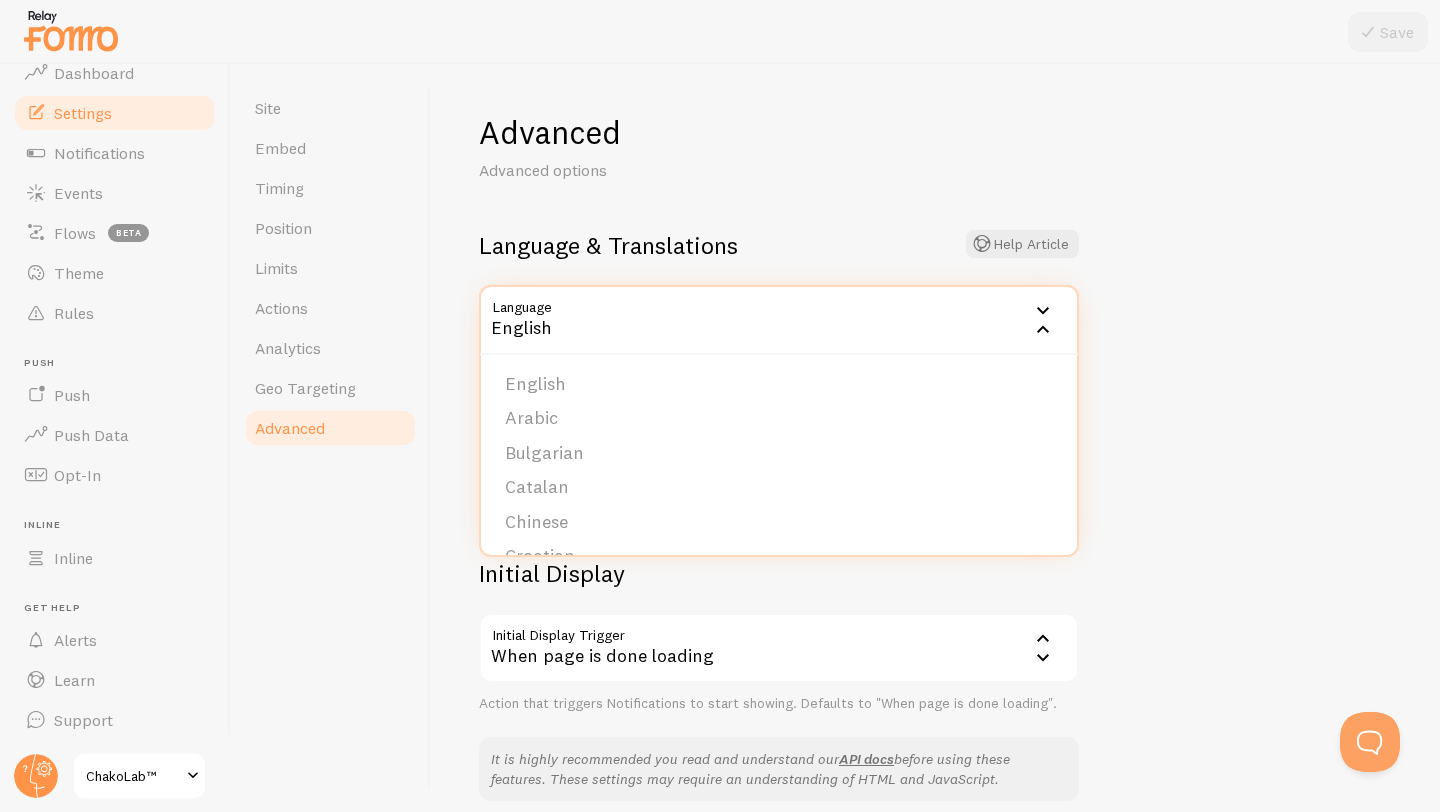 click on "English" at bounding box center (779, 320) 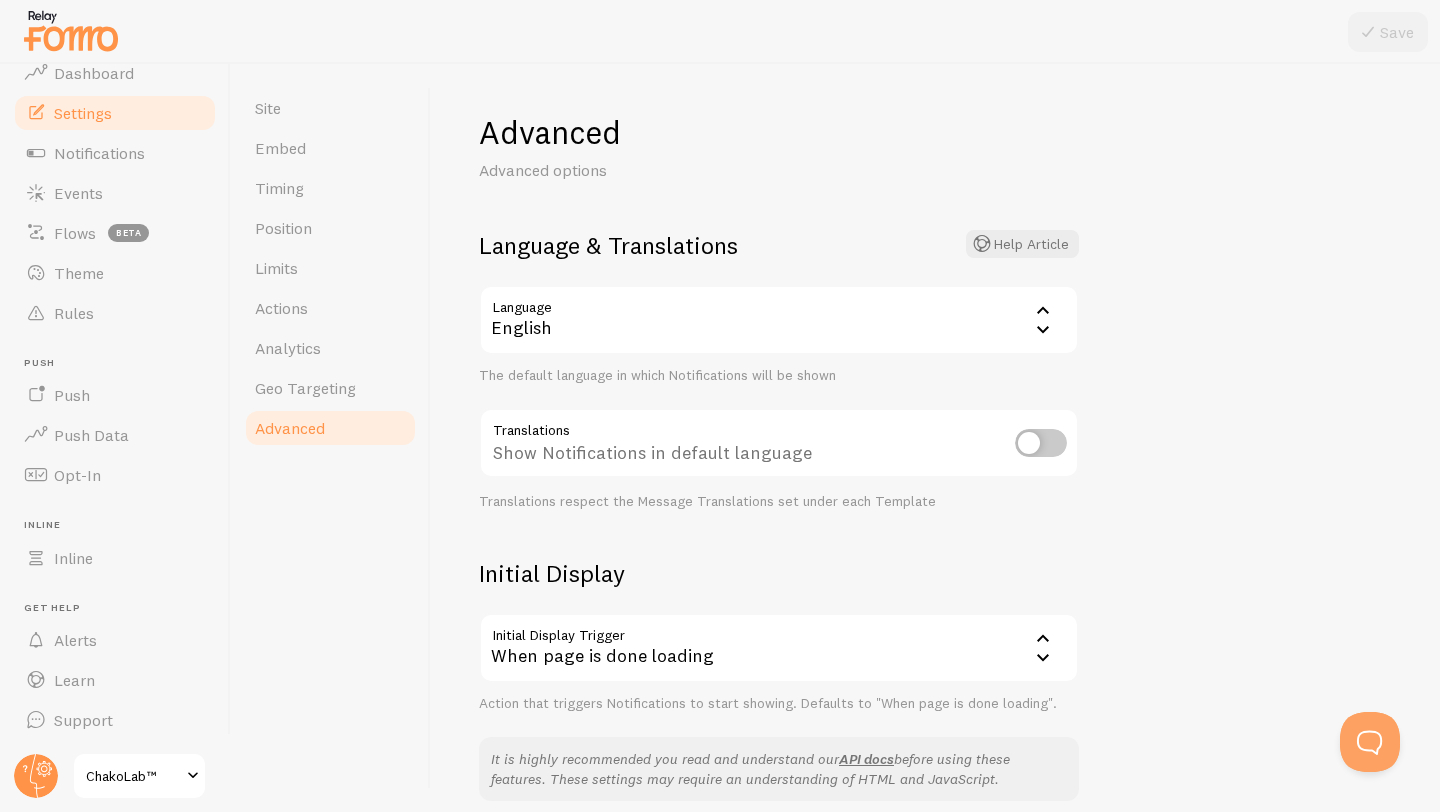 click on "English" at bounding box center [779, 320] 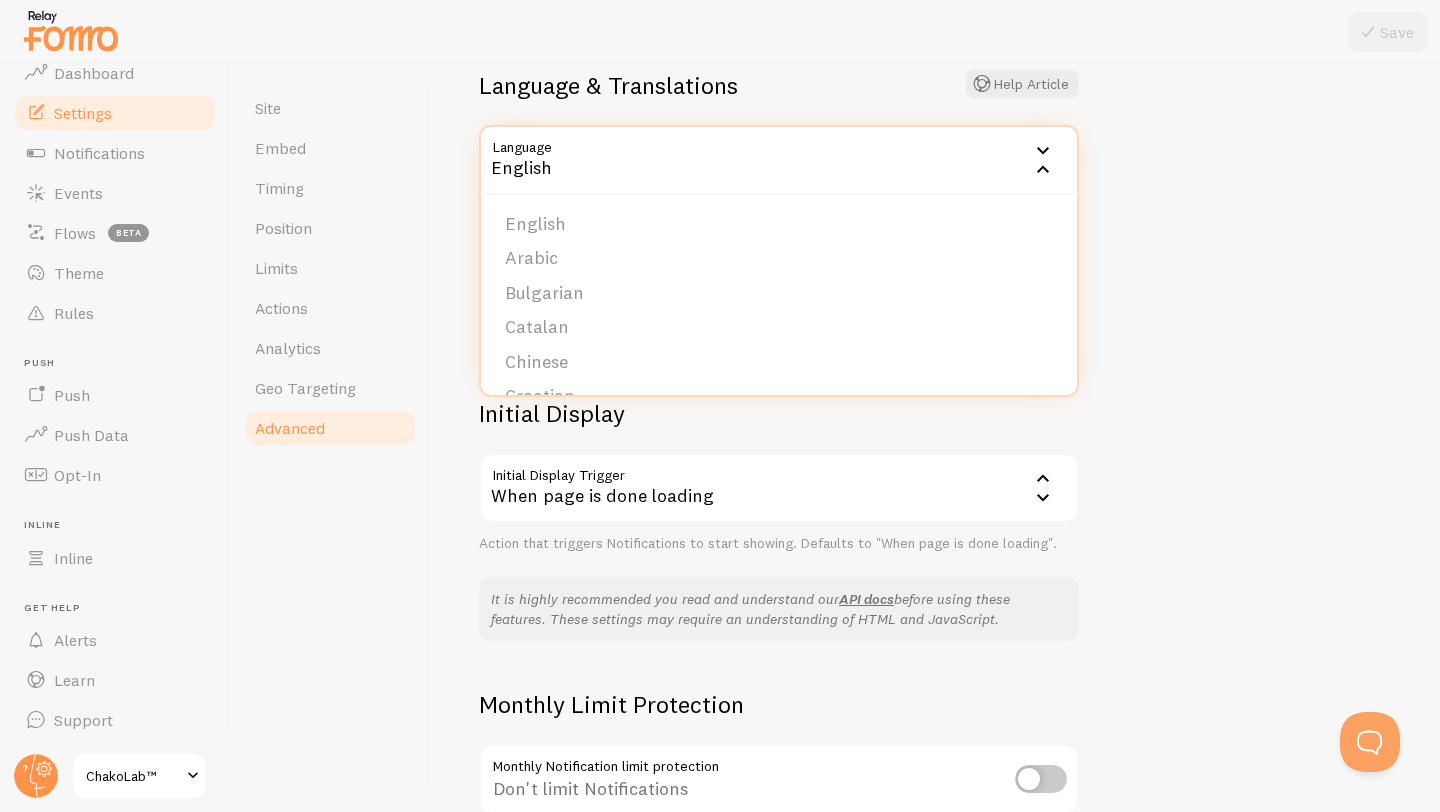 scroll, scrollTop: 165, scrollLeft: 0, axis: vertical 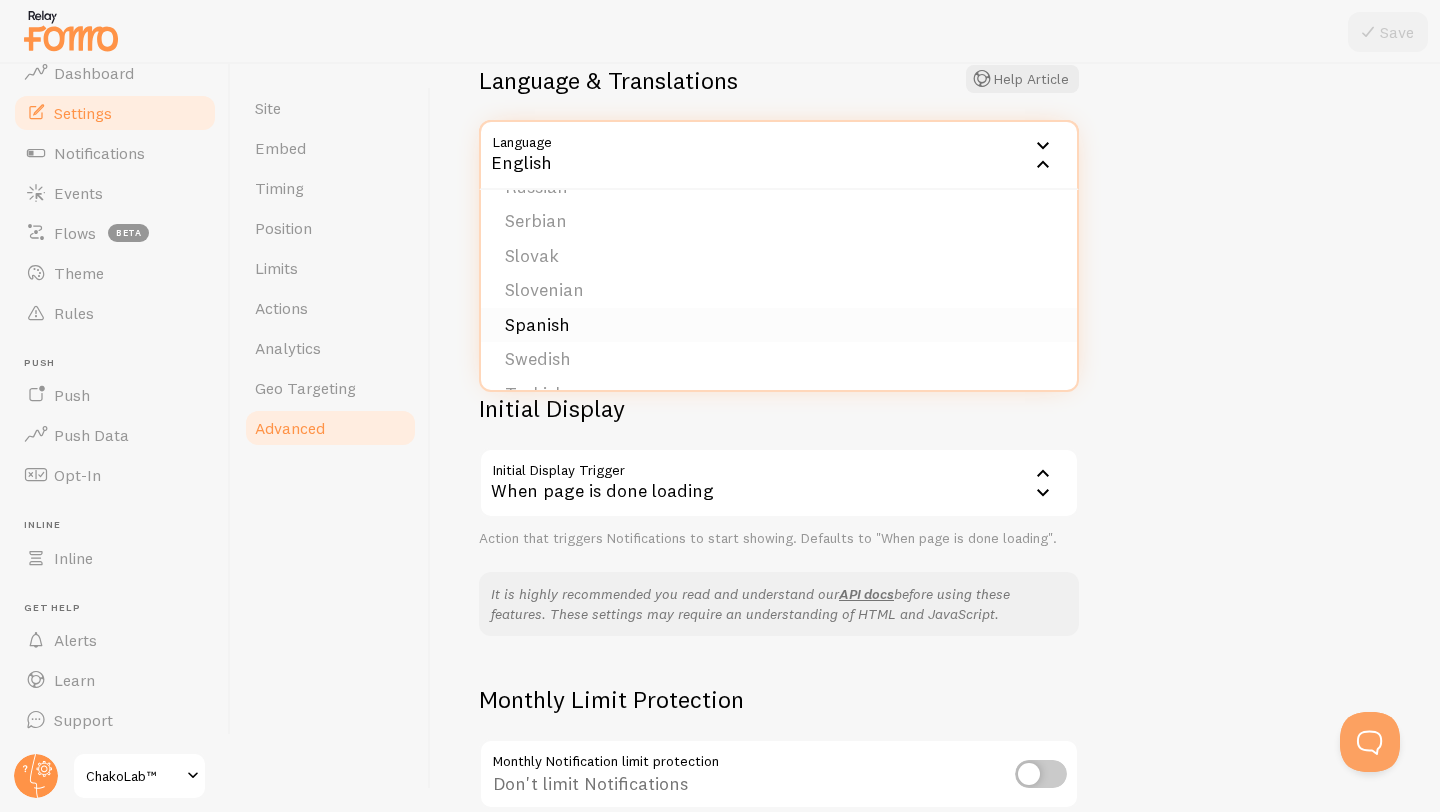 click on "Spanish" at bounding box center (779, 325) 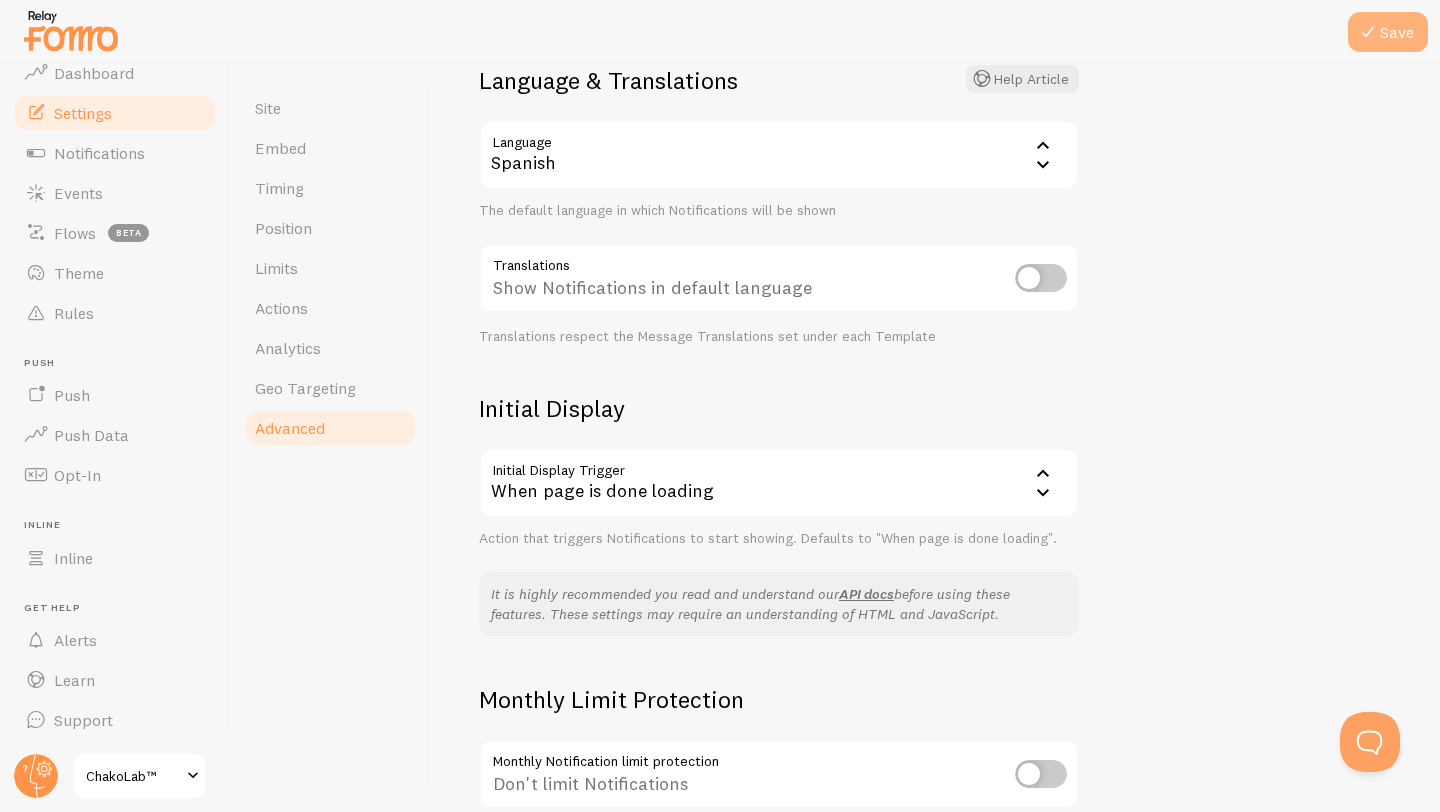 click on "Save" at bounding box center [1388, 32] 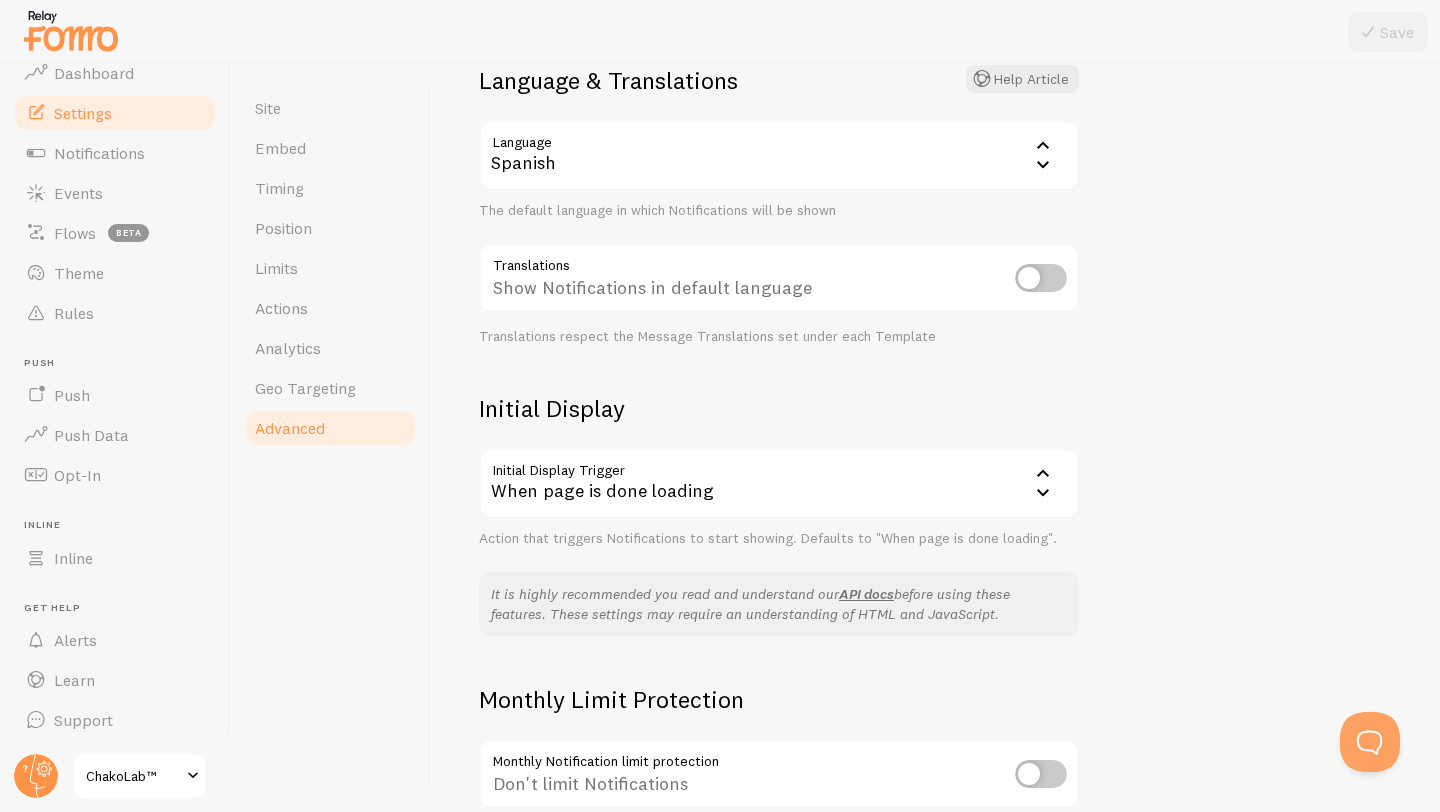 click at bounding box center (1041, 278) 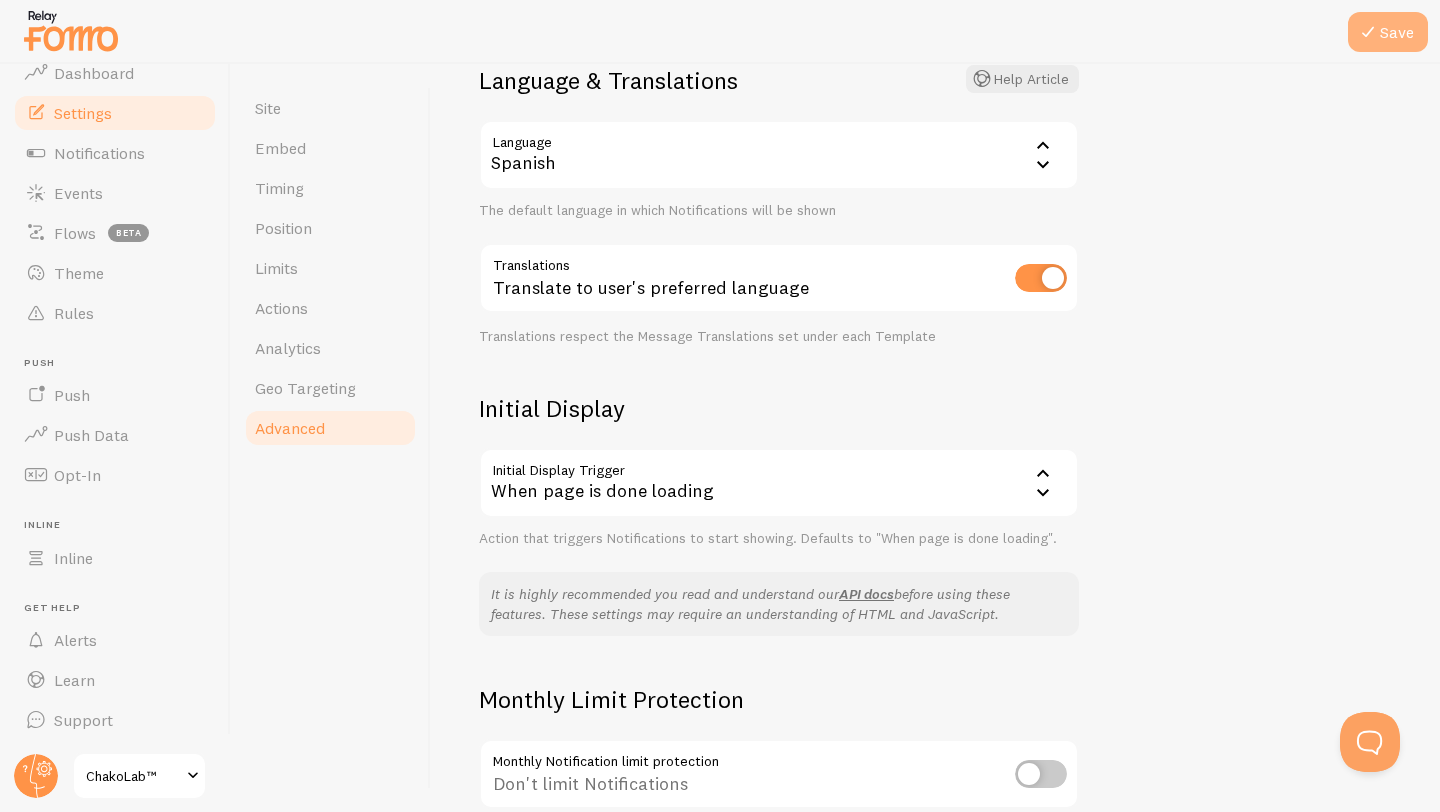 click on "Save" at bounding box center [1388, 32] 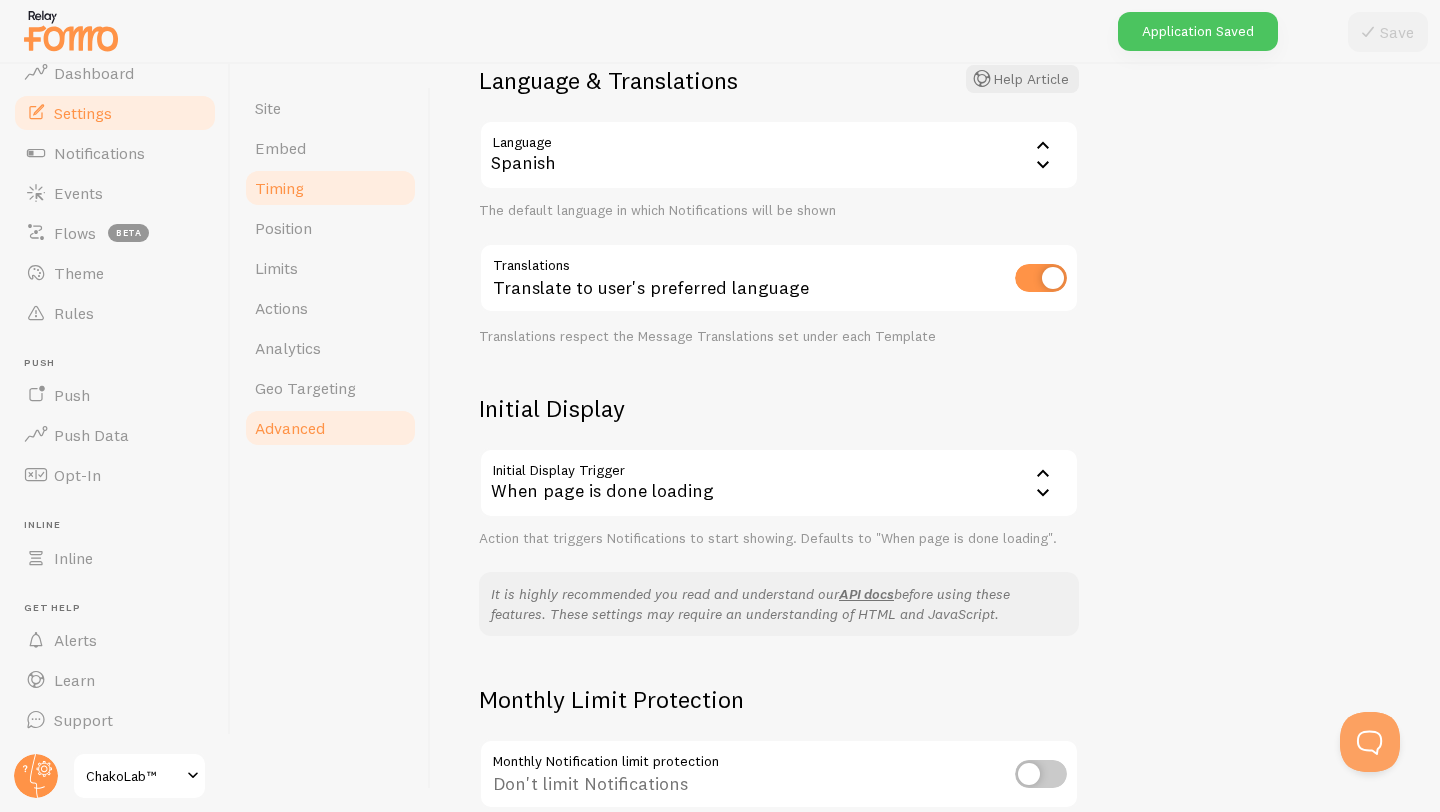 click on "Timing" at bounding box center (330, 188) 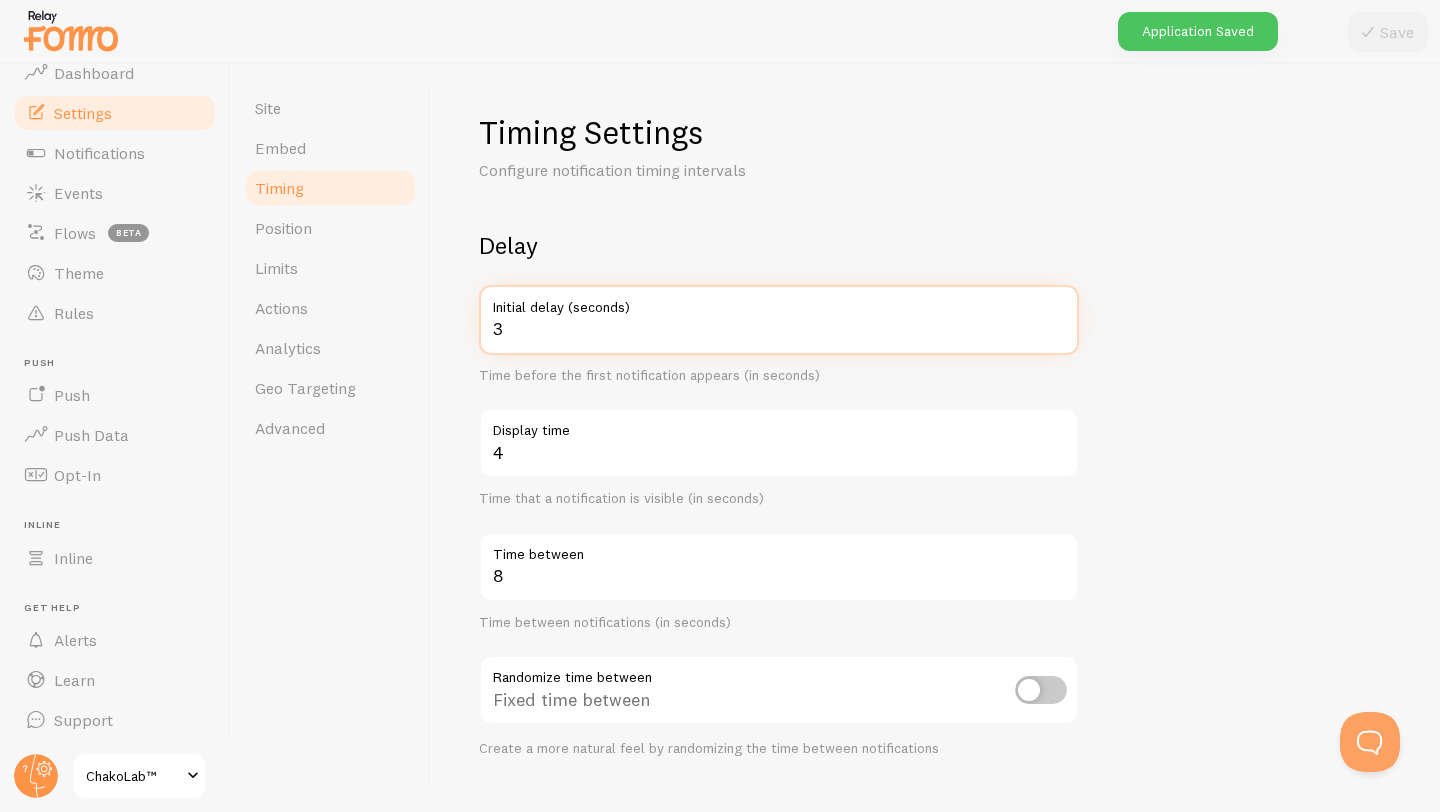click on "3" at bounding box center [779, 320] 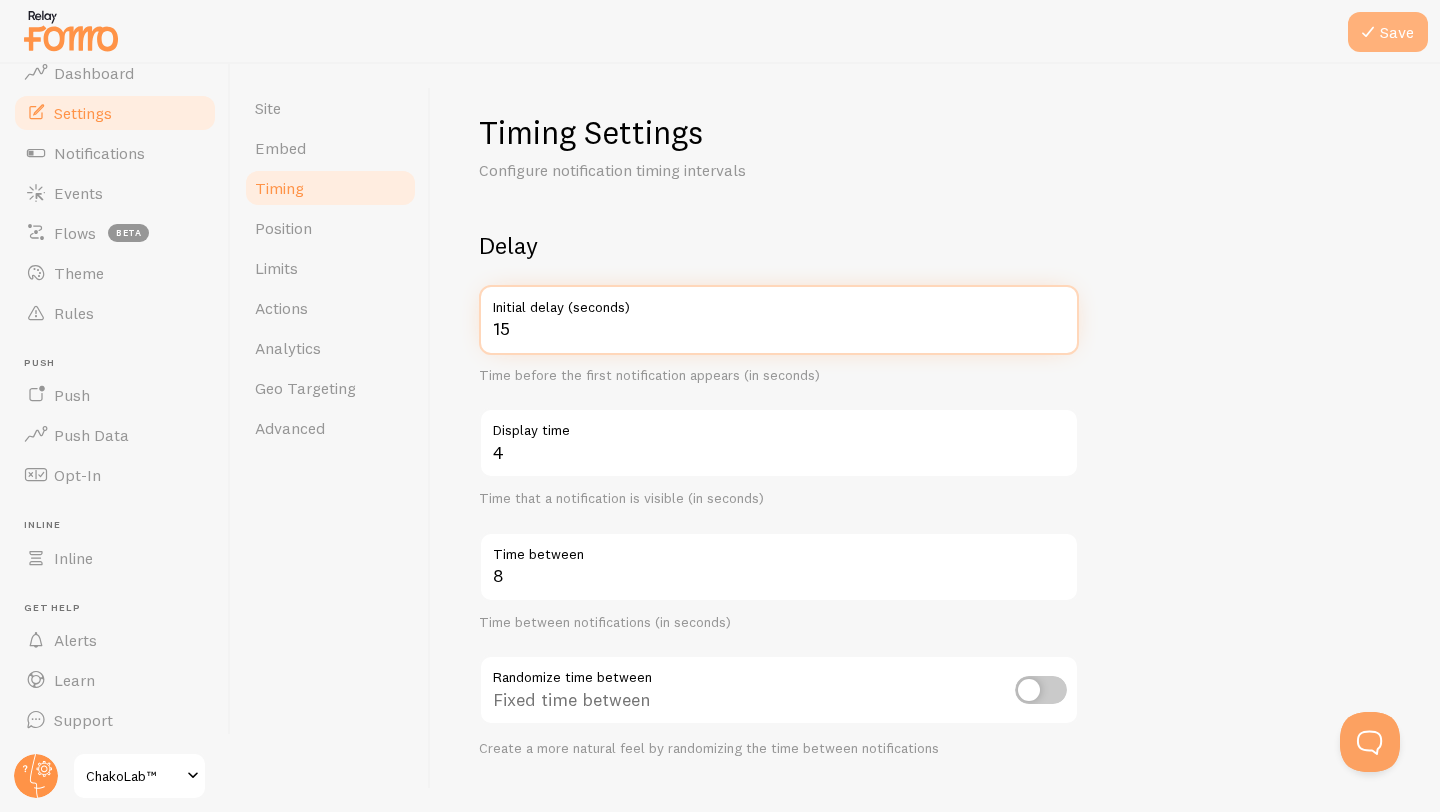type on "15" 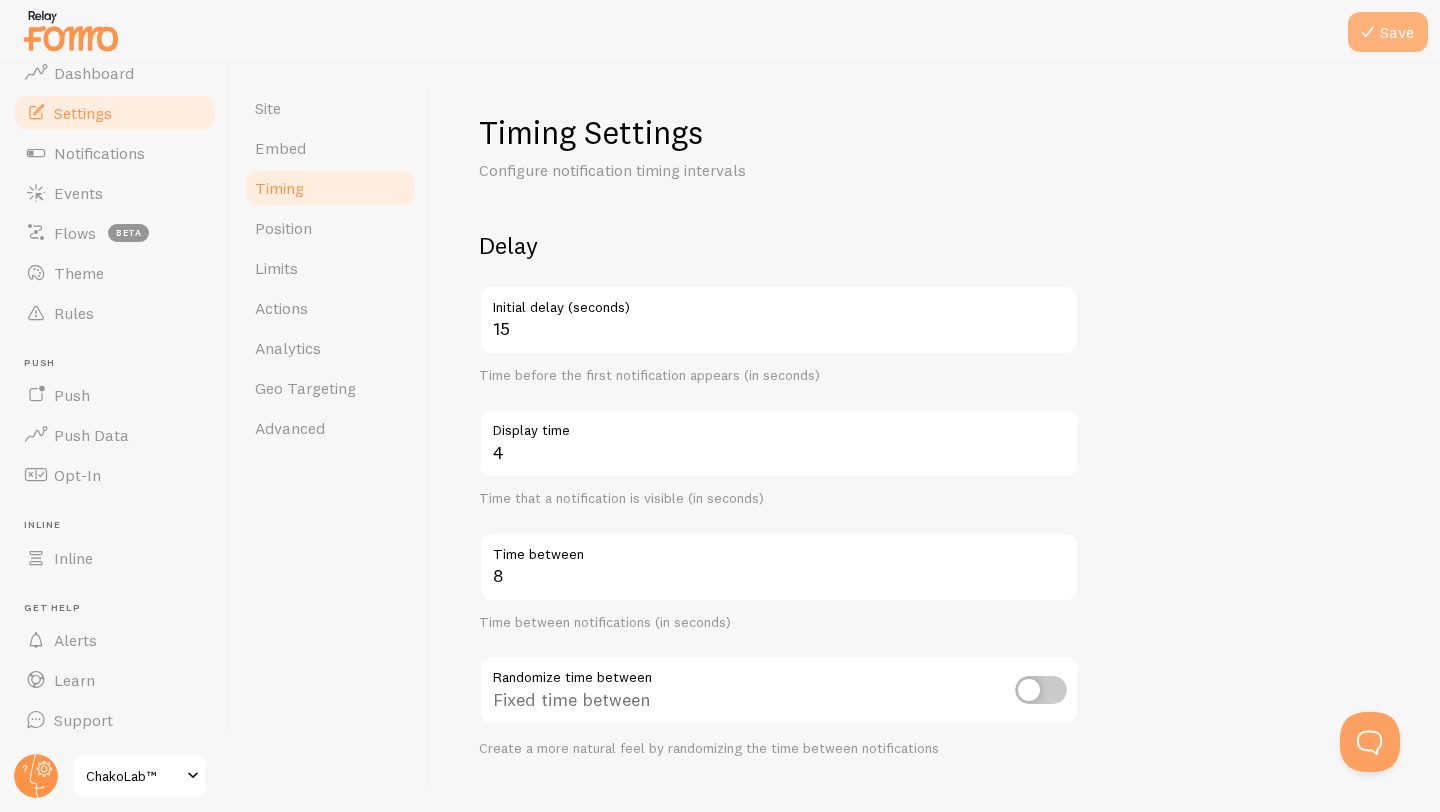 click at bounding box center [1368, 32] 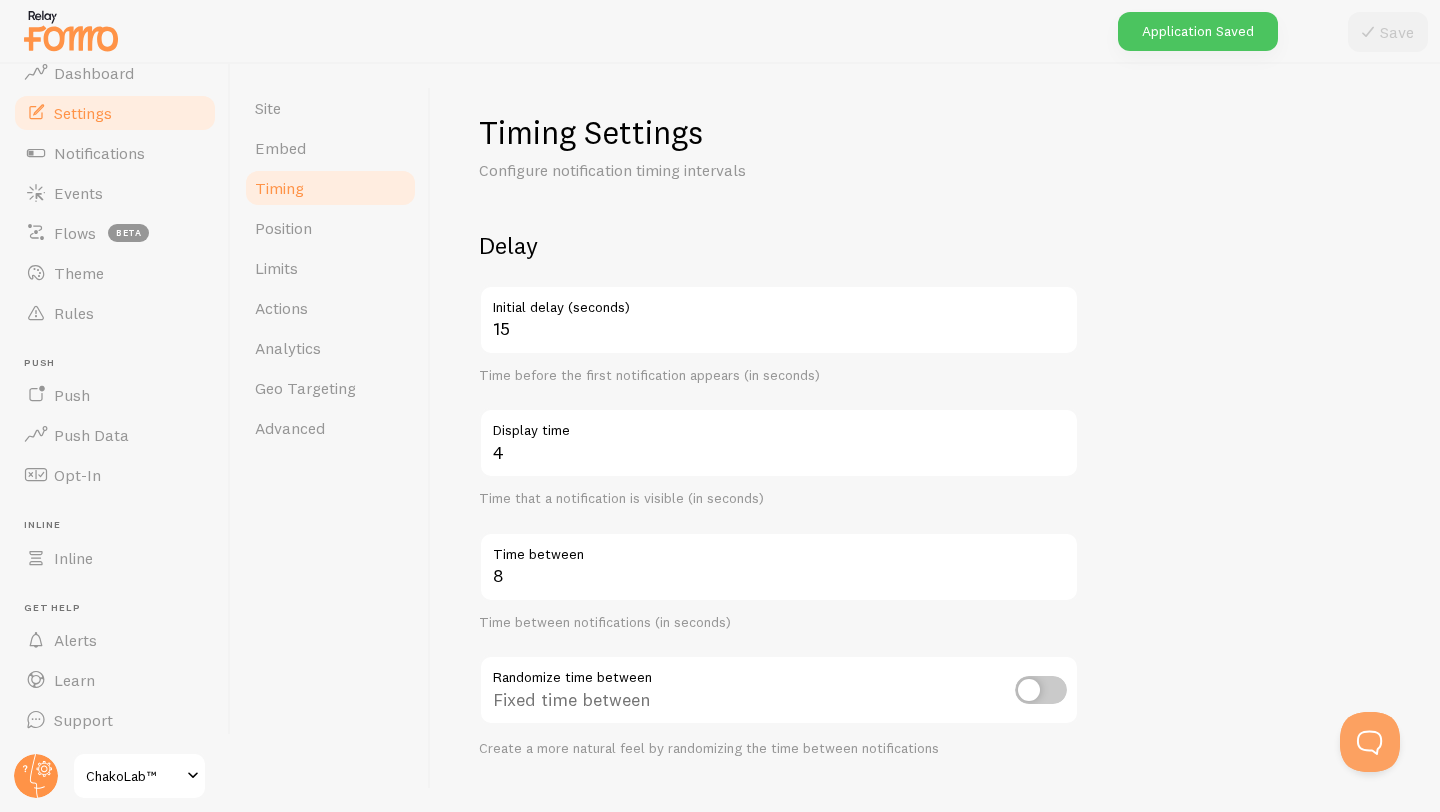 click on "Time that a notification is visible (in seconds)" at bounding box center (779, 499) 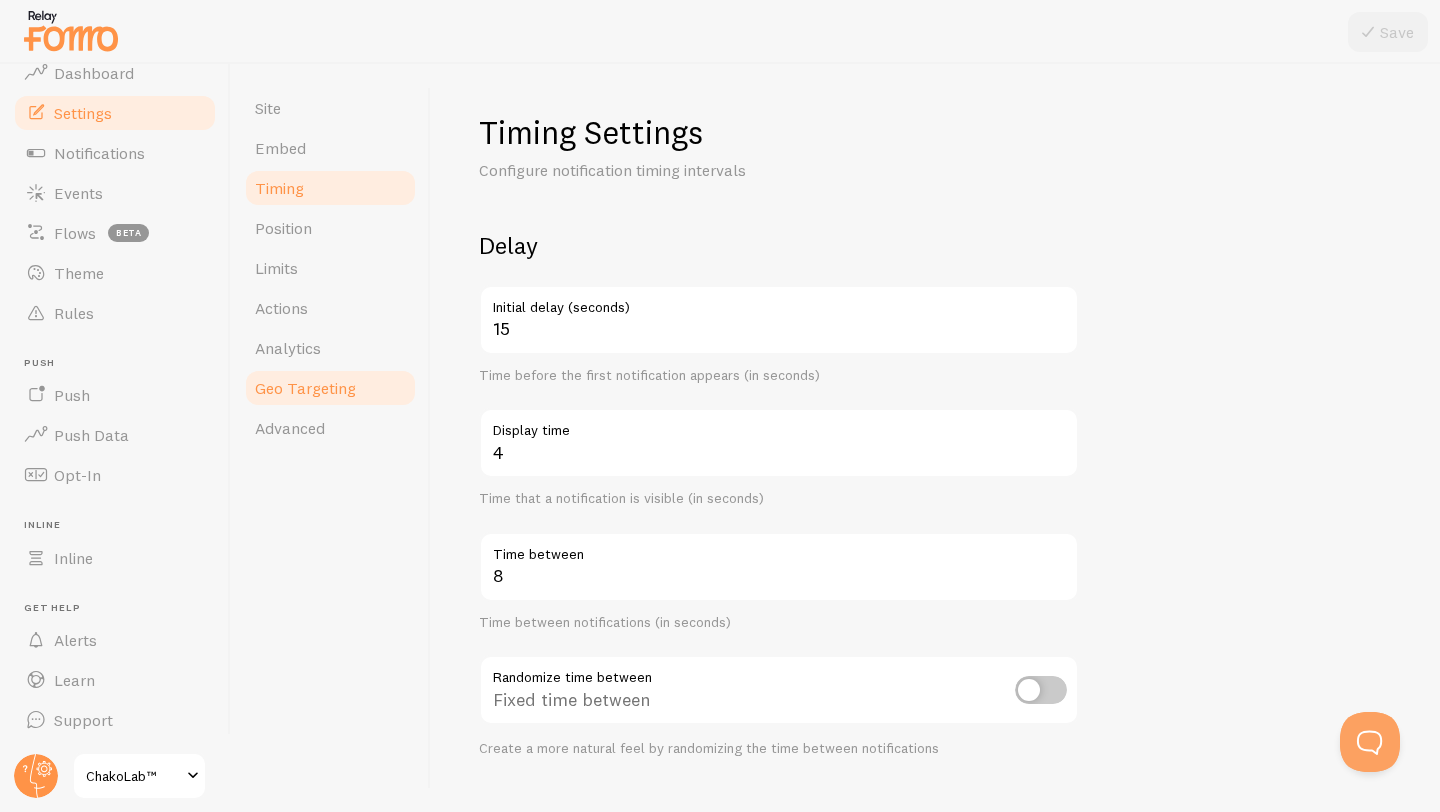 click on "Geo Targeting" at bounding box center (305, 388) 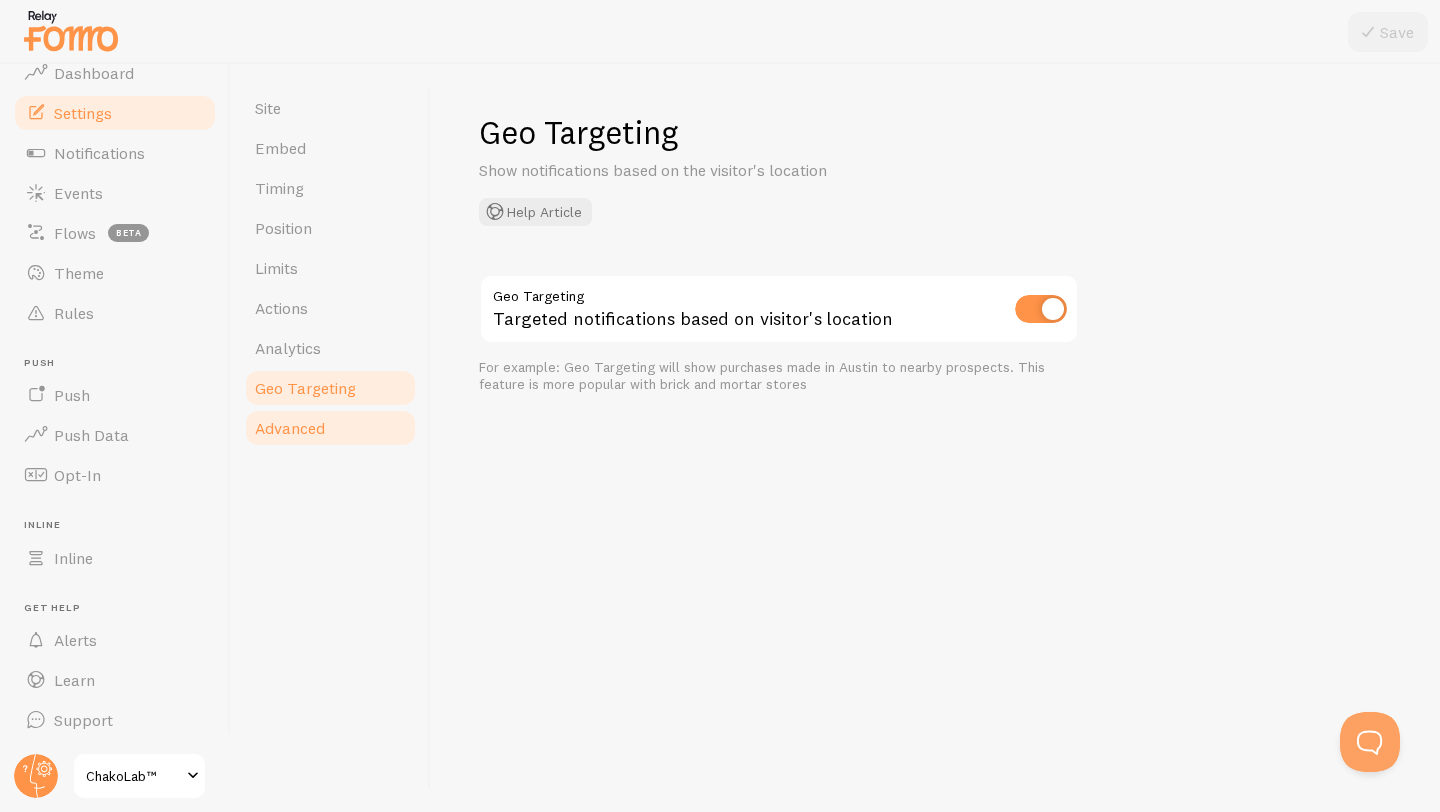 click on "Advanced" at bounding box center [290, 428] 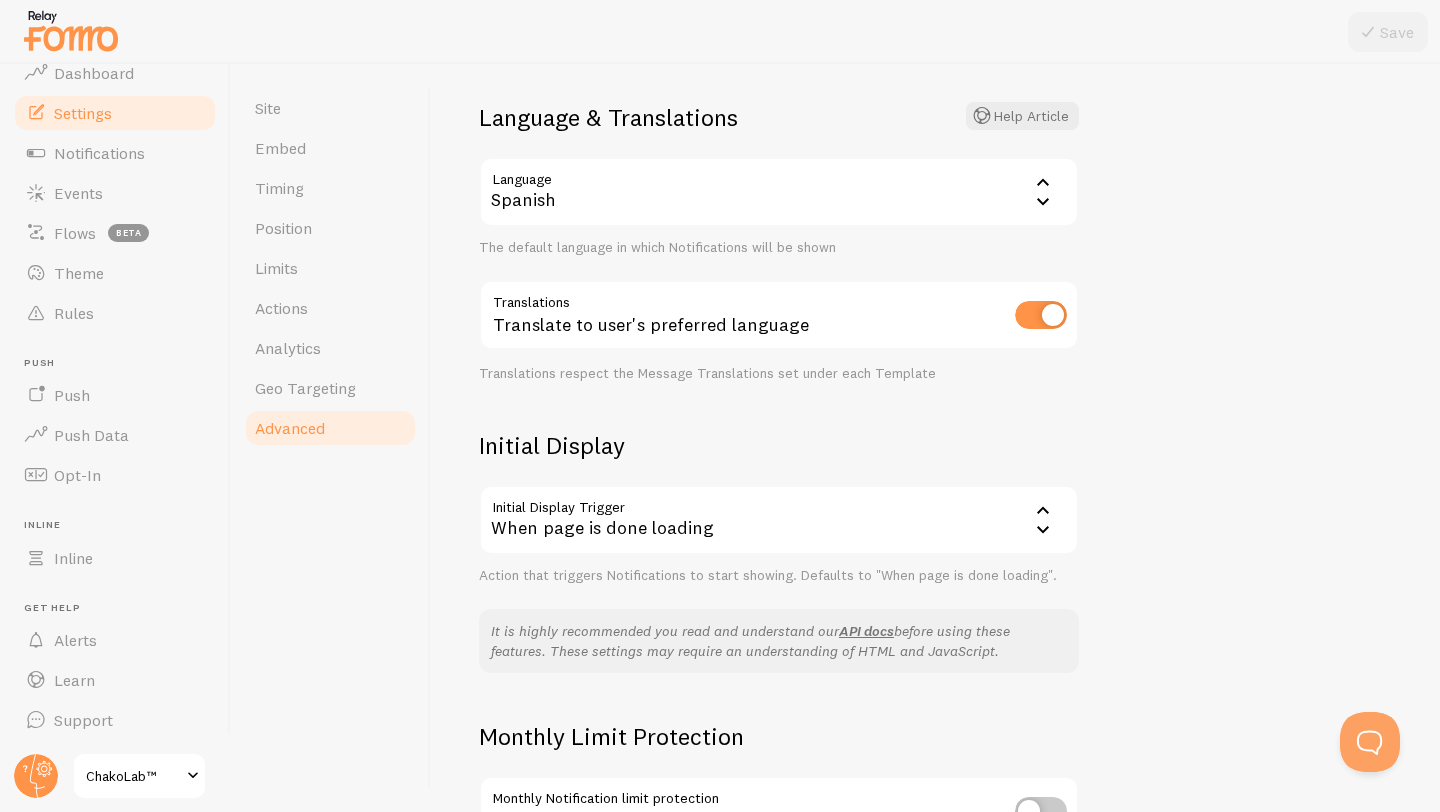 scroll, scrollTop: 248, scrollLeft: 0, axis: vertical 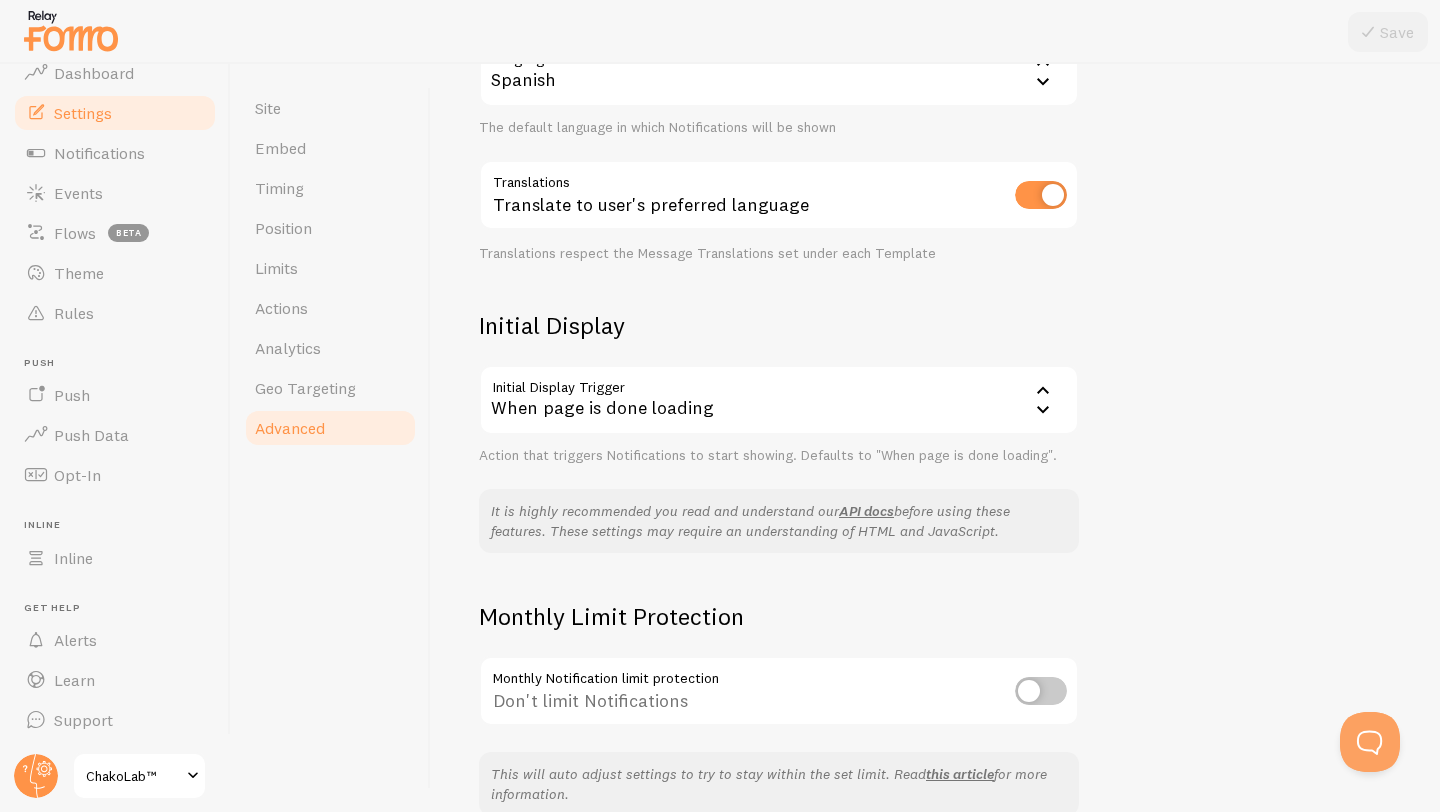 click on "When page is done loading" at bounding box center (779, 400) 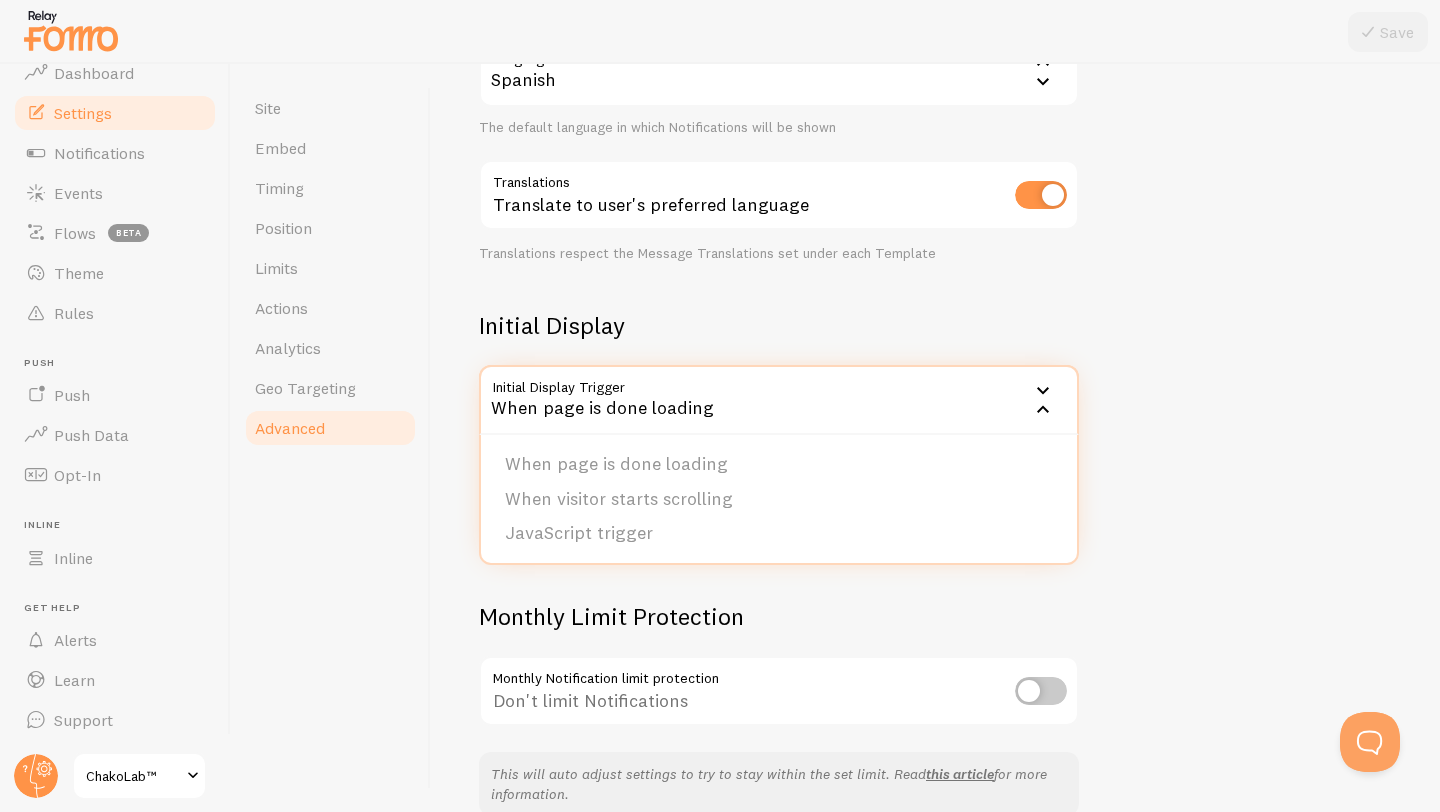 click on "Advanced options
Language & Translations
Help Article    Language   es   Spanish       English  Arabic  Bulgarian  Catalan  Chinese  Croatian  Danish  Dutch  Finnish  French  German  Greek  Hebrew  Hungarian  Italian  Japanese  Korean  Lithuanian  Norwegian  Polish  Portuguese  Romanian  Russian  Serbian  Slovak  Slovenian  Spanish  Swedish  Turkish    The default language in which Notifications will be shown       Translations   Translate to user's preferred language   Translations respect the Message Translations set under each Template   Initial Display   Initial Display Trigger   onload   When page is done loading       When page is done loading  When visitor starts scrolling  JavaScript trigger    Action that triggers Notifications to start showing. Defaults to "When page is done loading".
It is highly recommended you read and understand our
API docs     Monthly Limit Protection       Monthly Notification limit protection   Don't limit Notifications" at bounding box center [935, 438] 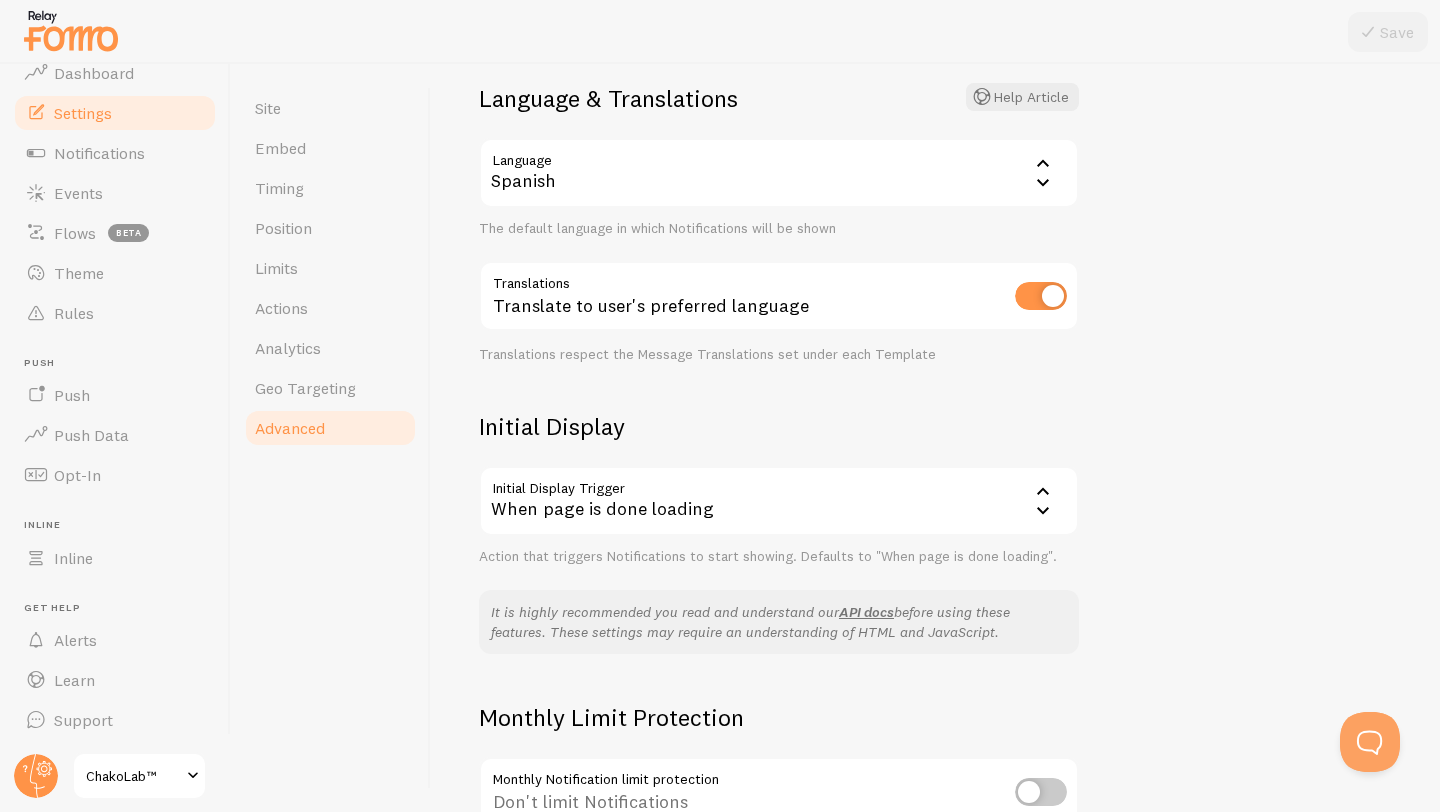 scroll, scrollTop: 0, scrollLeft: 0, axis: both 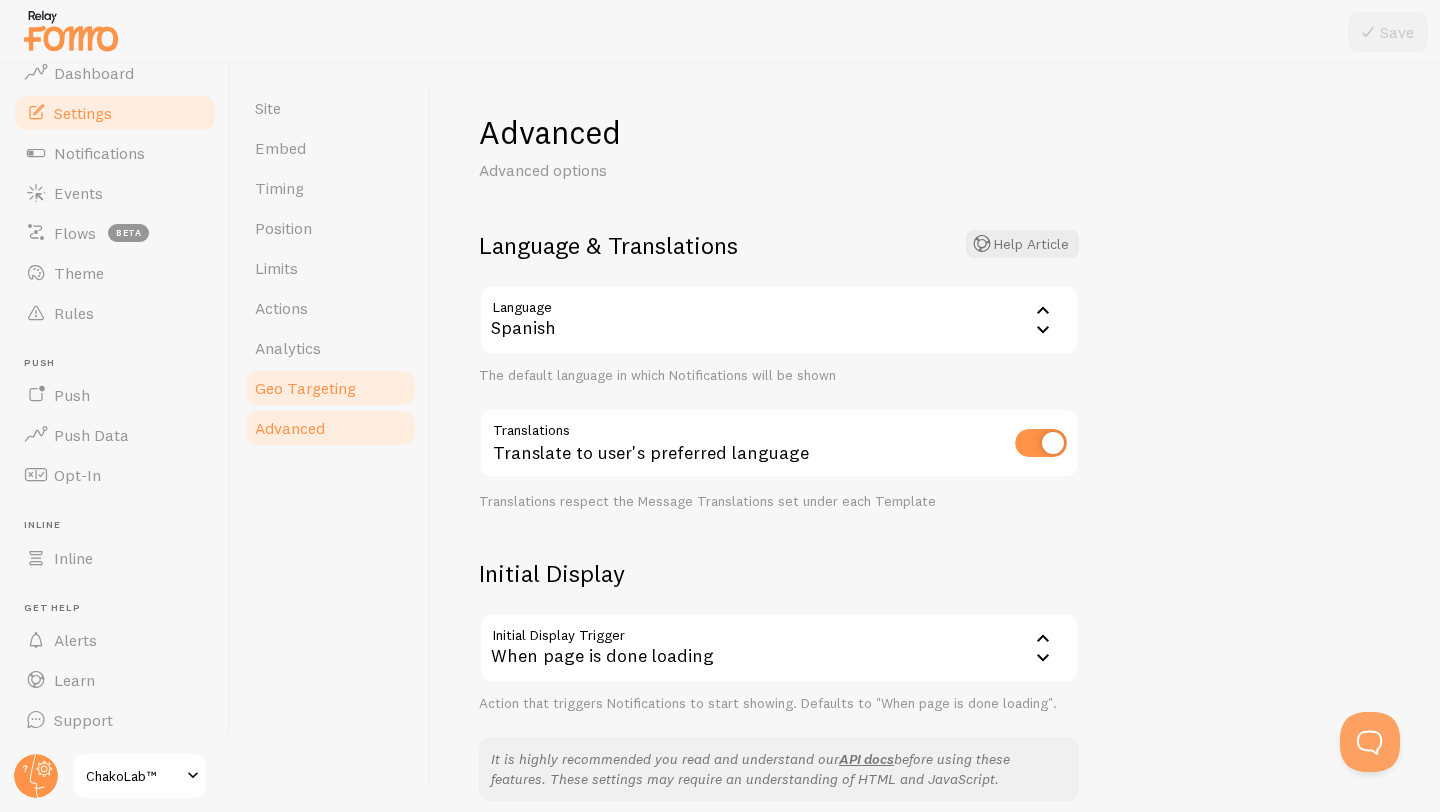 click on "Geo Targeting" at bounding box center (330, 388) 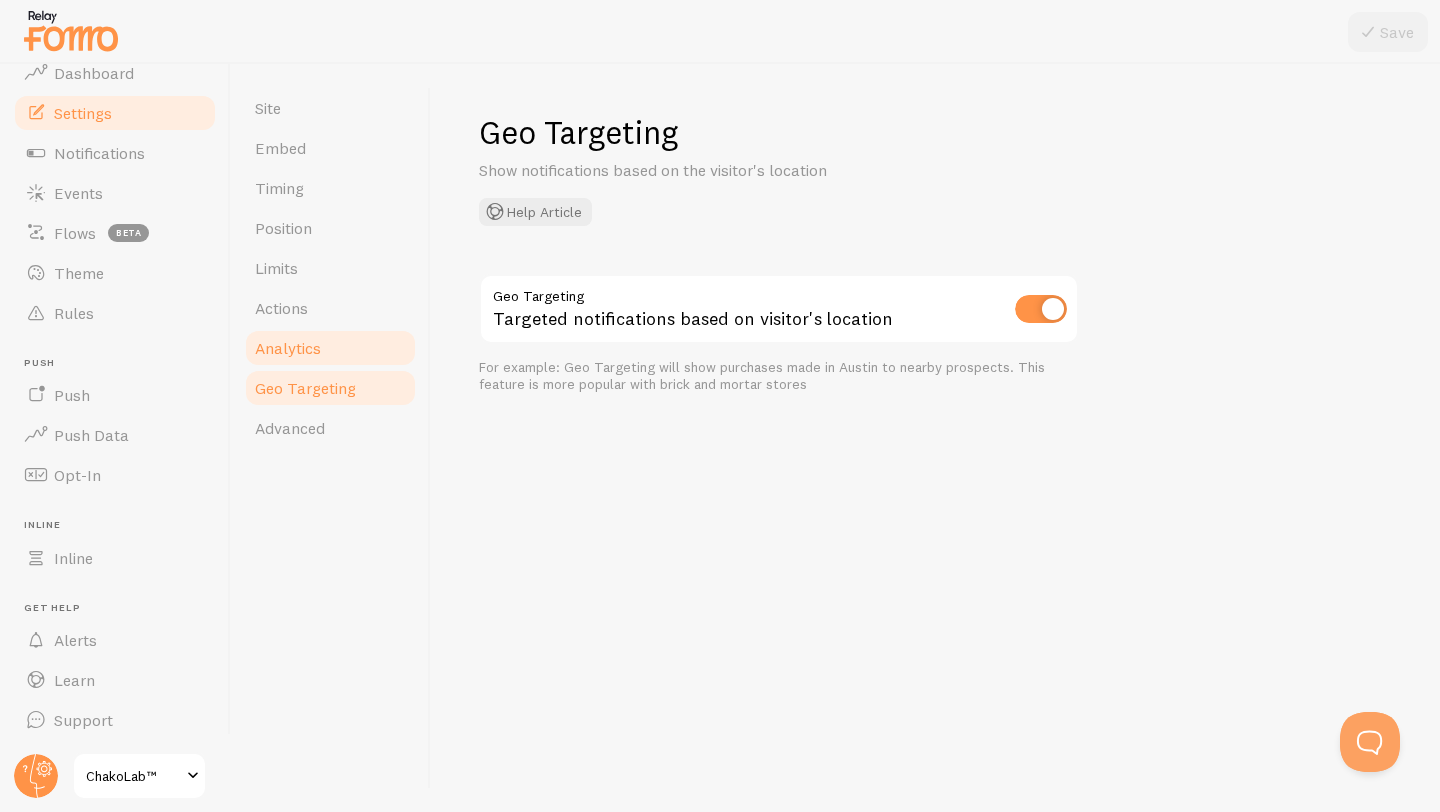 click on "Analytics" at bounding box center (330, 348) 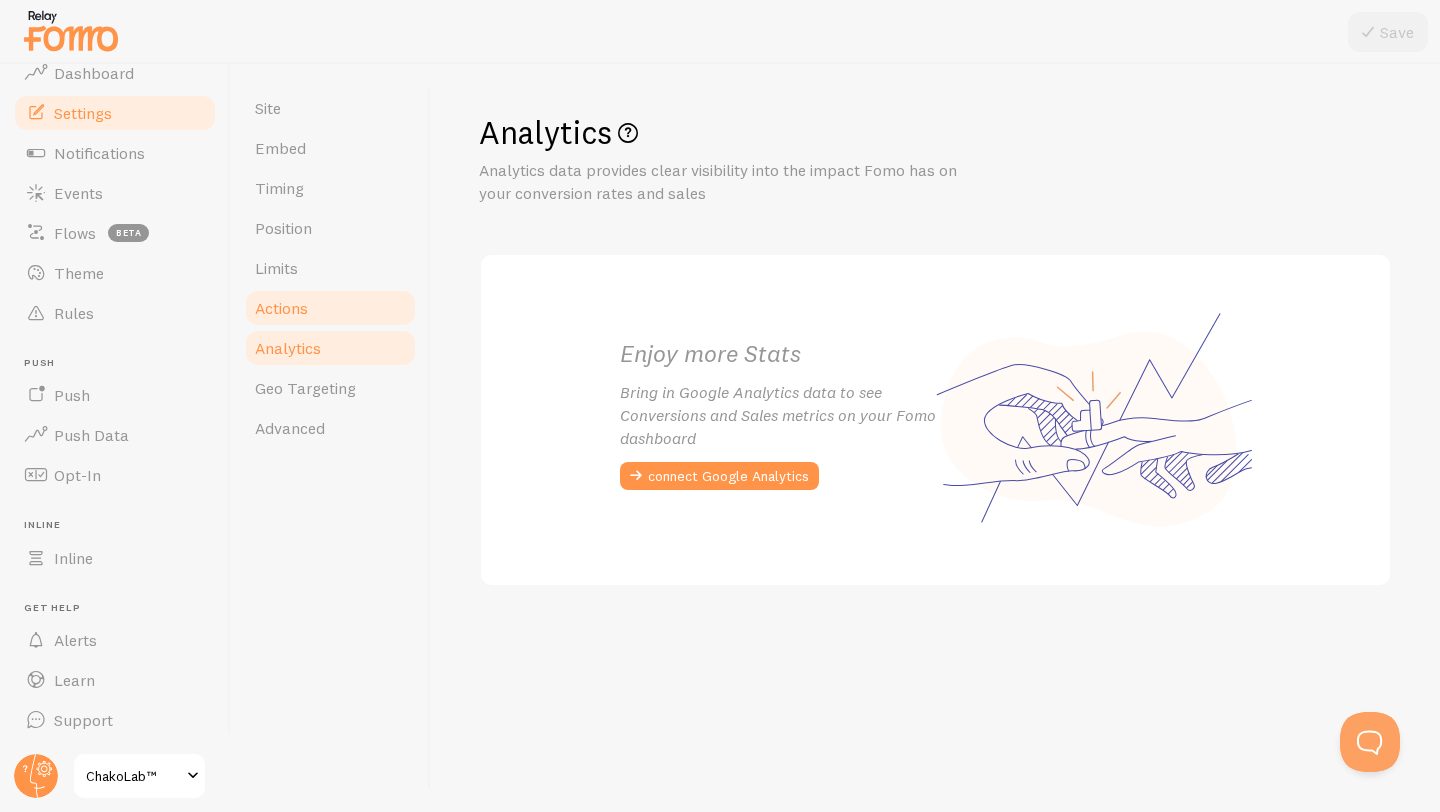 click on "Actions" at bounding box center [330, 308] 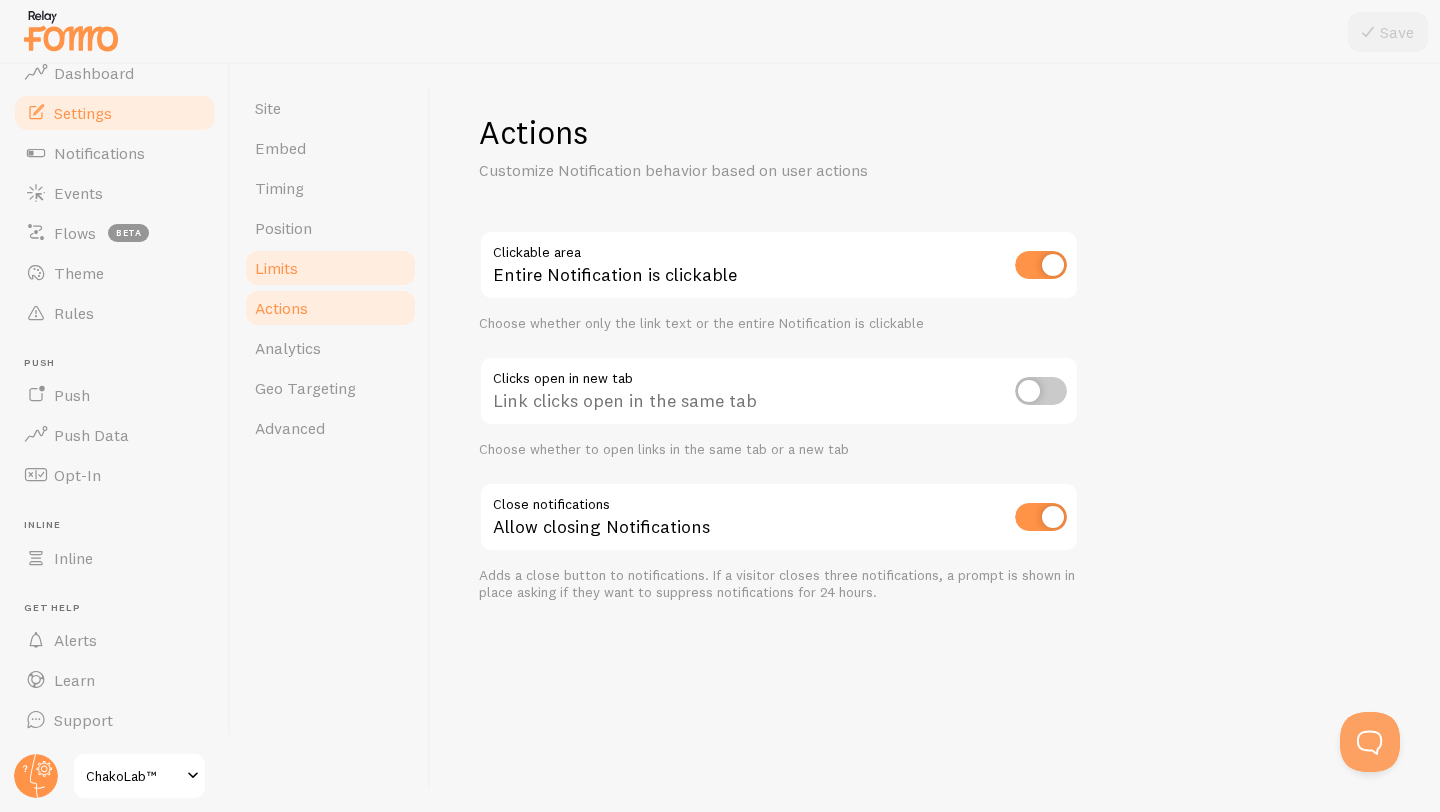 click on "Limits" at bounding box center [330, 268] 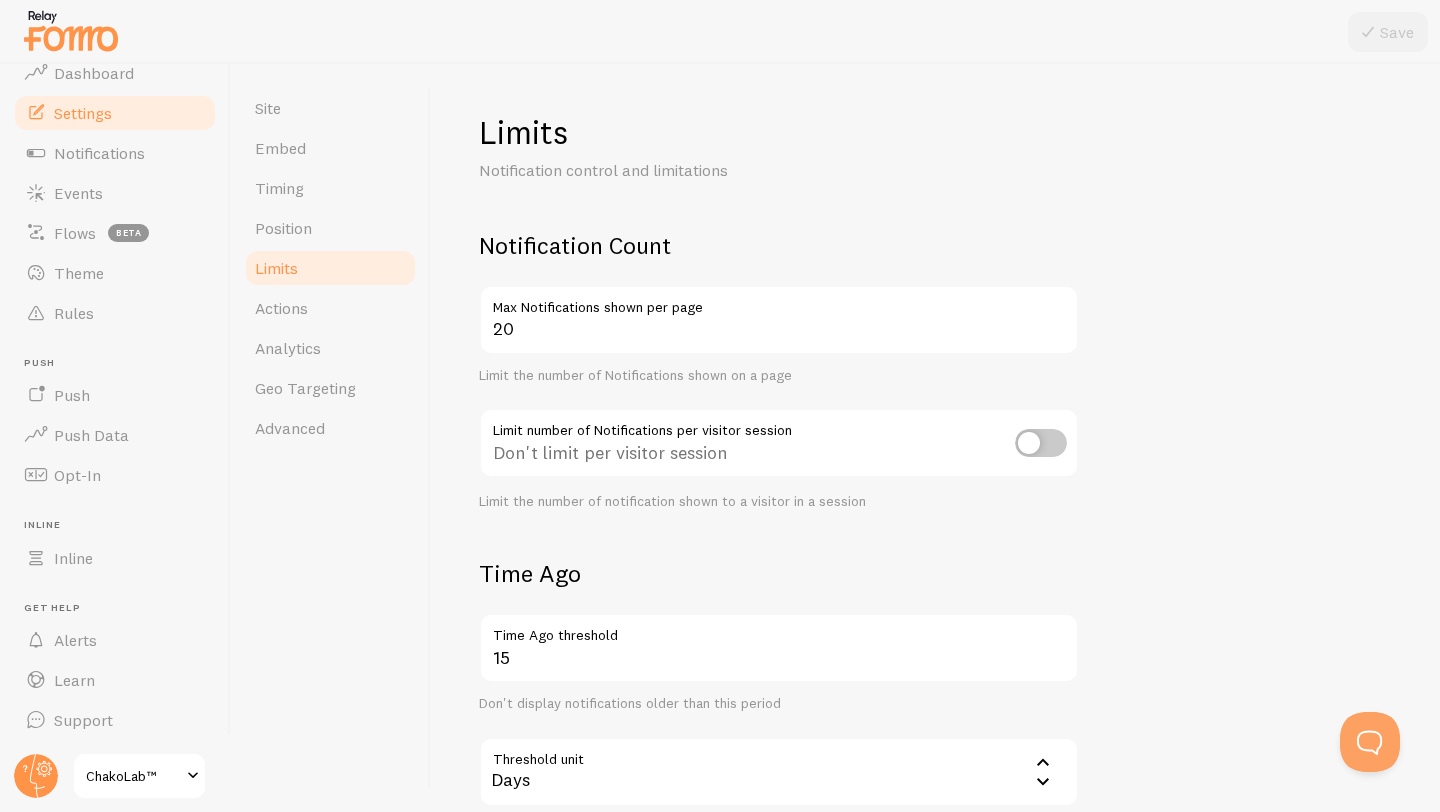 click on "Limits" at bounding box center (330, 268) 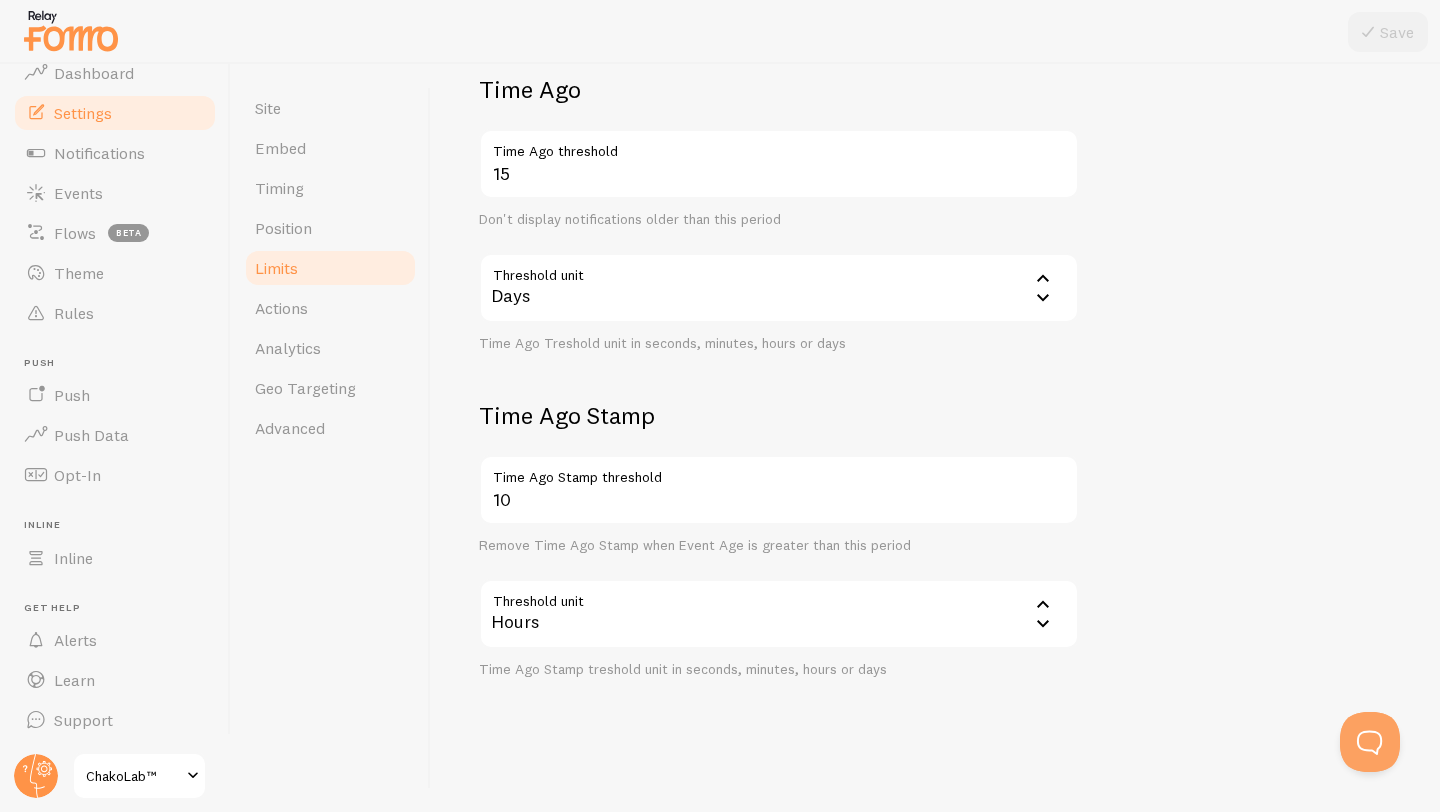 scroll, scrollTop: 472, scrollLeft: 0, axis: vertical 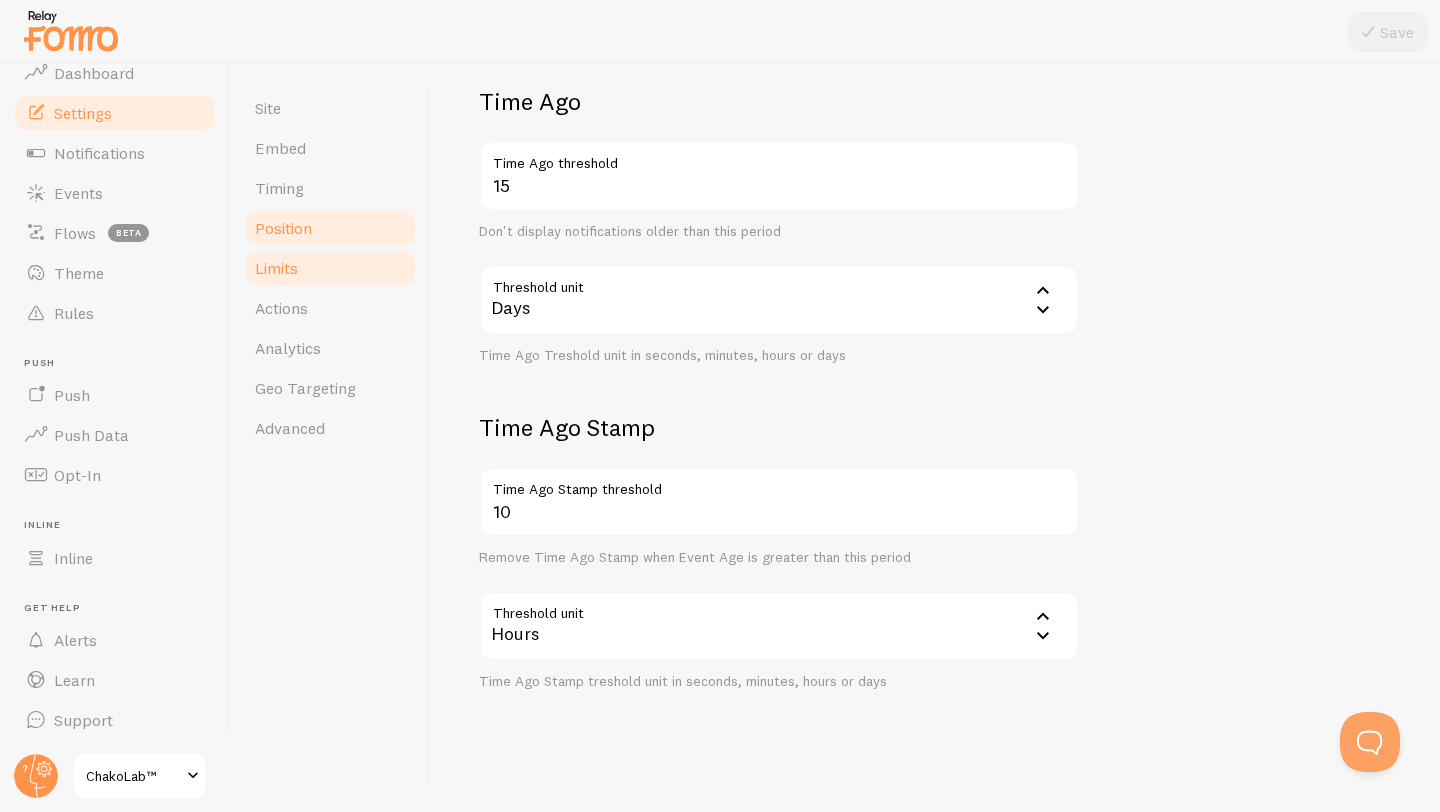 click on "Position" at bounding box center [330, 228] 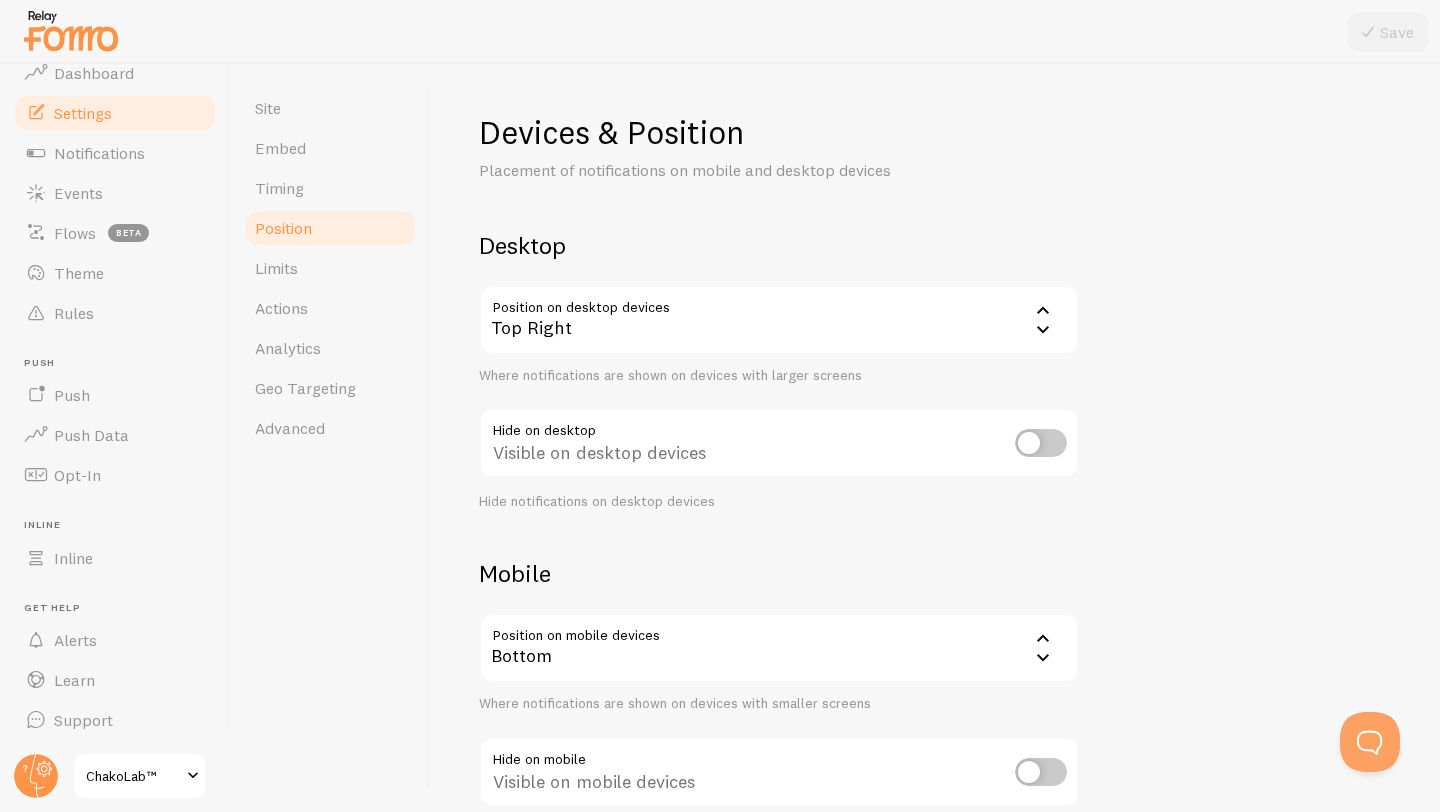 scroll, scrollTop: 122, scrollLeft: 0, axis: vertical 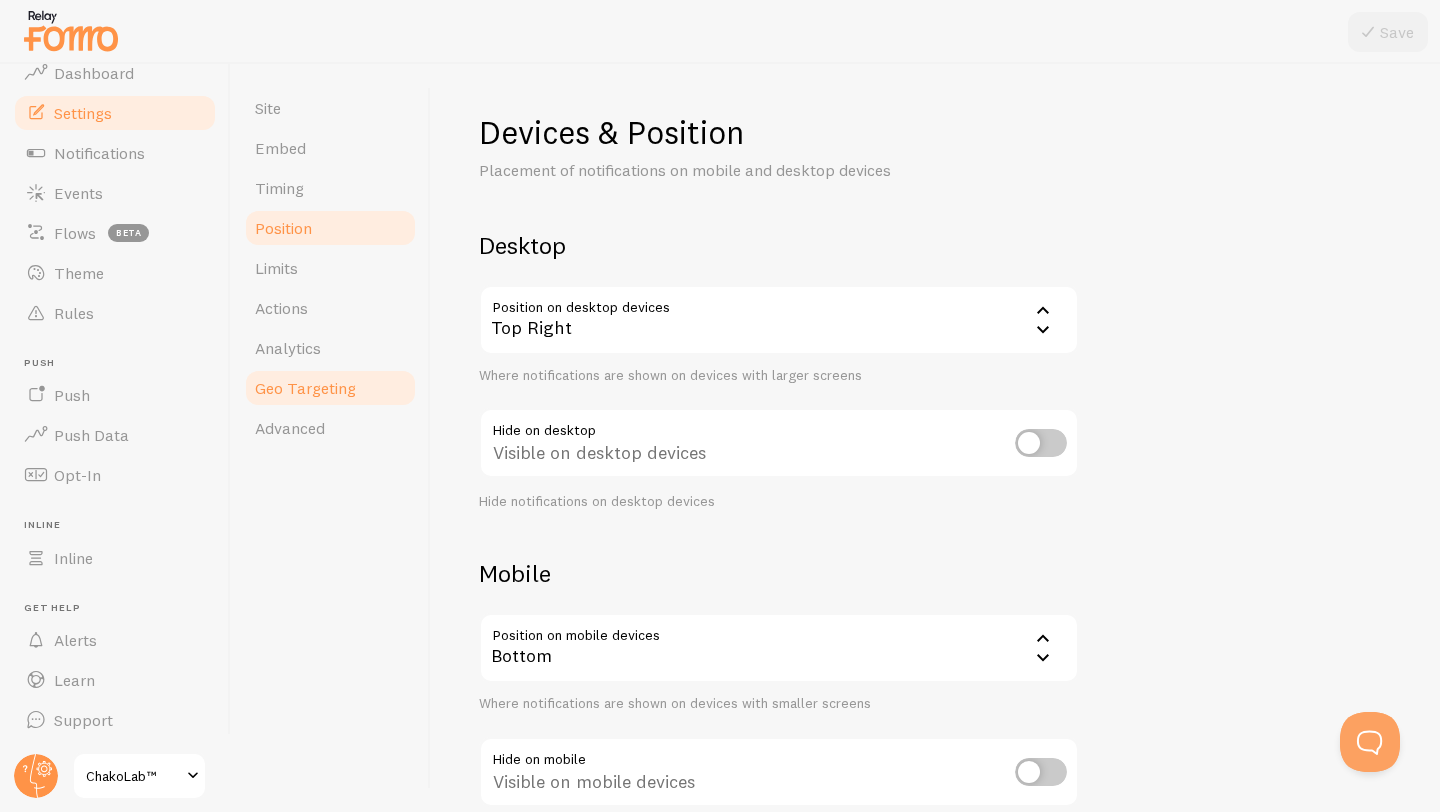 click on "Geo Targeting" at bounding box center (305, 388) 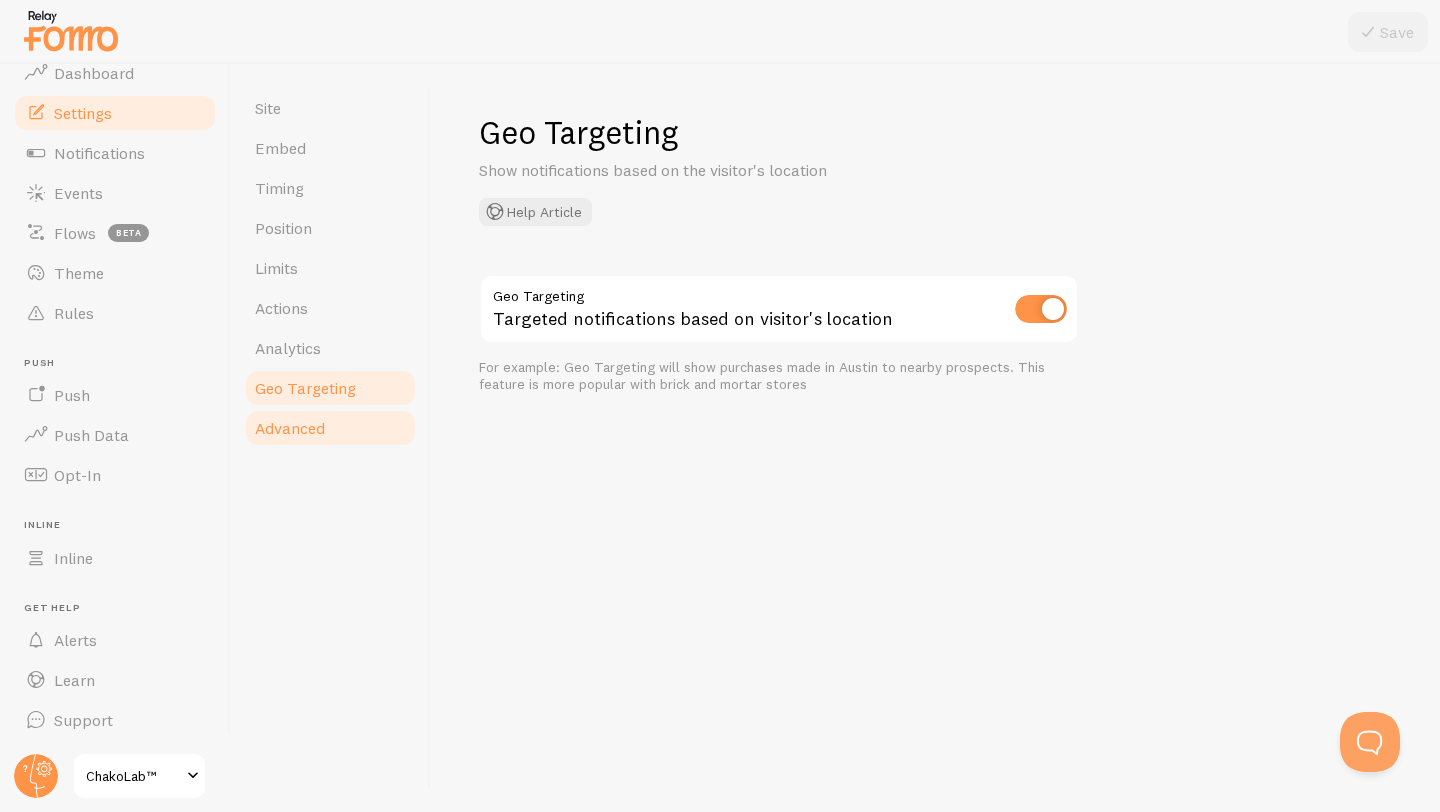 click on "Advanced" at bounding box center (330, 428) 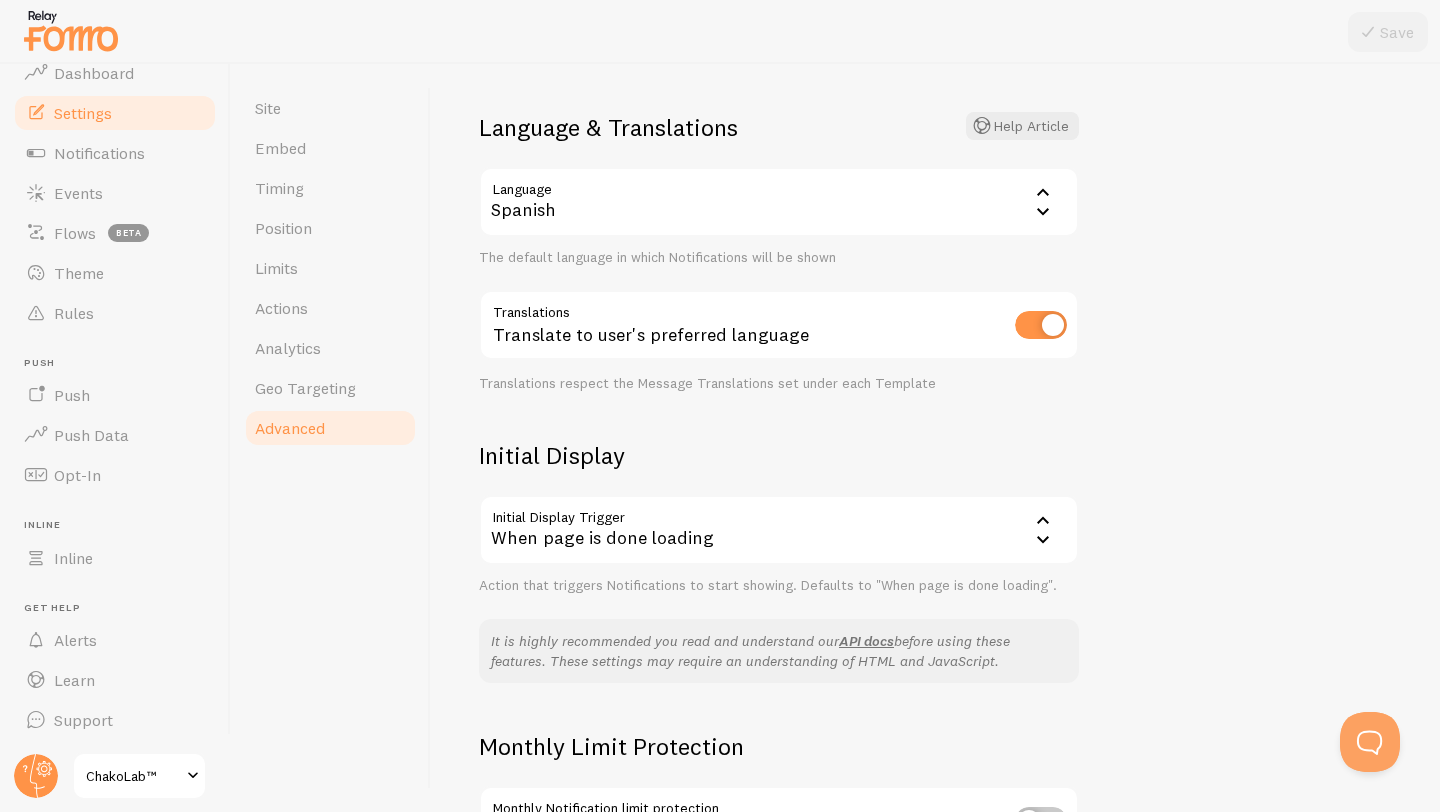 scroll, scrollTop: 268, scrollLeft: 0, axis: vertical 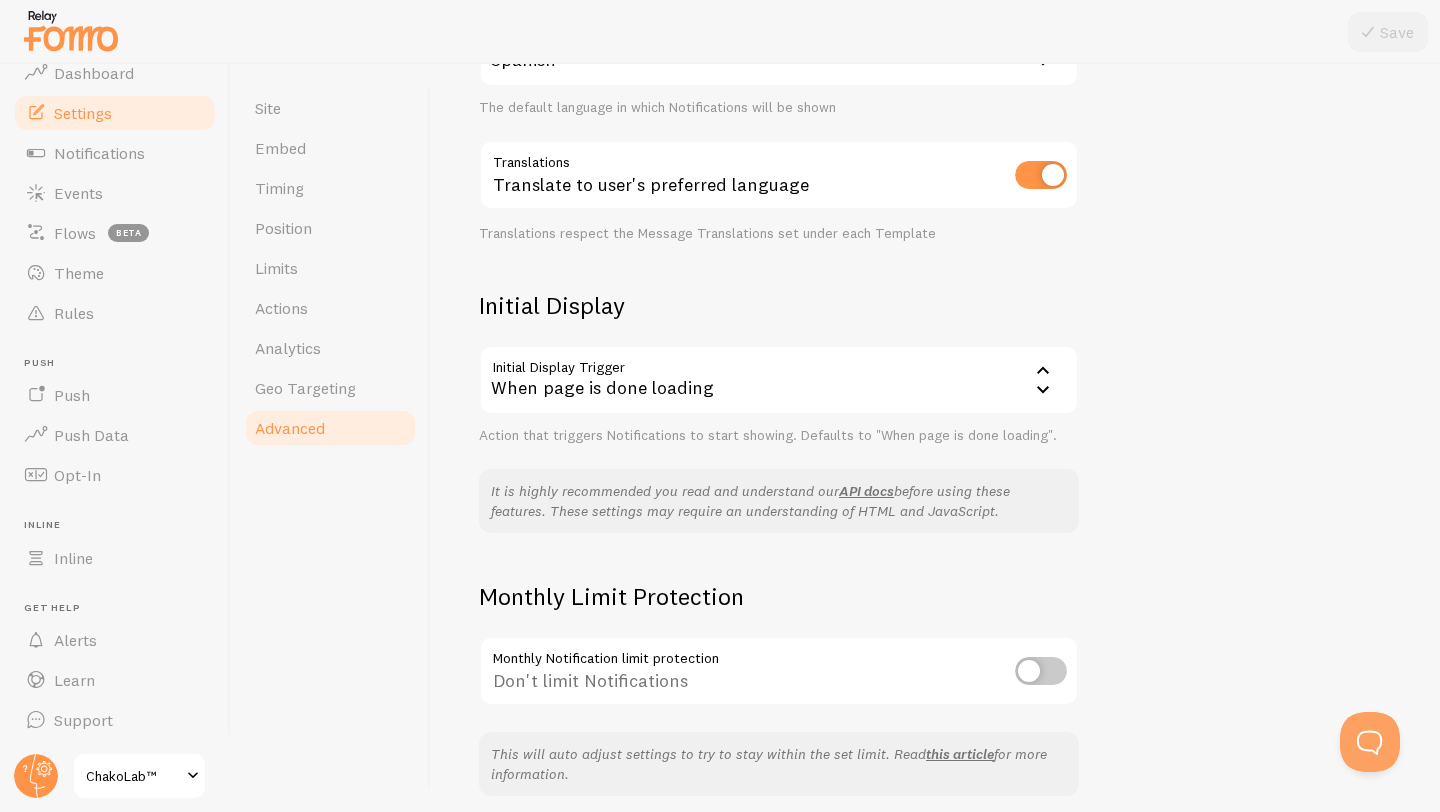 click on "When page is done loading" at bounding box center (779, 380) 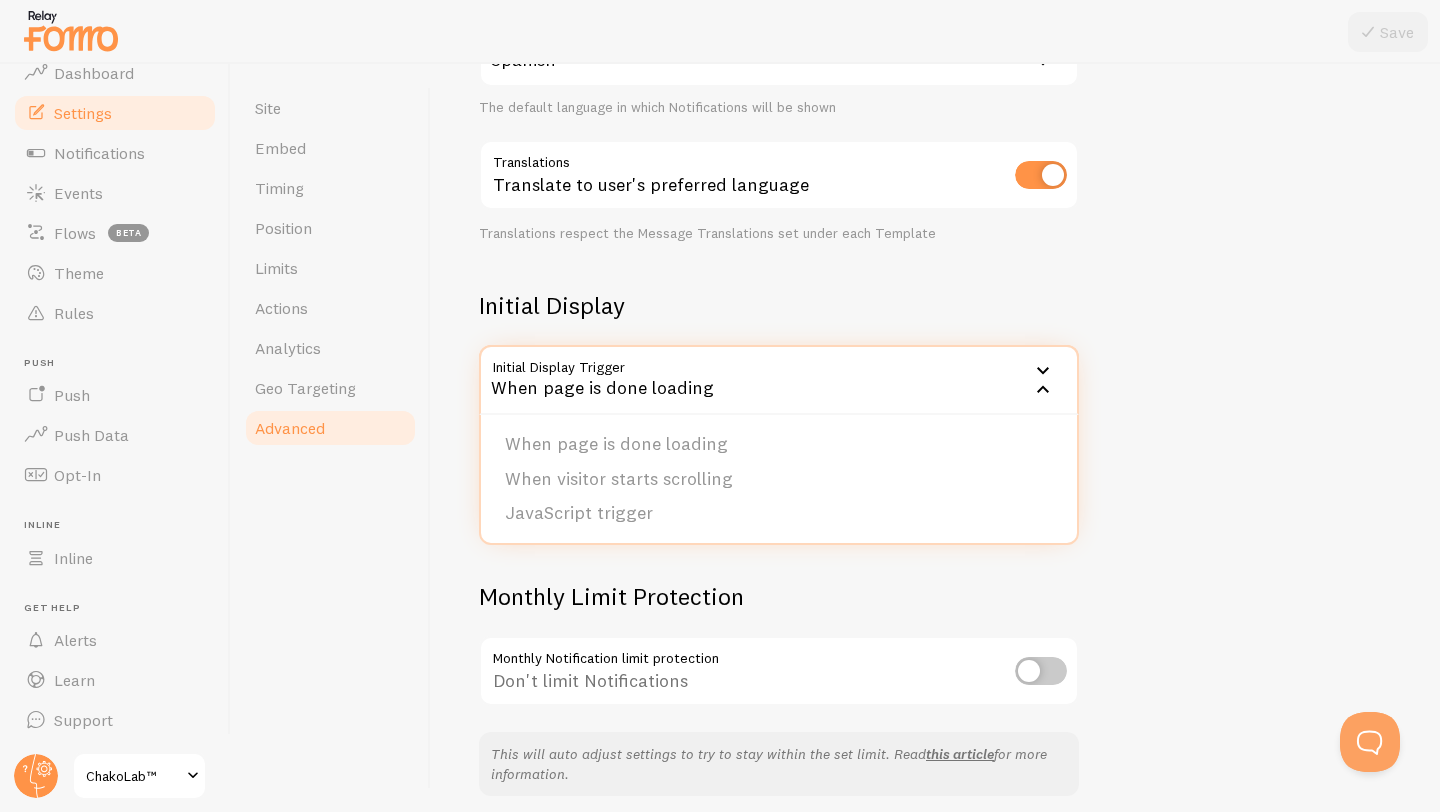 click on "When page is done loading" at bounding box center [779, 380] 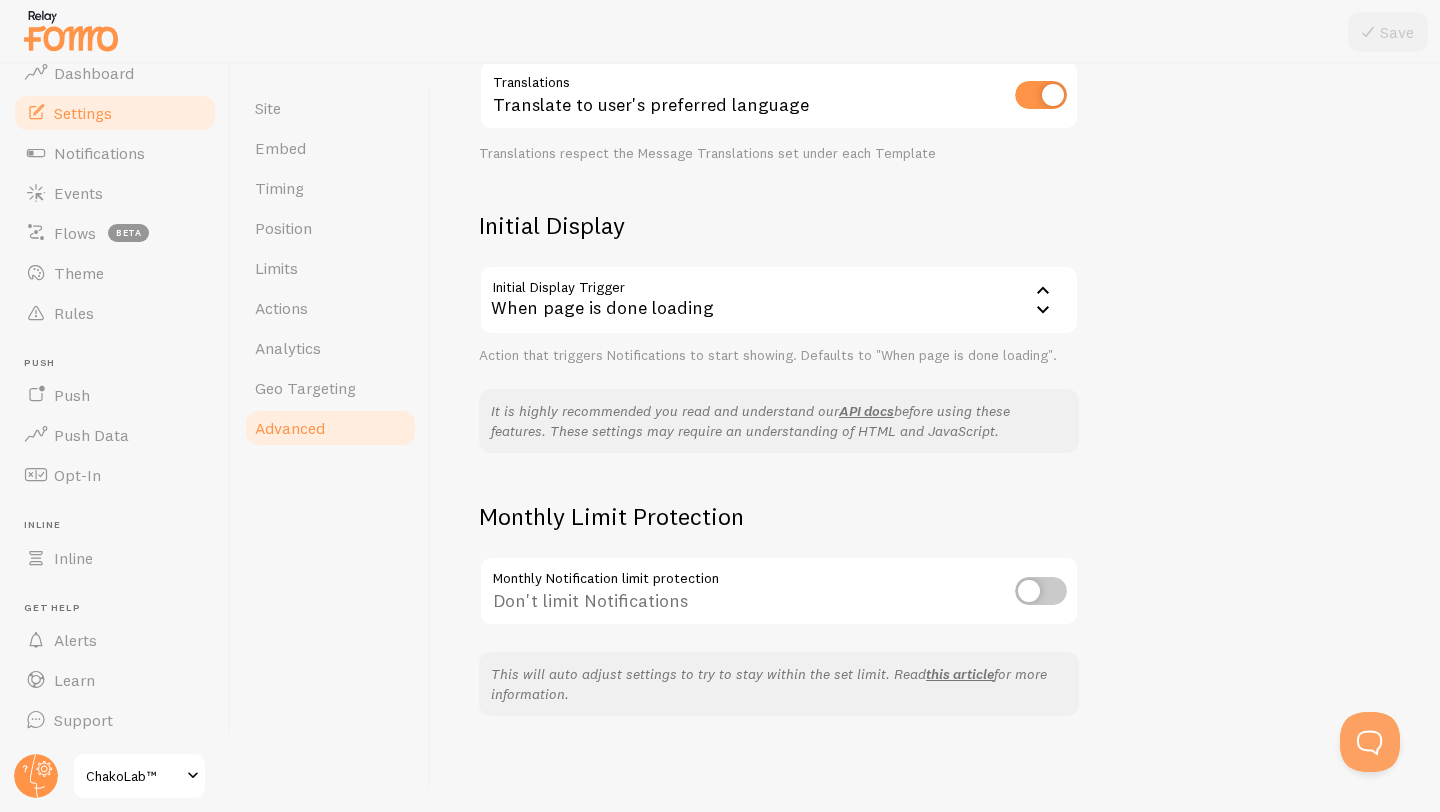scroll, scrollTop: 337, scrollLeft: 0, axis: vertical 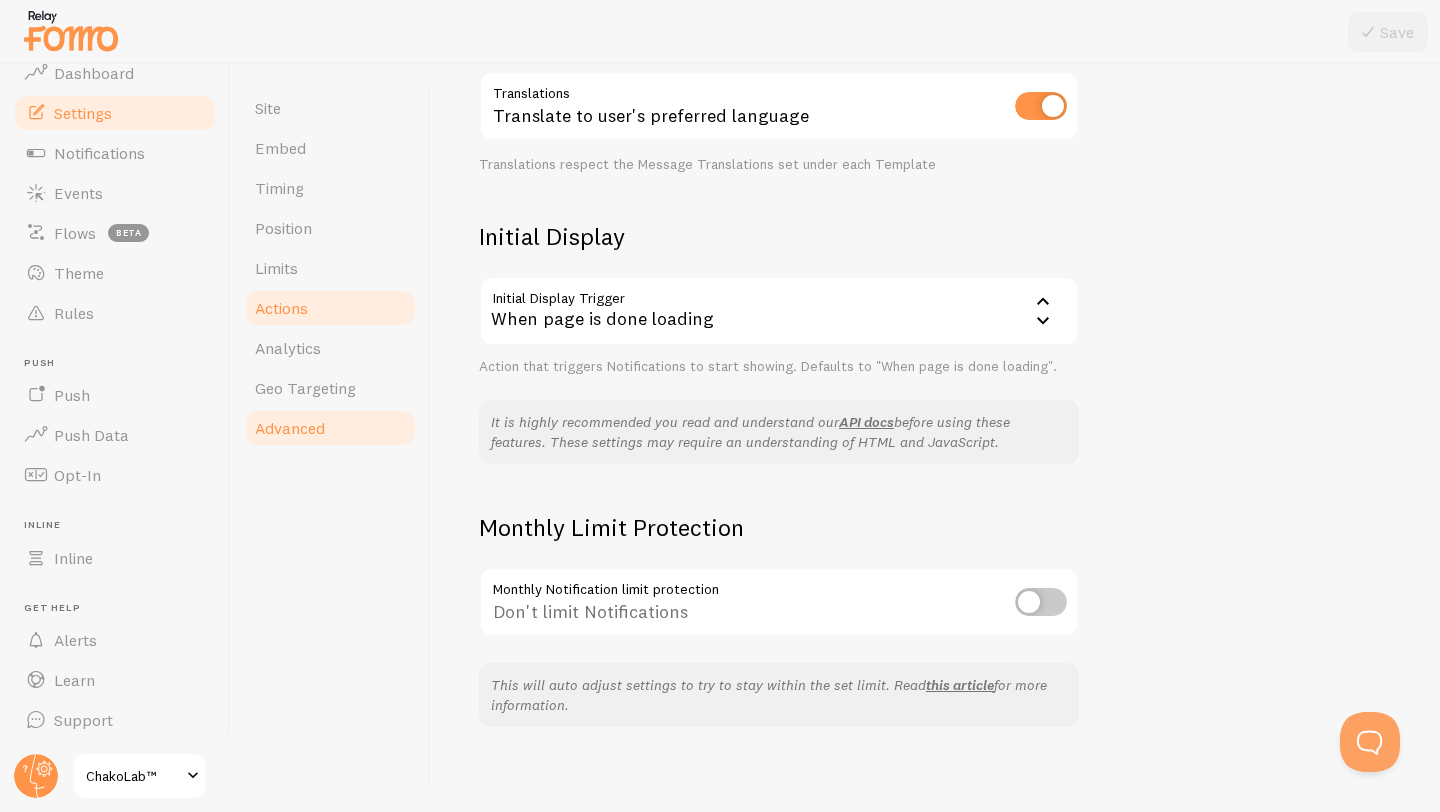 click on "Actions" at bounding box center (330, 308) 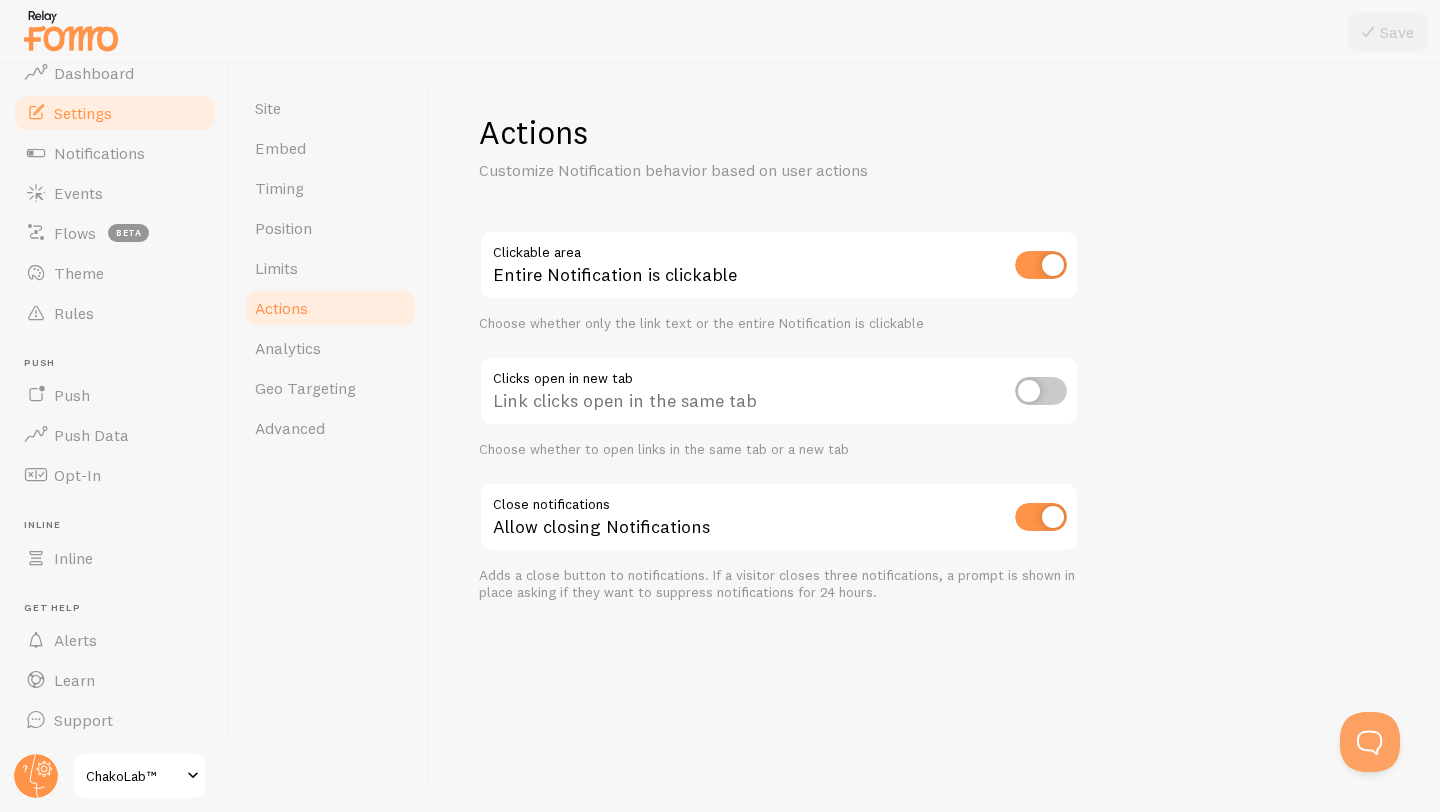 click on "Actions" at bounding box center (330, 308) 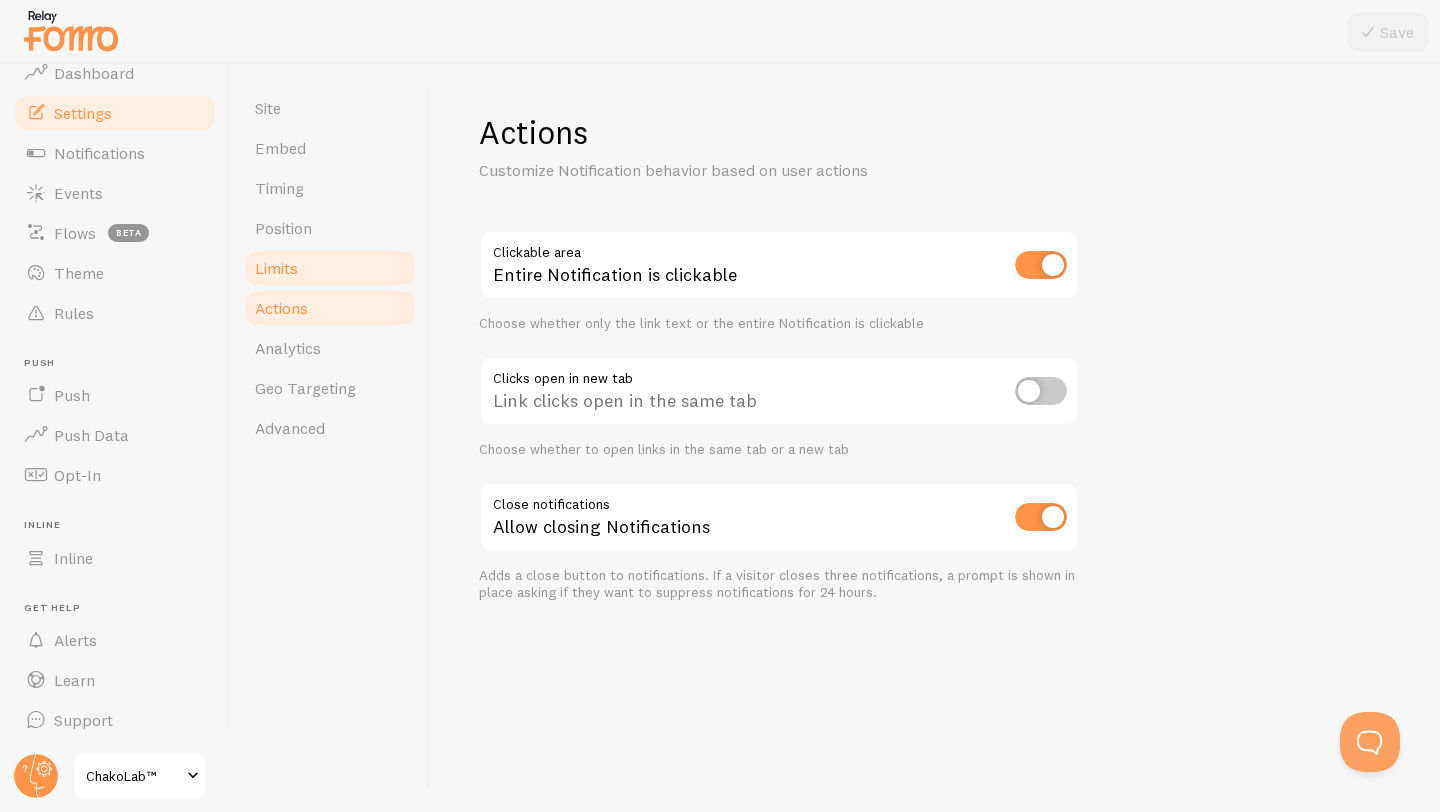 click on "Limits" at bounding box center [330, 268] 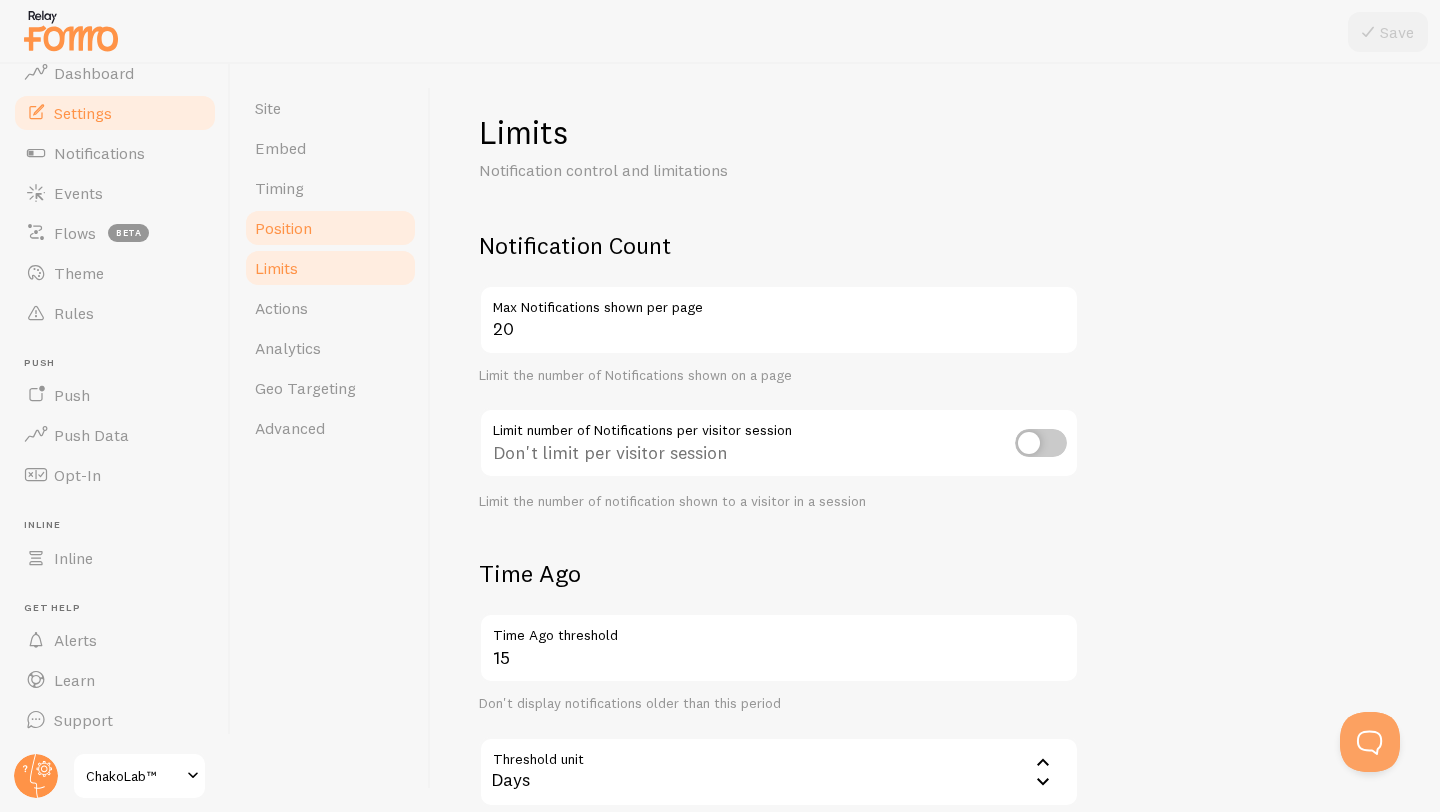 click on "Position" at bounding box center (330, 228) 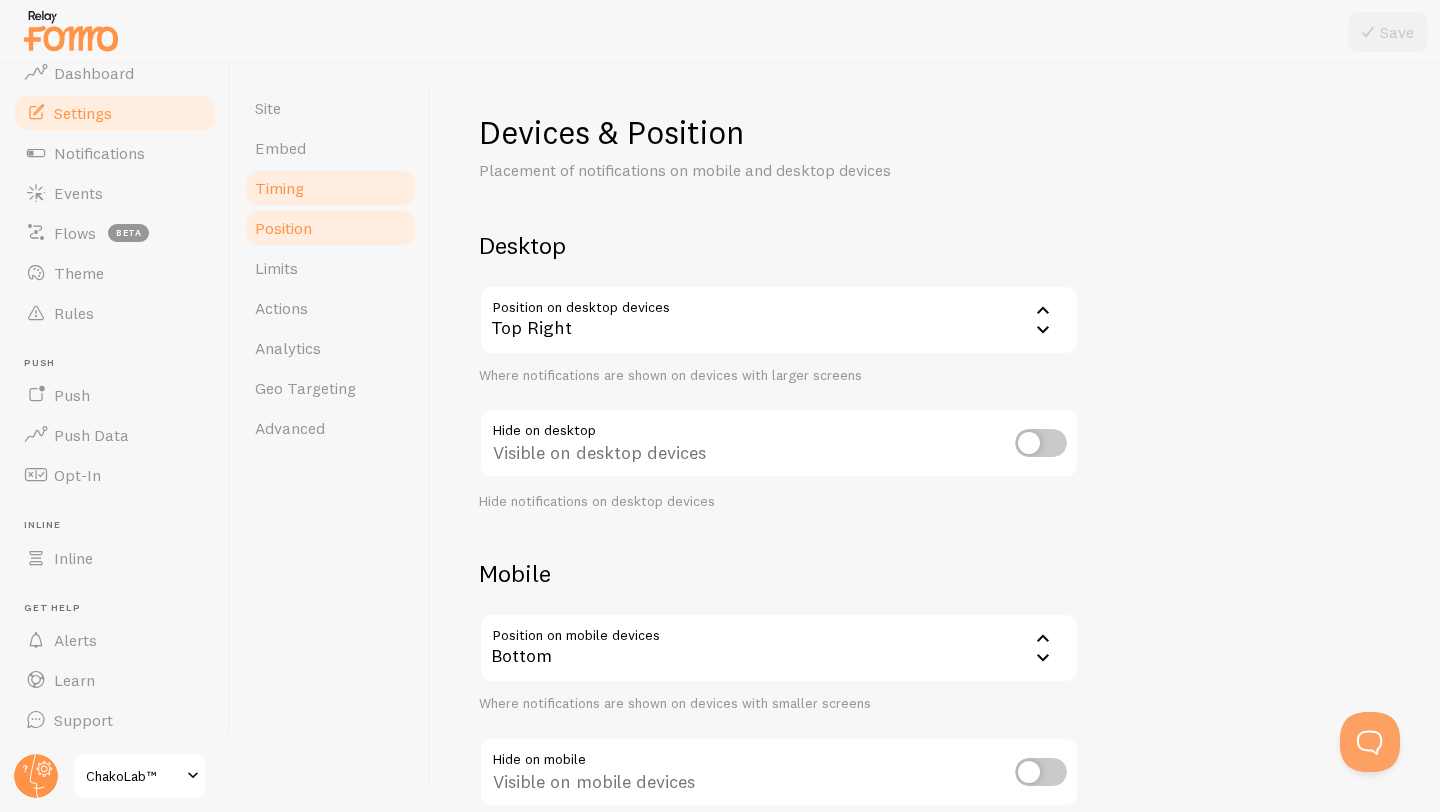 click on "Timing" at bounding box center [330, 188] 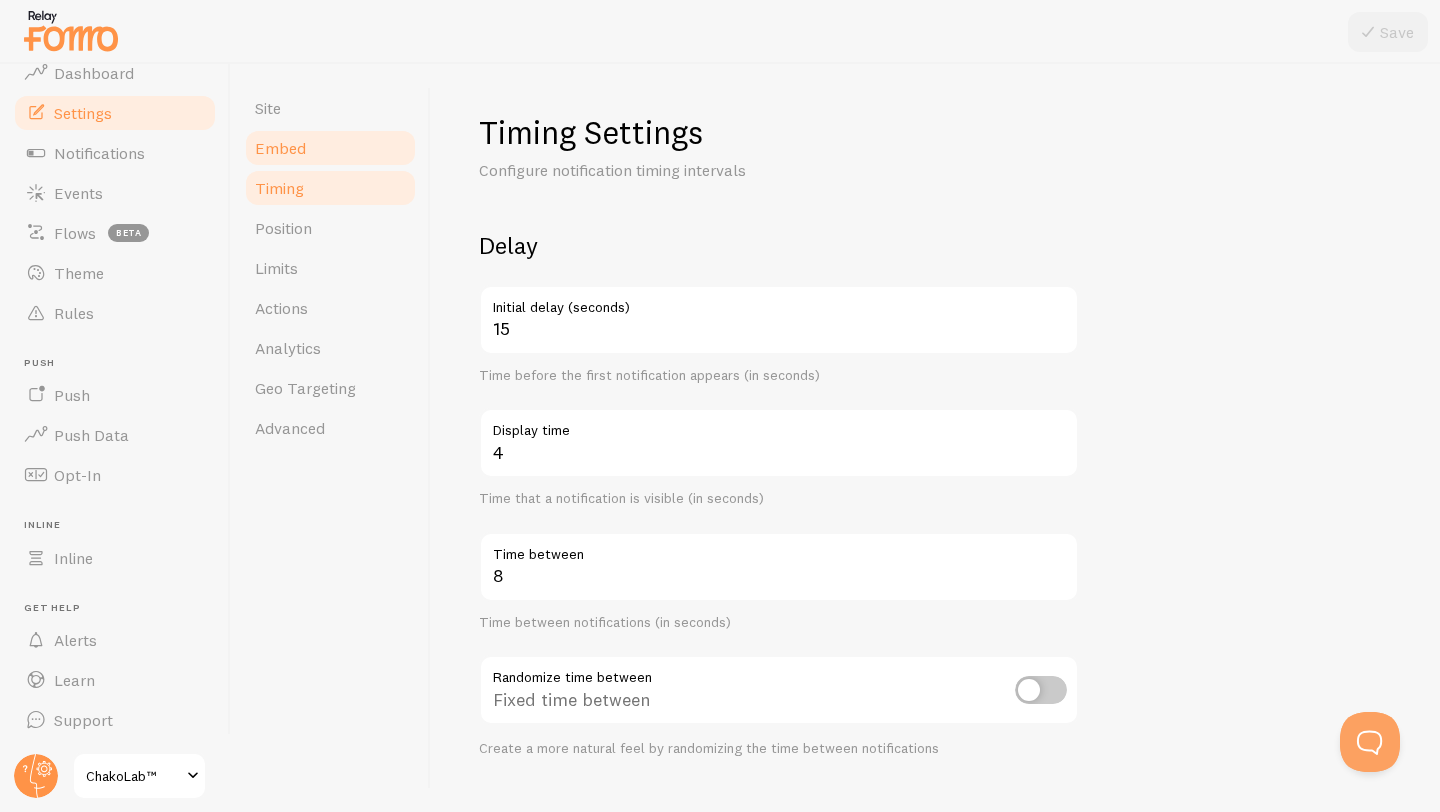 click on "Embed" at bounding box center (330, 148) 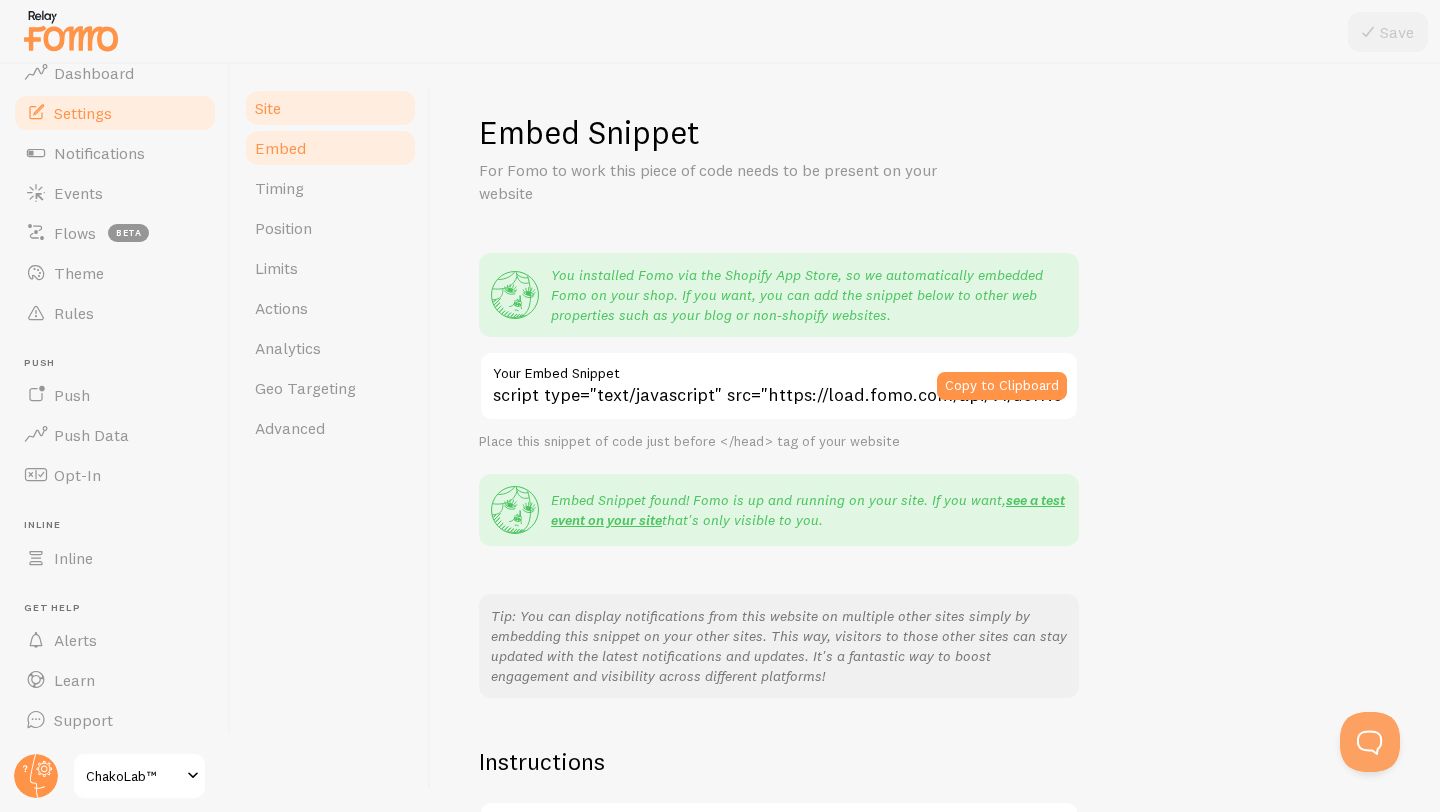 click on "Site" at bounding box center (330, 108) 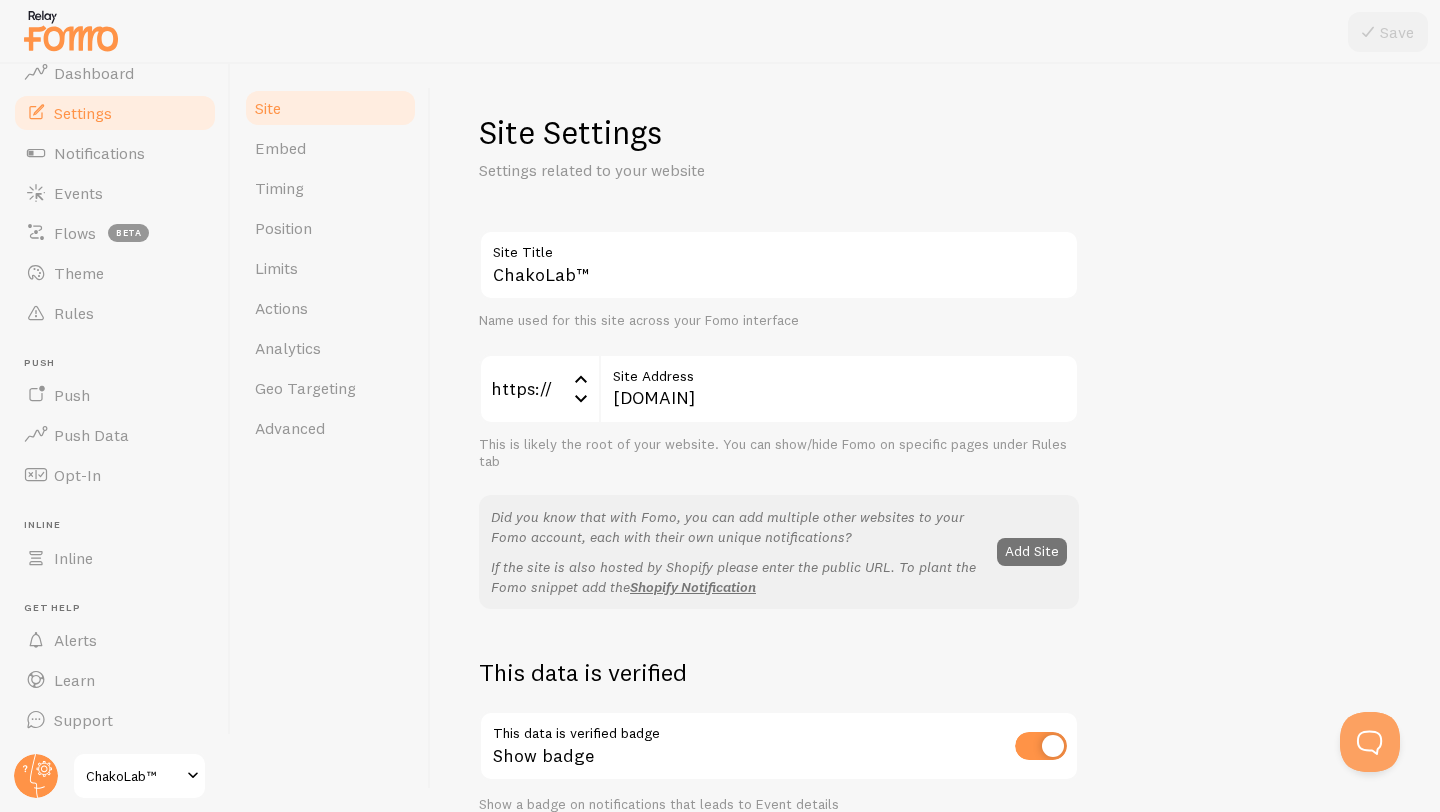 scroll, scrollTop: 295, scrollLeft: 0, axis: vertical 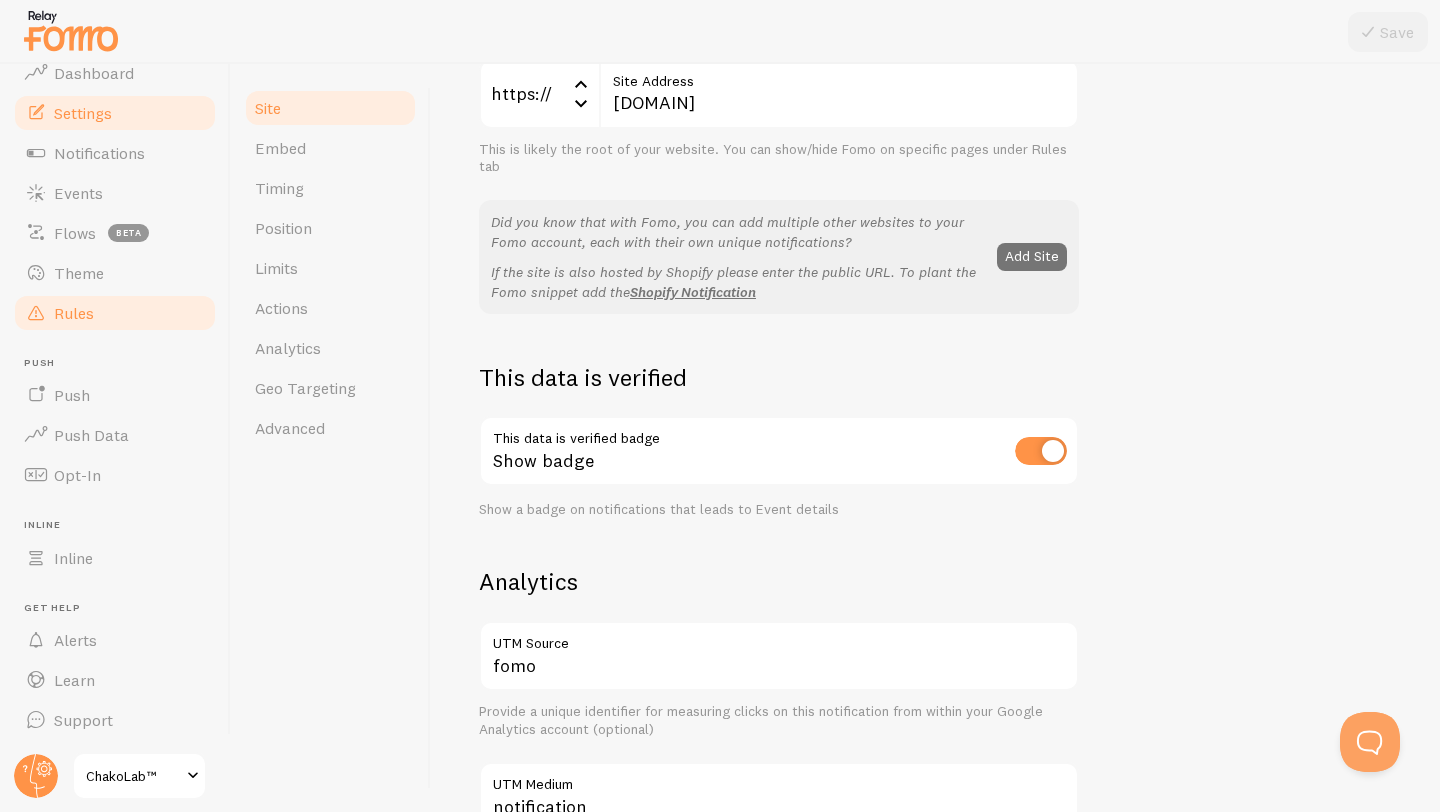 click on "Rules" at bounding box center [115, 313] 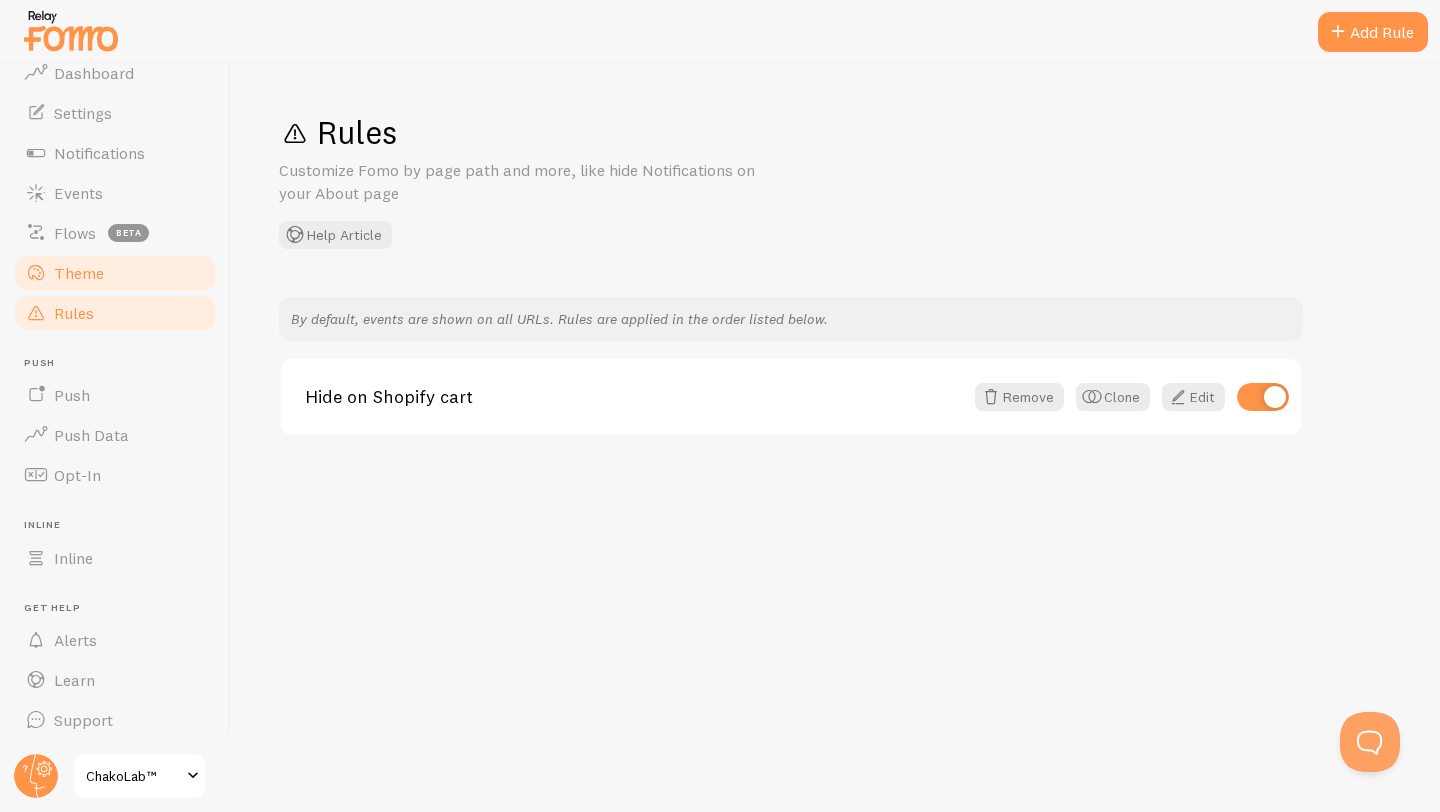 click on "Theme" at bounding box center [115, 273] 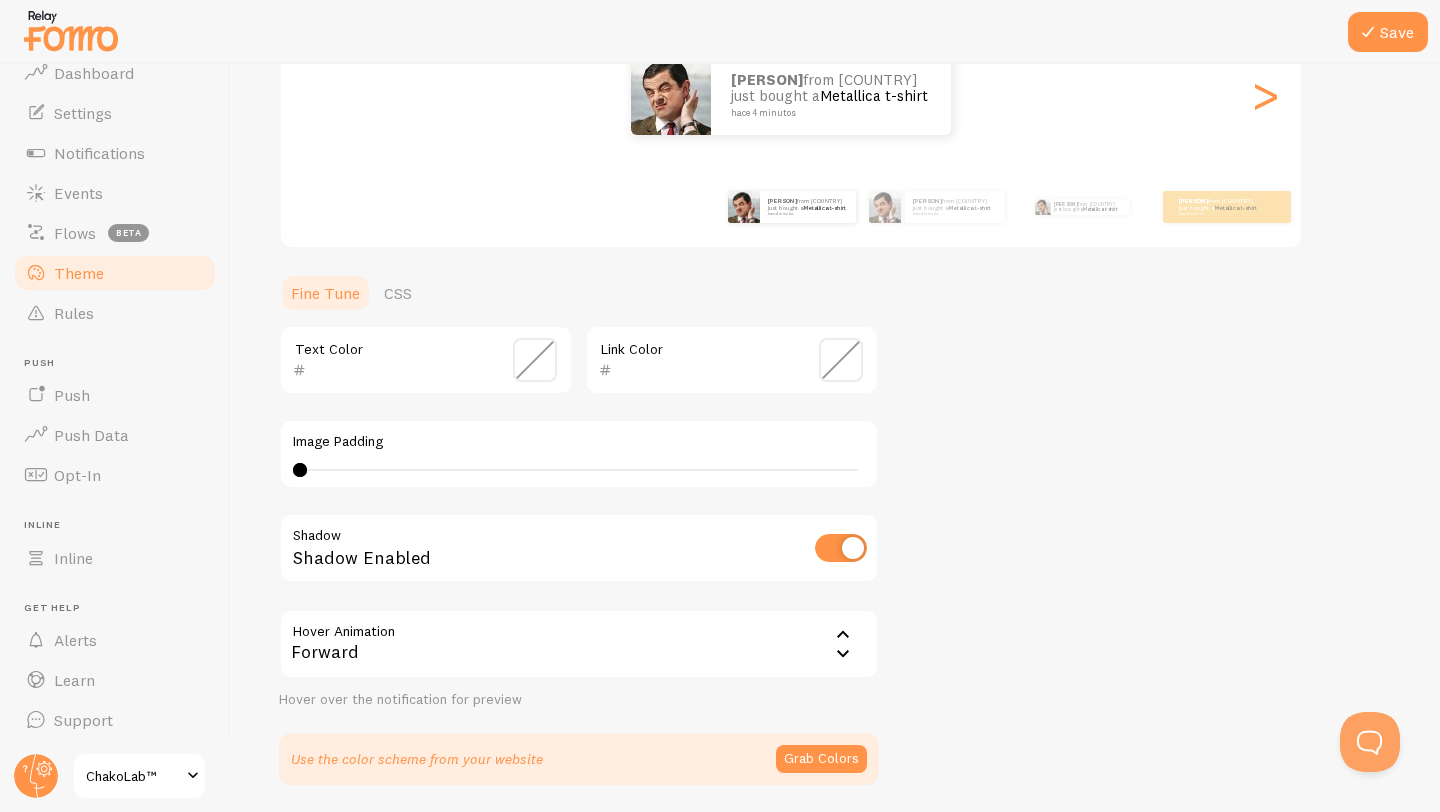 scroll, scrollTop: 306, scrollLeft: 0, axis: vertical 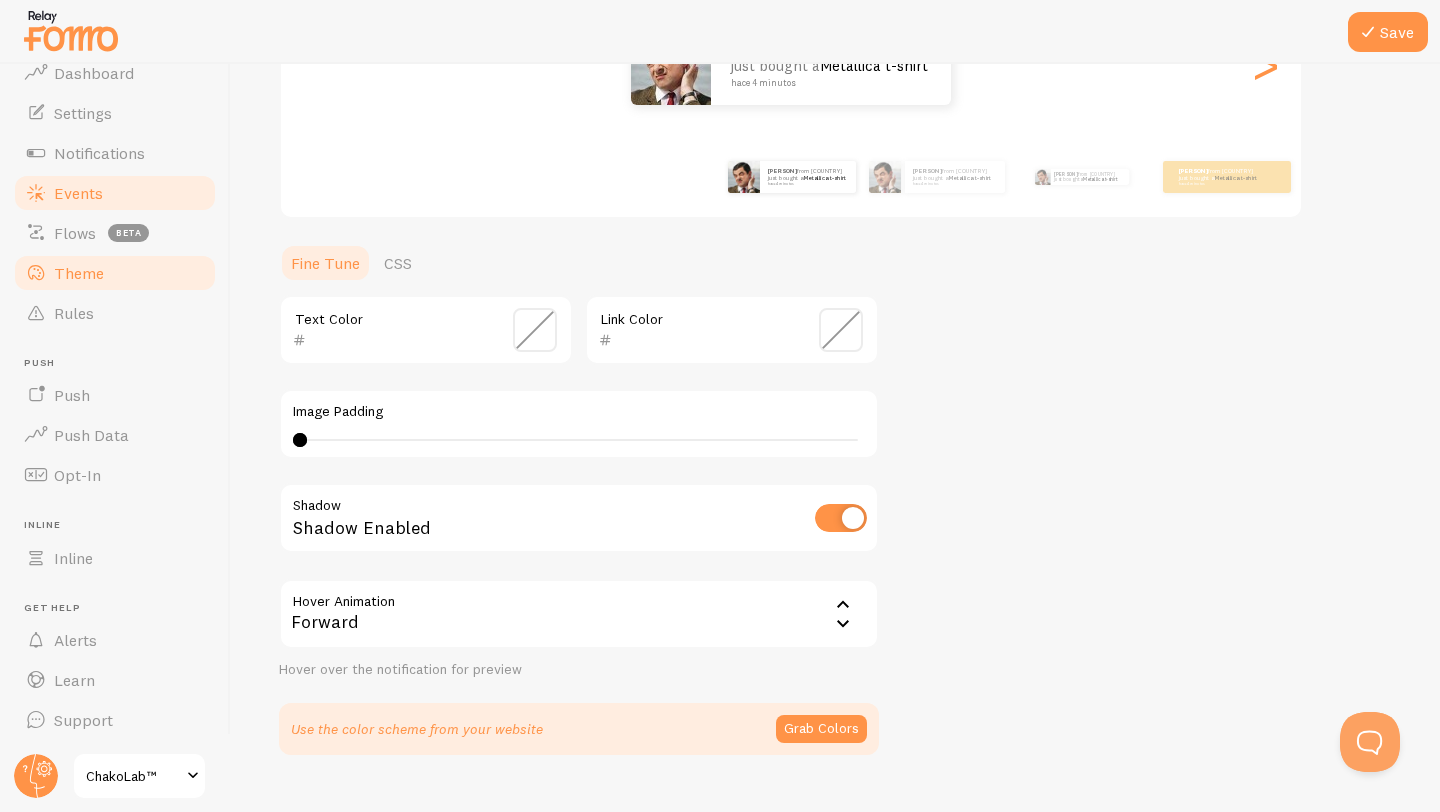click on "Events" at bounding box center [115, 193] 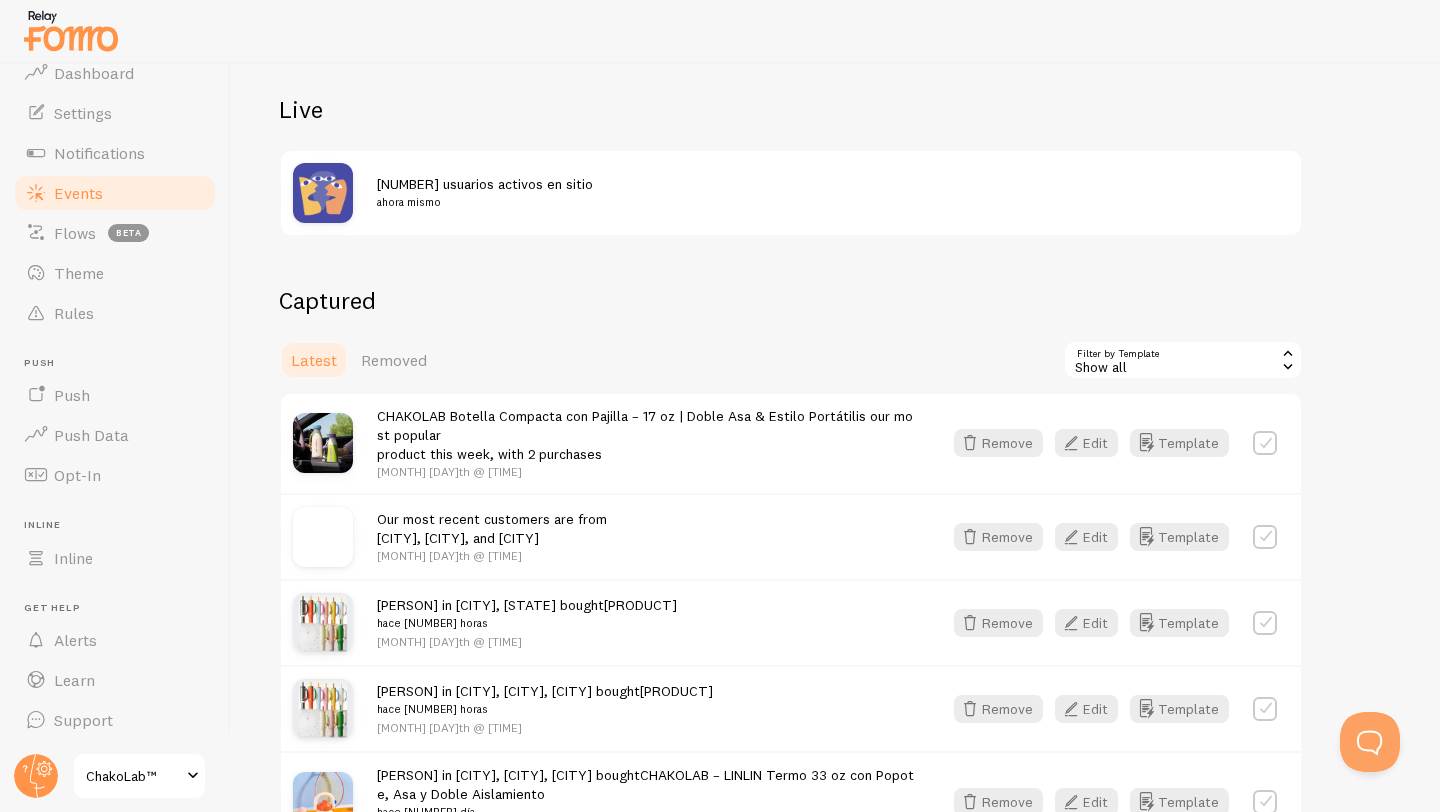scroll, scrollTop: 320, scrollLeft: 0, axis: vertical 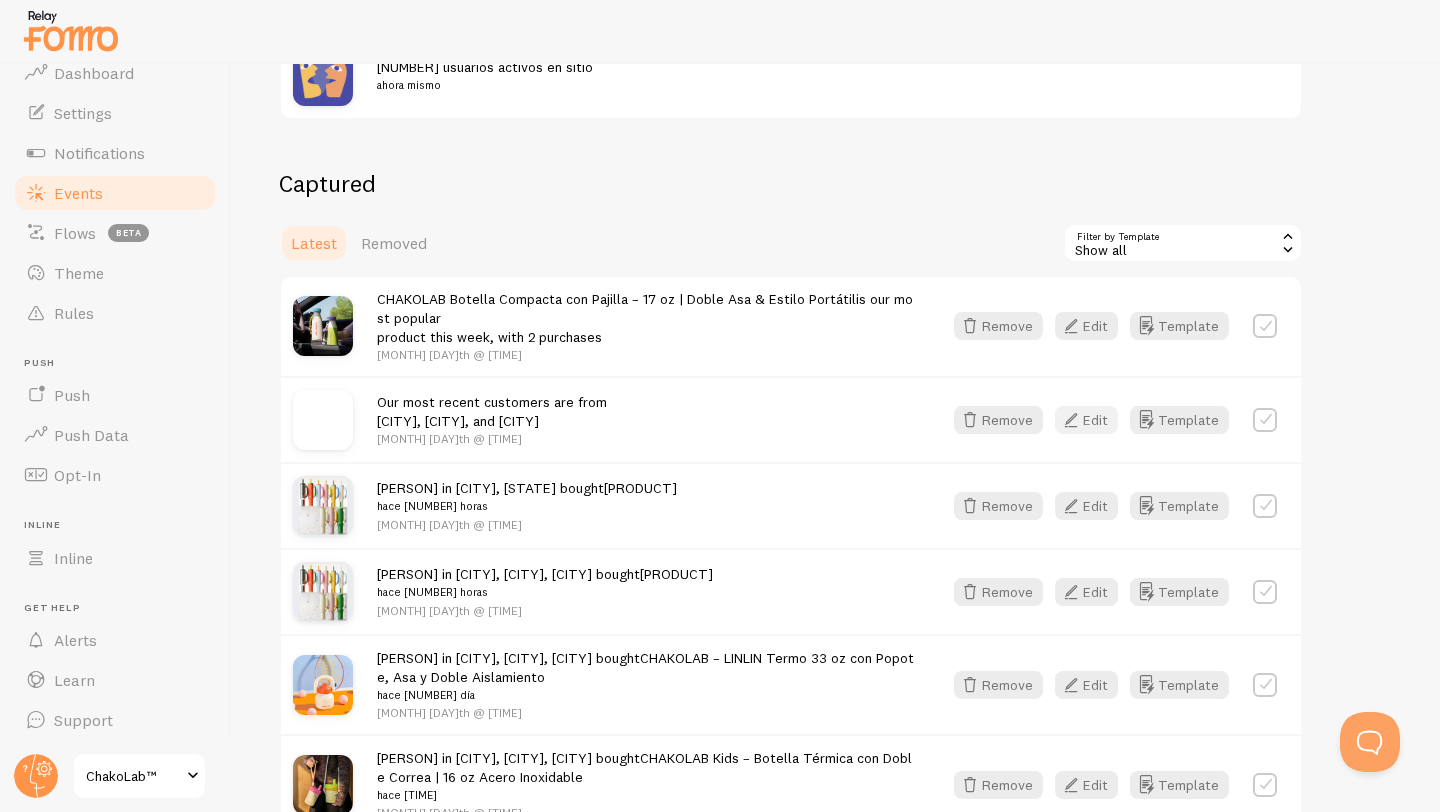 click at bounding box center (1071, 420) 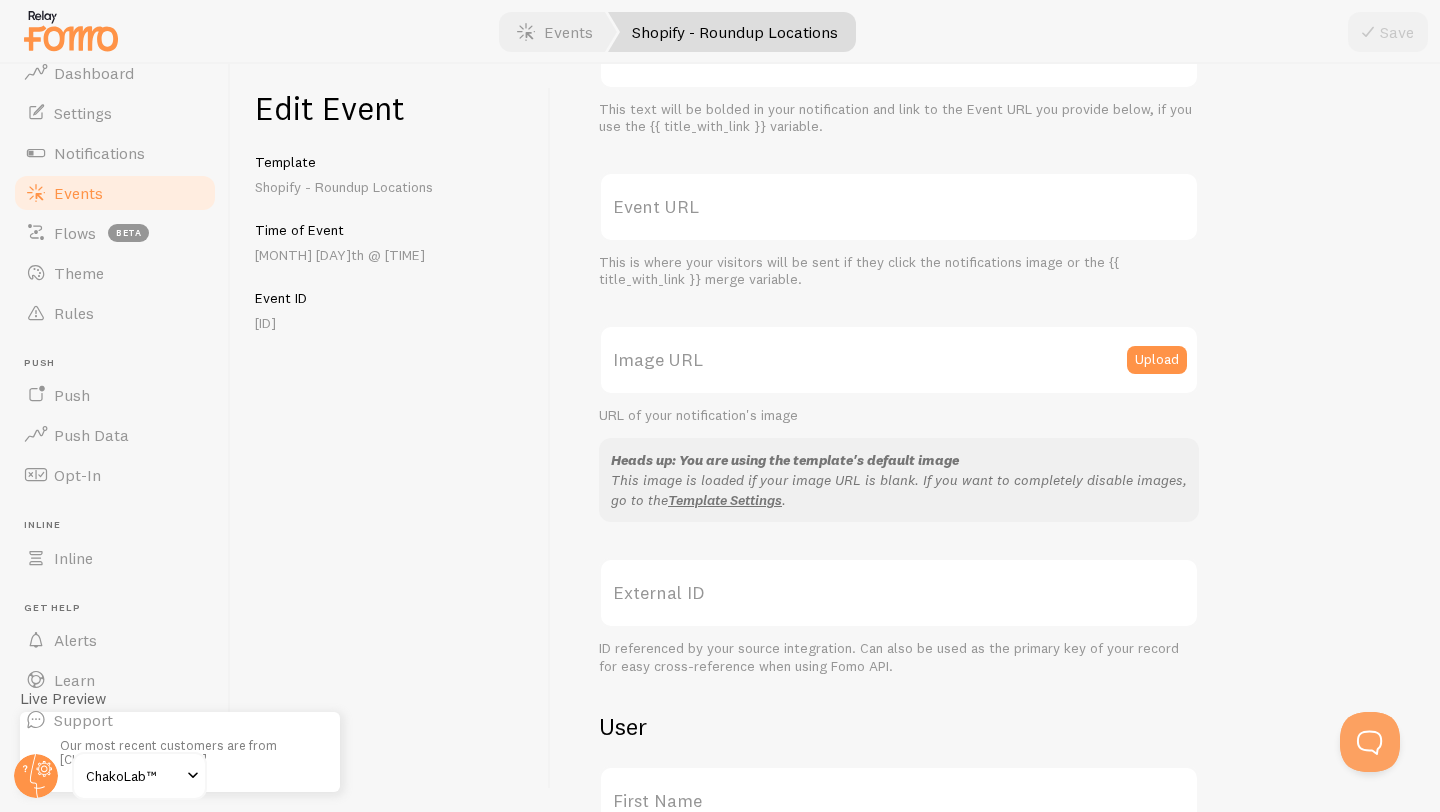 scroll, scrollTop: 0, scrollLeft: 0, axis: both 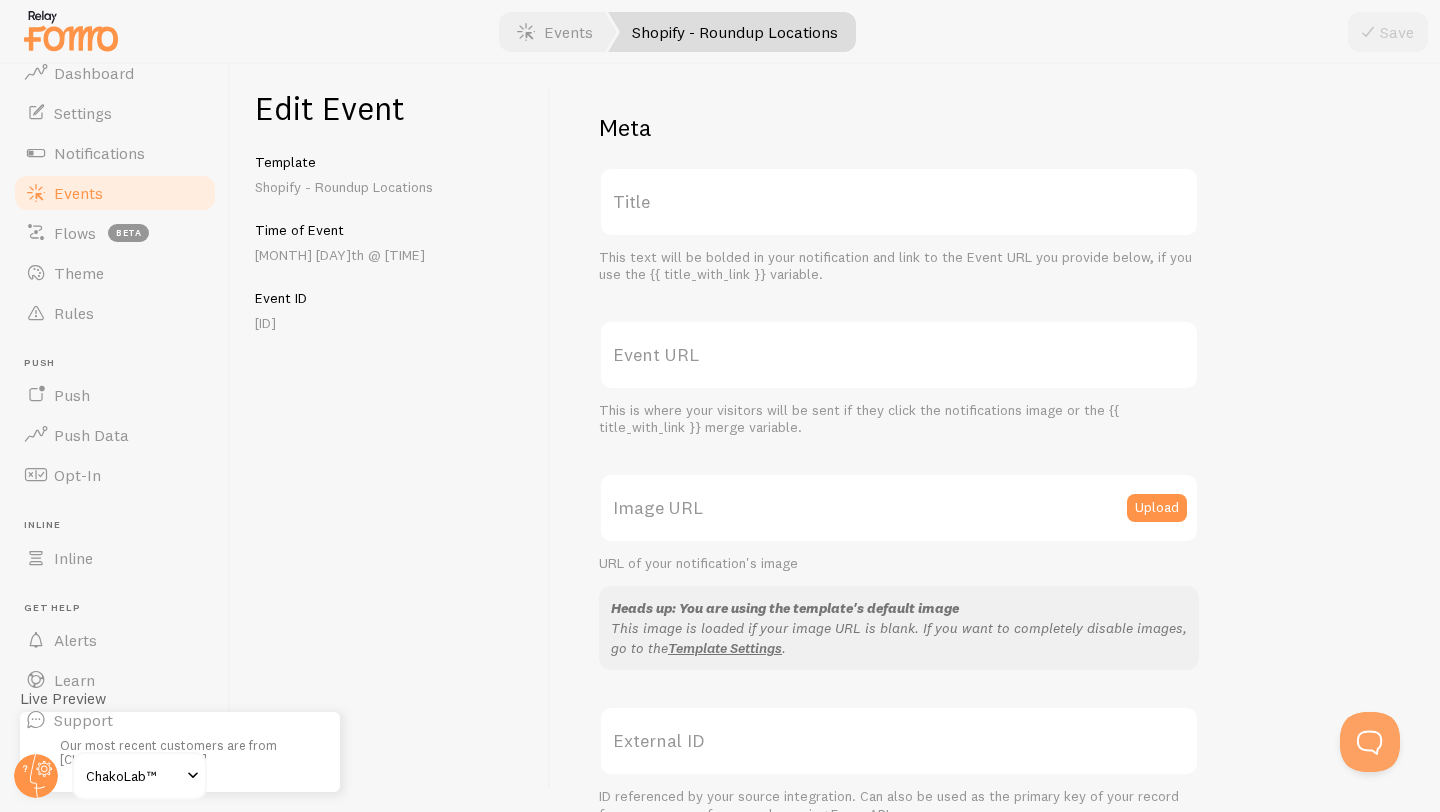 click on "Shopify - Roundup Locations" at bounding box center [732, 32] 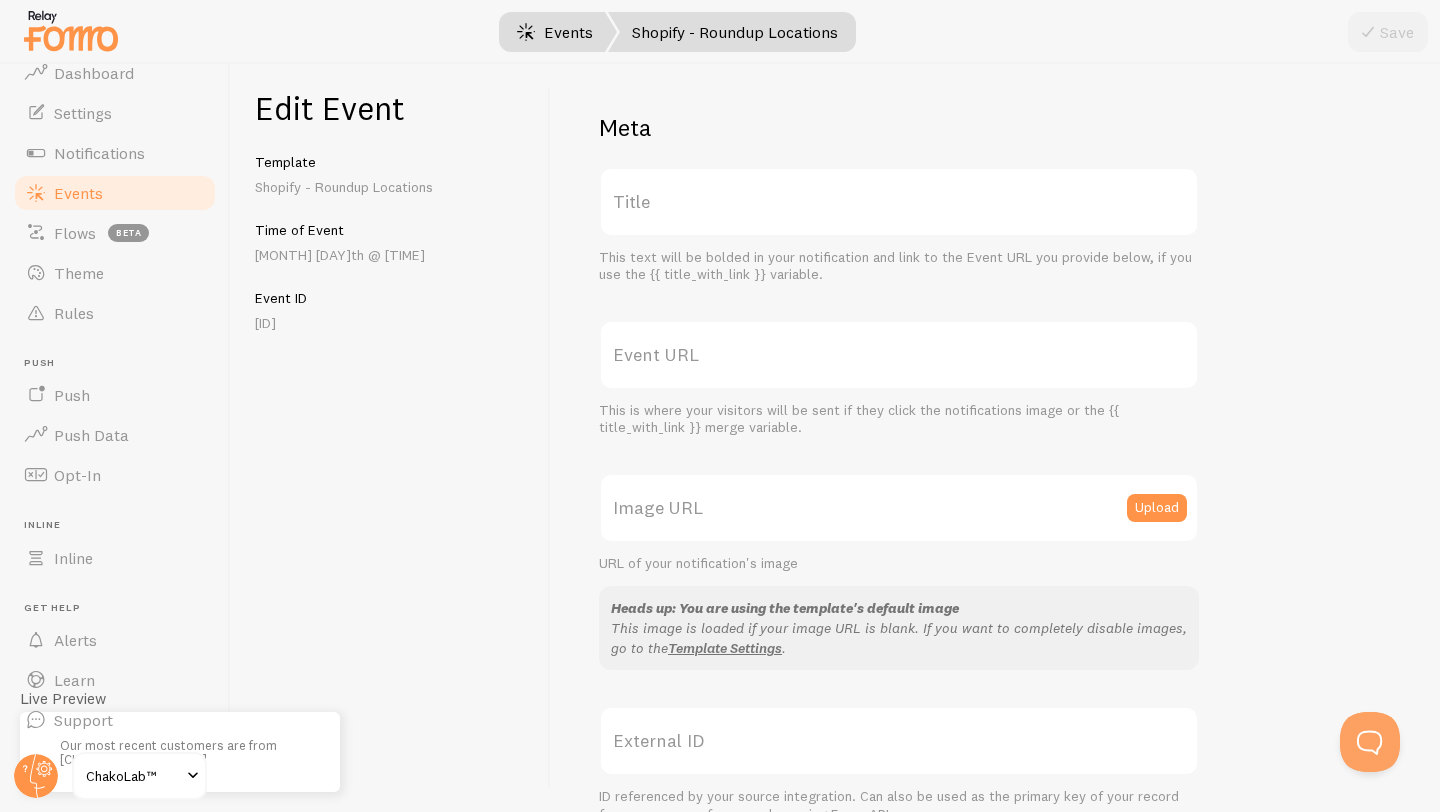 click on "Events" at bounding box center [555, 32] 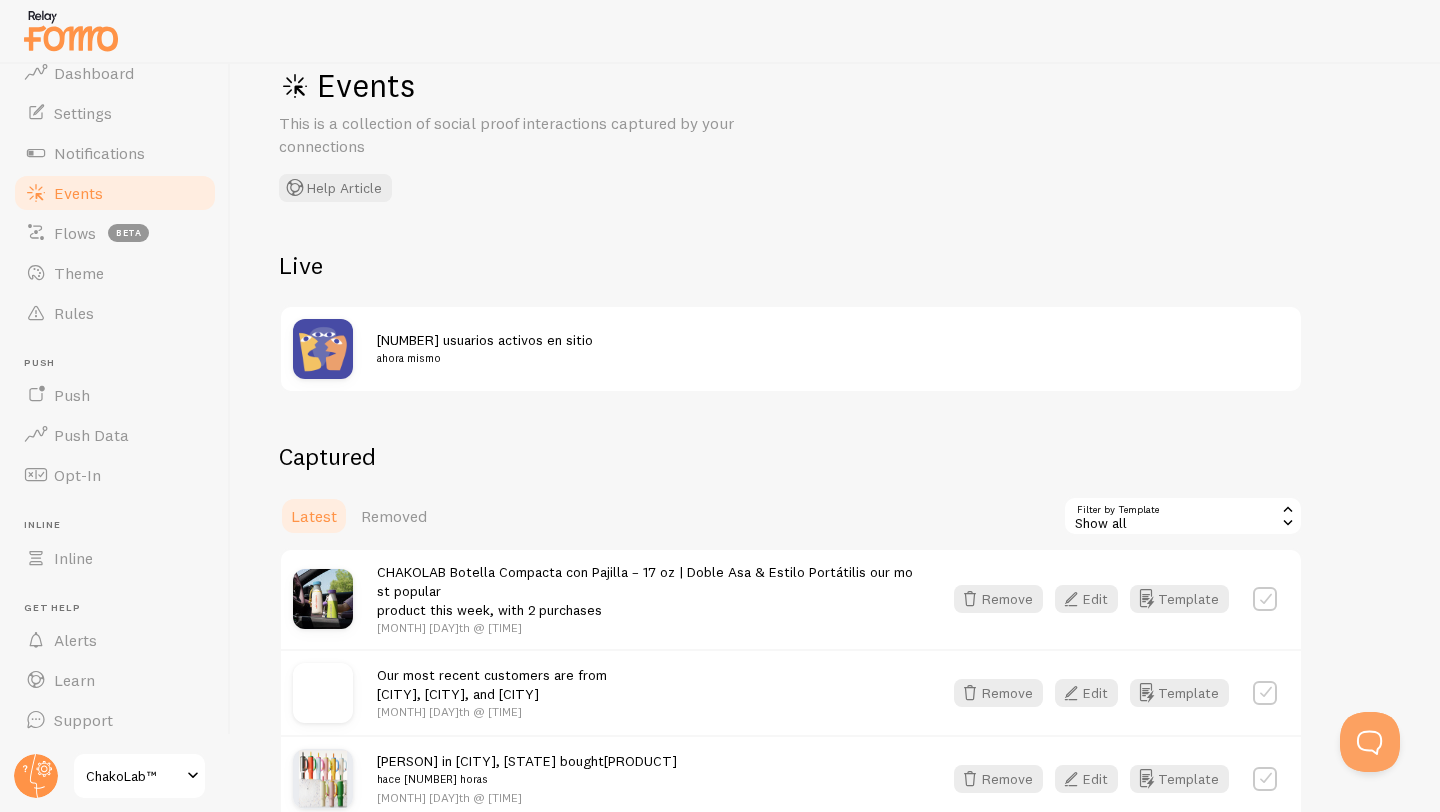 scroll, scrollTop: 34, scrollLeft: 0, axis: vertical 